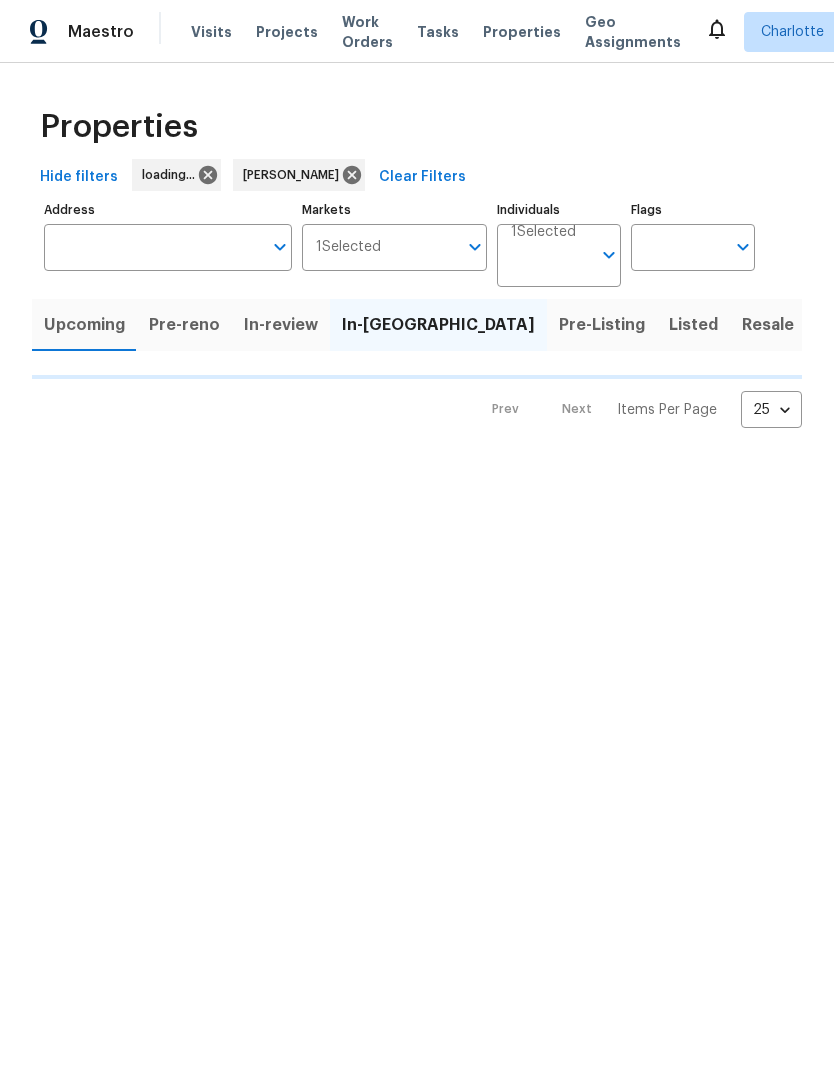 scroll, scrollTop: 0, scrollLeft: 0, axis: both 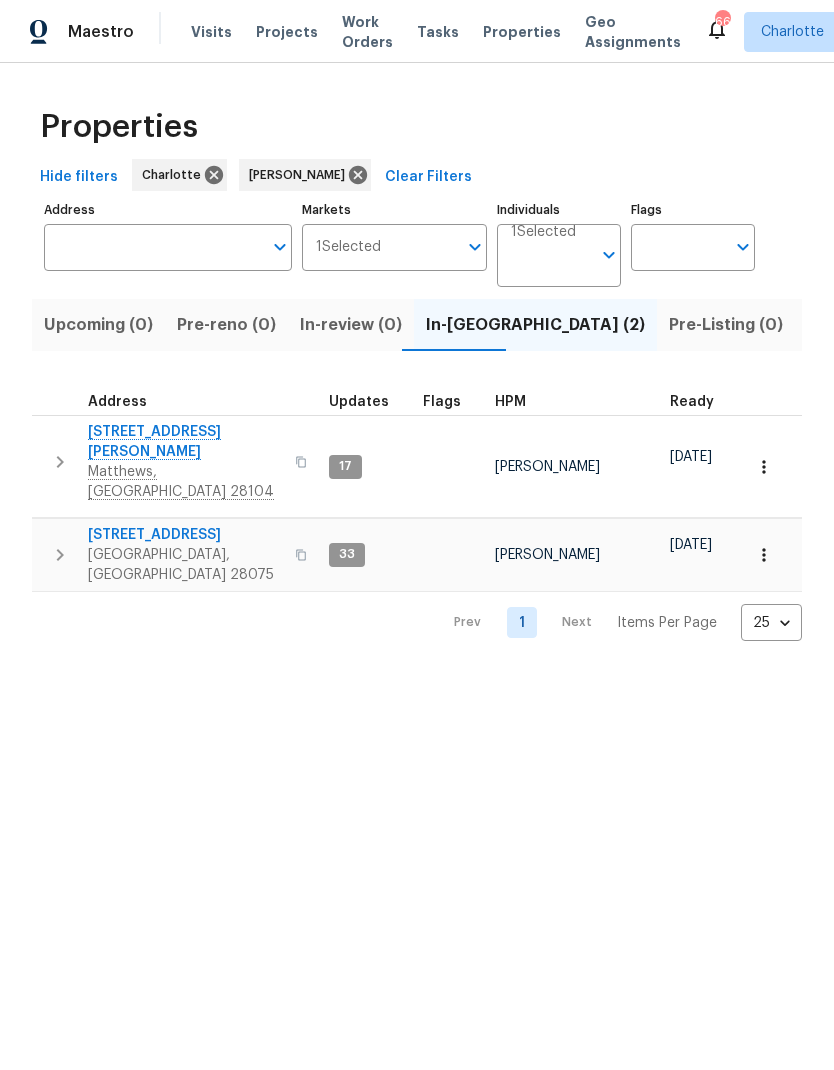 click on "Resale (6)" at bounding box center (954, 325) 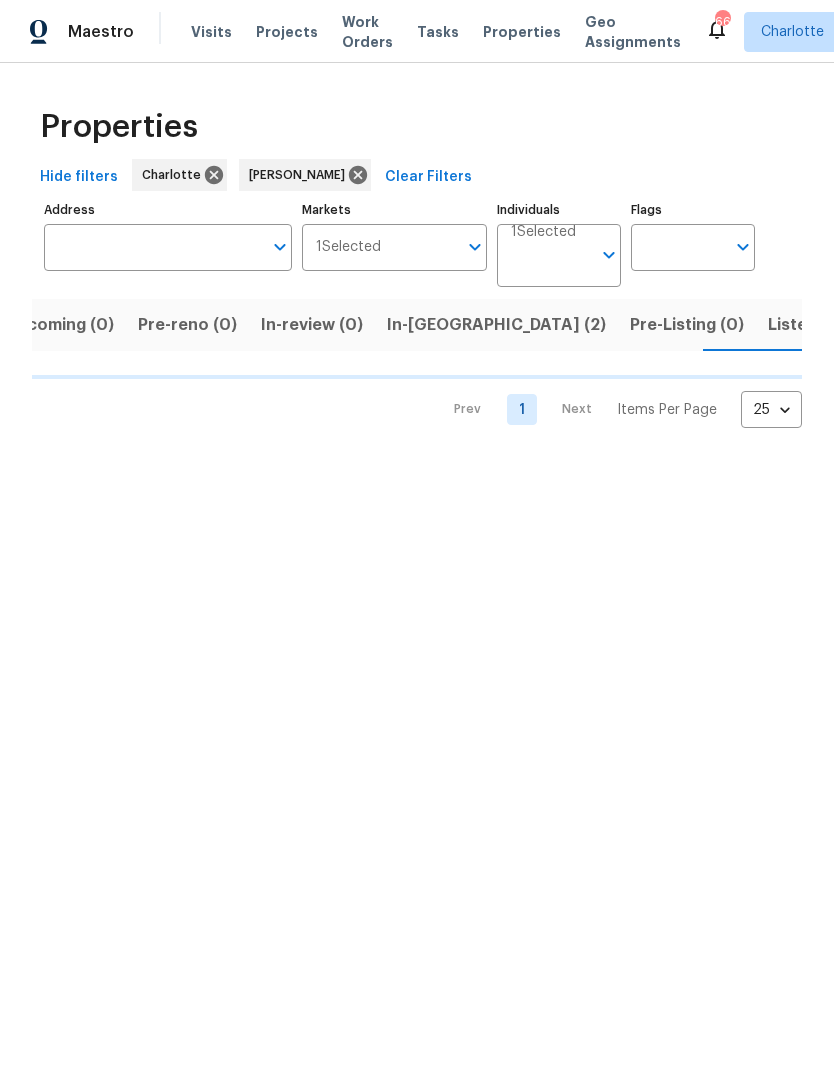 scroll, scrollTop: 0, scrollLeft: 40, axis: horizontal 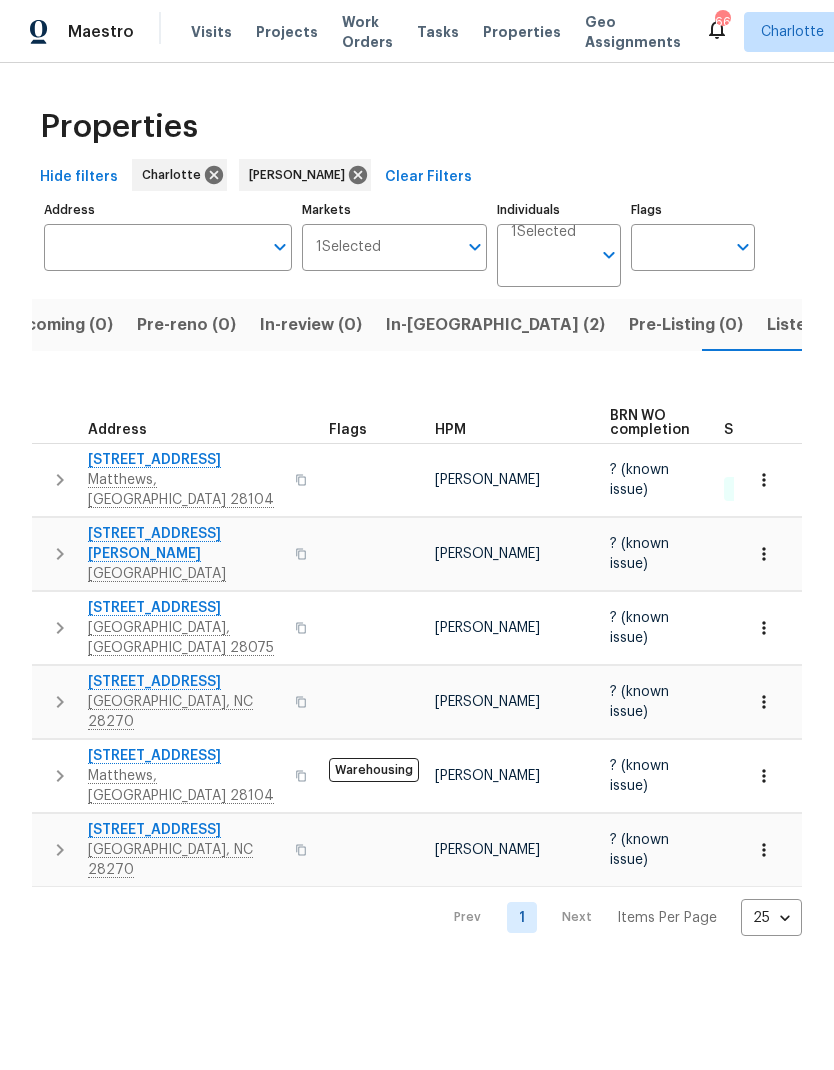 click on "In-reno (2)" at bounding box center [495, 325] 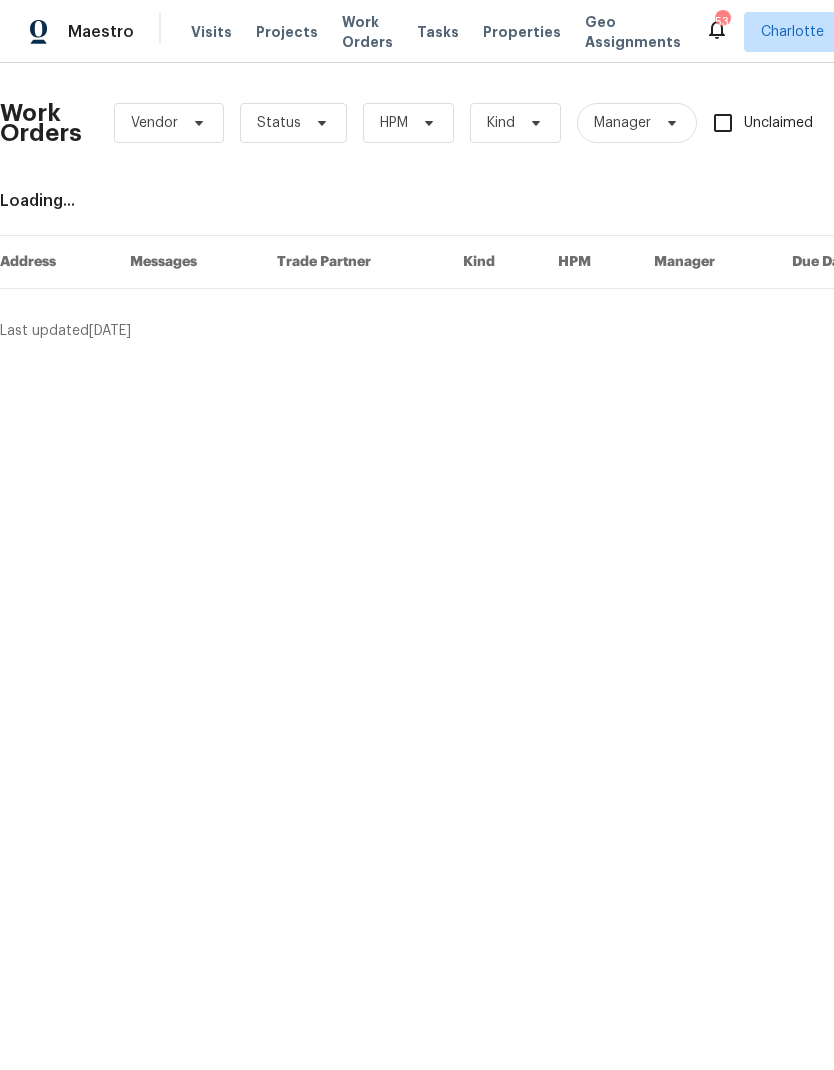 scroll, scrollTop: 0, scrollLeft: 0, axis: both 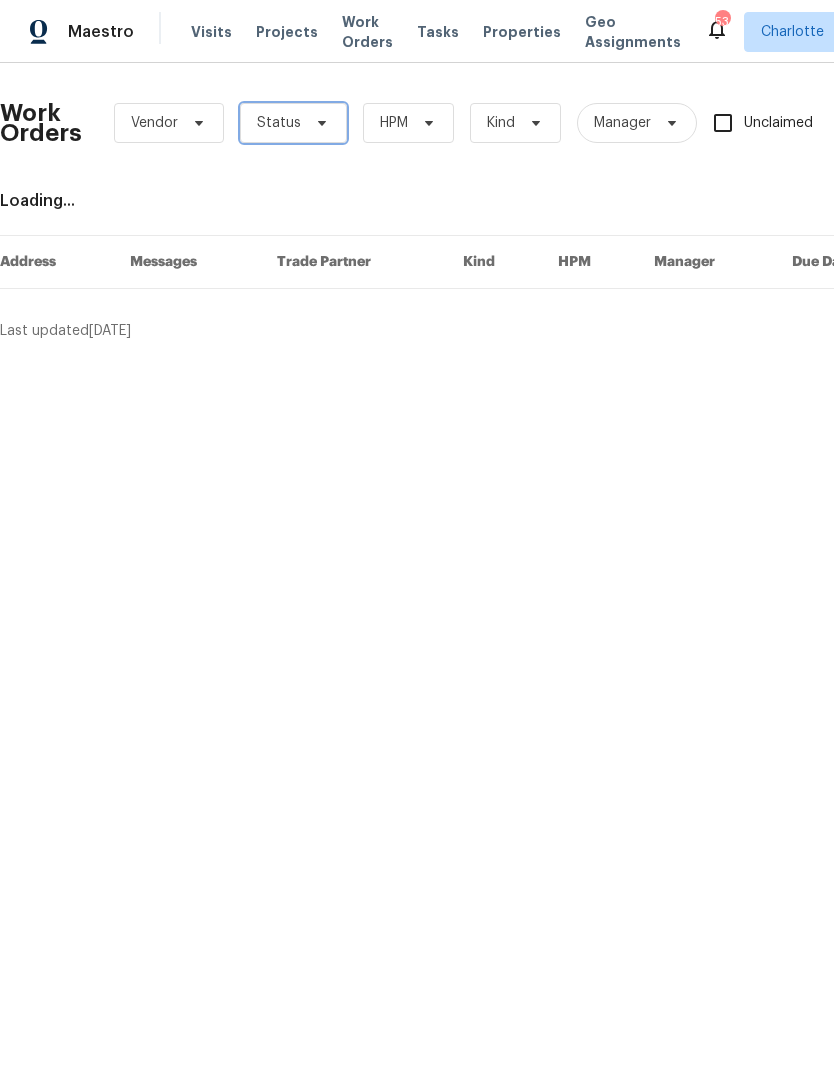 click 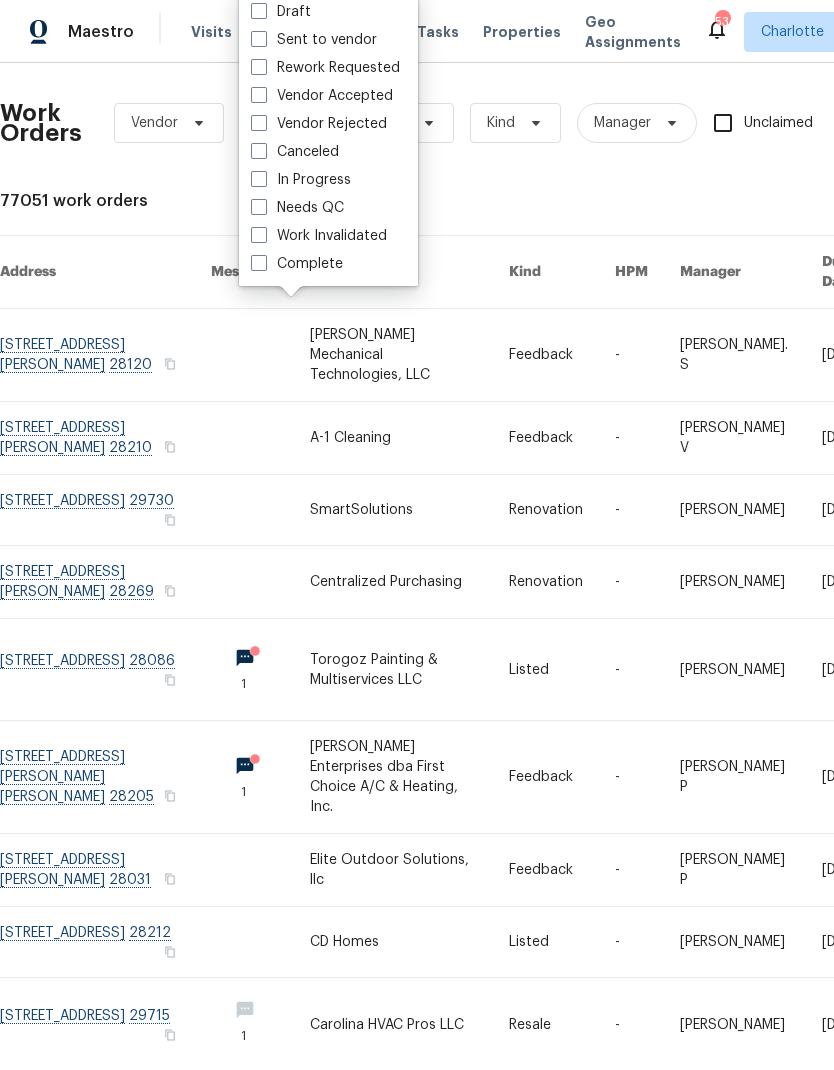 click on "Needs QC" at bounding box center [297, 208] 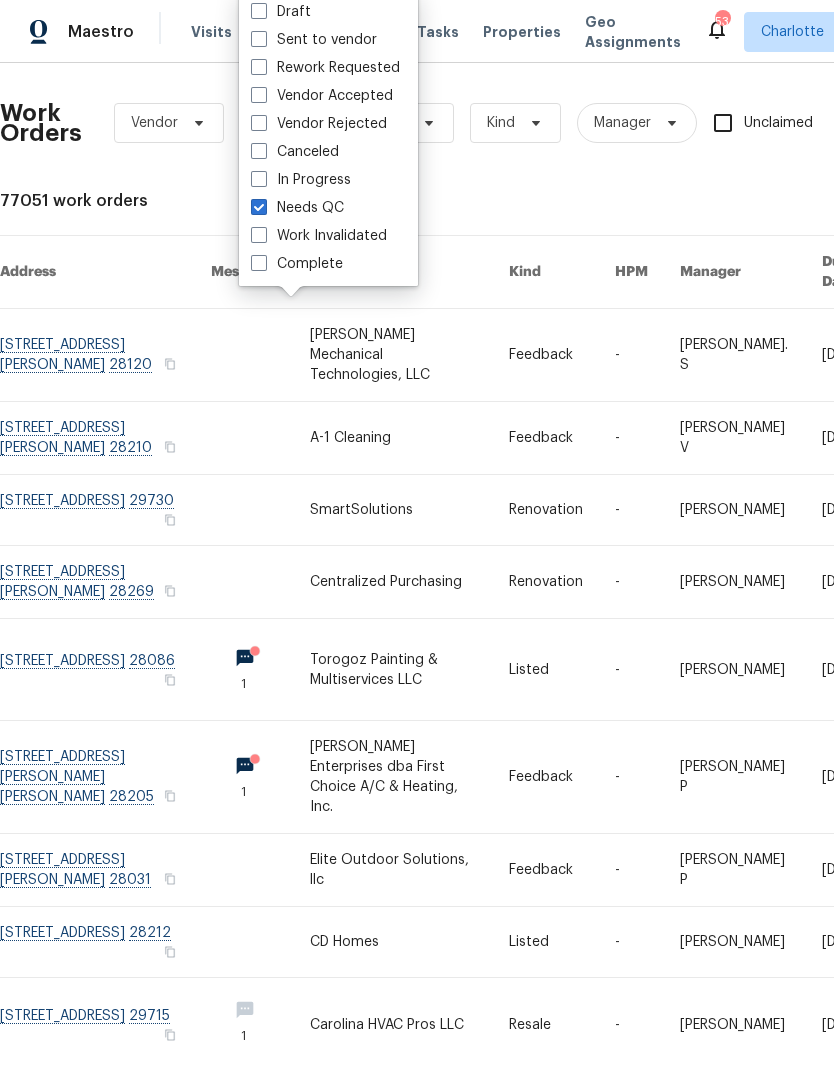 checkbox on "true" 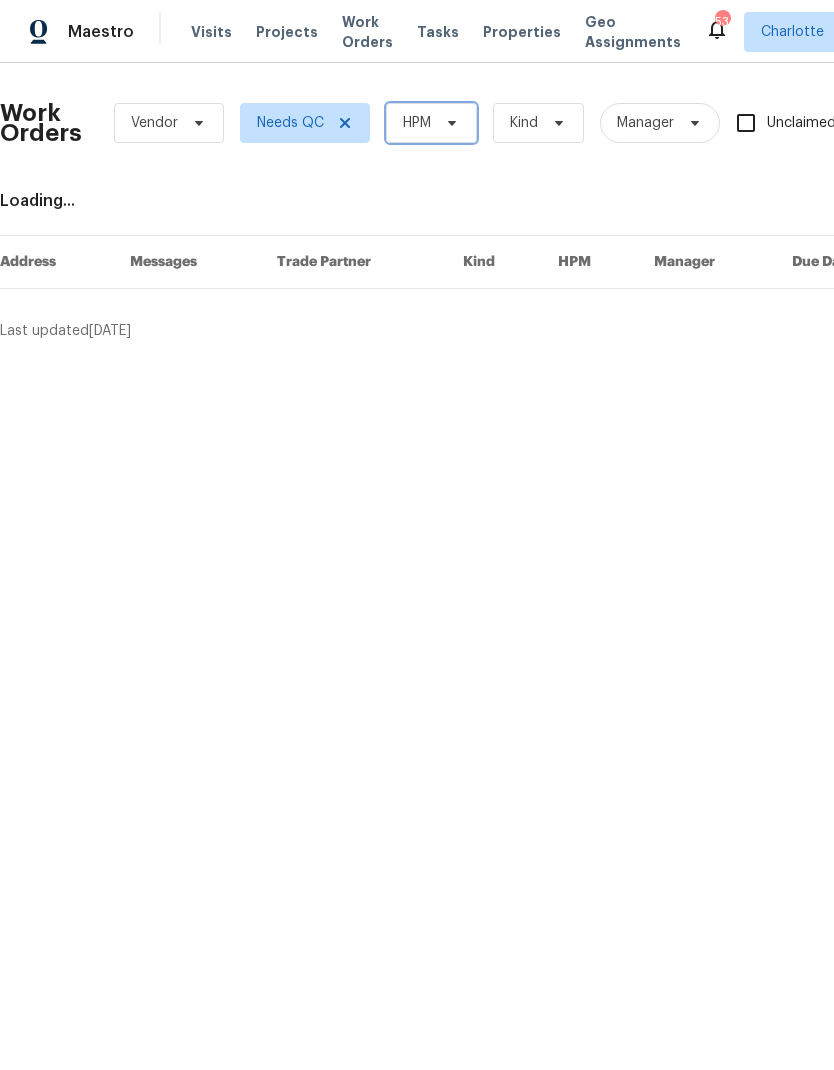 click on "HPM" at bounding box center [417, 123] 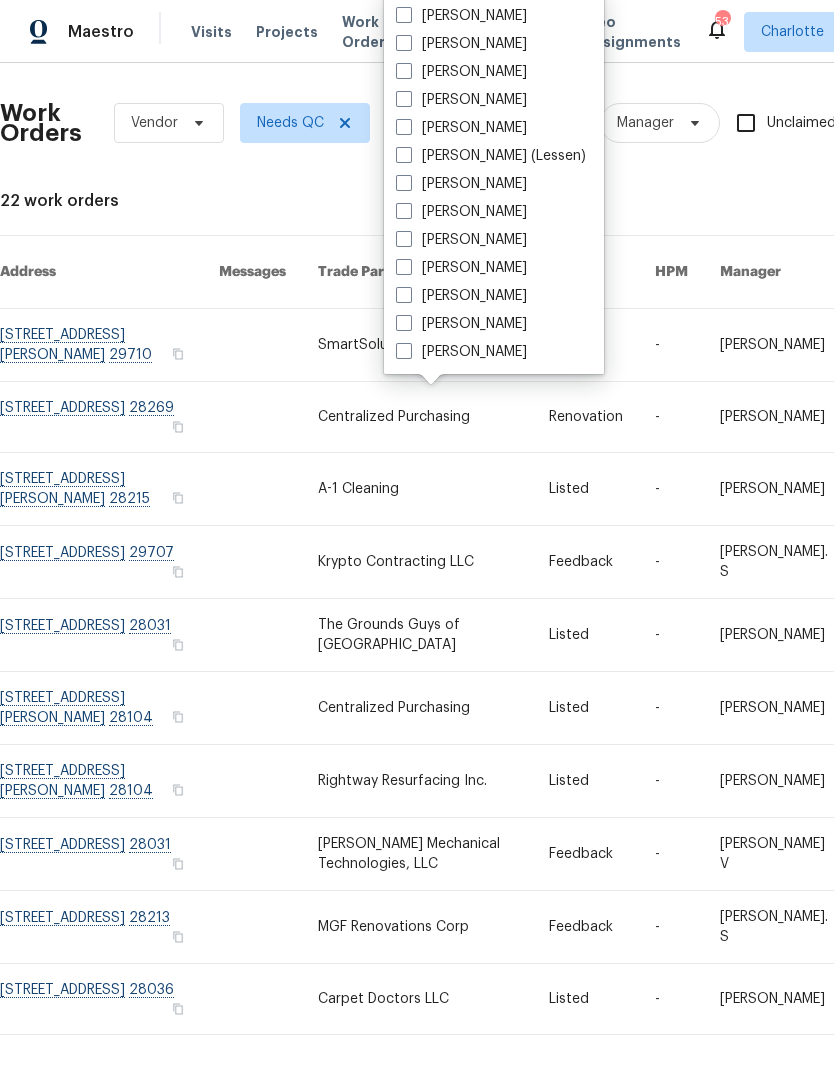 scroll, scrollTop: 248, scrollLeft: 0, axis: vertical 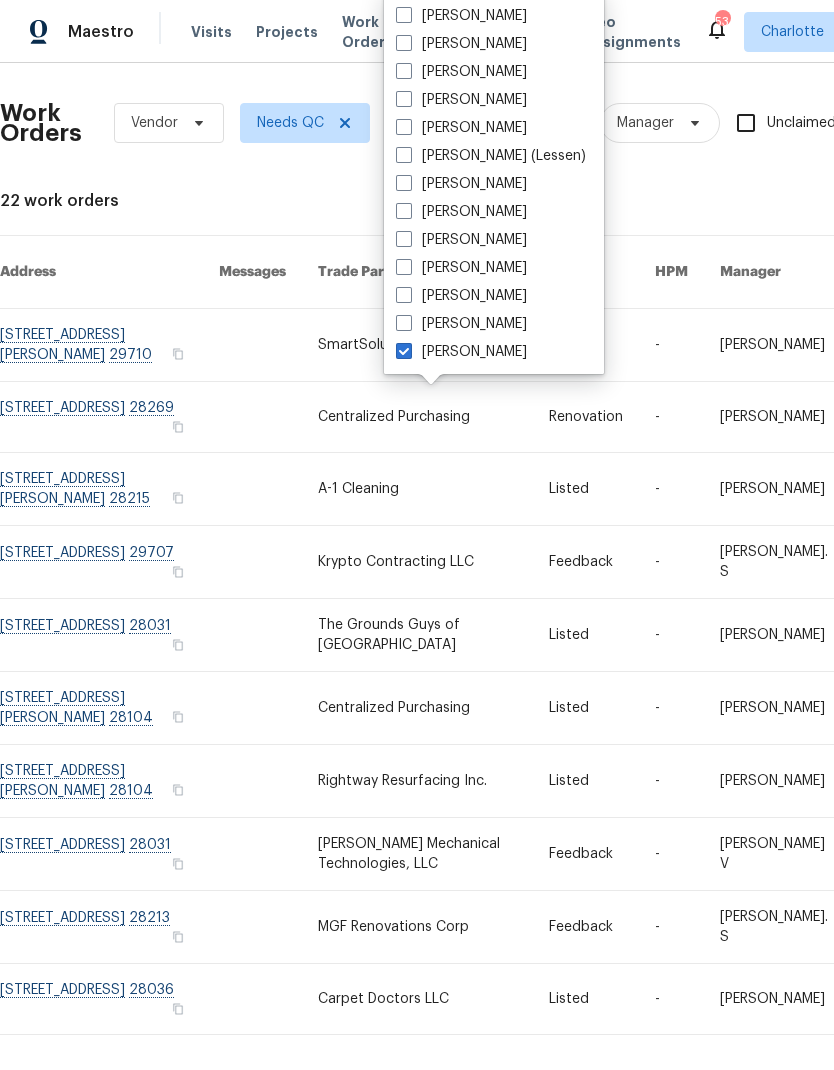 checkbox on "true" 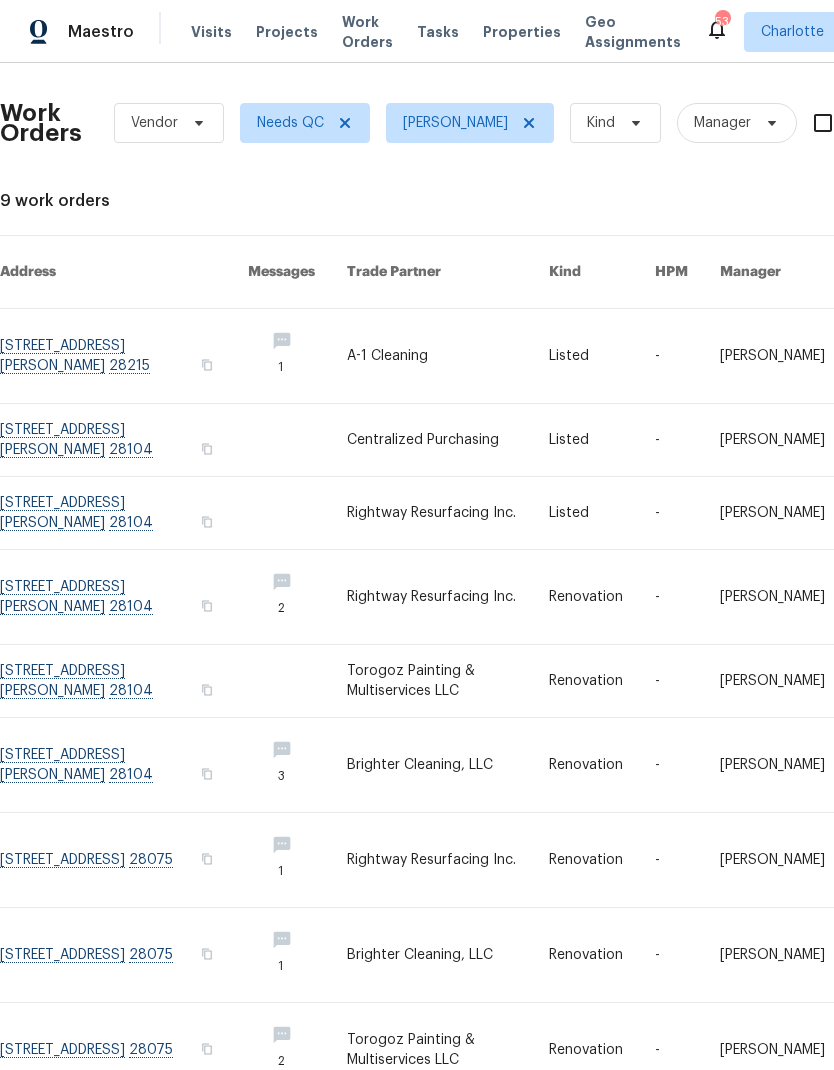 scroll, scrollTop: 76, scrollLeft: 0, axis: vertical 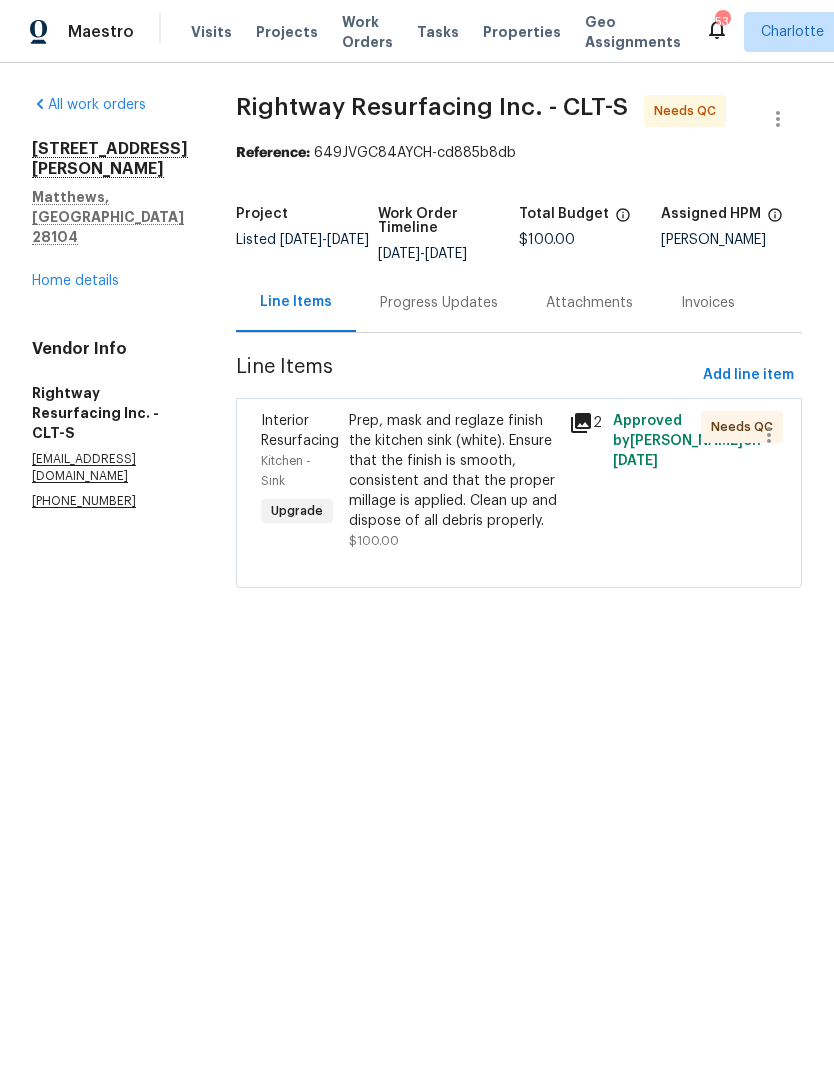 click on "Prep, mask and reglaze finish the kitchen sink (white). Ensure that the finish is smooth, consistent and that the proper millage is applied. Clean up and dispose of all debris properly." at bounding box center (453, 471) 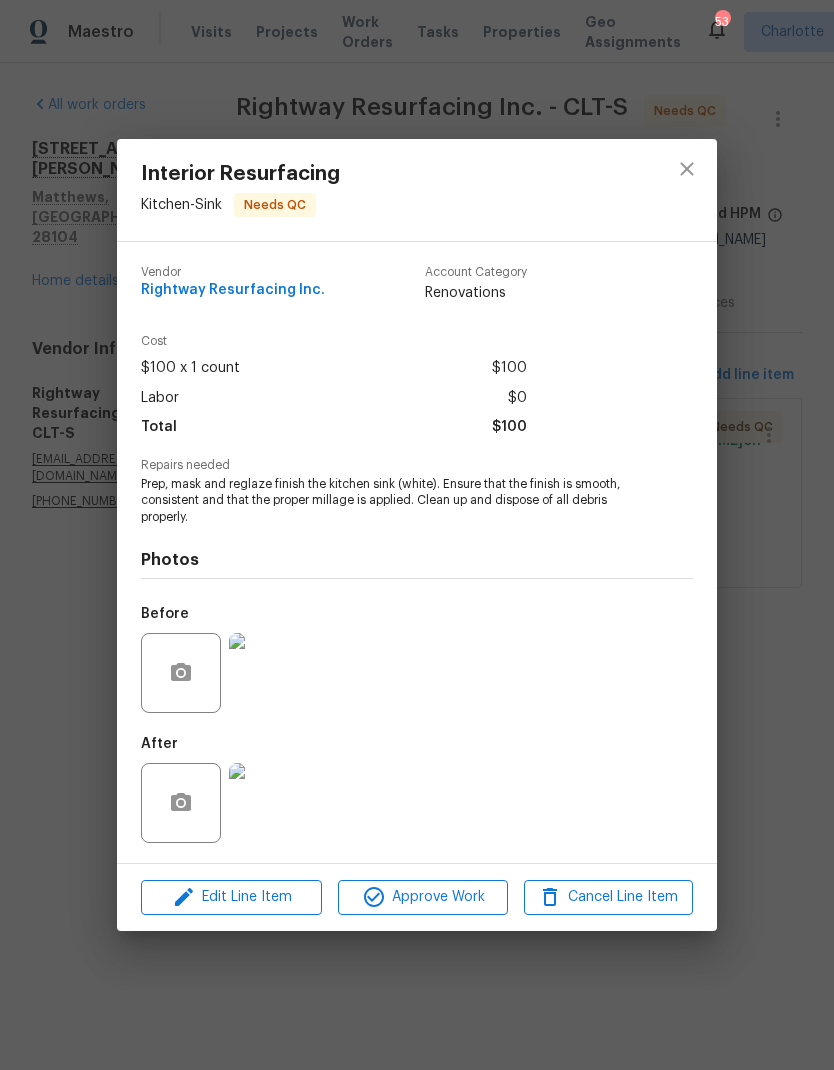 click at bounding box center (269, 803) 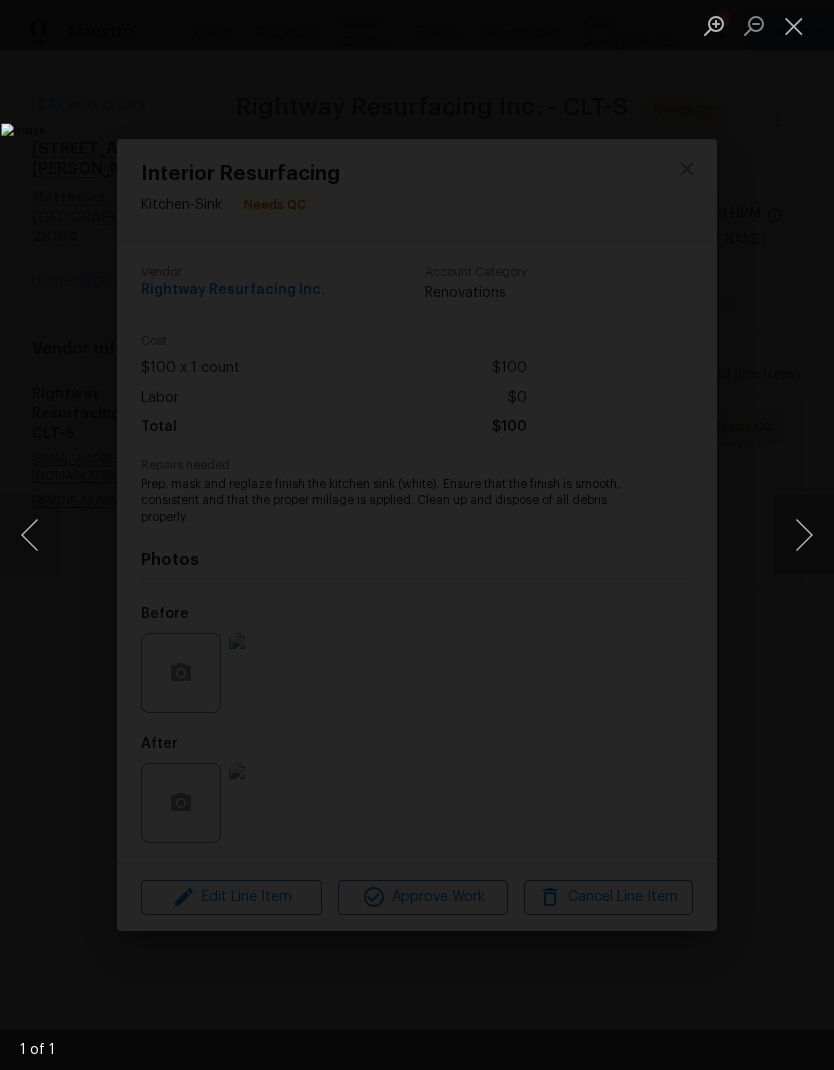 click at bounding box center (794, 25) 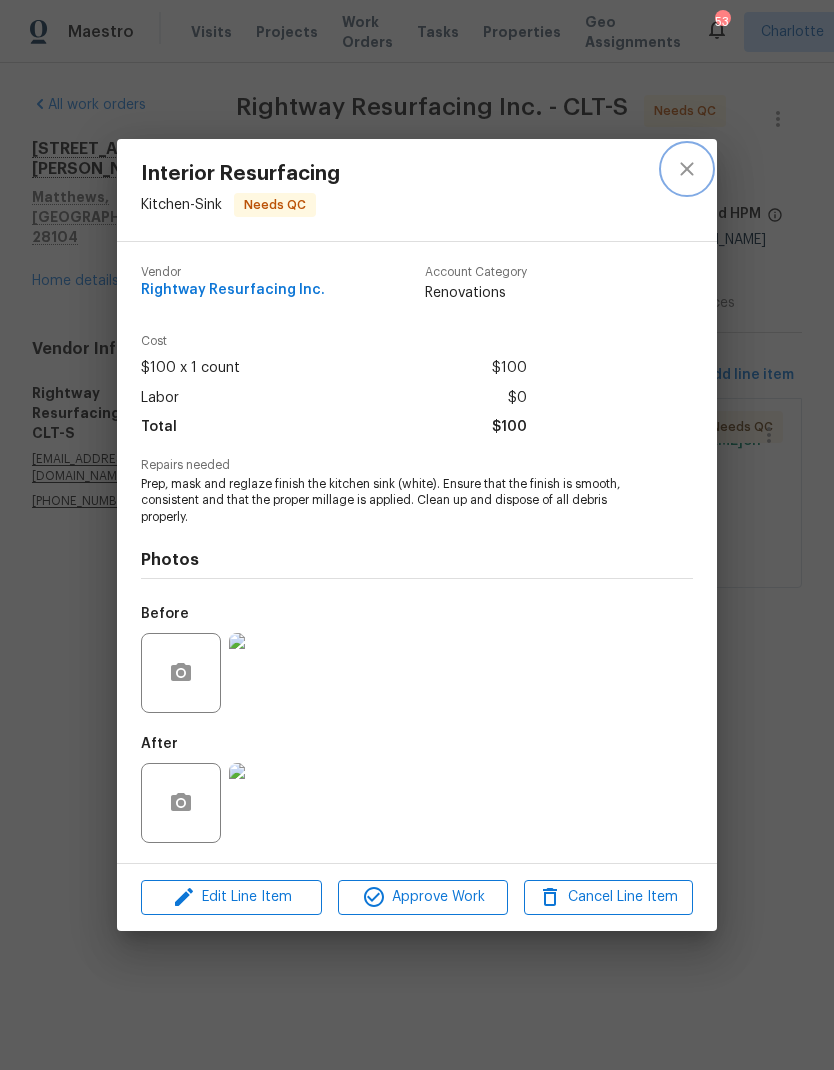 click 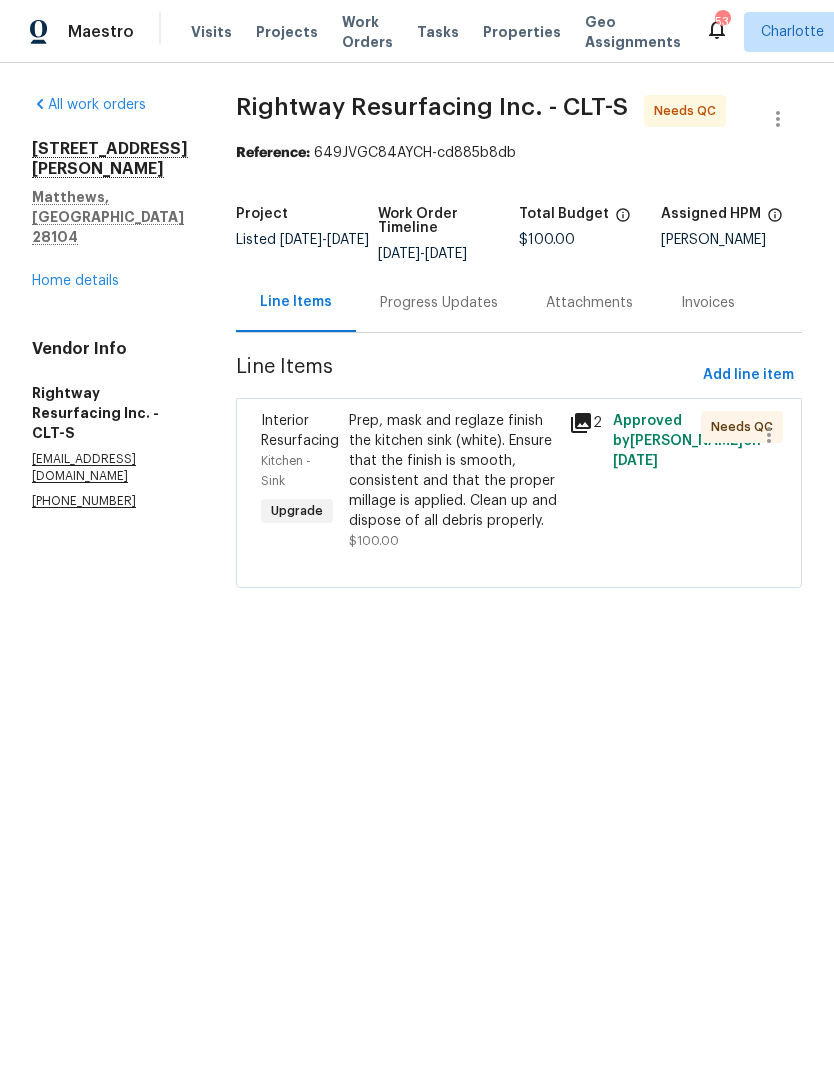 click on "Prep, mask and reglaze finish the kitchen sink (white). Ensure that the finish is smooth, consistent and that the proper millage is applied. Clean up and dispose of all debris properly." at bounding box center [453, 471] 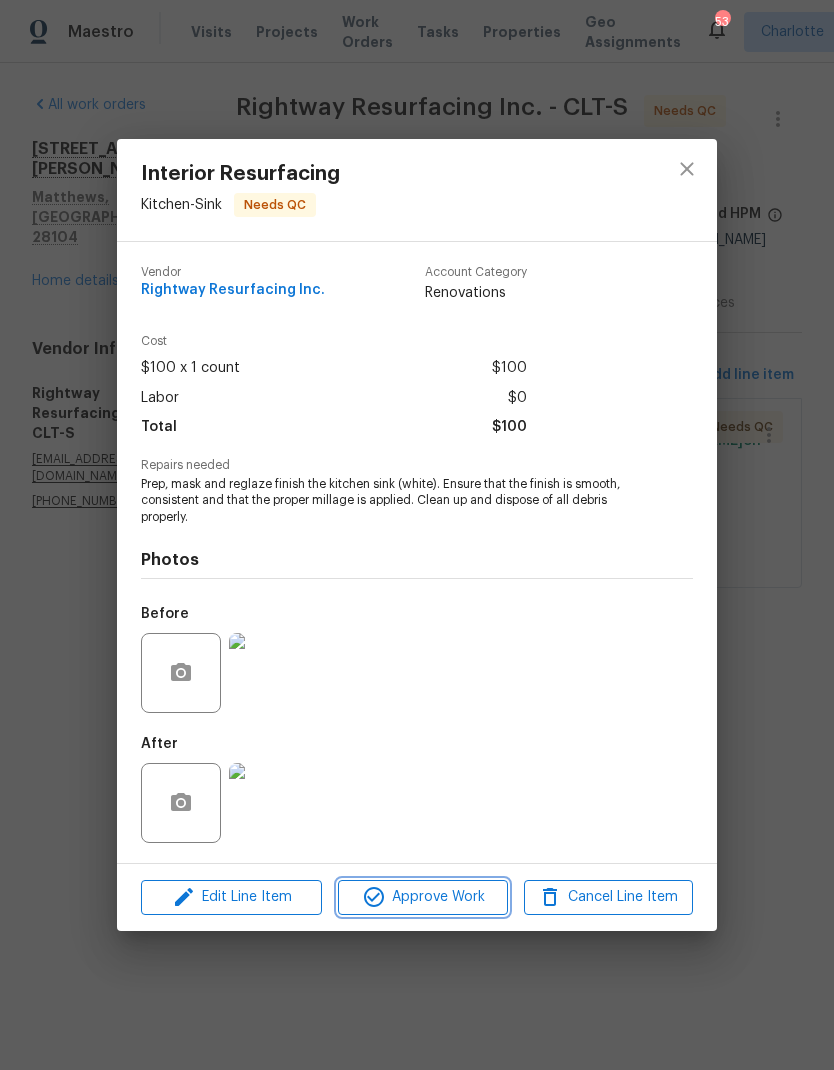 click on "Approve Work" at bounding box center [422, 897] 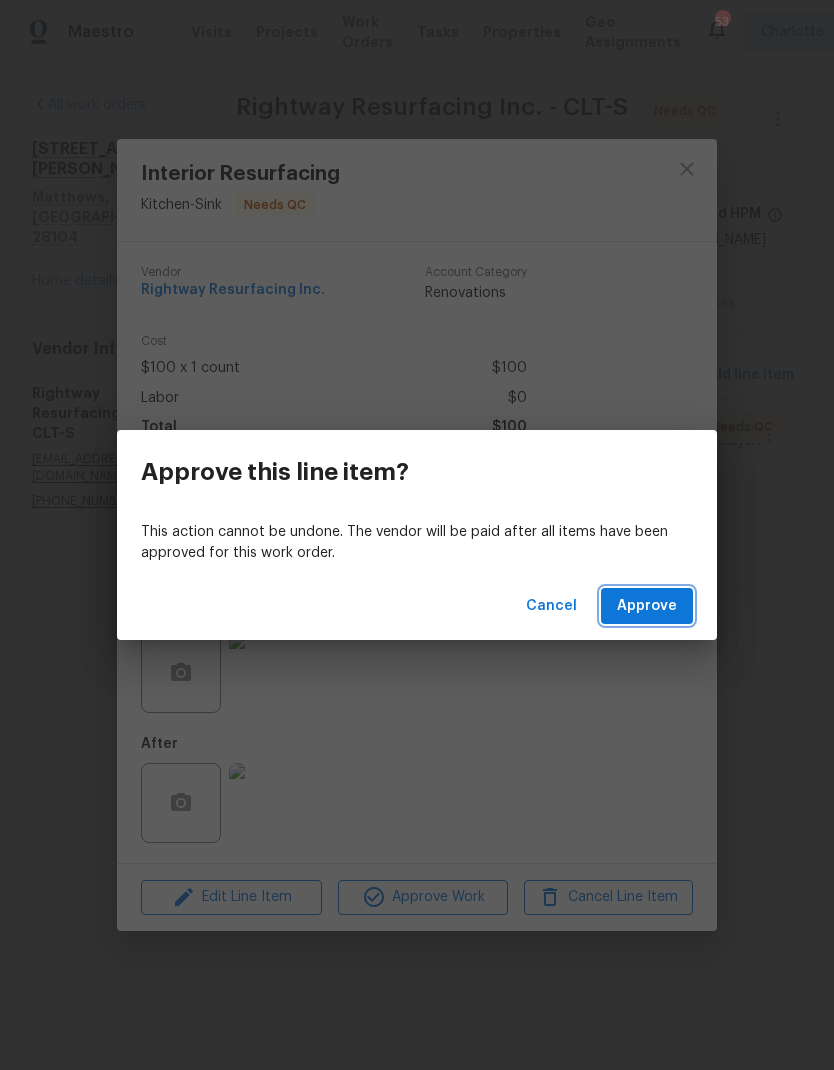 click on "Approve" at bounding box center (647, 606) 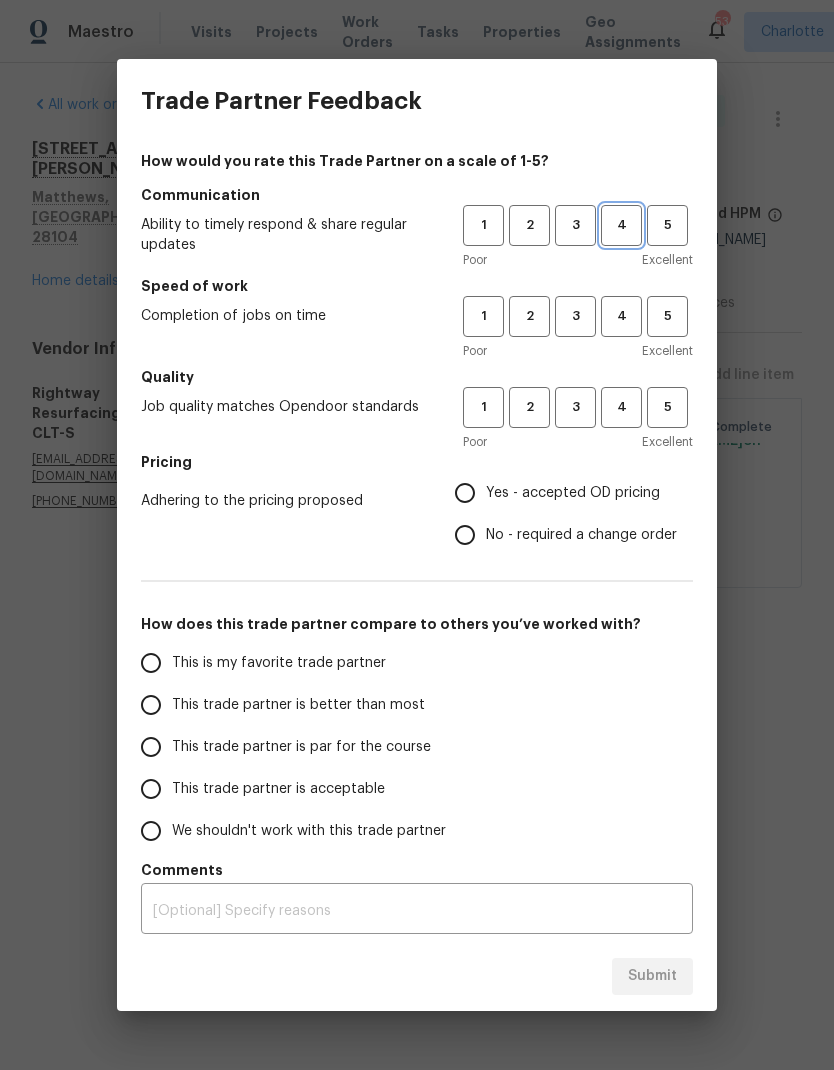 click on "4" at bounding box center (621, 225) 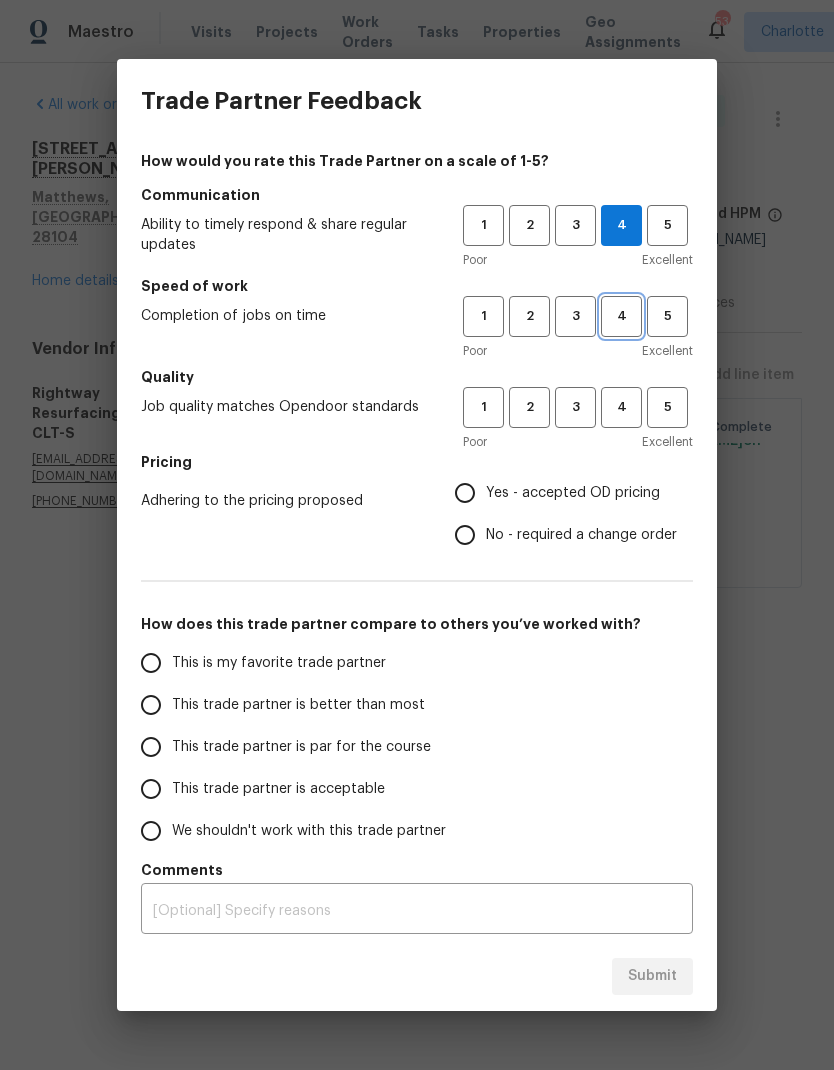click on "4" at bounding box center (621, 316) 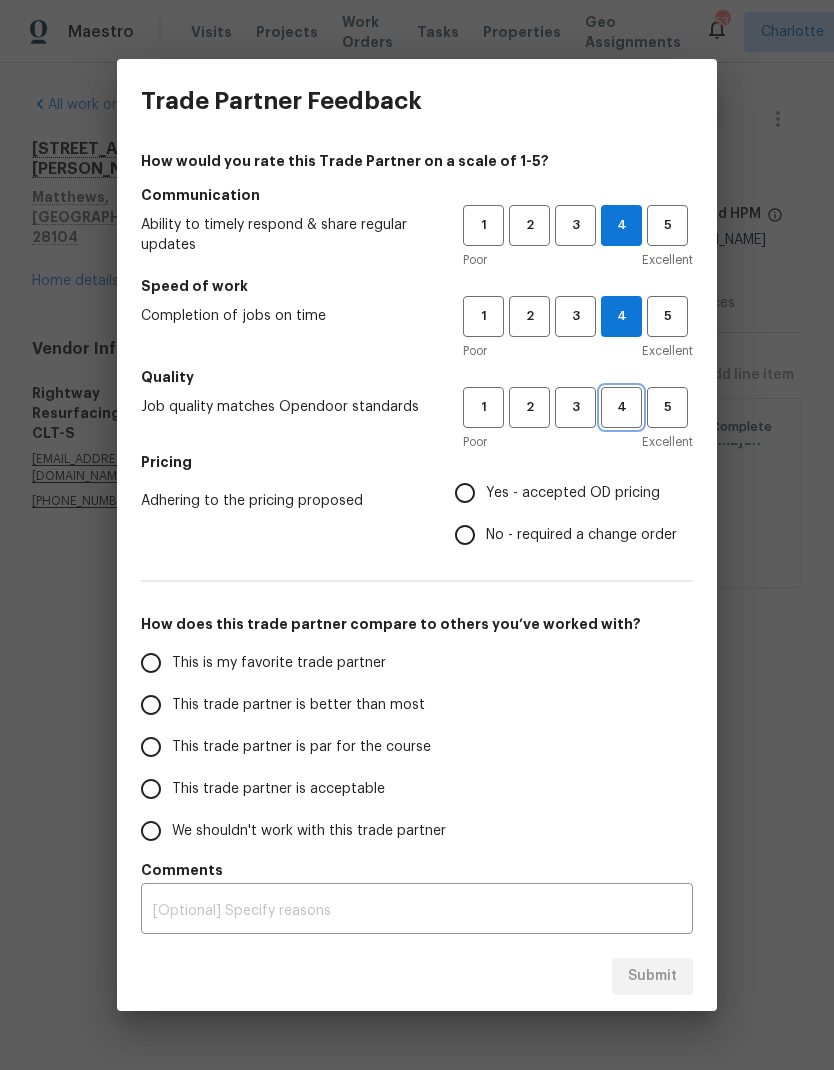 click on "4" at bounding box center [621, 407] 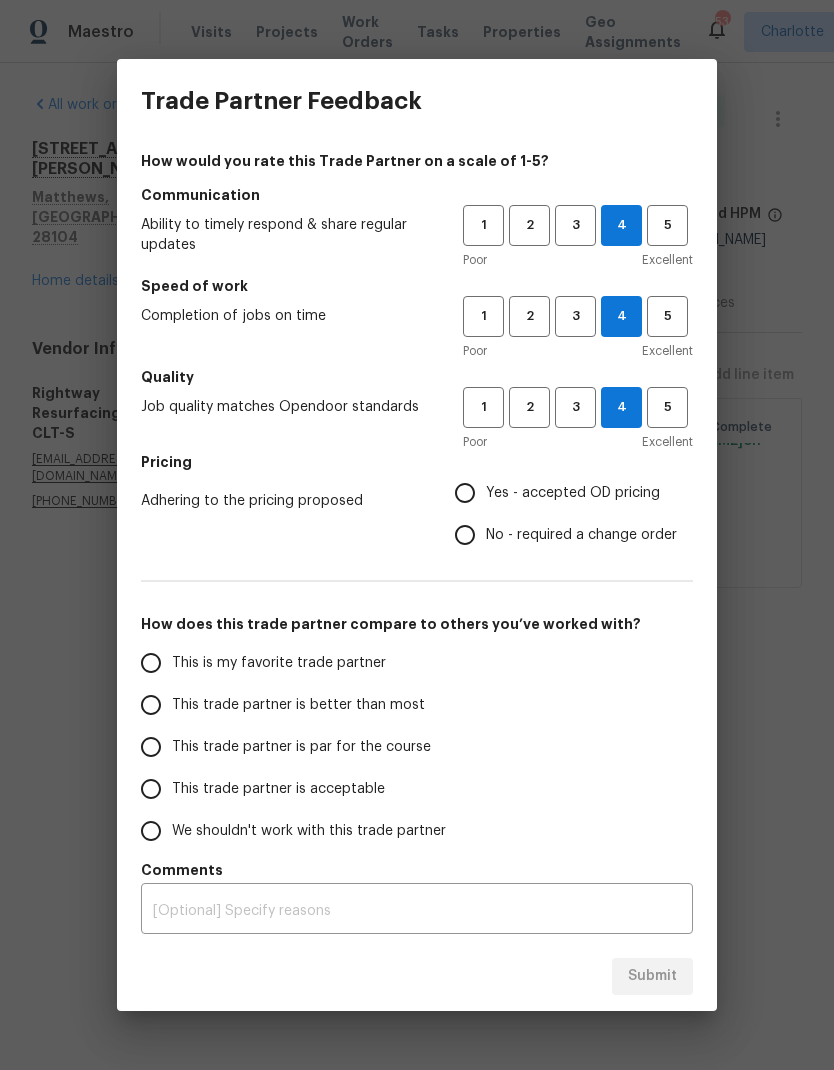 click on "Yes - accepted OD pricing" at bounding box center (465, 493) 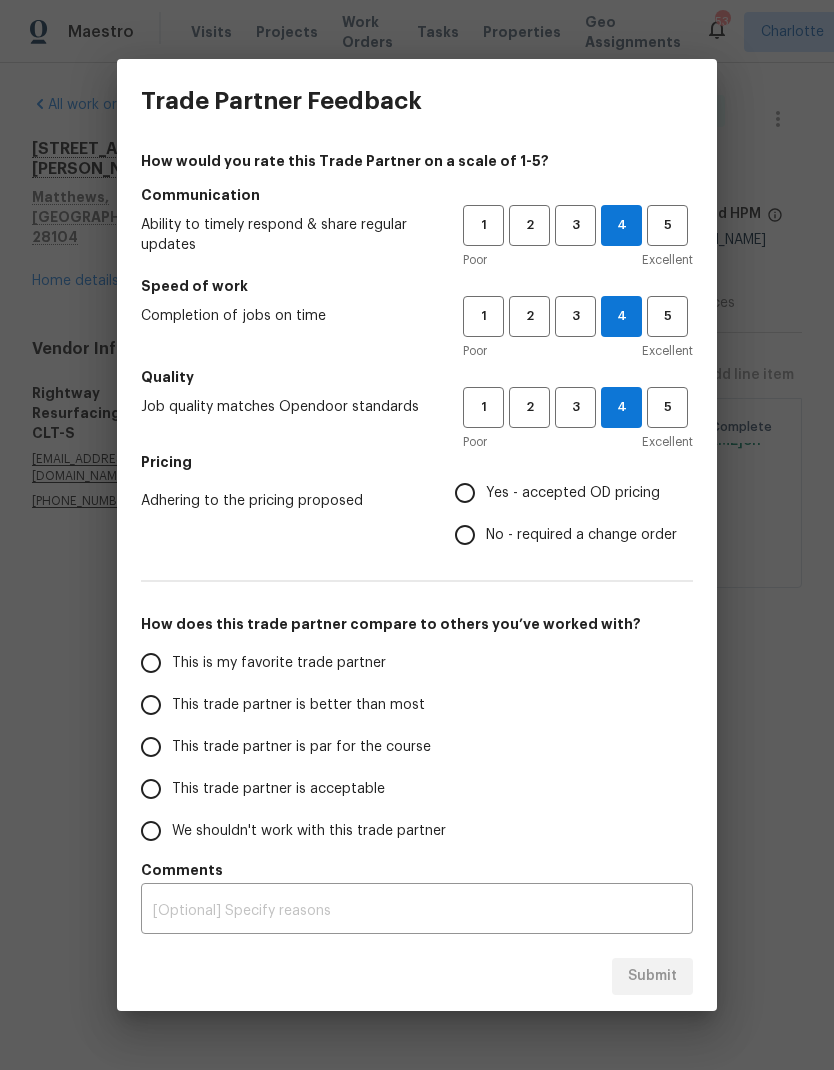 radio on "true" 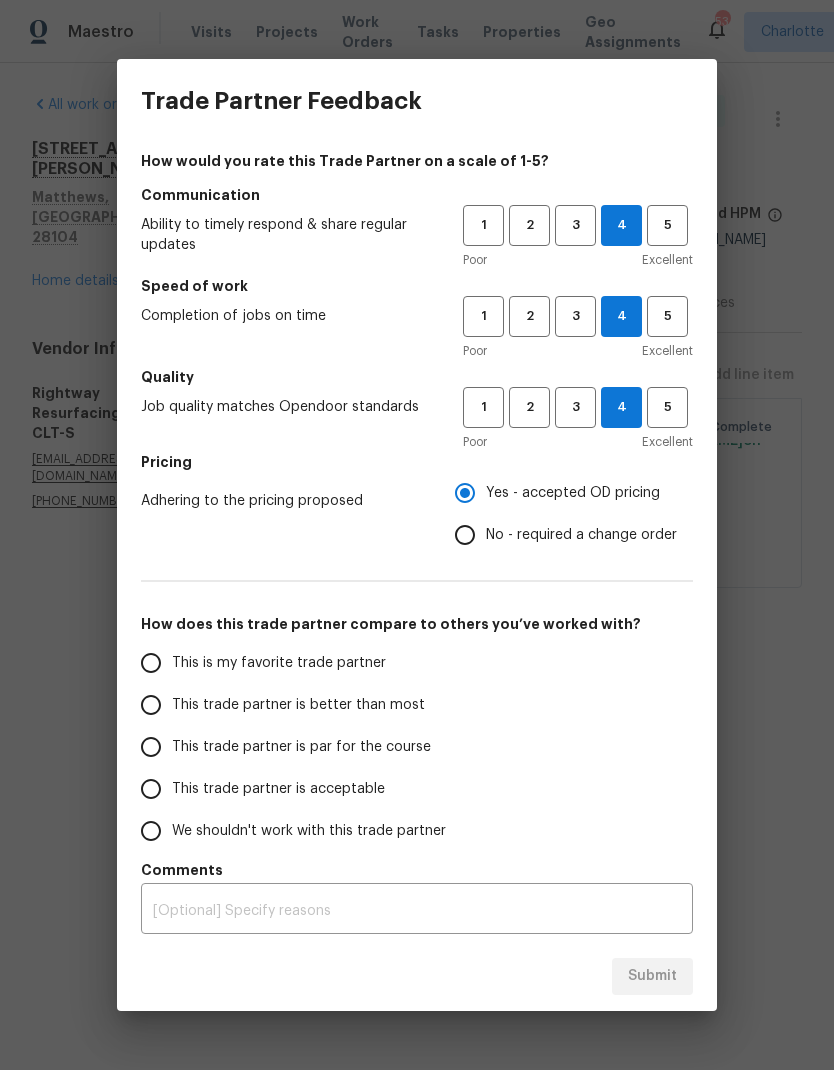 click on "This is my favorite trade partner" at bounding box center [151, 663] 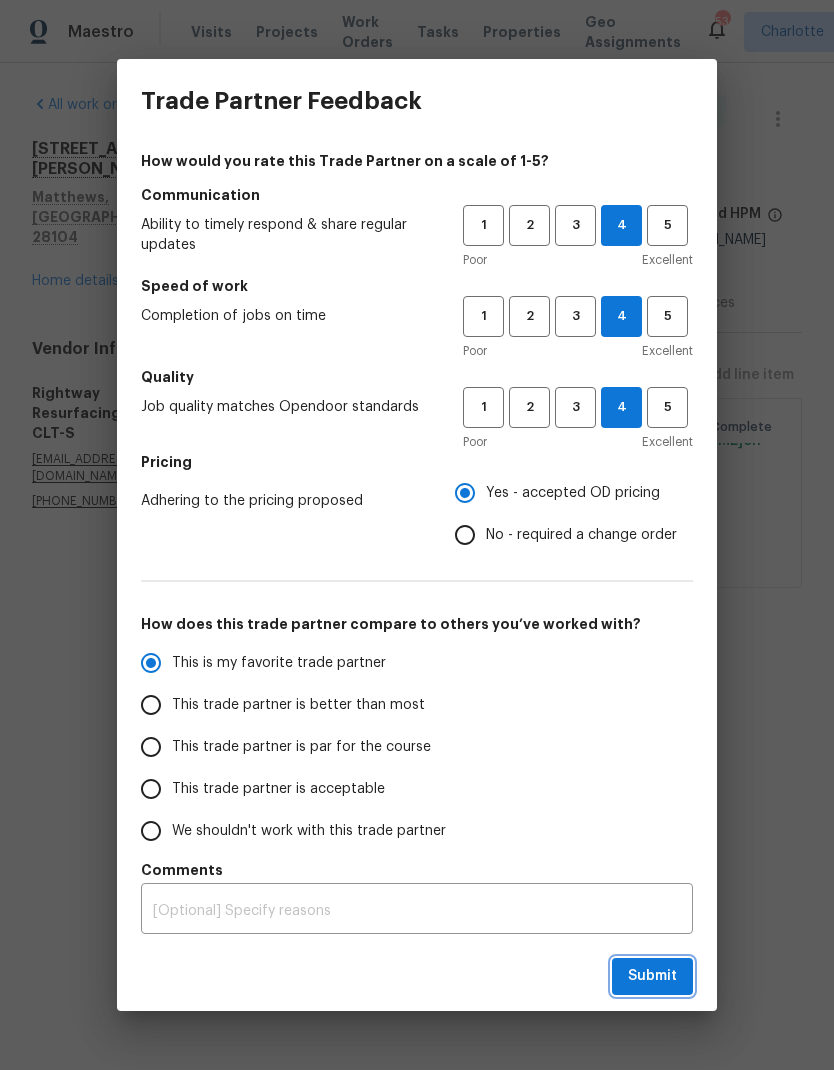 click on "Submit" at bounding box center [652, 976] 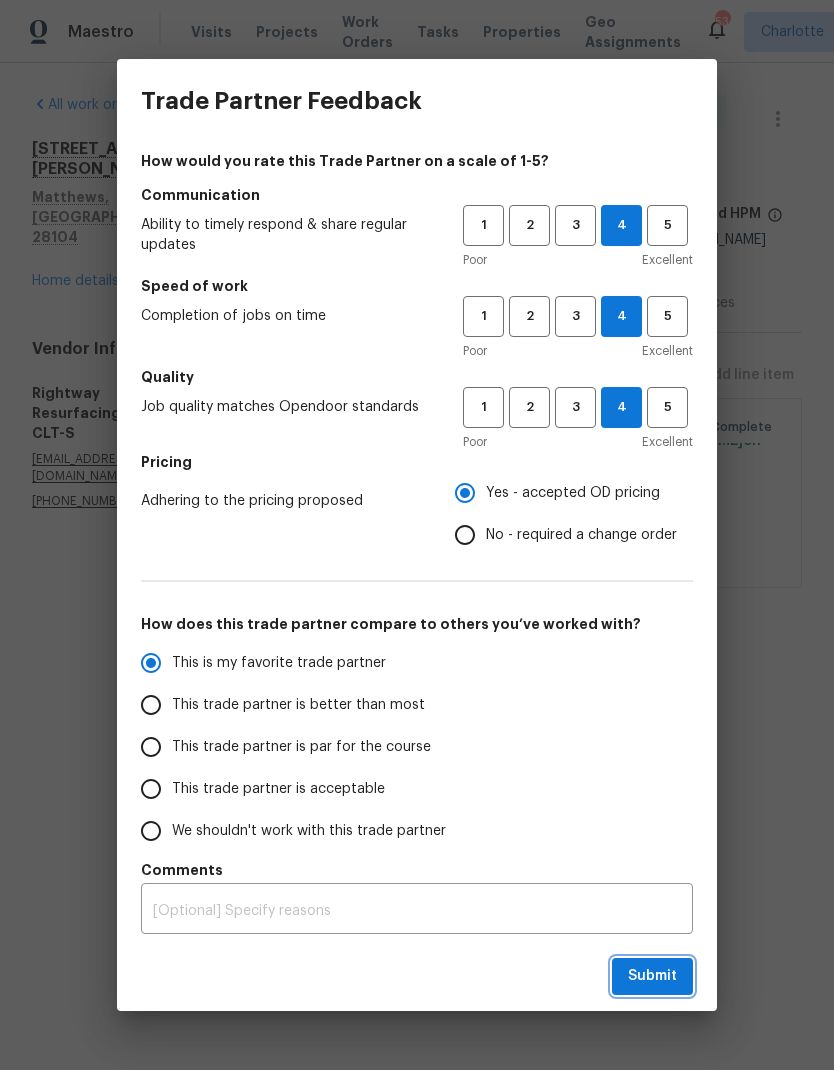 radio on "true" 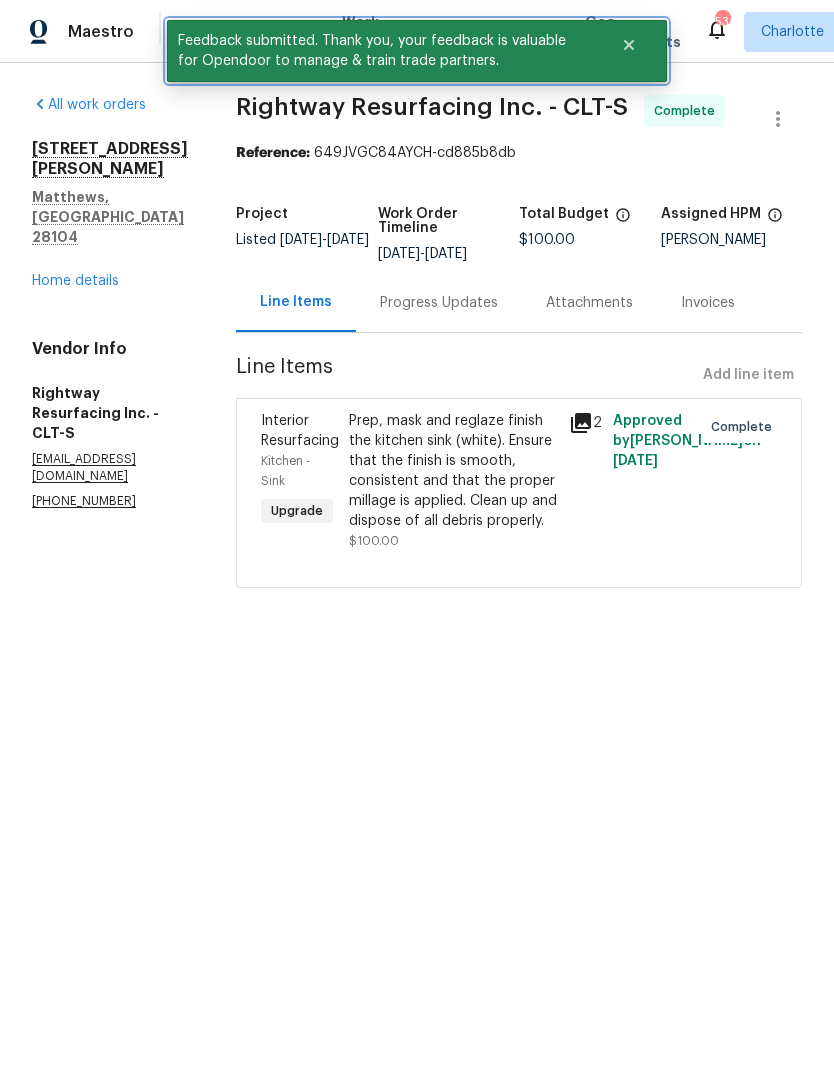 click 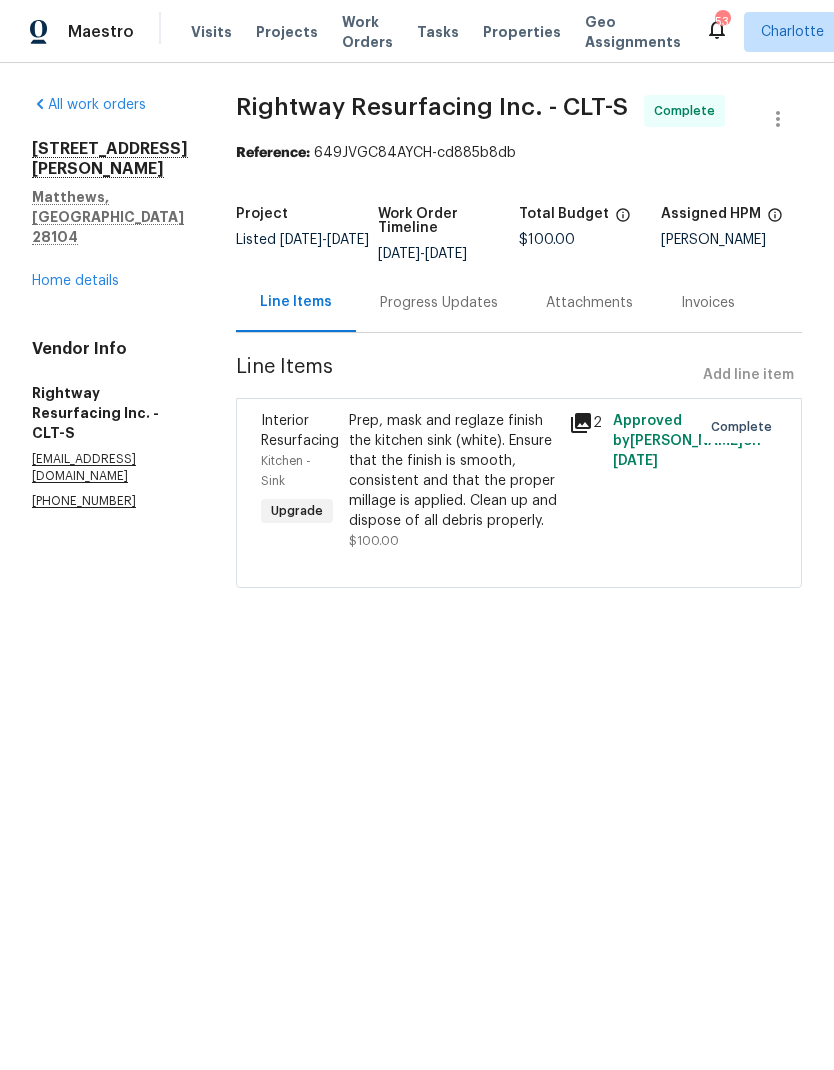 click on "Work Orders" at bounding box center (367, 32) 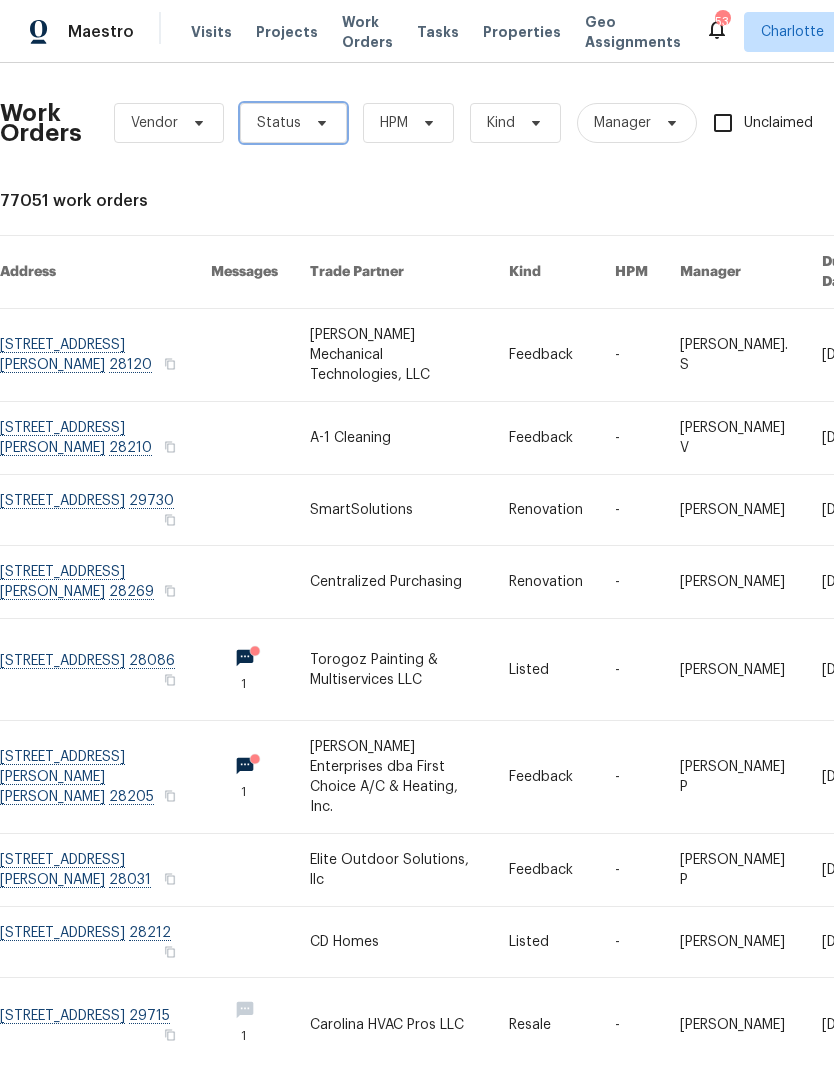 click at bounding box center [319, 123] 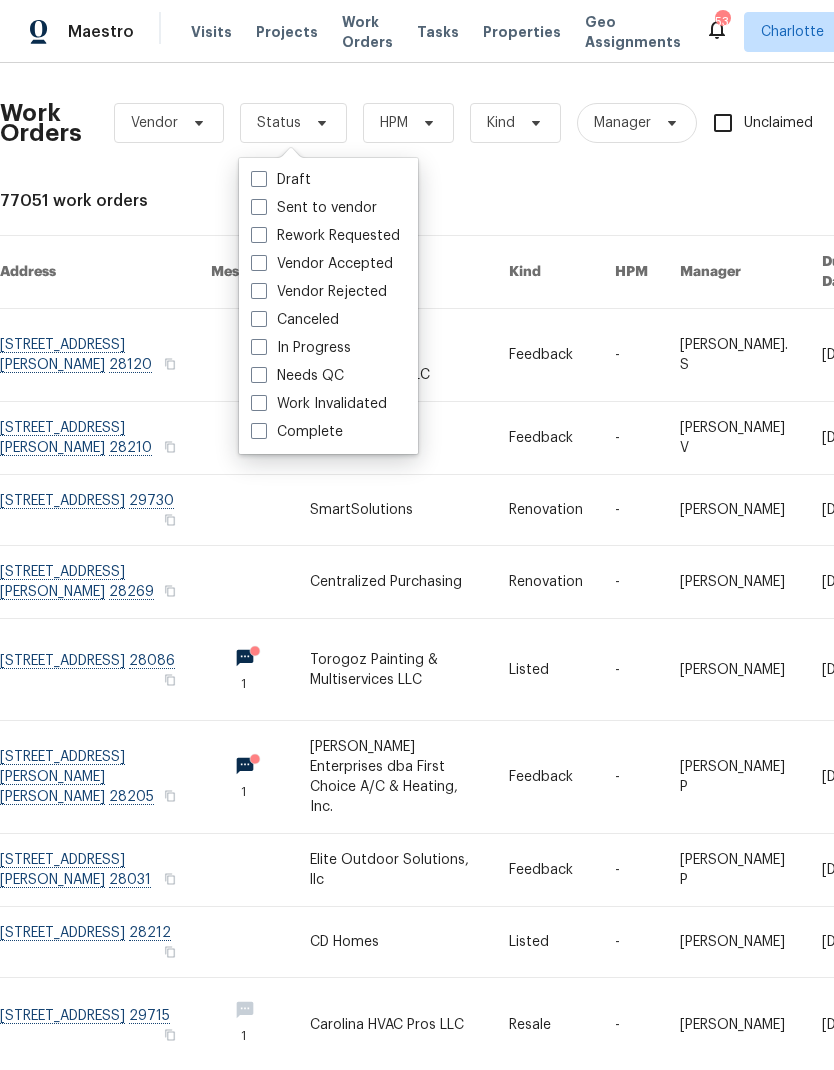 click on "Needs QC" at bounding box center (297, 376) 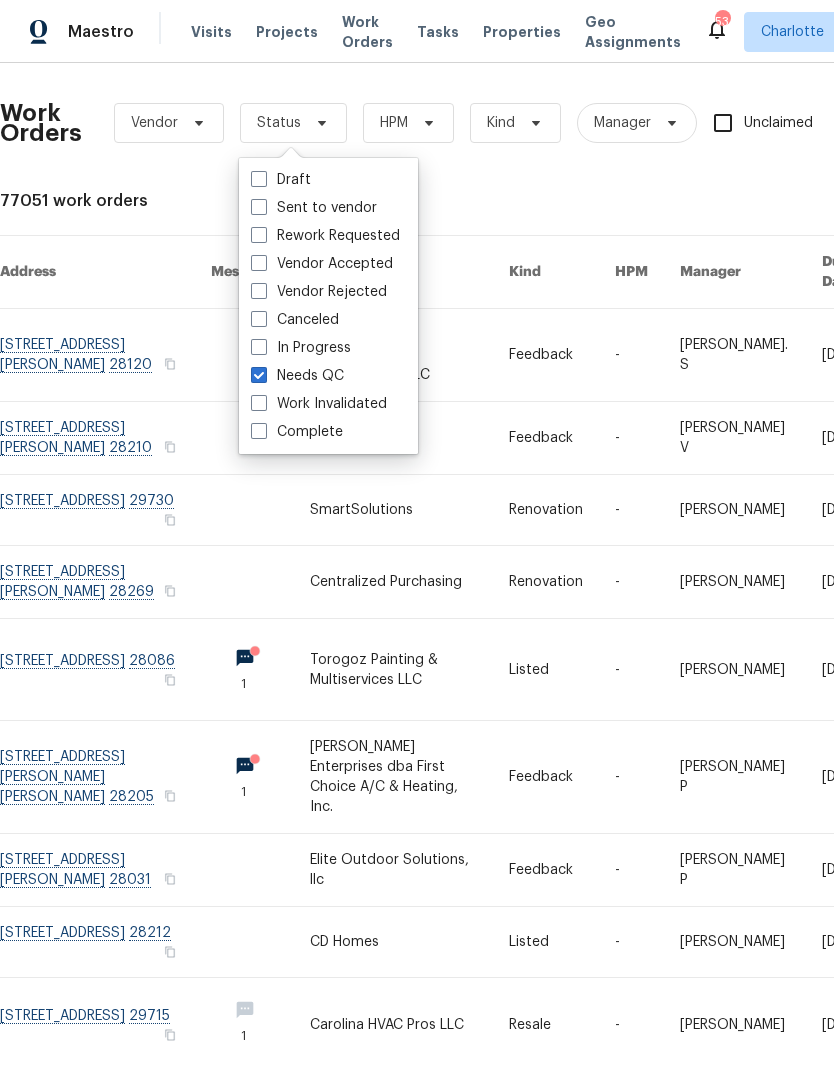 checkbox on "true" 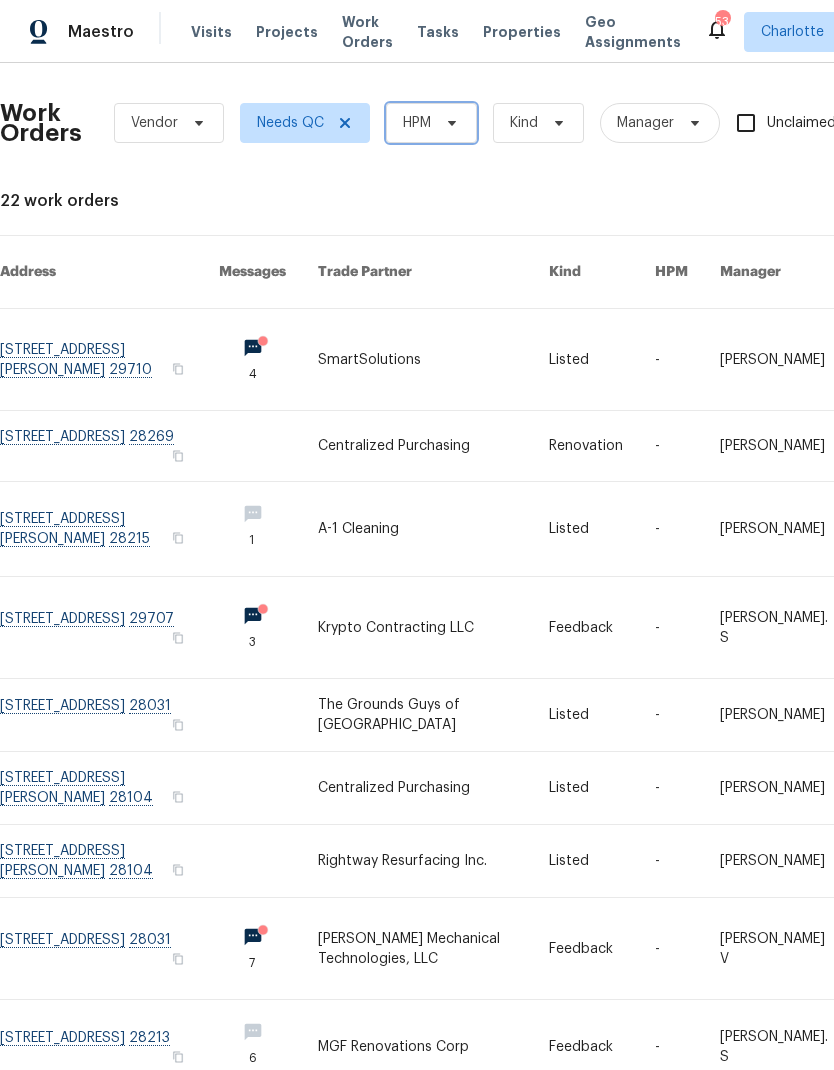 click at bounding box center (449, 123) 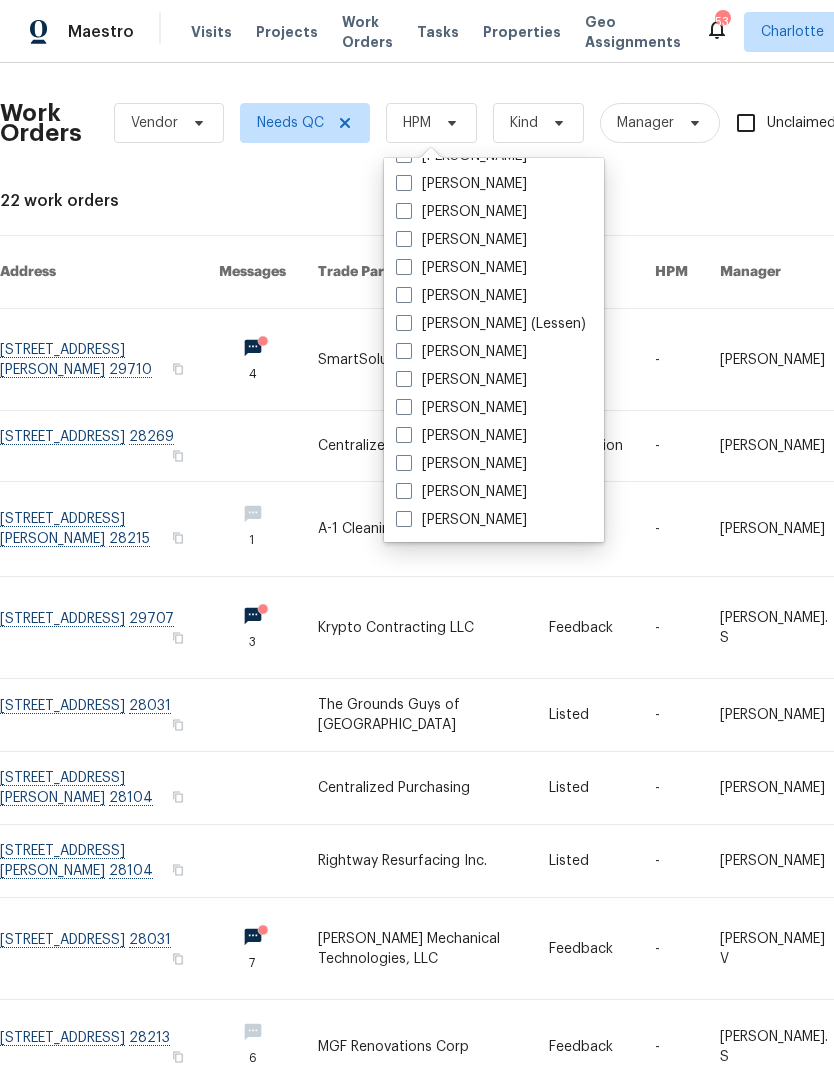 scroll, scrollTop: 248, scrollLeft: 0, axis: vertical 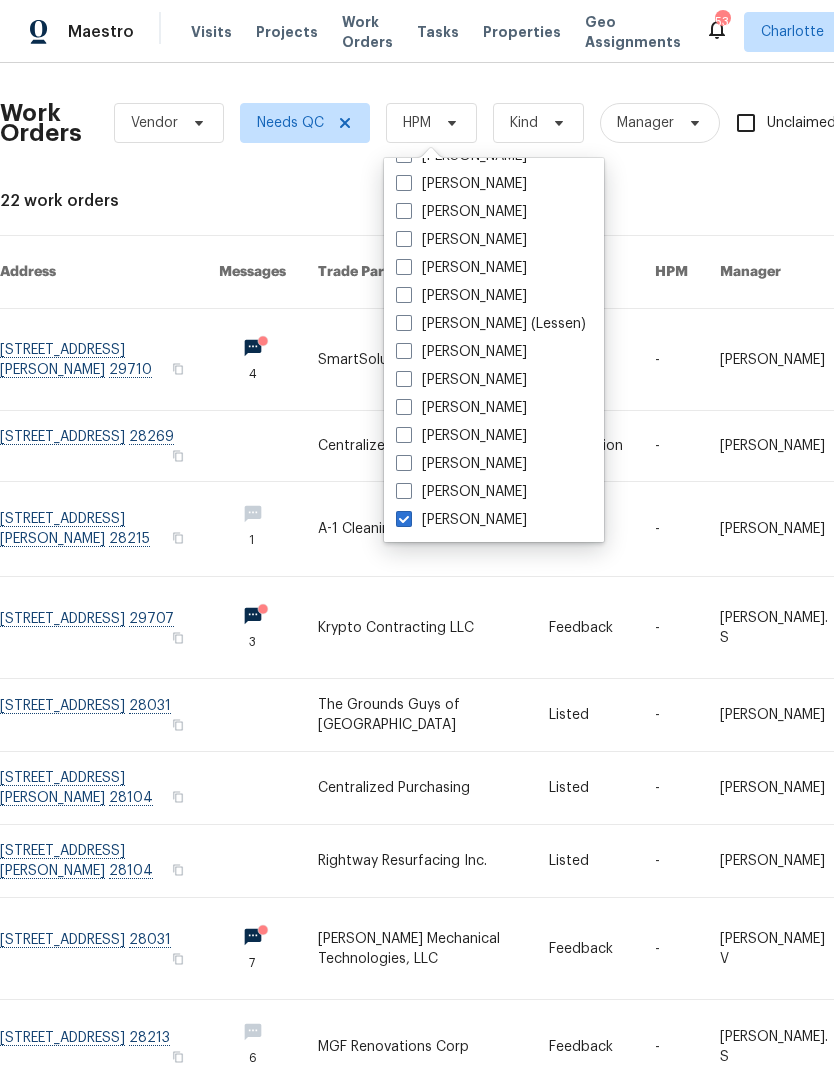 checkbox on "true" 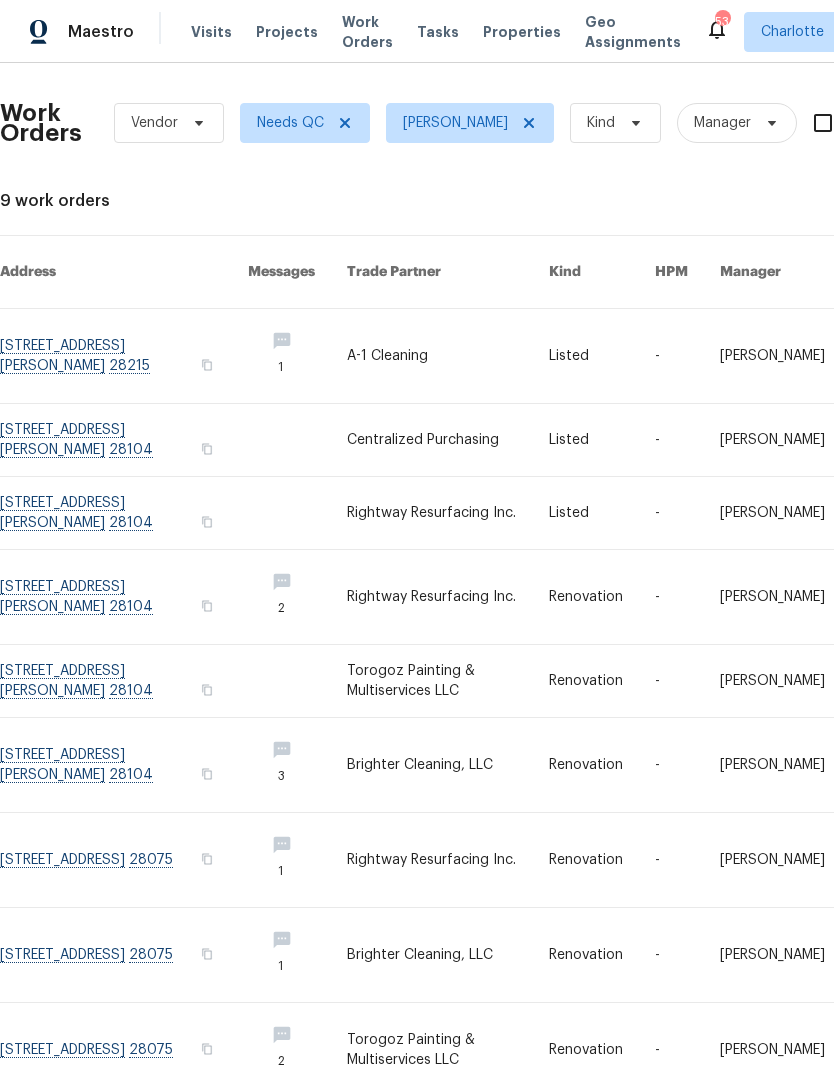 click at bounding box center (124, 356) 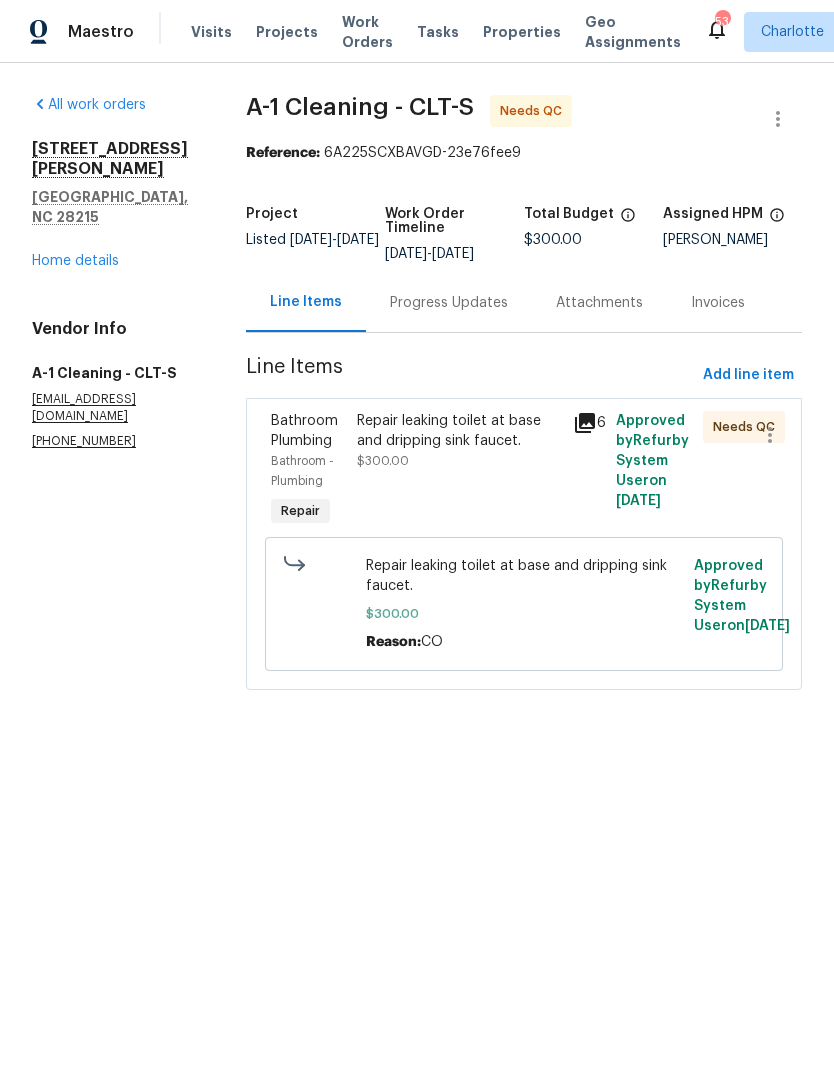 click on "Repair leaking toilet at base and dripping sink faucet." at bounding box center (459, 431) 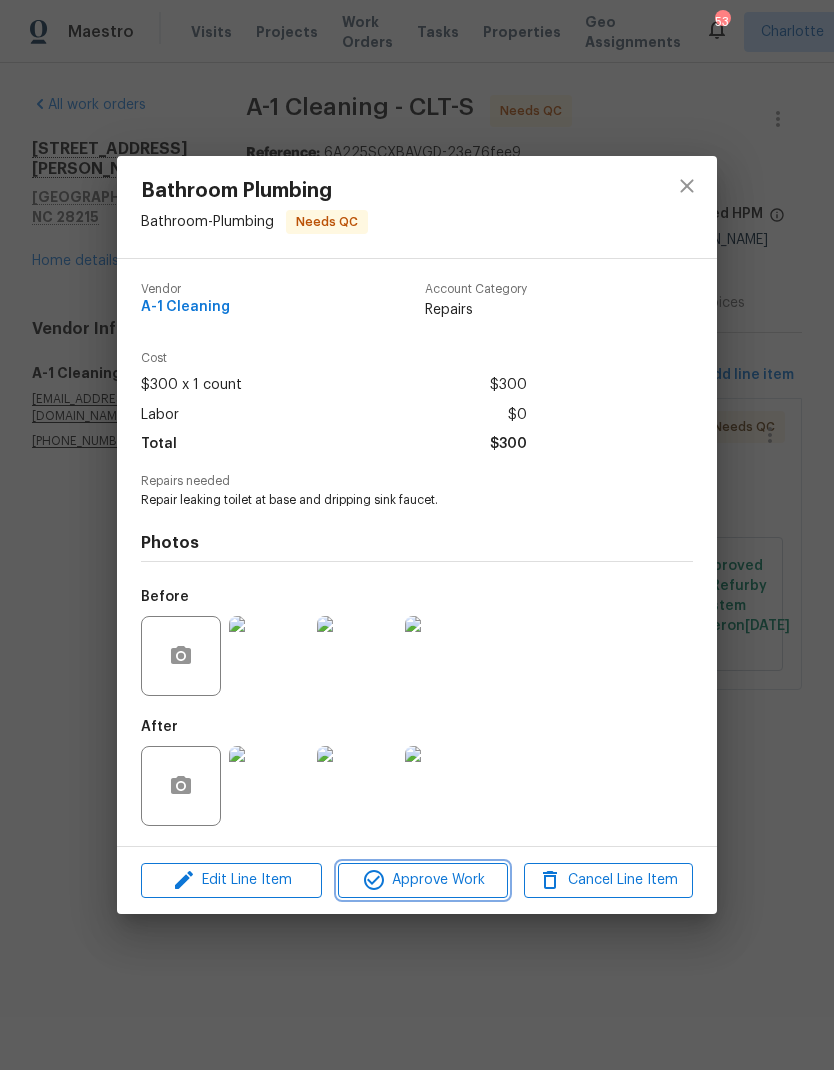 click on "Approve Work" at bounding box center (422, 880) 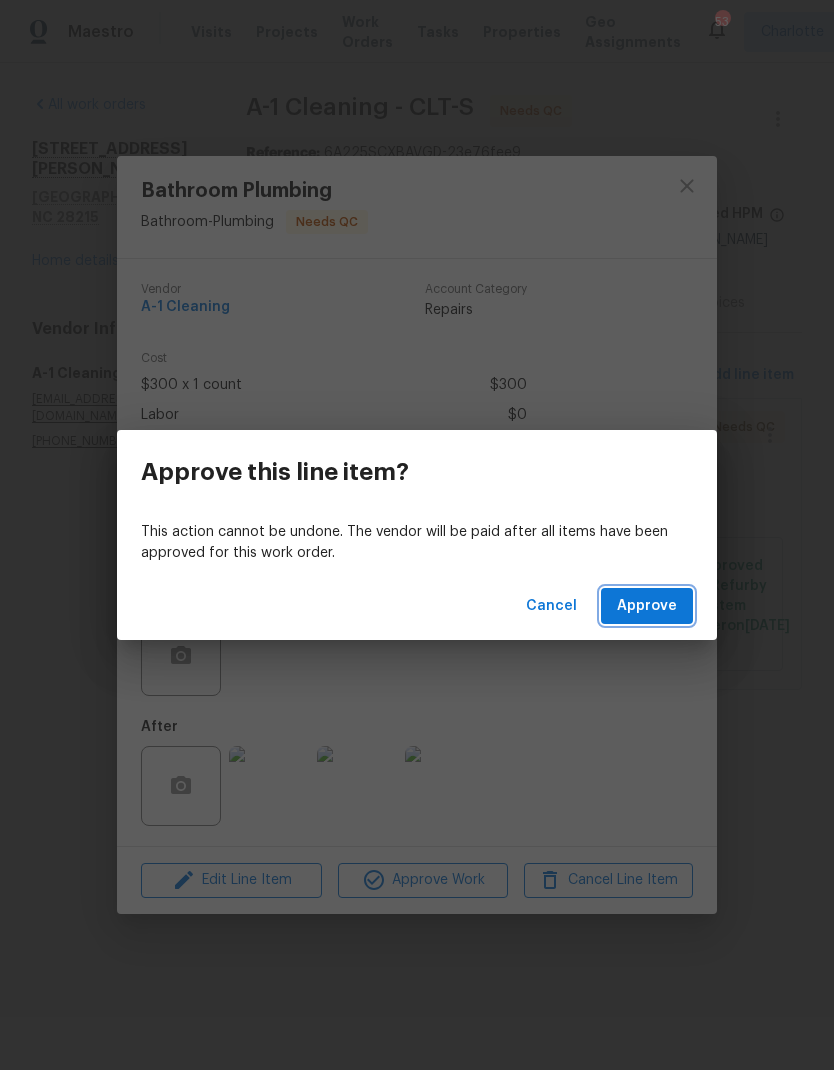 click on "Approve" at bounding box center (647, 606) 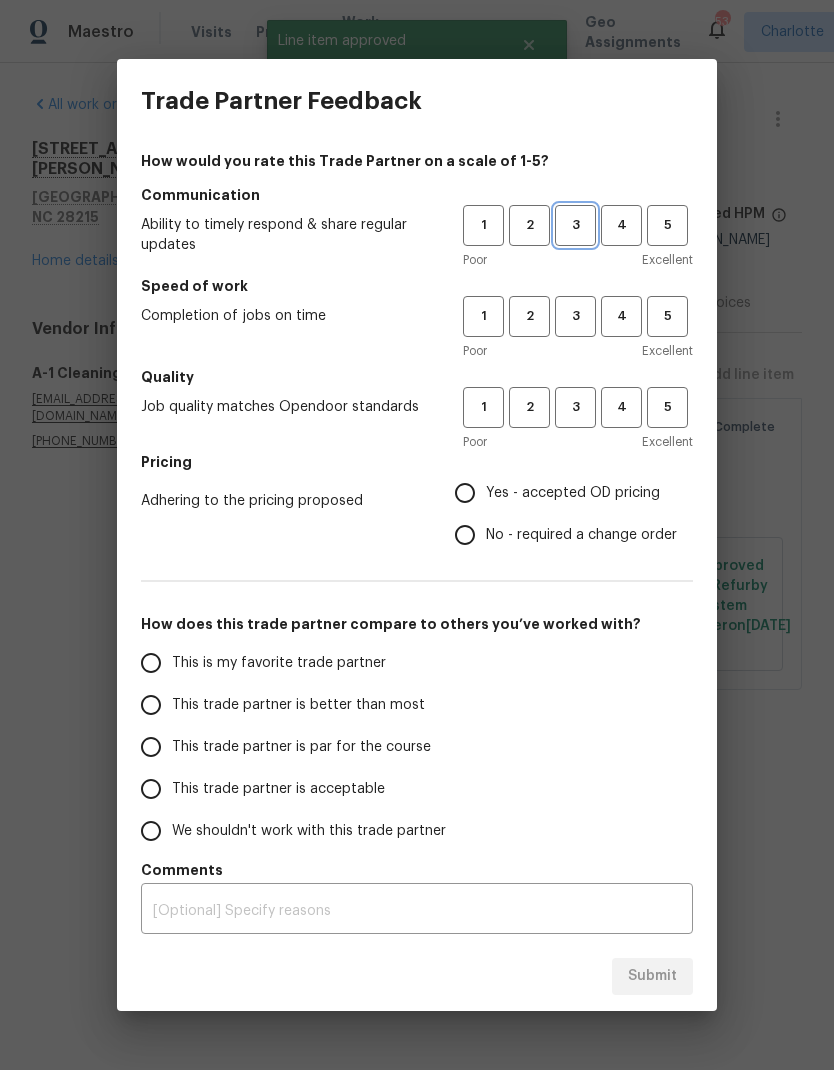 click on "3" at bounding box center (575, 225) 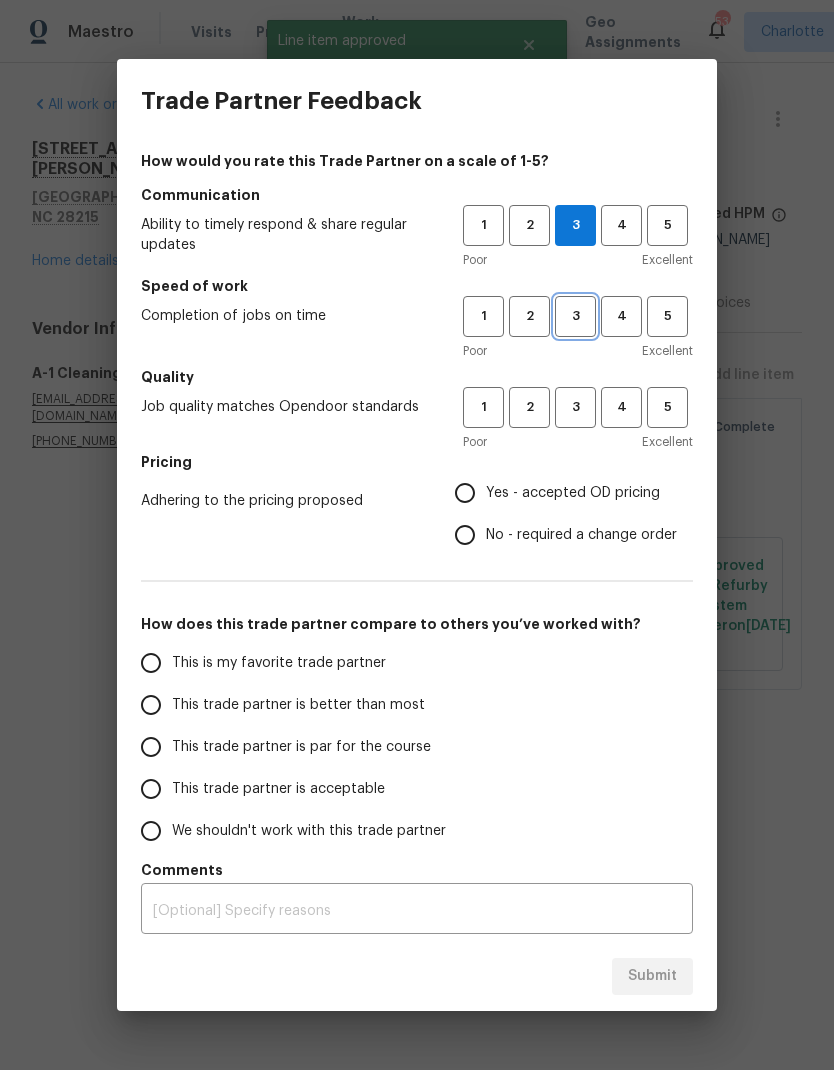click on "3" at bounding box center [575, 316] 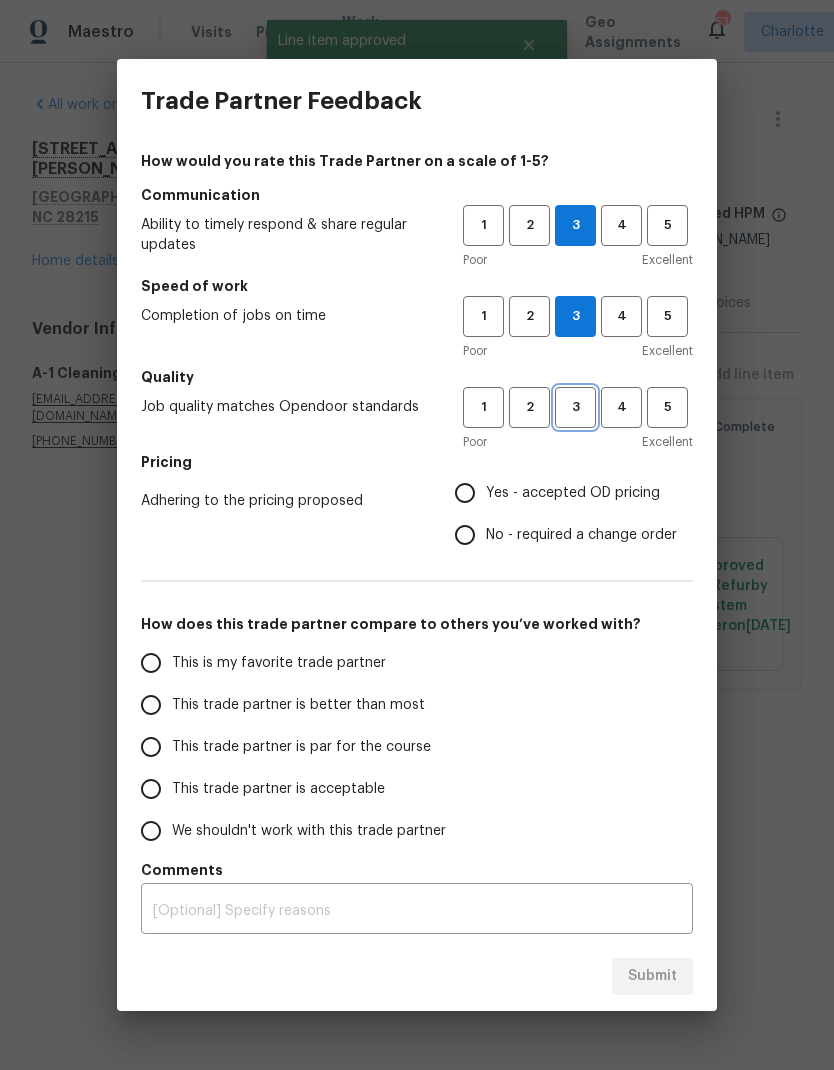 click on "3" at bounding box center (575, 407) 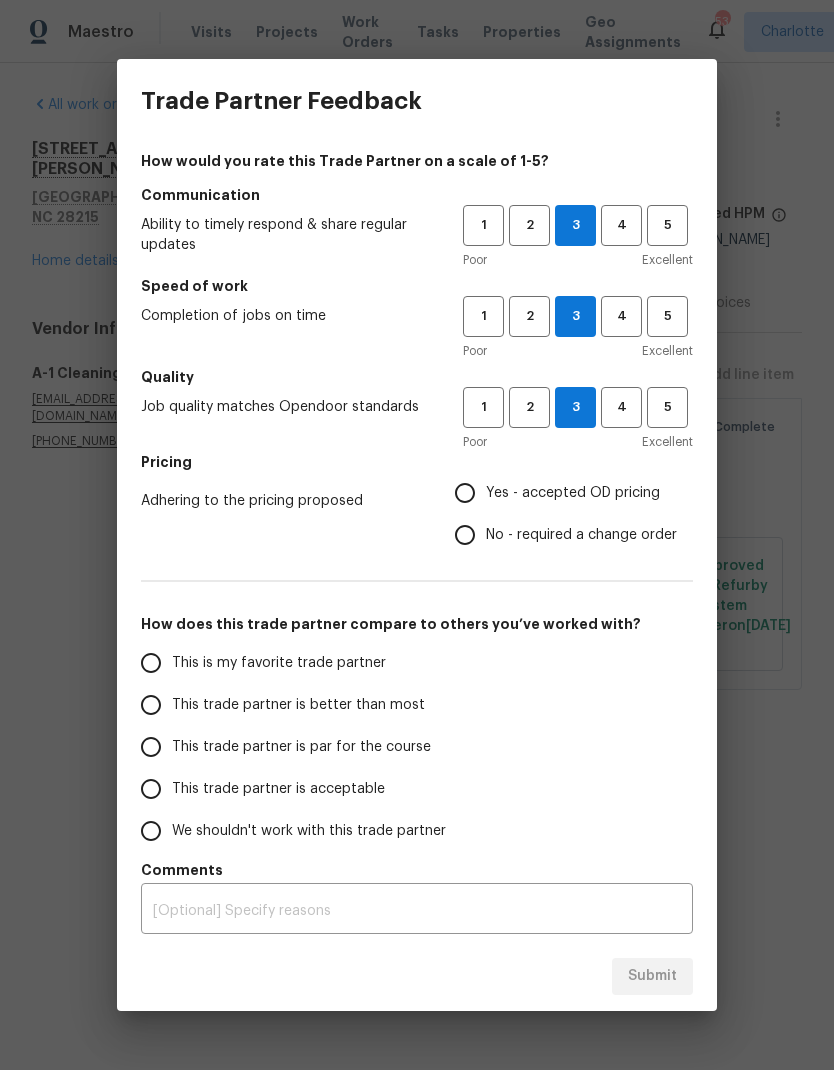 click on "Yes - accepted OD pricing" at bounding box center (465, 493) 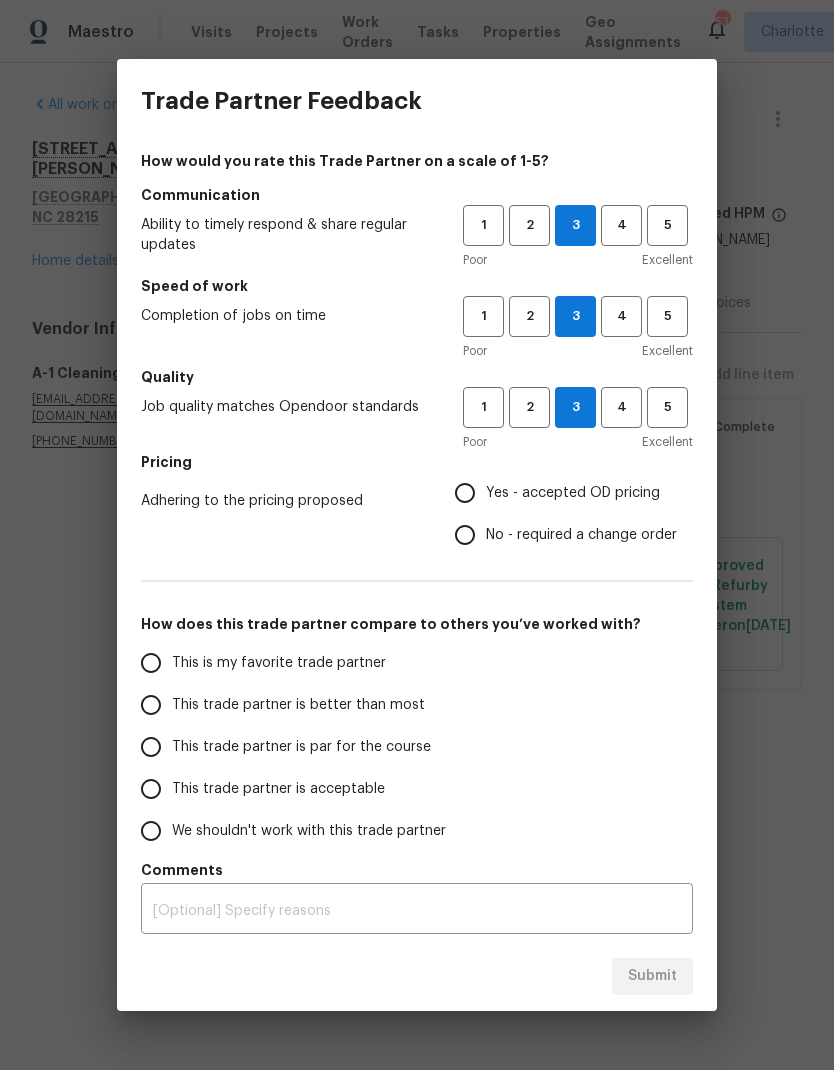 radio on "true" 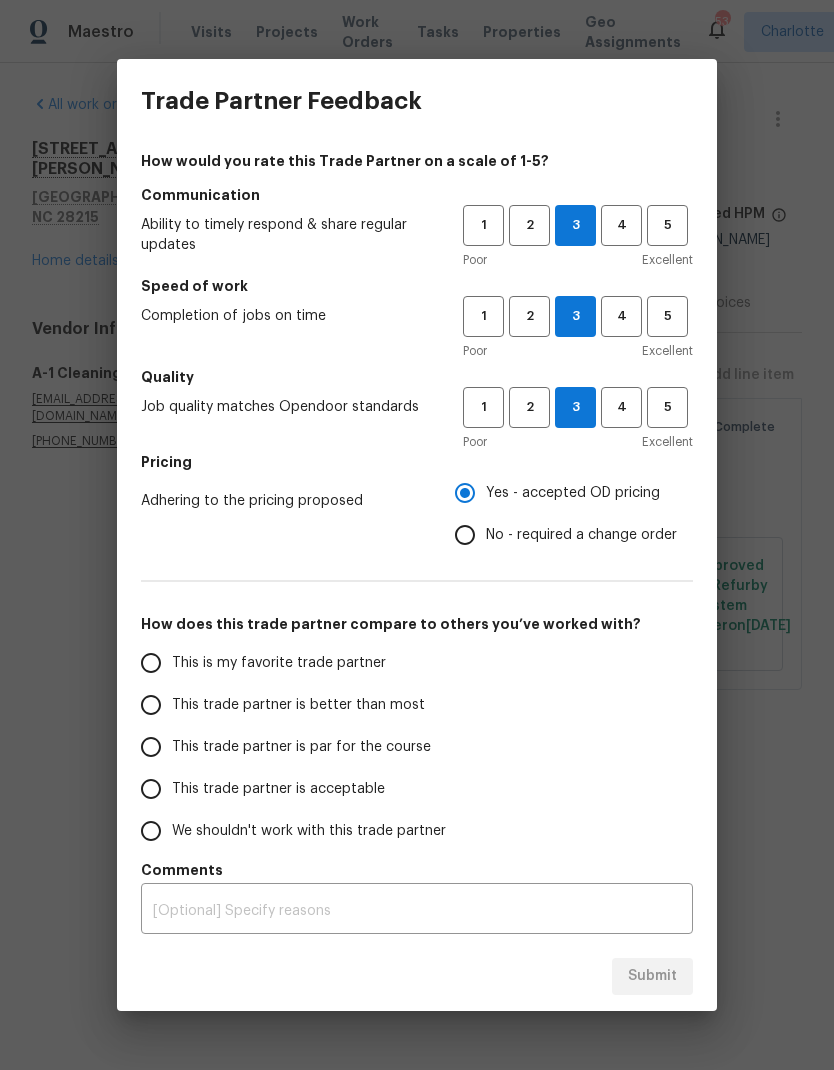 click on "No - required a change order" at bounding box center [465, 535] 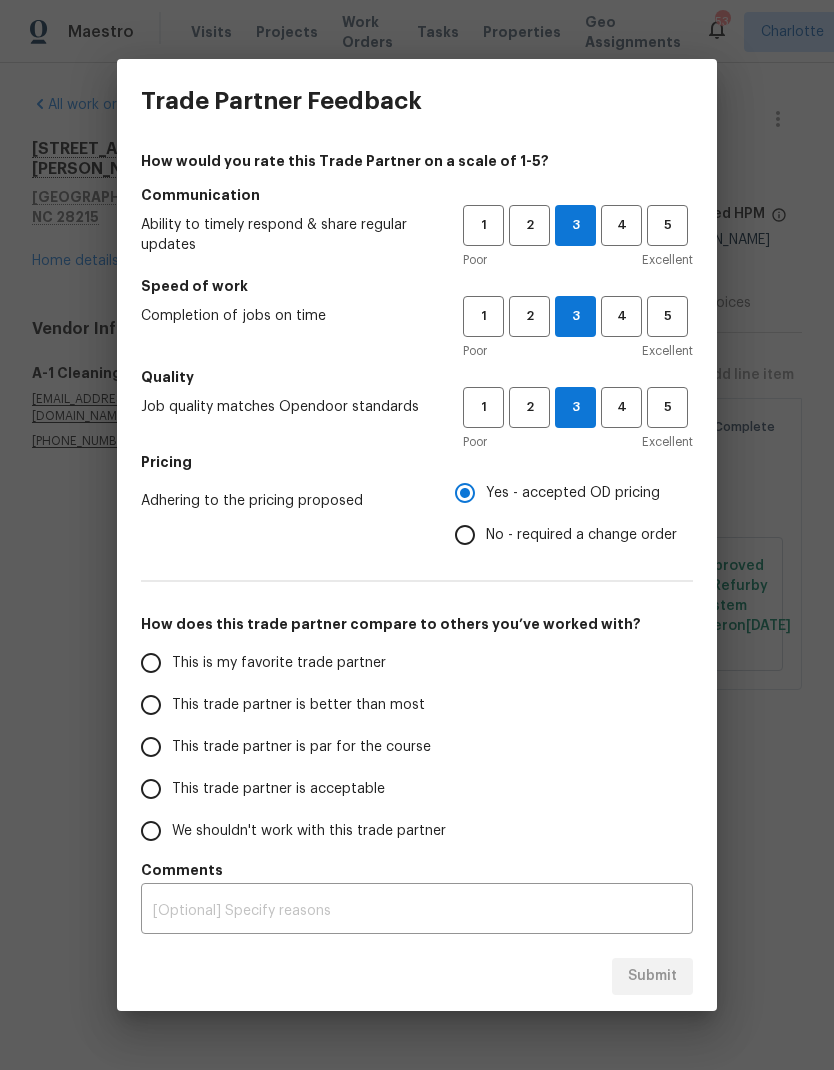 radio on "true" 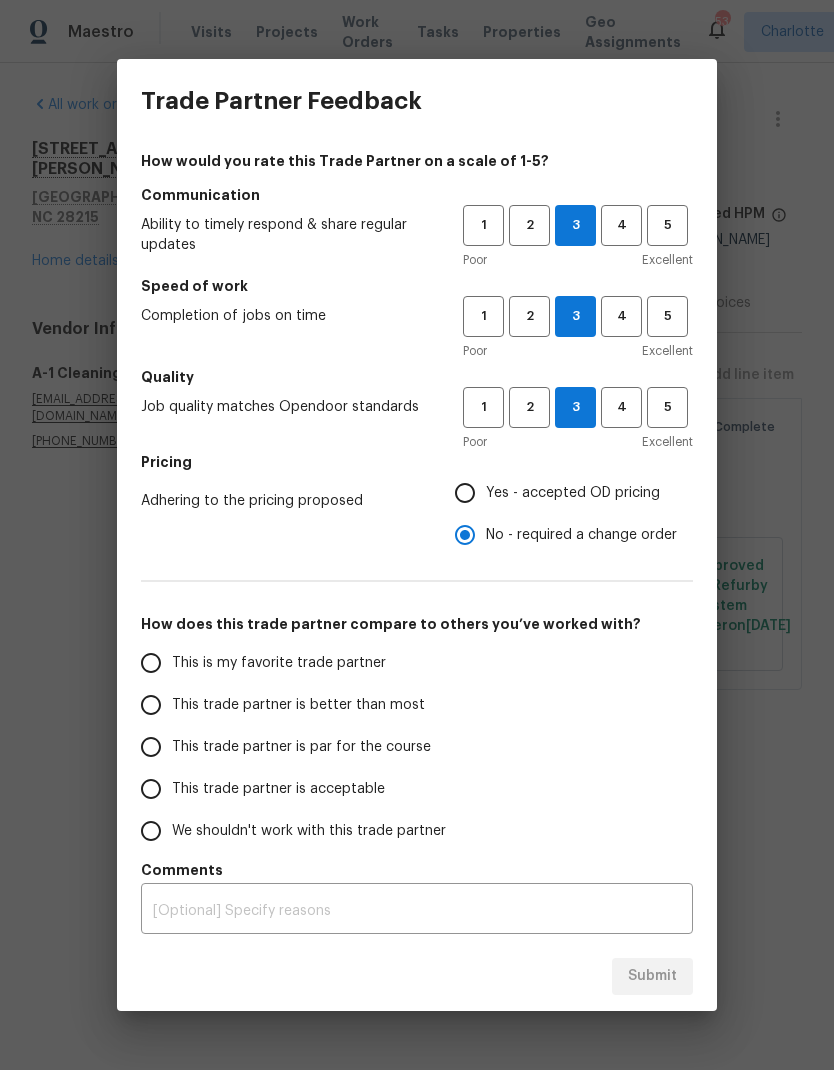 click on "This trade partner is better than most" at bounding box center (151, 705) 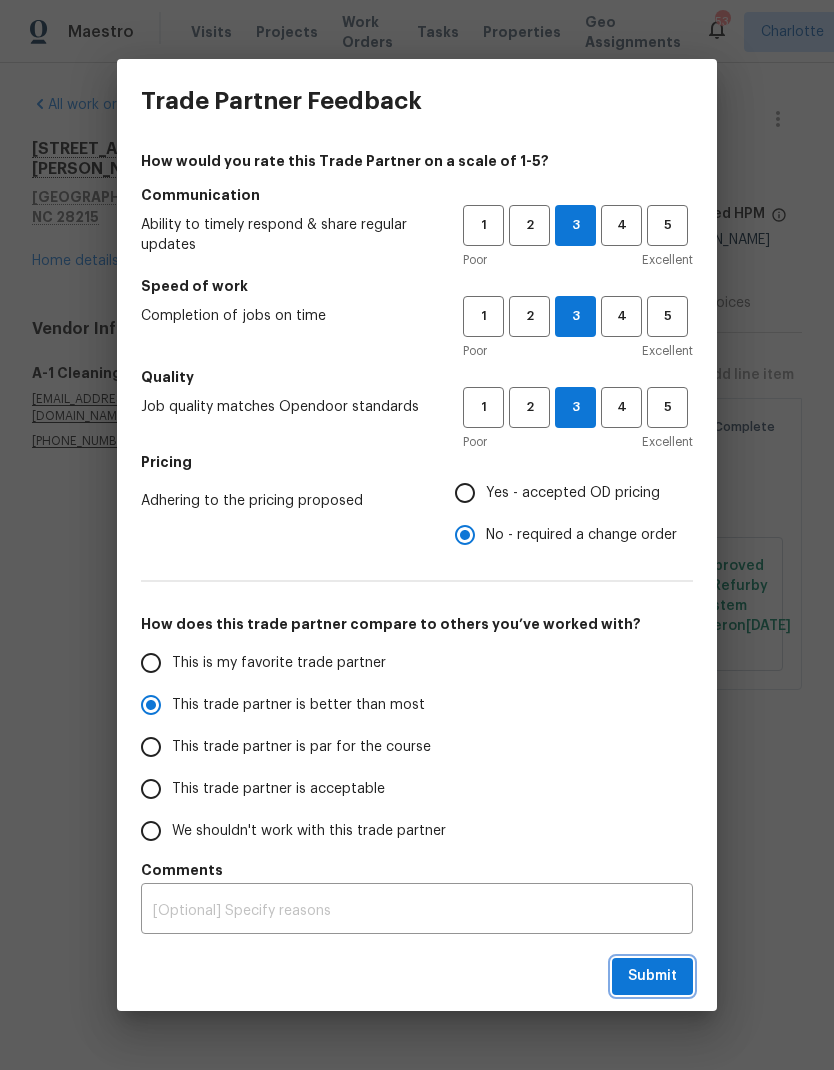 click on "Submit" at bounding box center [652, 976] 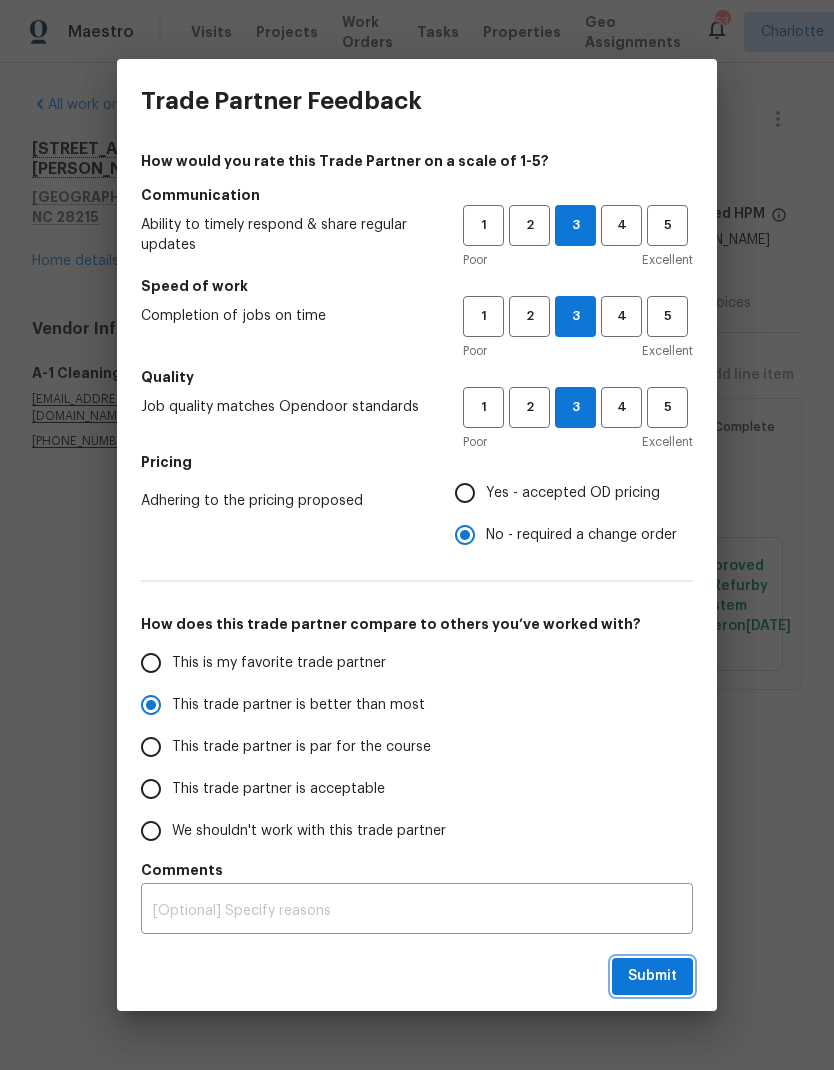radio on "true" 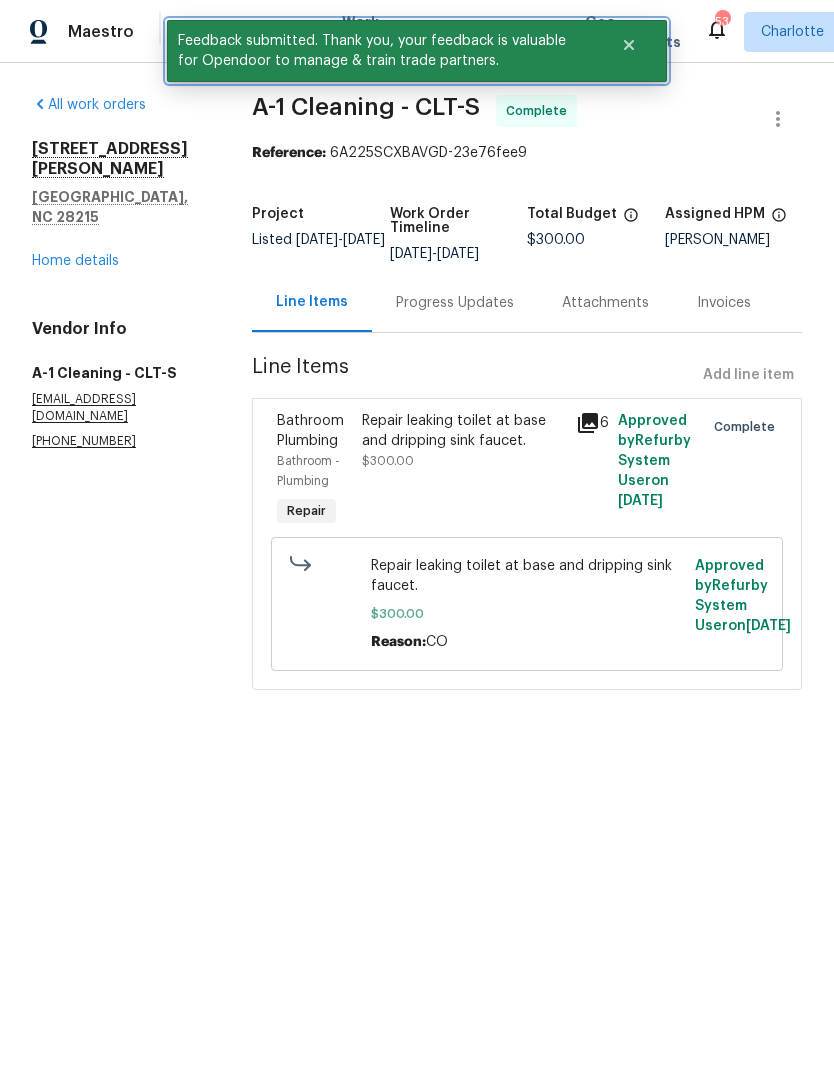 click 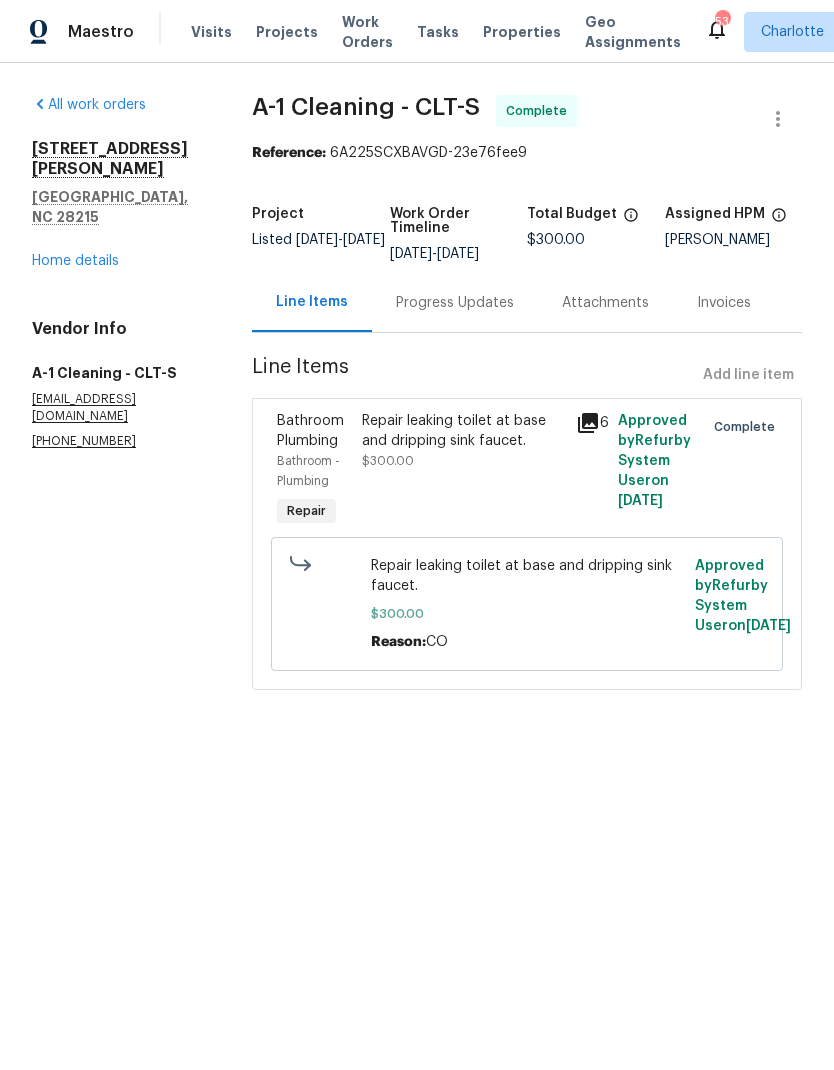 click on "Work Orders" at bounding box center (367, 32) 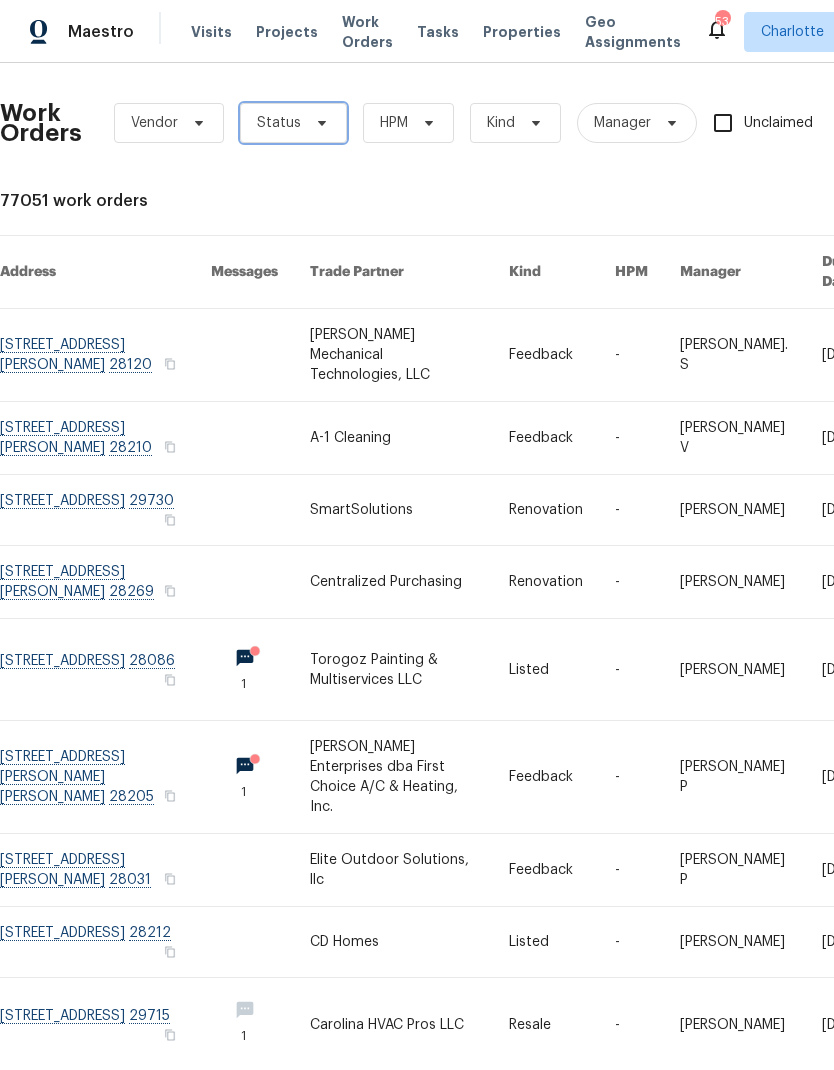 click at bounding box center (319, 123) 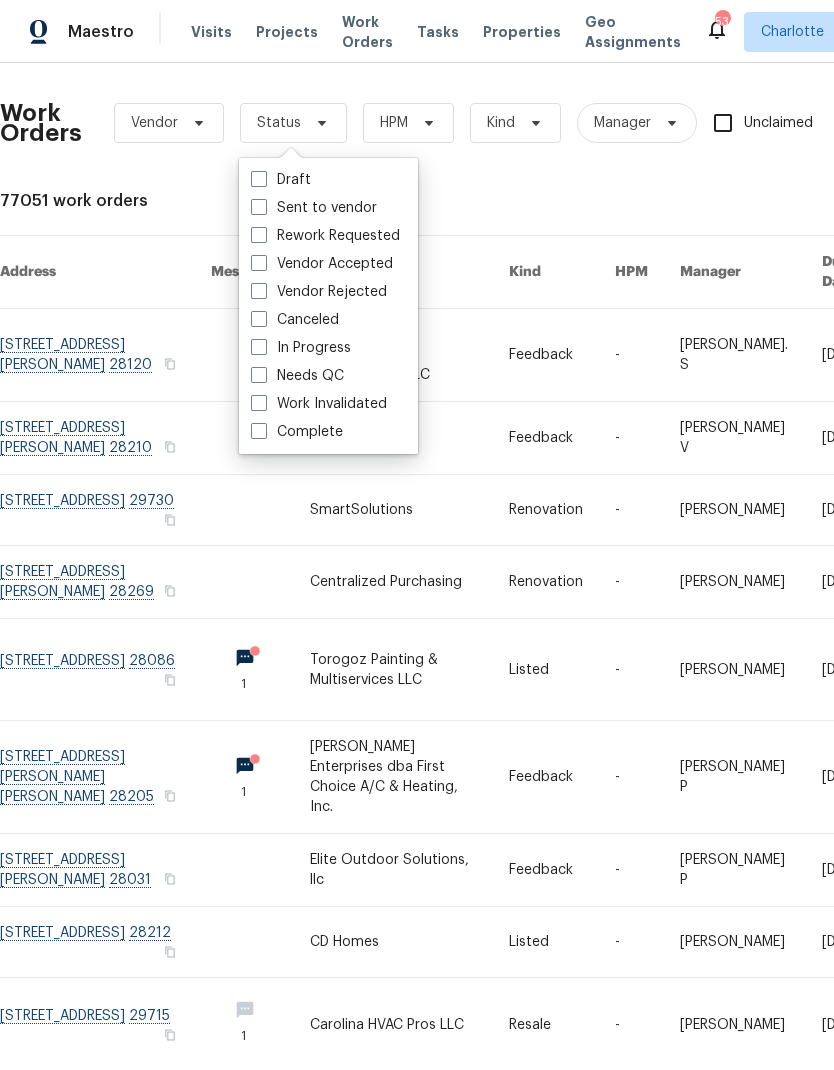 click on "Needs QC" at bounding box center (297, 376) 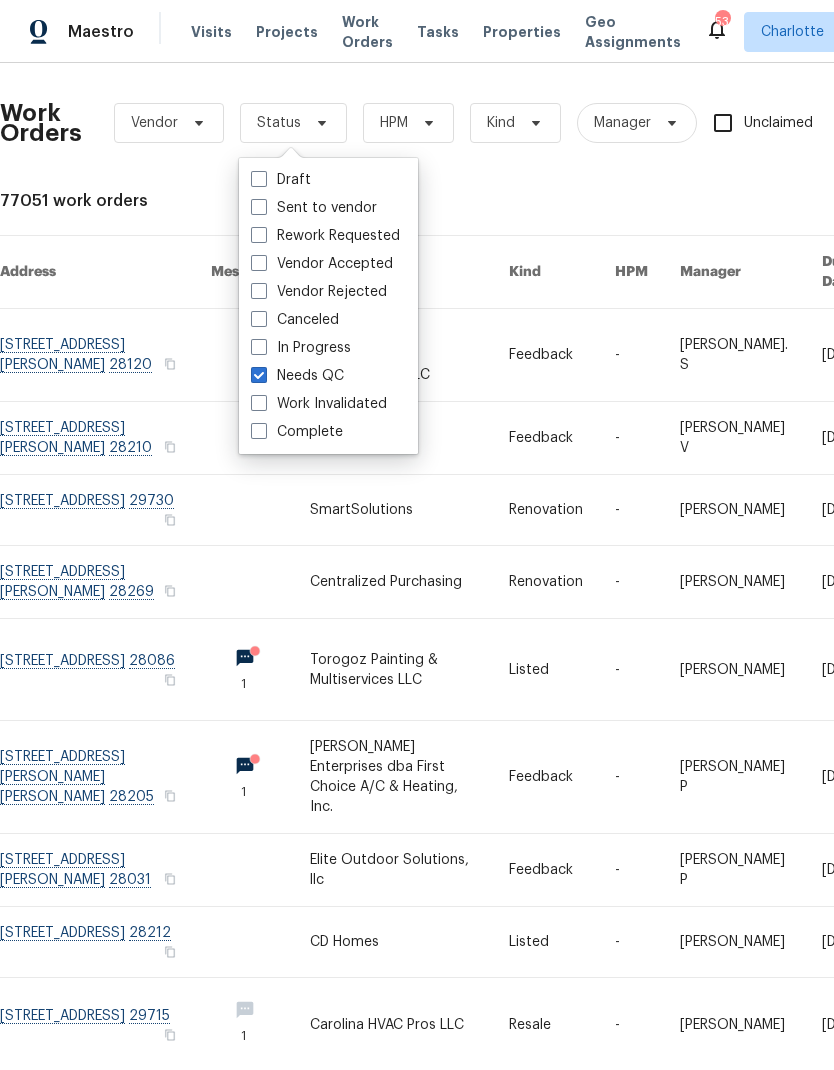 checkbox on "true" 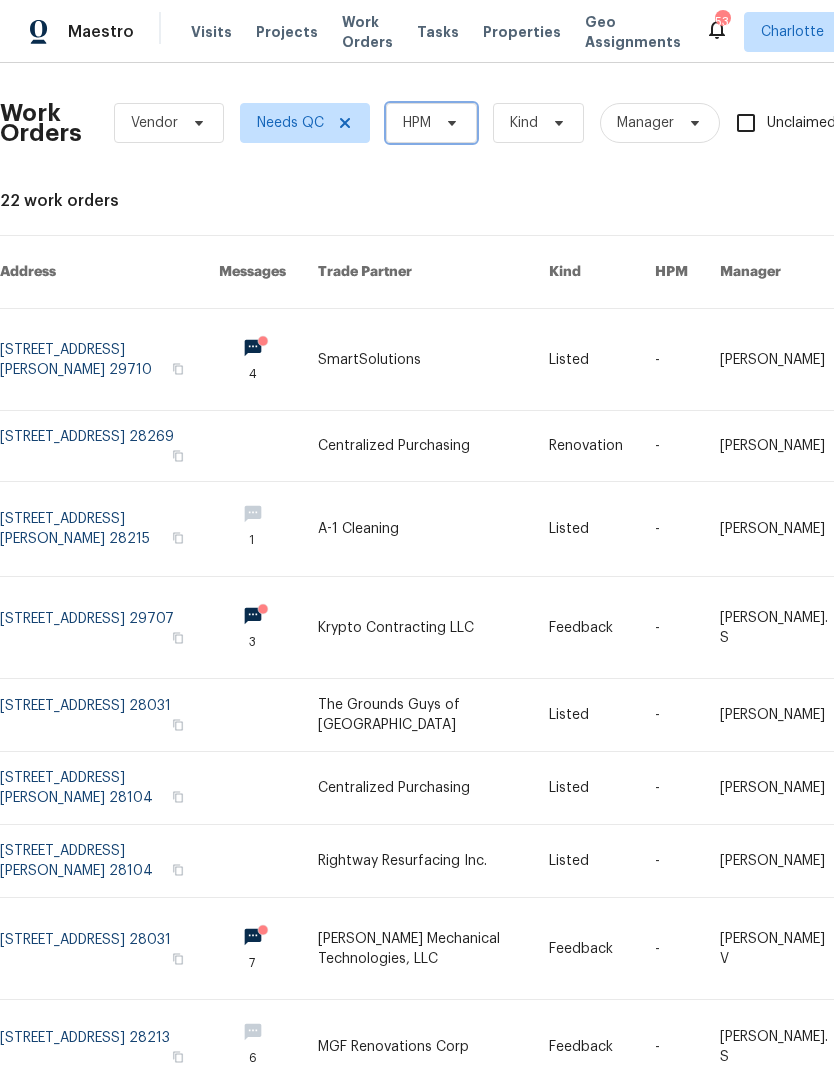 click on "HPM" at bounding box center (431, 123) 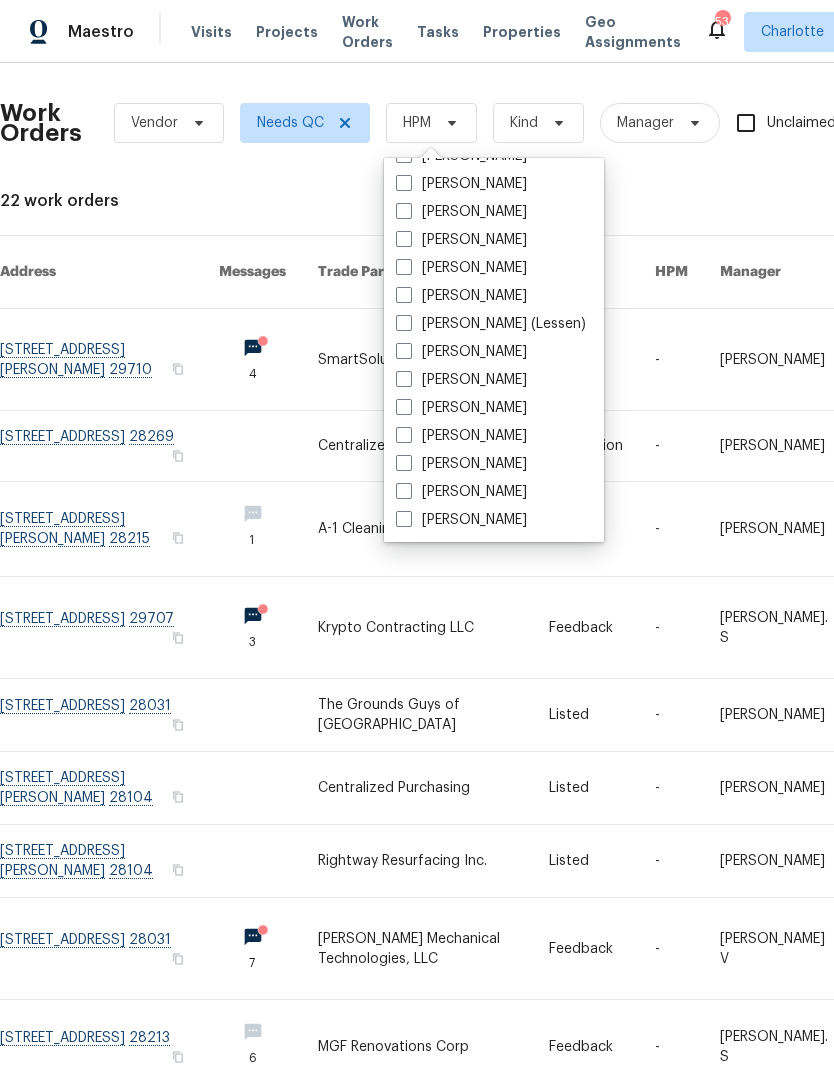 scroll, scrollTop: 248, scrollLeft: 0, axis: vertical 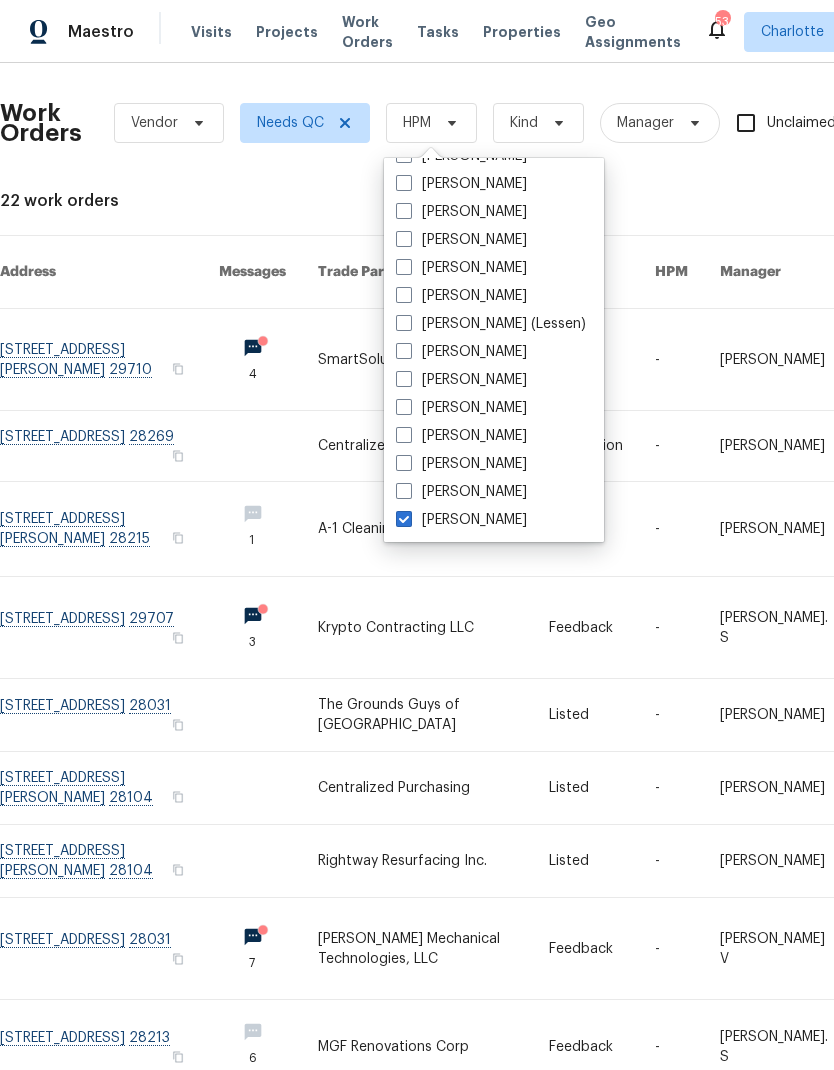 checkbox on "true" 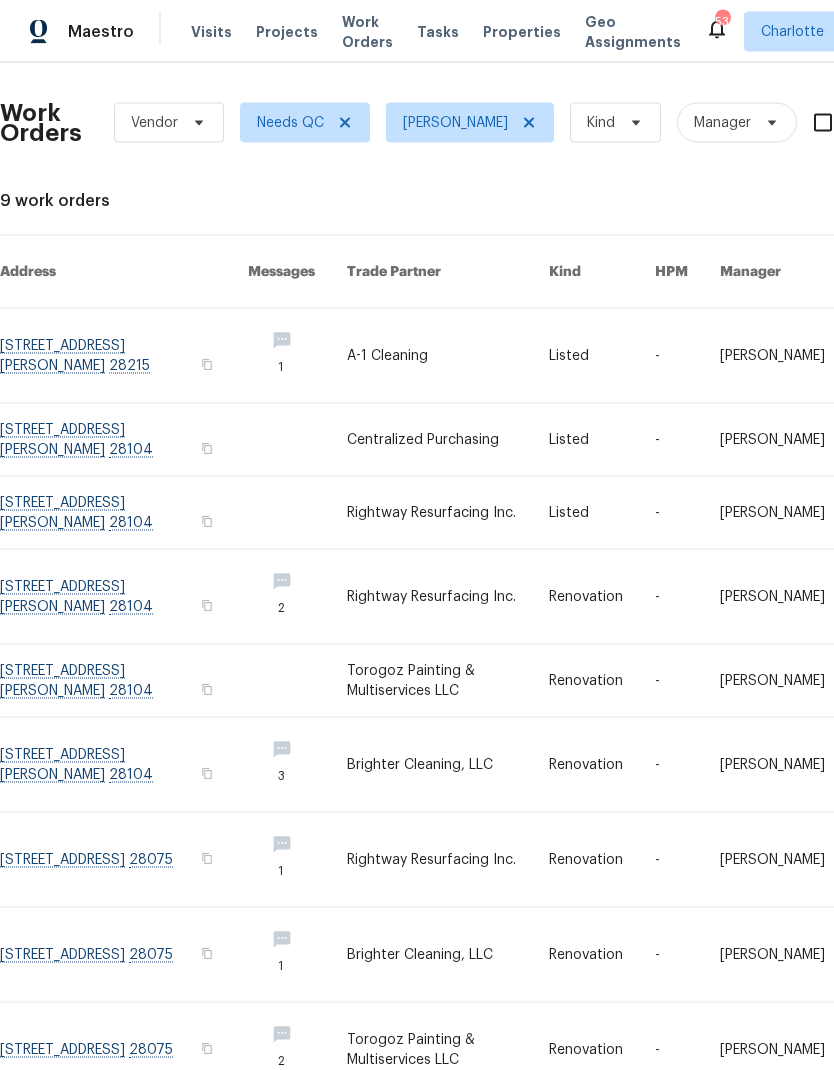 scroll, scrollTop: 76, scrollLeft: 0, axis: vertical 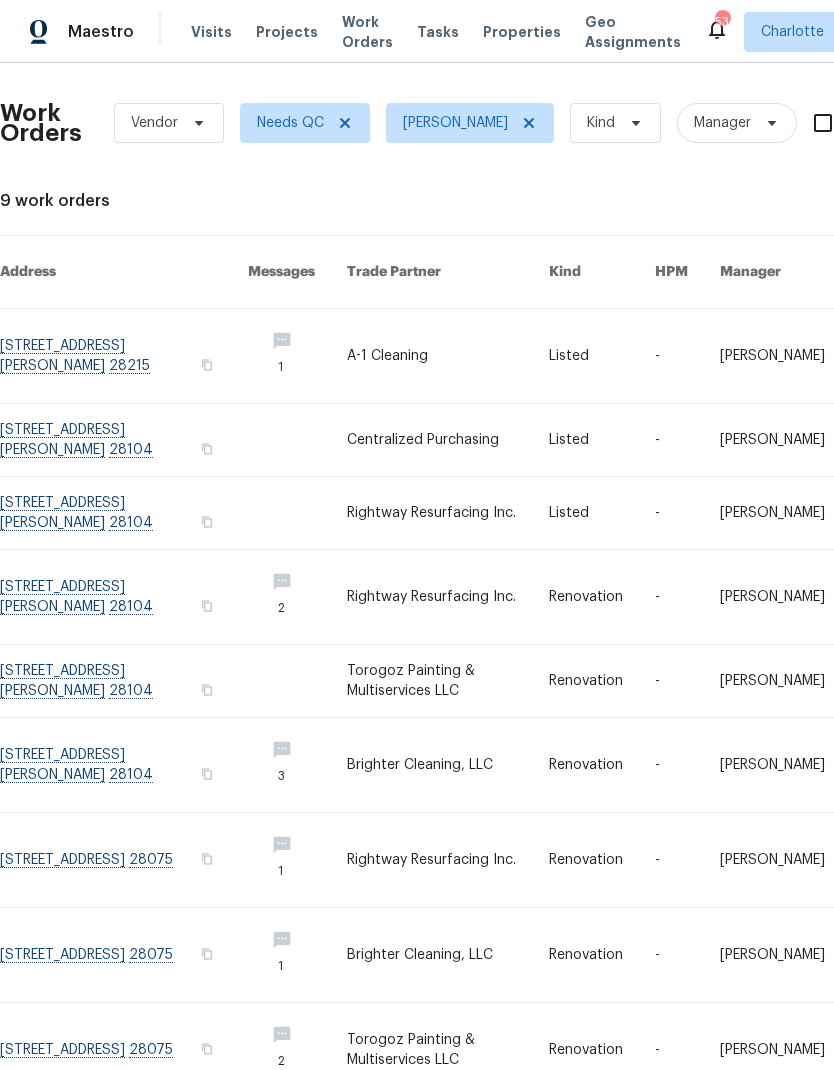 click at bounding box center [124, 1050] 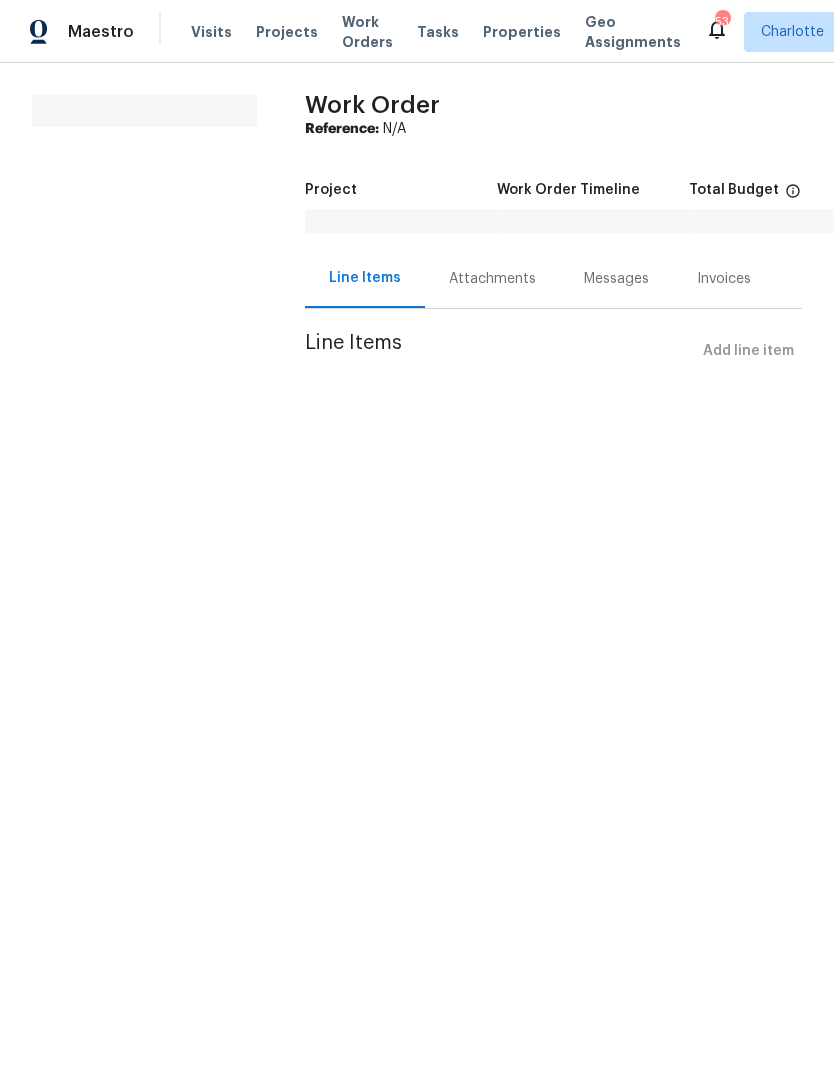 scroll, scrollTop: 0, scrollLeft: 0, axis: both 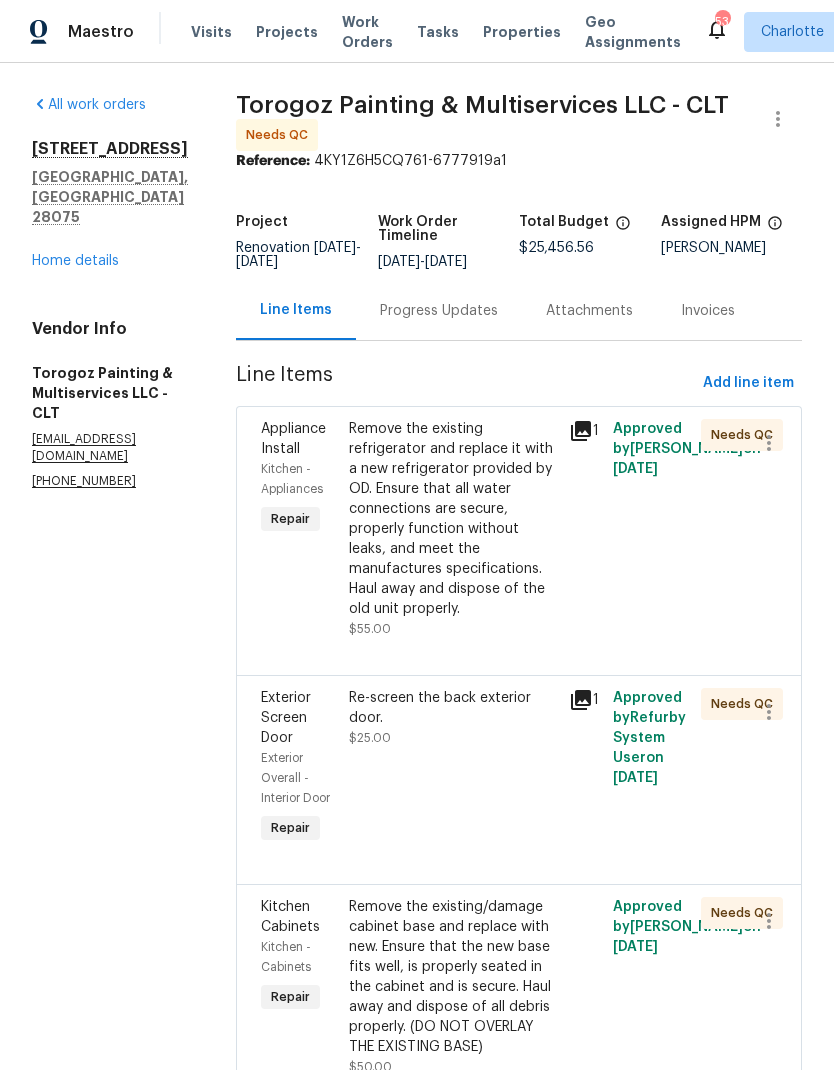 click on "Remove the existing refrigerator and replace it with a new refrigerator provided by OD. Ensure that all water connections are secure, properly function without leaks, and meet the manufactures specifications. Haul away and dispose of the old unit properly." at bounding box center (453, 519) 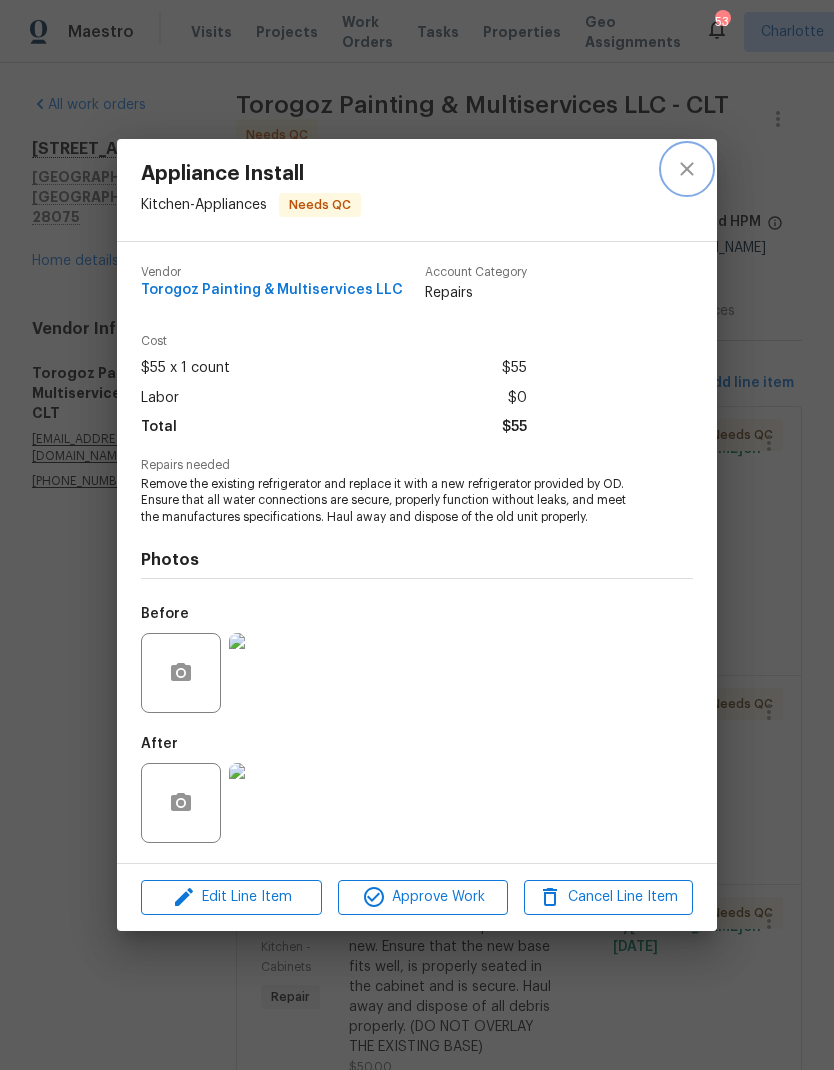 click at bounding box center [687, 169] 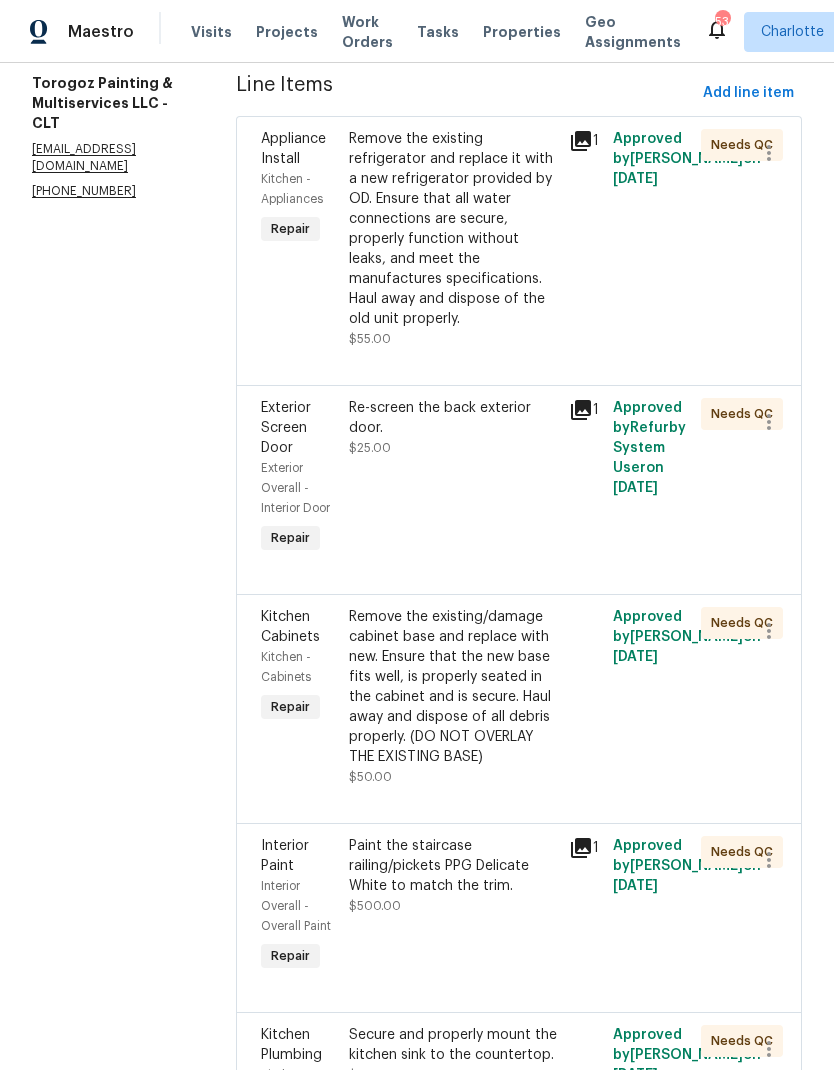 scroll, scrollTop: 289, scrollLeft: 0, axis: vertical 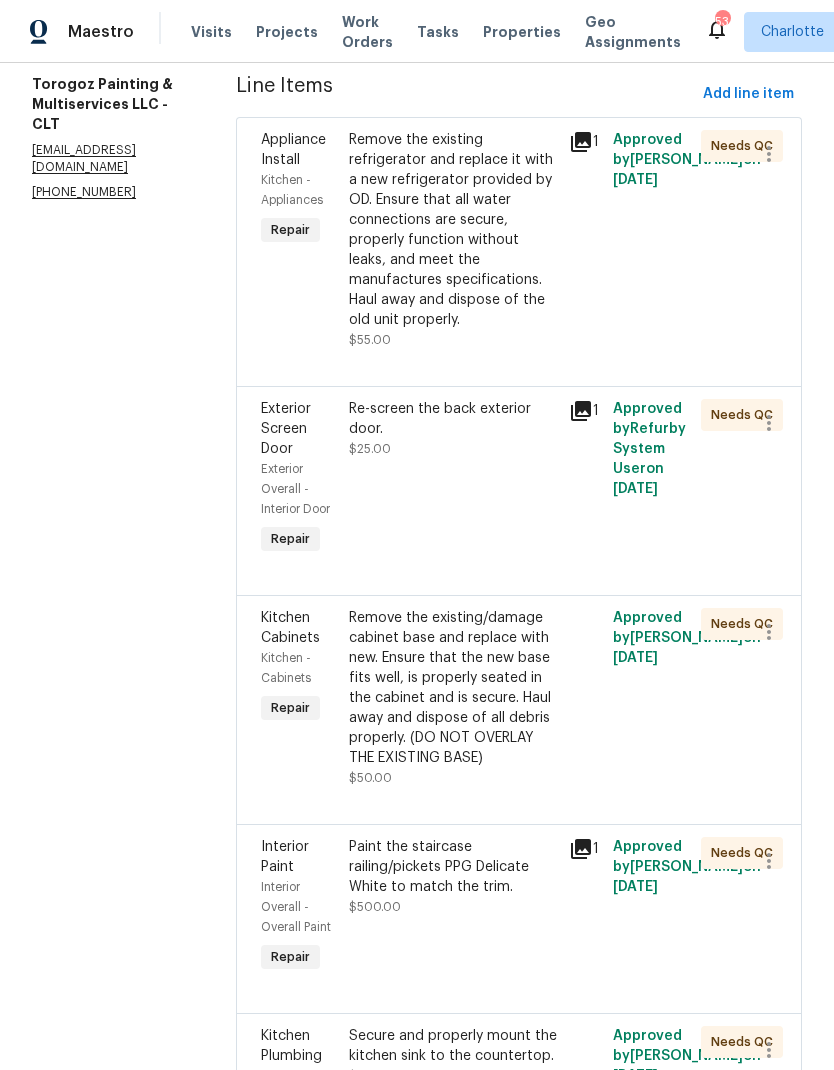 click on "Re-screen the back exterior door." at bounding box center [453, 419] 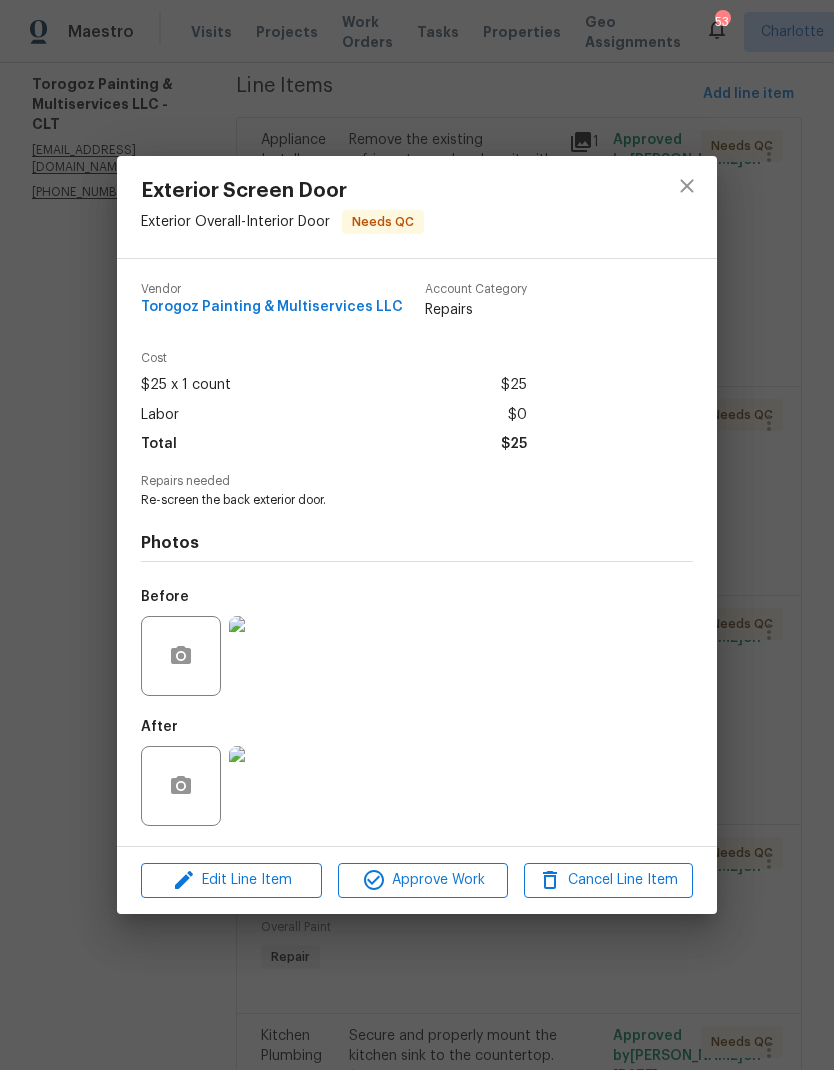 click at bounding box center [269, 786] 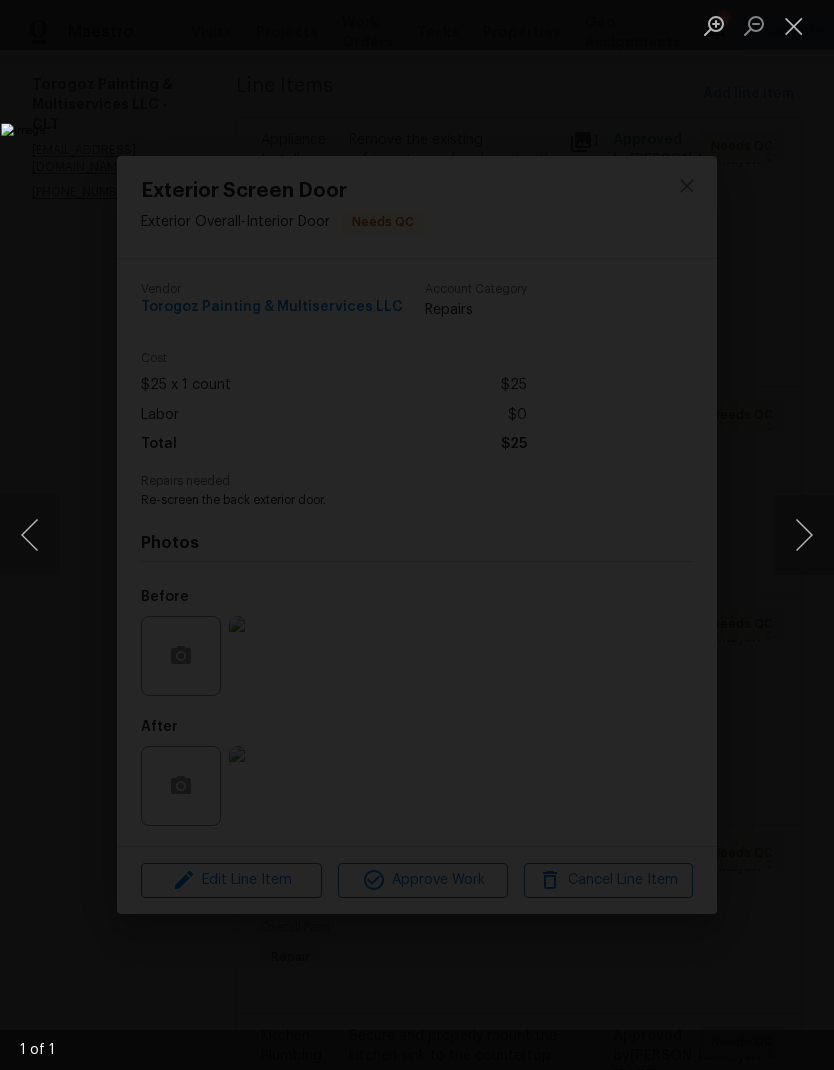click at bounding box center (794, 25) 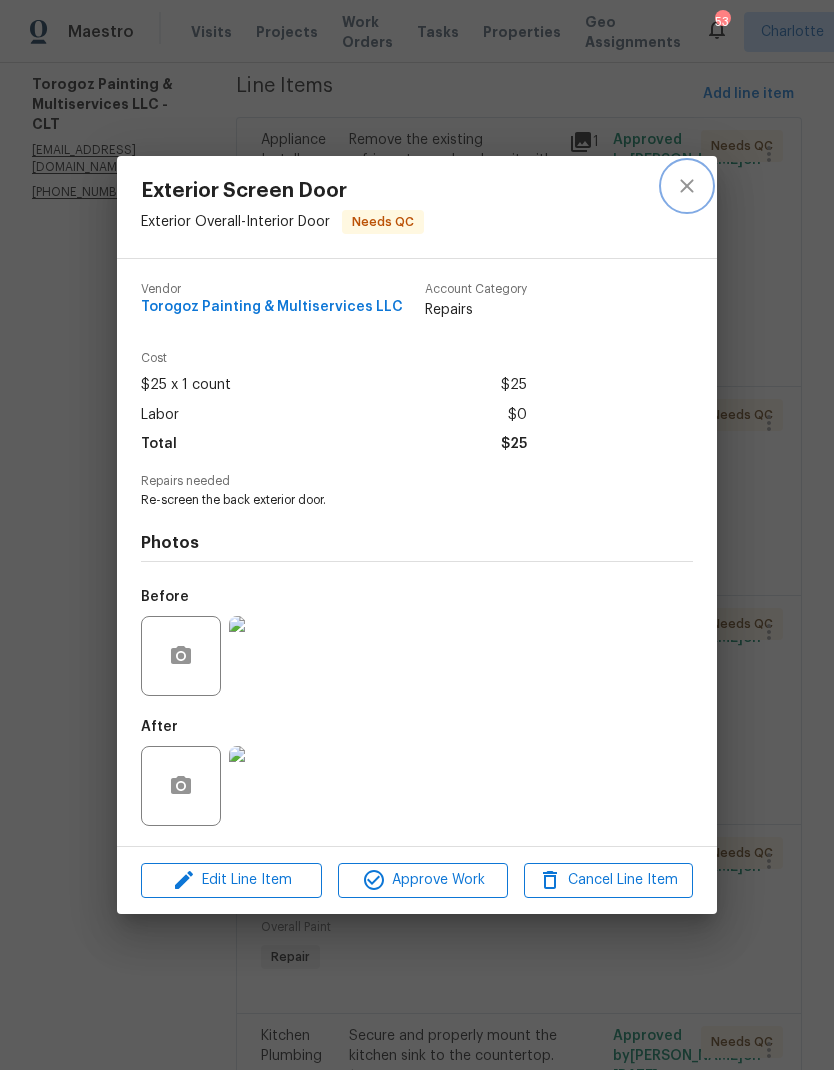 click 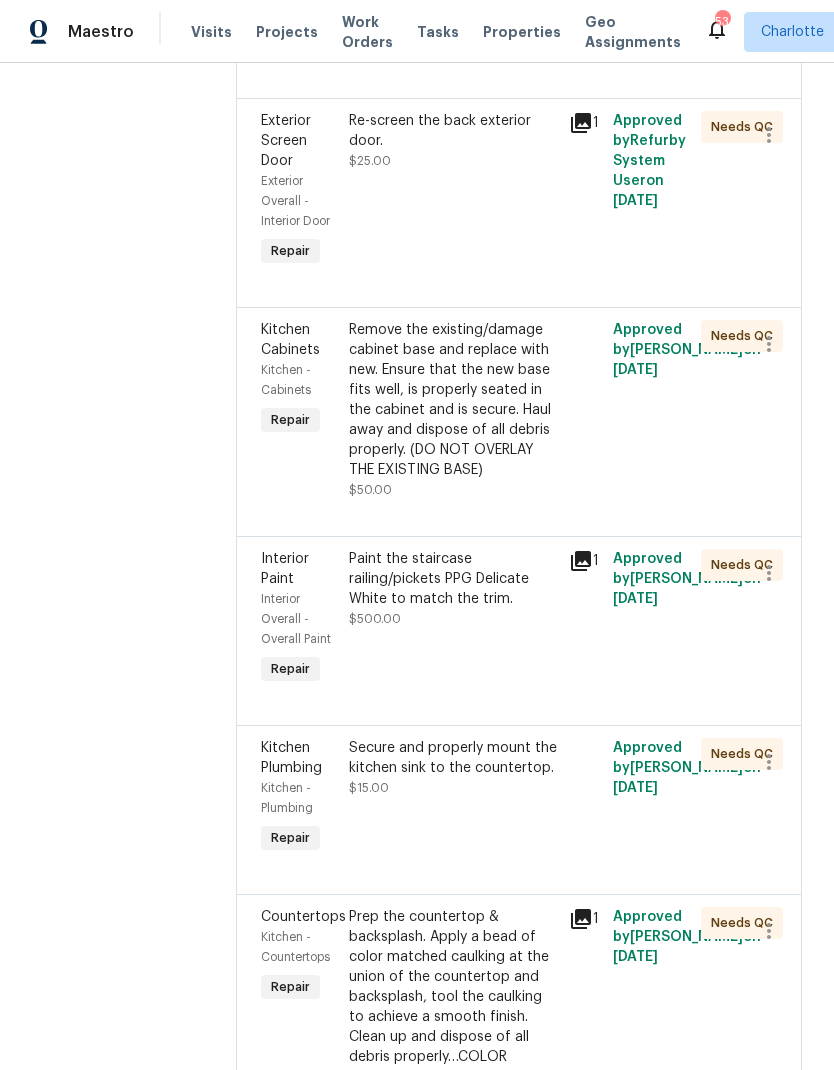 scroll, scrollTop: 576, scrollLeft: 0, axis: vertical 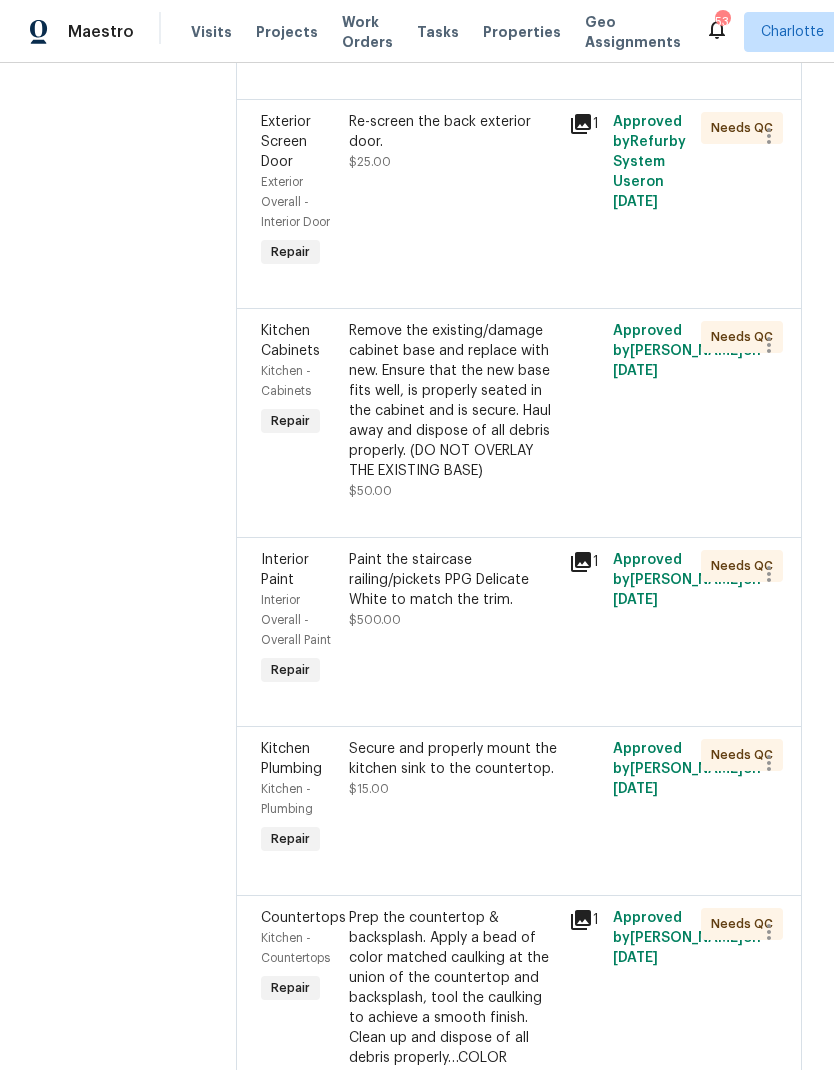 click on "Remove the existing/damage cabinet base and replace with new. Ensure that the new base fits well, is properly seated in the cabinet and is secure. Haul away and dispose of all debris properly. (DO NOT OVERLAY THE EXISTING BASE)" at bounding box center [453, 401] 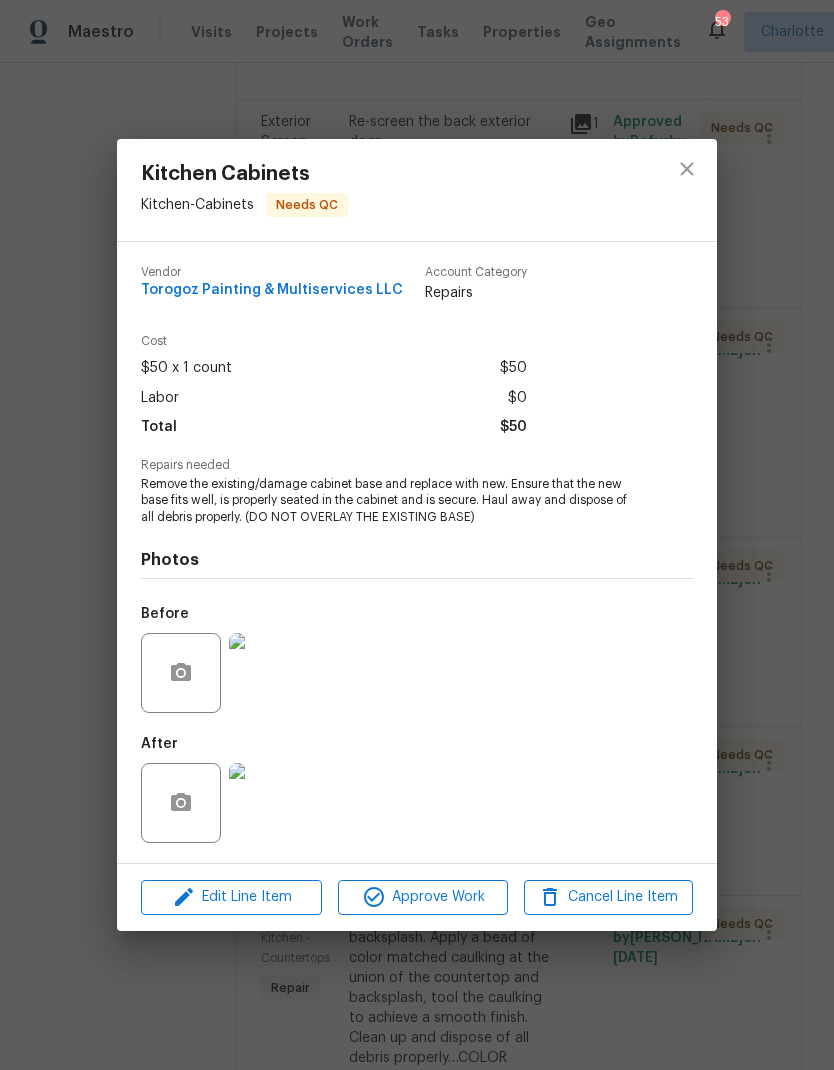 click at bounding box center (269, 803) 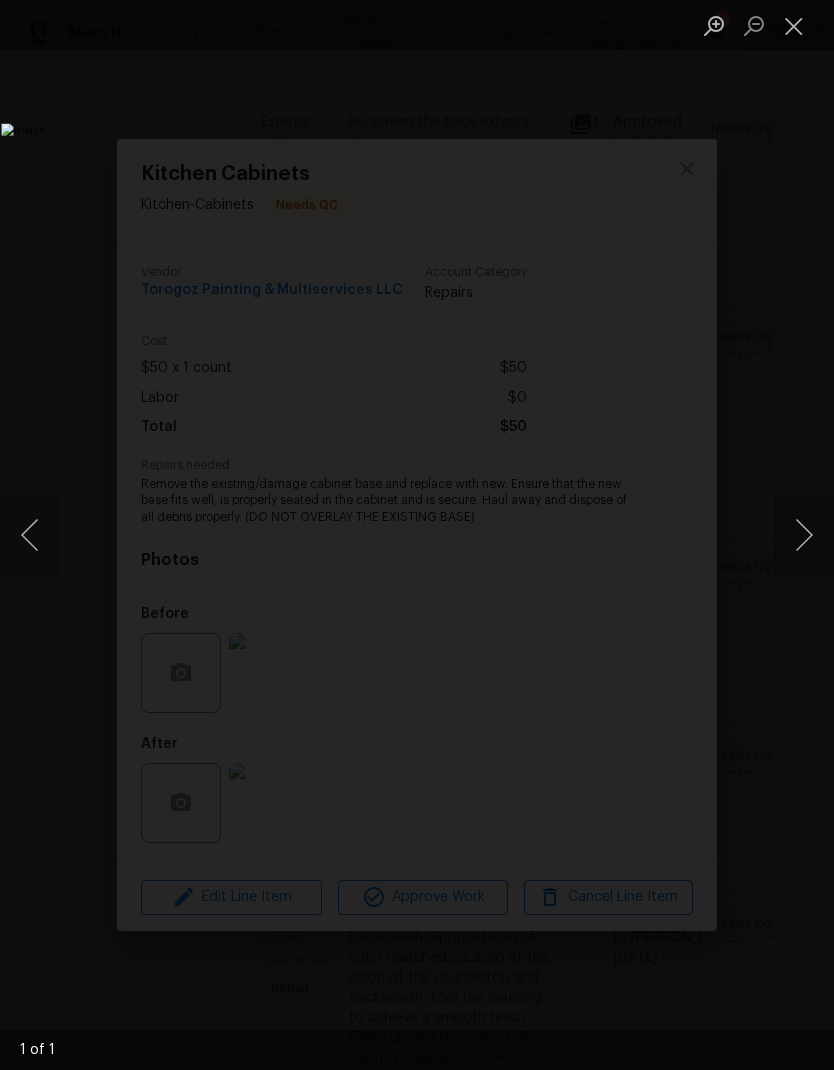 click at bounding box center [794, 25] 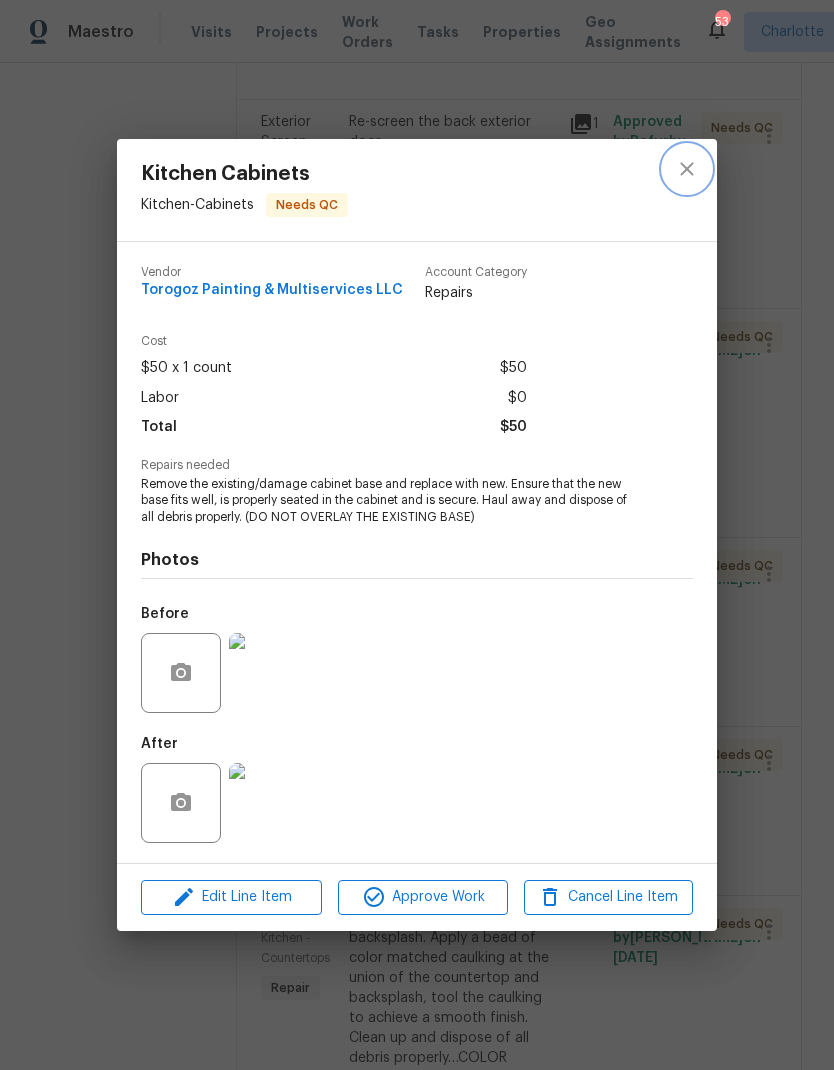 click at bounding box center [687, 169] 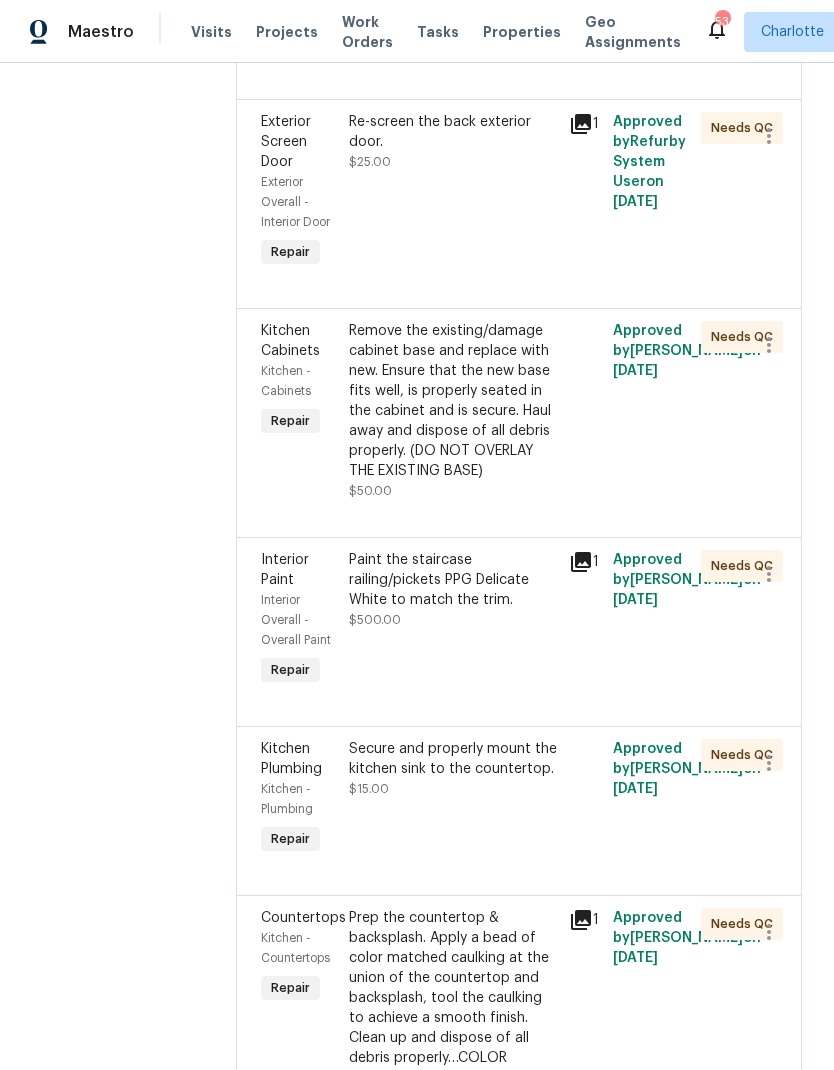 click on "Remove the existing/damage cabinet base and replace with new. Ensure that the new base fits well, is properly seated in the cabinet and is secure. Haul away and dispose of all debris properly. (DO NOT OVERLAY THE EXISTING BASE)" at bounding box center [453, 401] 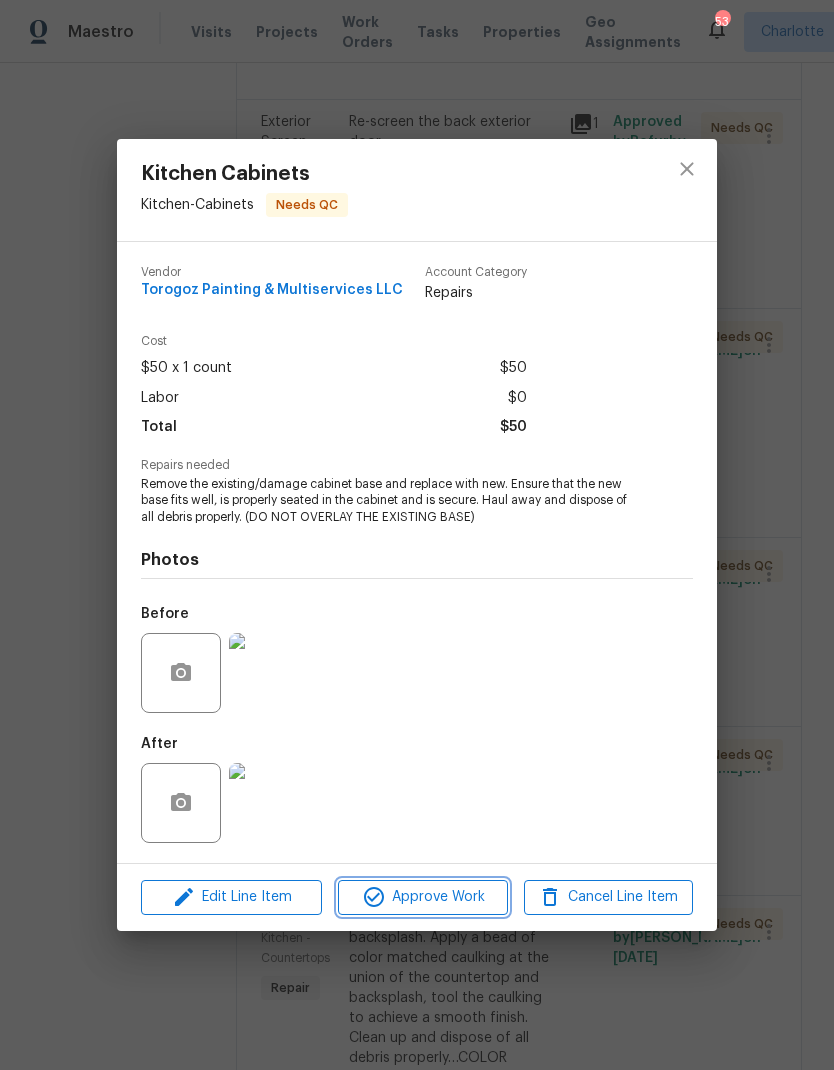 click on "Approve Work" at bounding box center (422, 897) 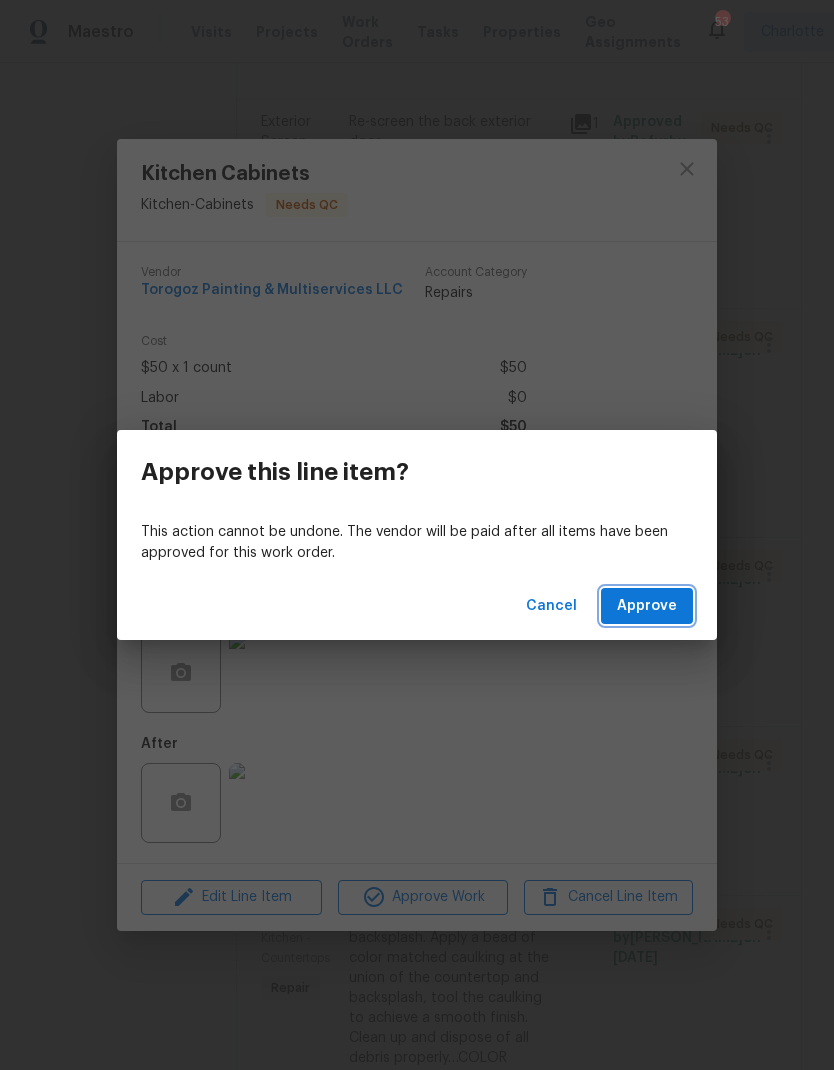 click on "Approve" at bounding box center (647, 606) 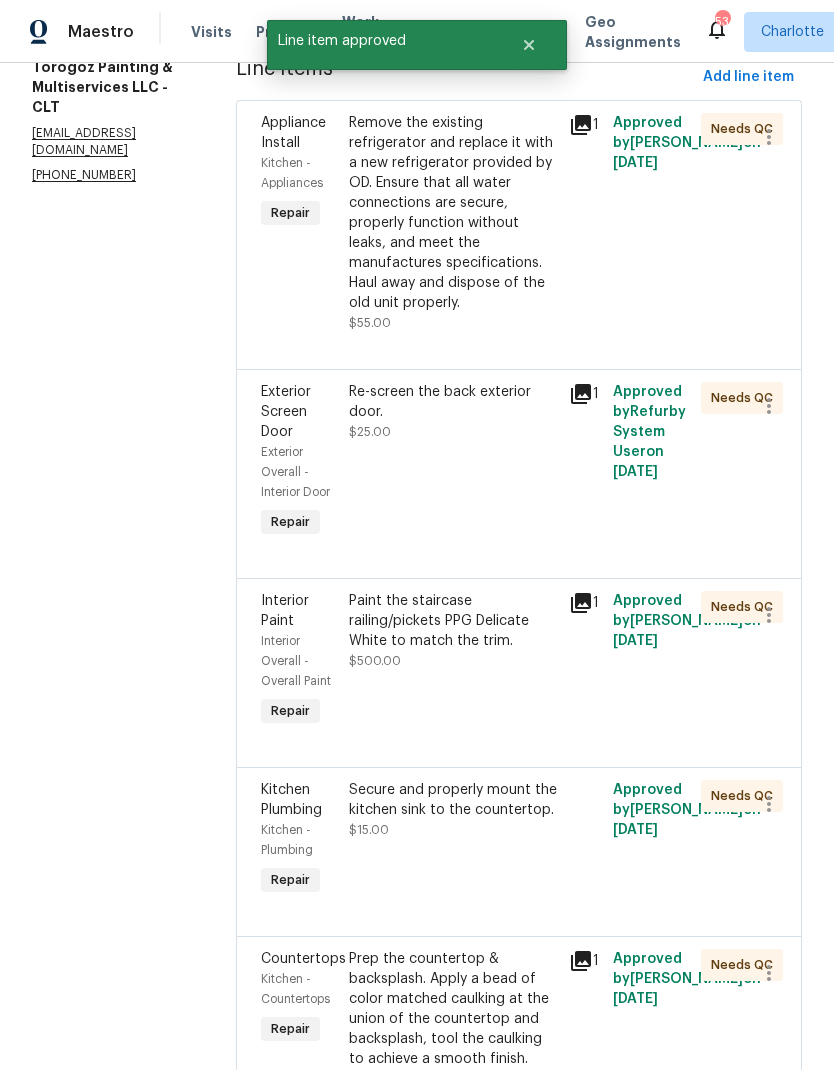 scroll, scrollTop: 340, scrollLeft: 0, axis: vertical 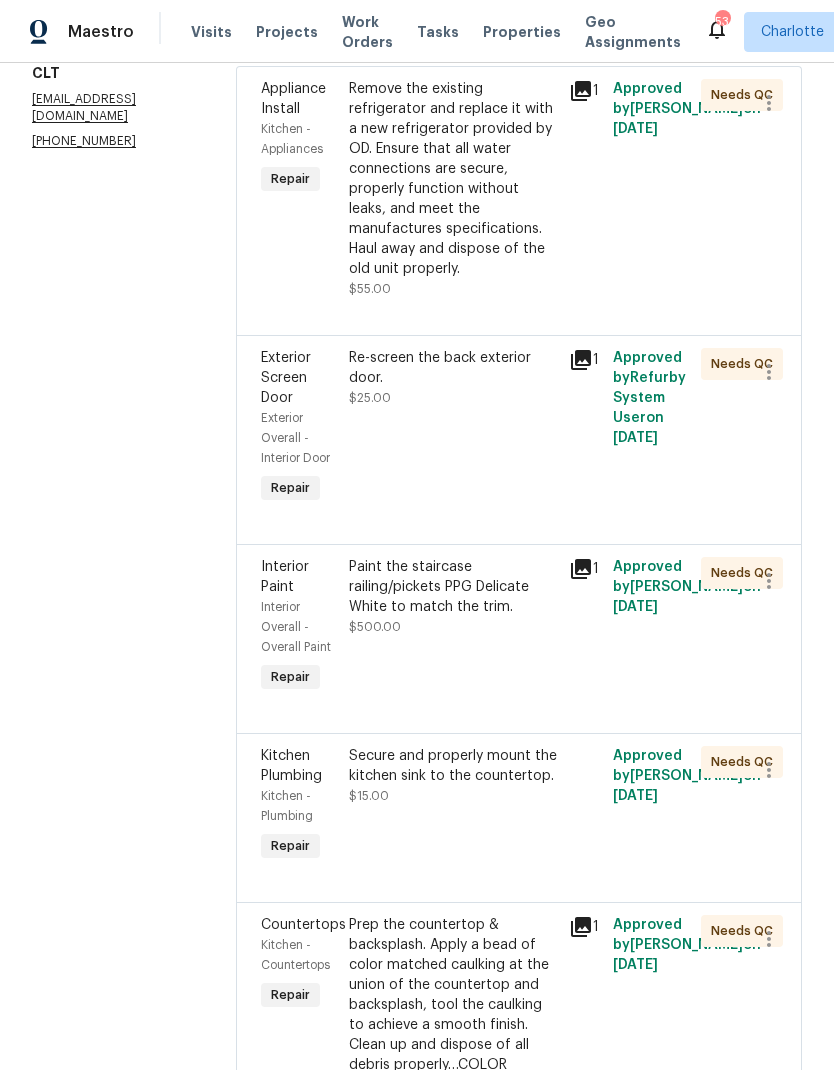 click on "Paint the staircase railing/pickets PPG Delicate White to match the trim." at bounding box center (453, 587) 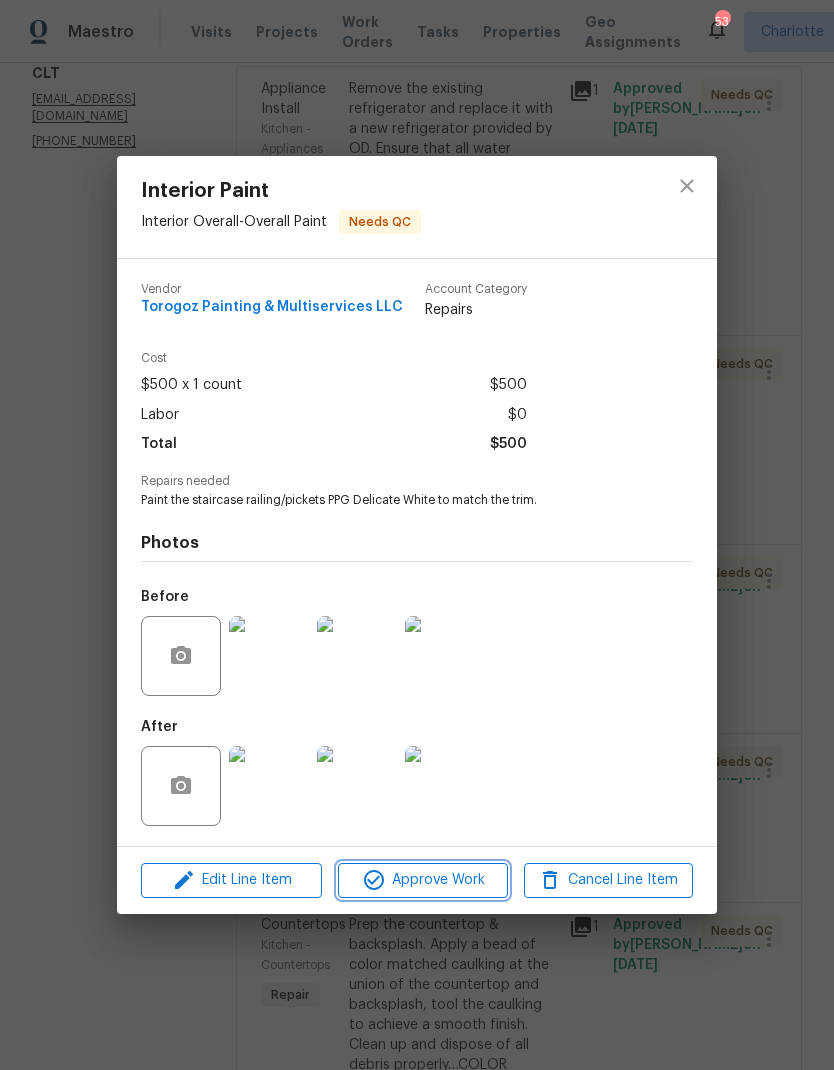 click on "Approve Work" at bounding box center [422, 880] 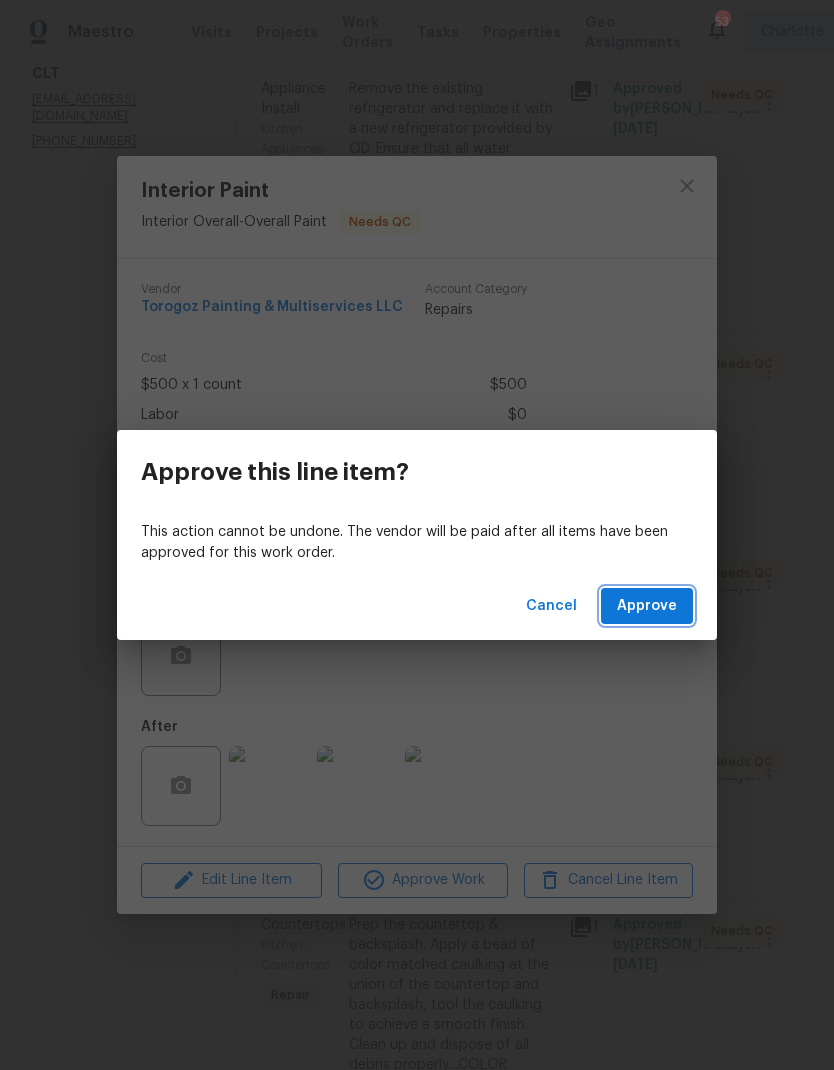 click on "Approve" at bounding box center [647, 606] 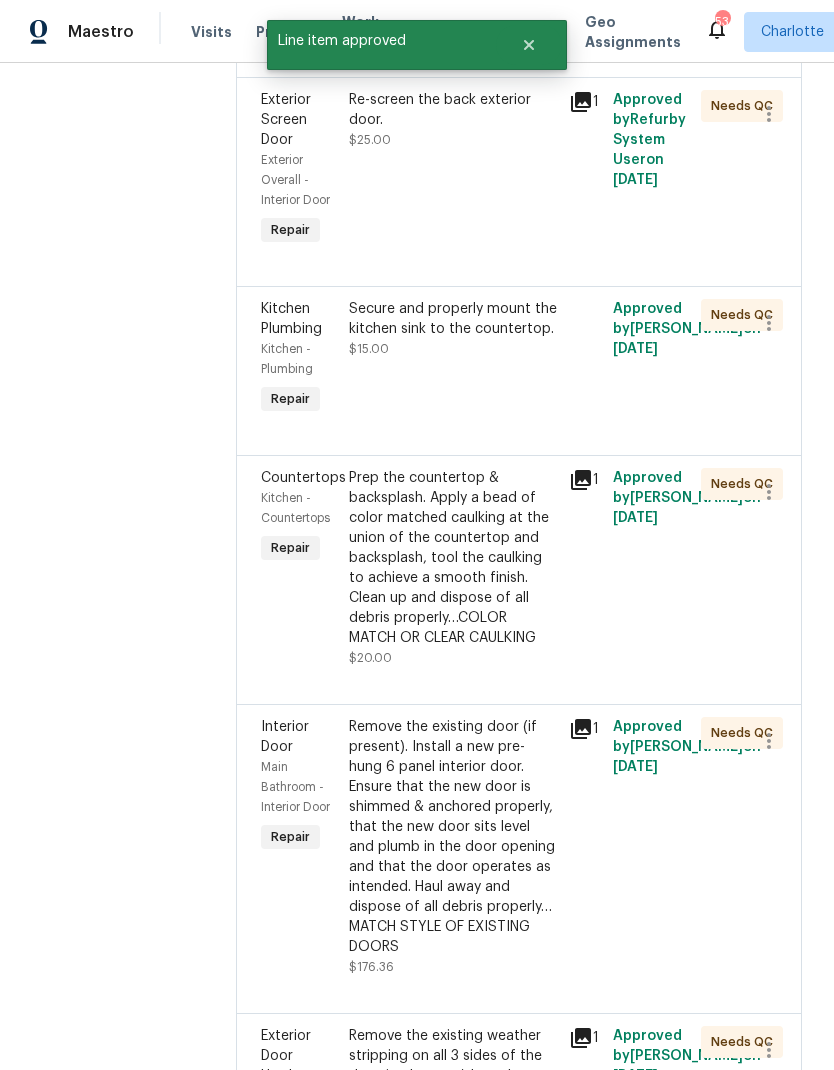 scroll, scrollTop: 601, scrollLeft: 0, axis: vertical 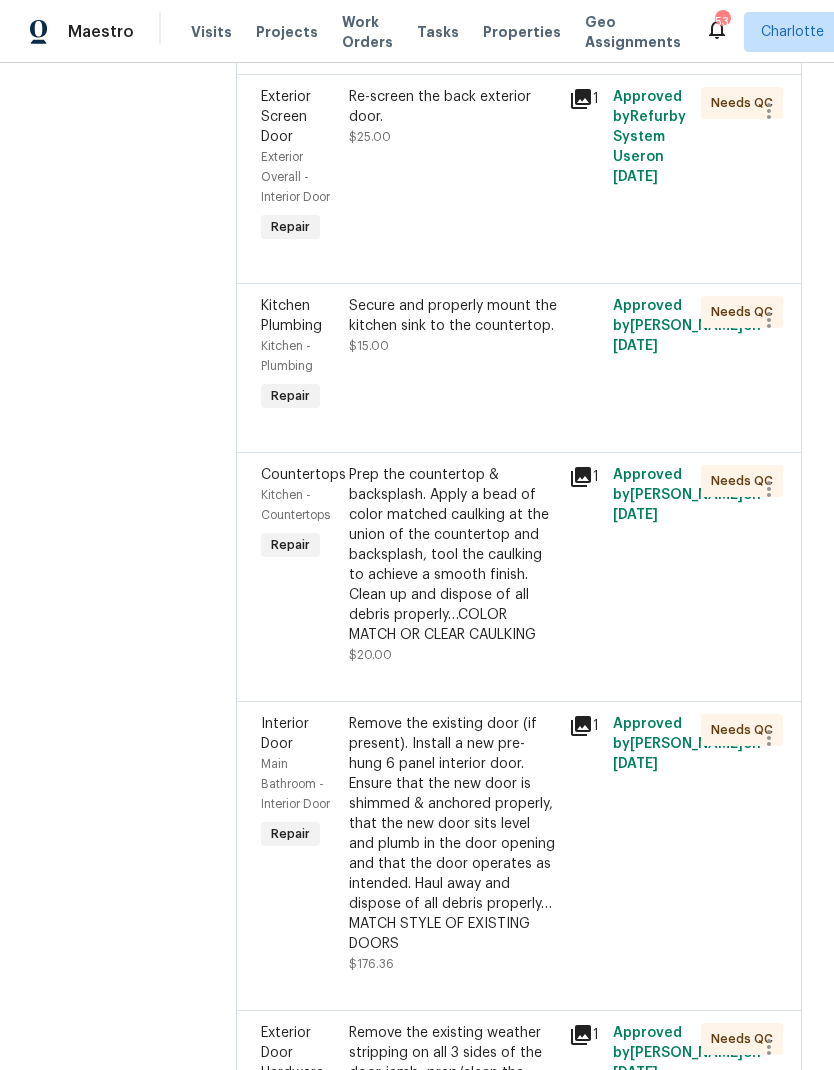 click on "Secure and properly mount the kitchen sink to the countertop. $15.00" at bounding box center [453, 356] 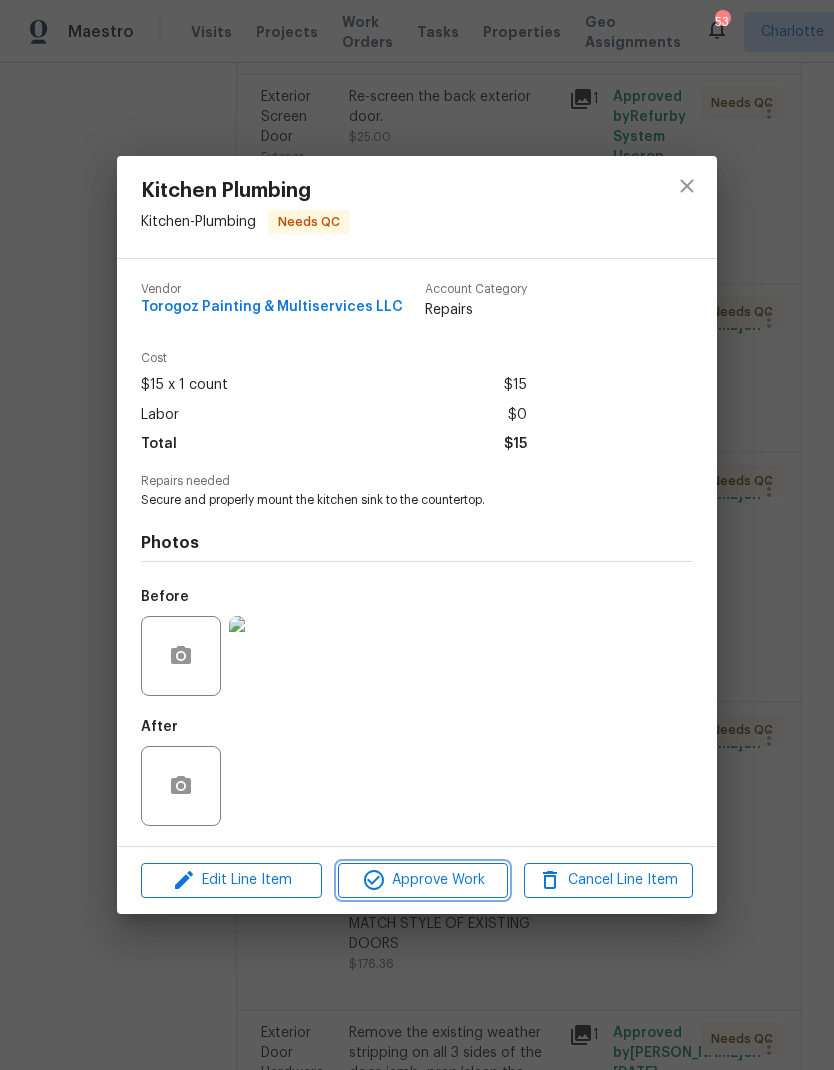 click on "Approve Work" at bounding box center (422, 880) 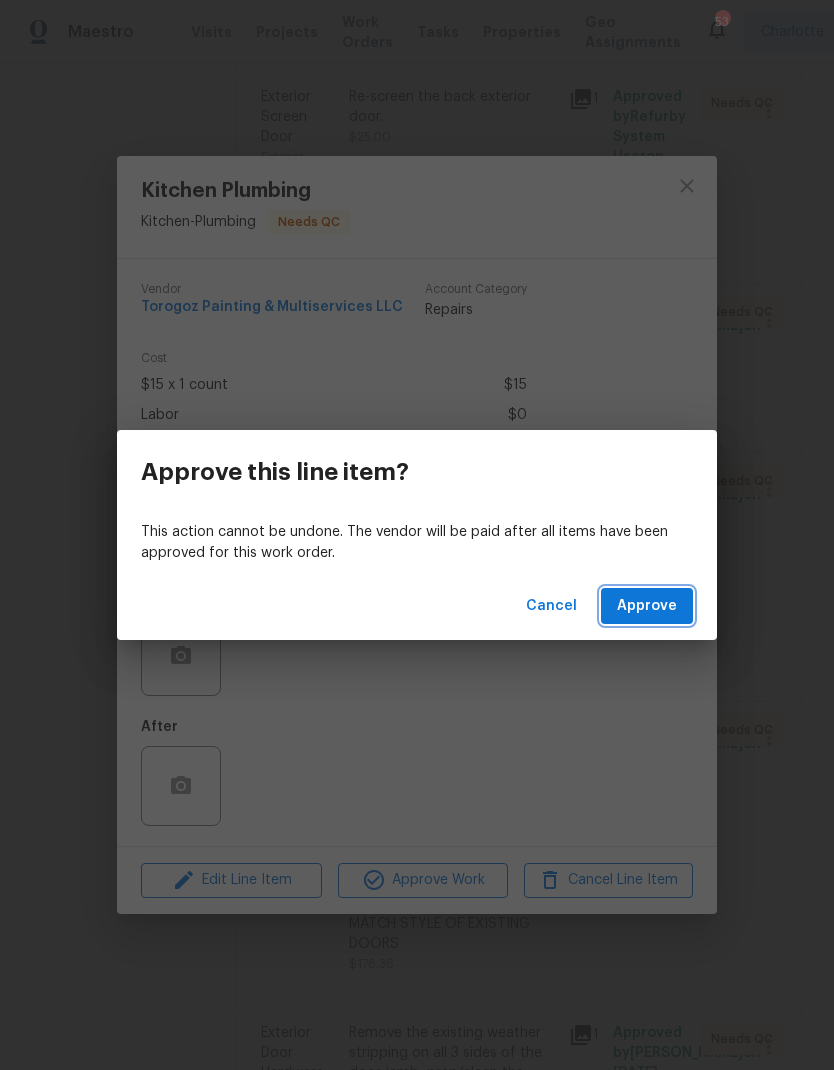 click on "Approve" at bounding box center [647, 606] 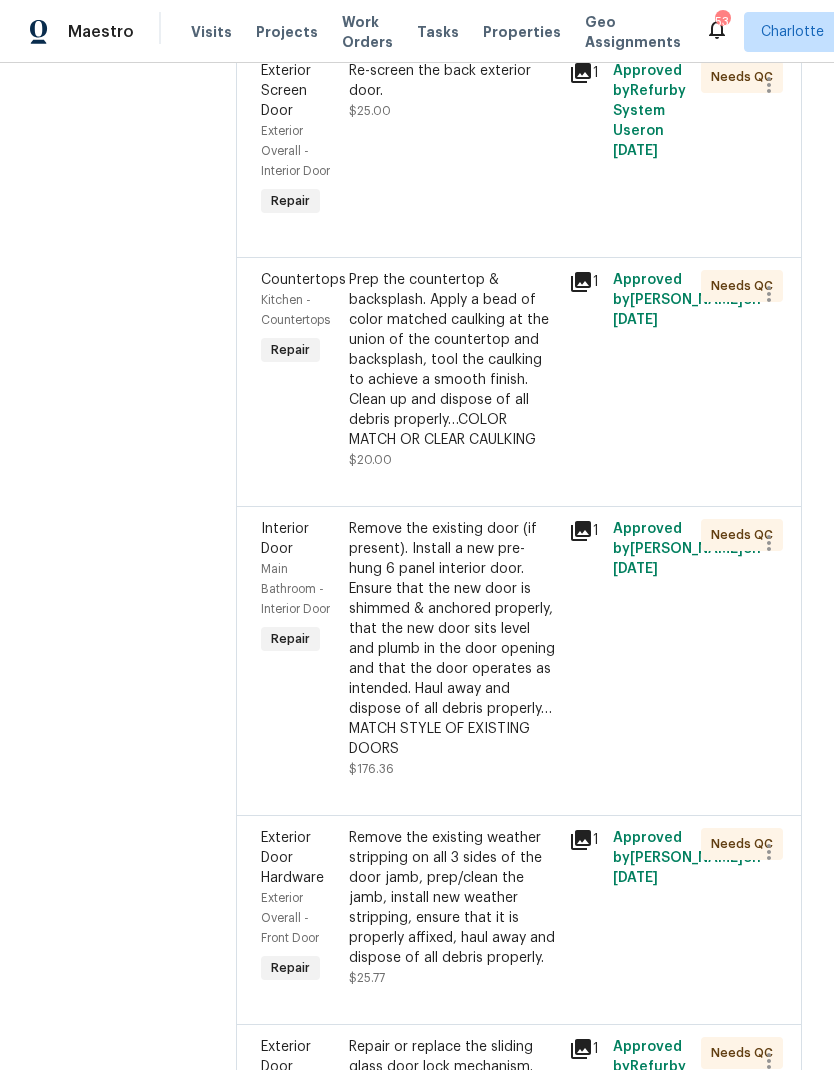 scroll, scrollTop: 628, scrollLeft: 0, axis: vertical 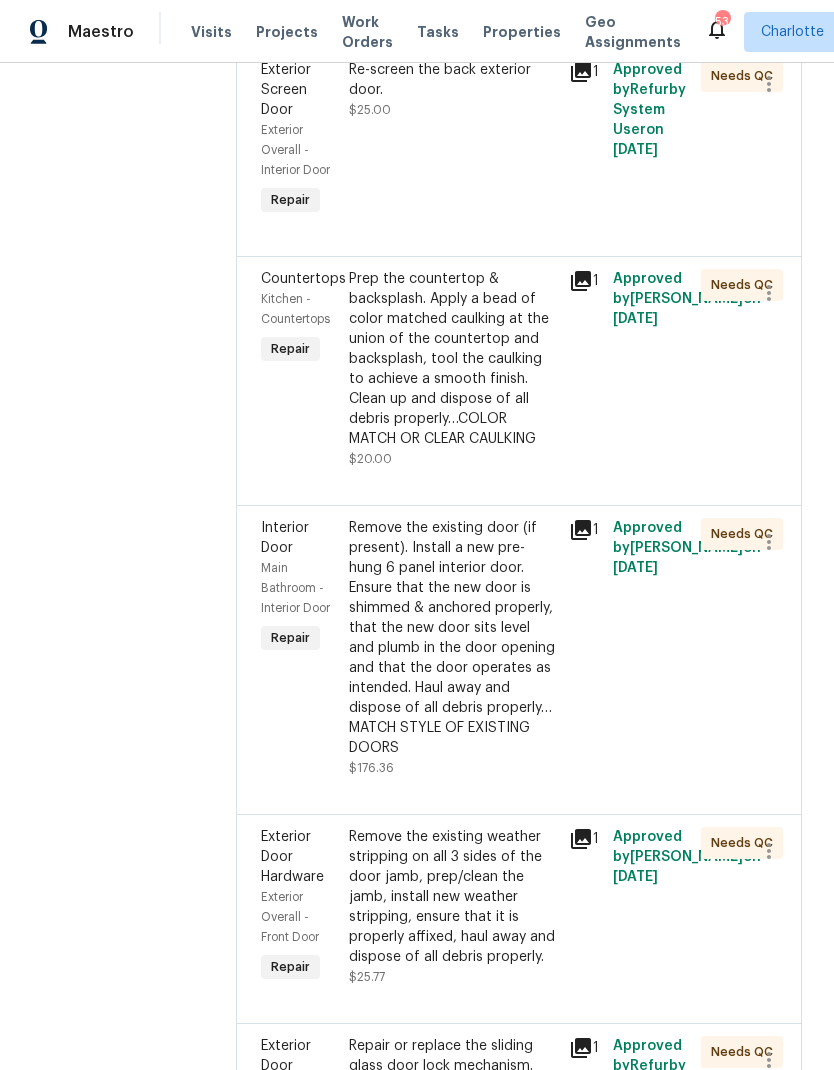 click on "Prep the countertop & backsplash. Apply a bead of color matched caulking at the union of the countertop and backsplash, tool the caulking to achieve a smooth finish. Clean up and dispose of all debris properly…COLOR MATCH OR CLEAR CAULKING" at bounding box center (453, 359) 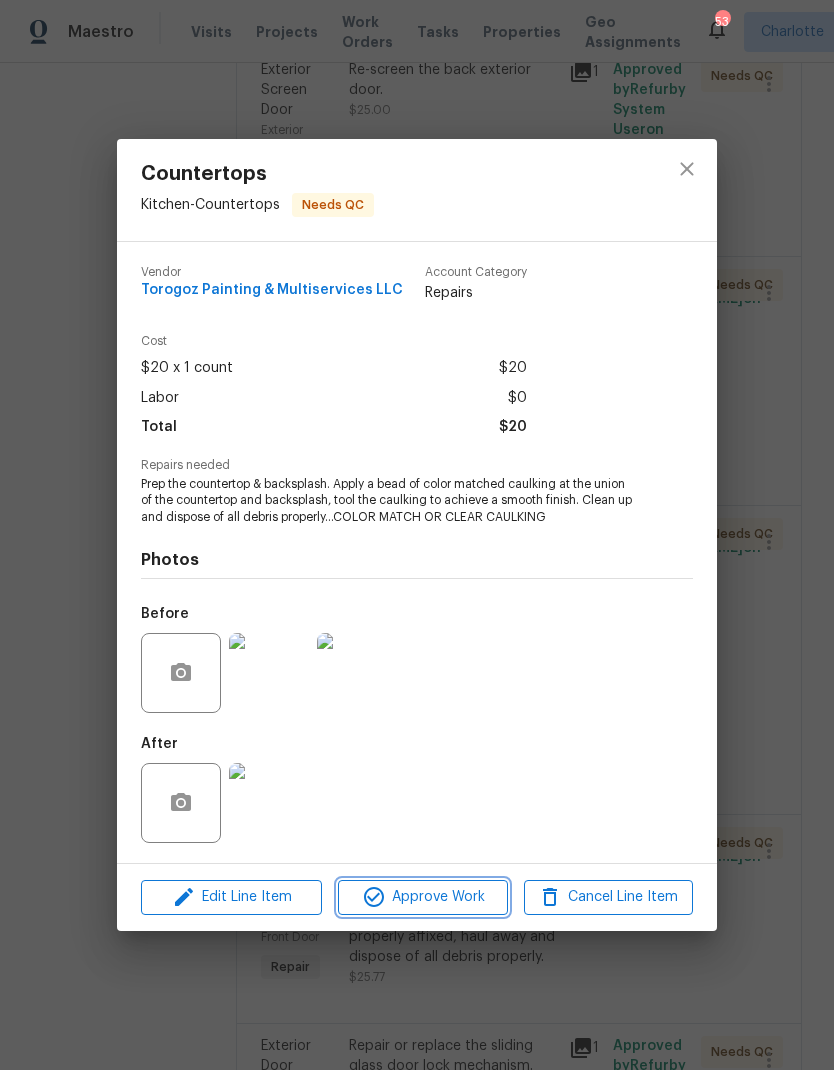 click on "Approve Work" at bounding box center [422, 897] 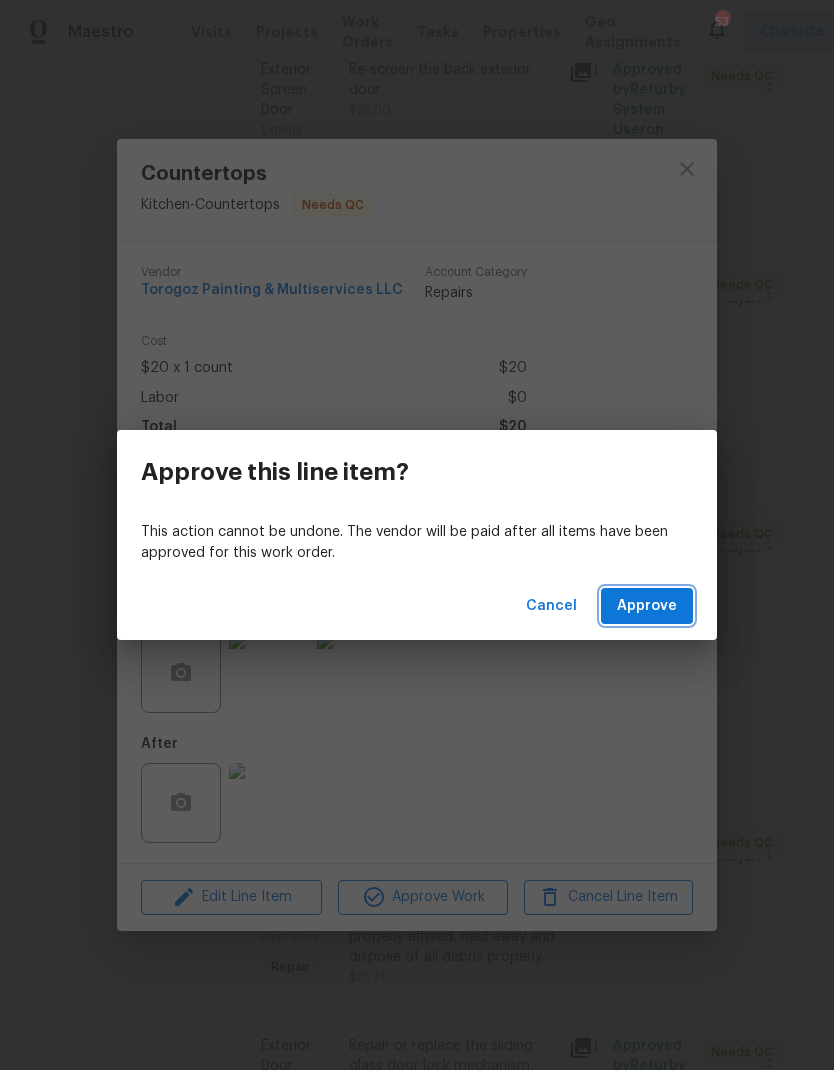 click on "Approve" at bounding box center [647, 606] 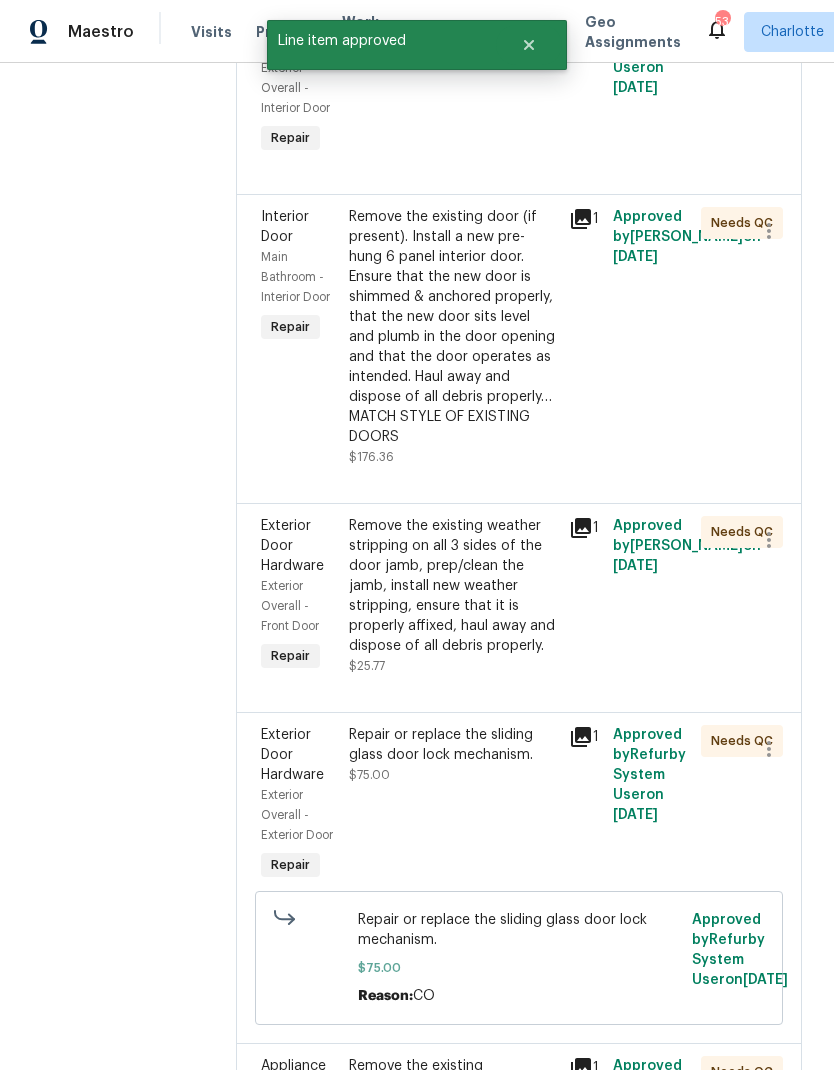 scroll, scrollTop: 692, scrollLeft: 0, axis: vertical 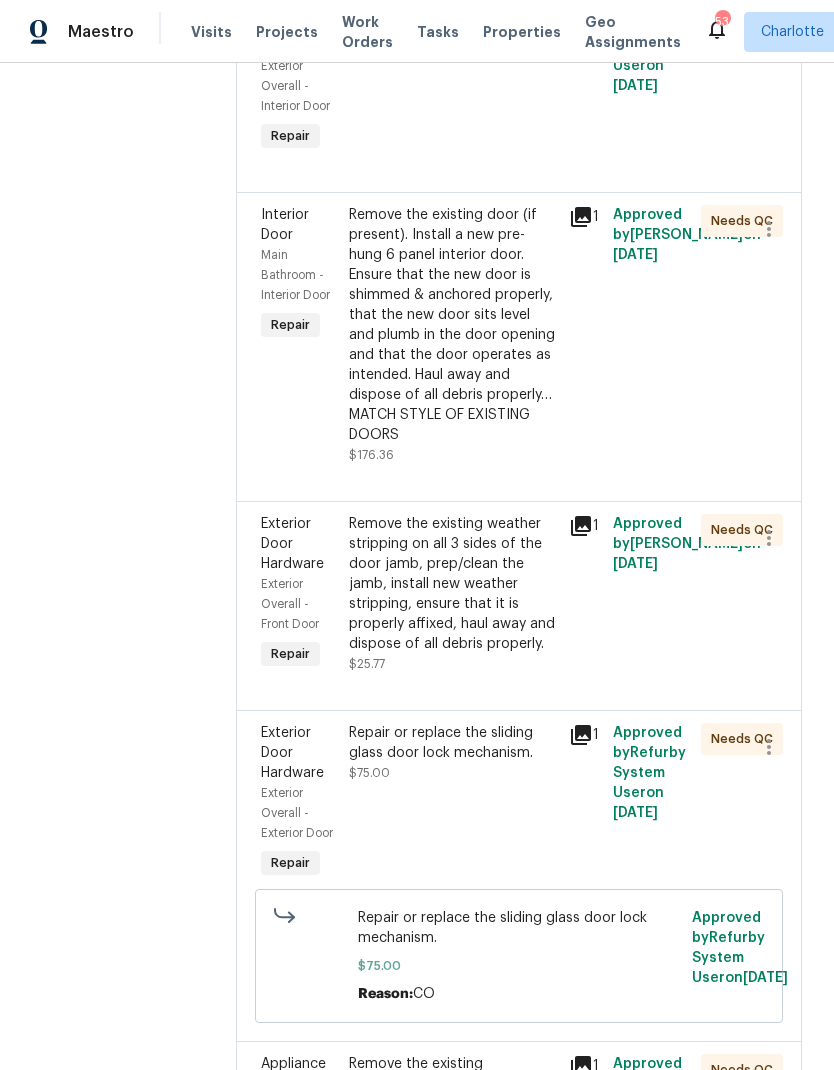 click on "Remove the existing door (if present). Install a new pre-hung 6 panel interior door. Ensure that the new door is shimmed & anchored properly, that the new door sits level and plumb in the door opening and that the door operates as intended. Haul away and dispose of all debris properly…MATCH STYLE OF EXISTING DOORS" at bounding box center (453, 325) 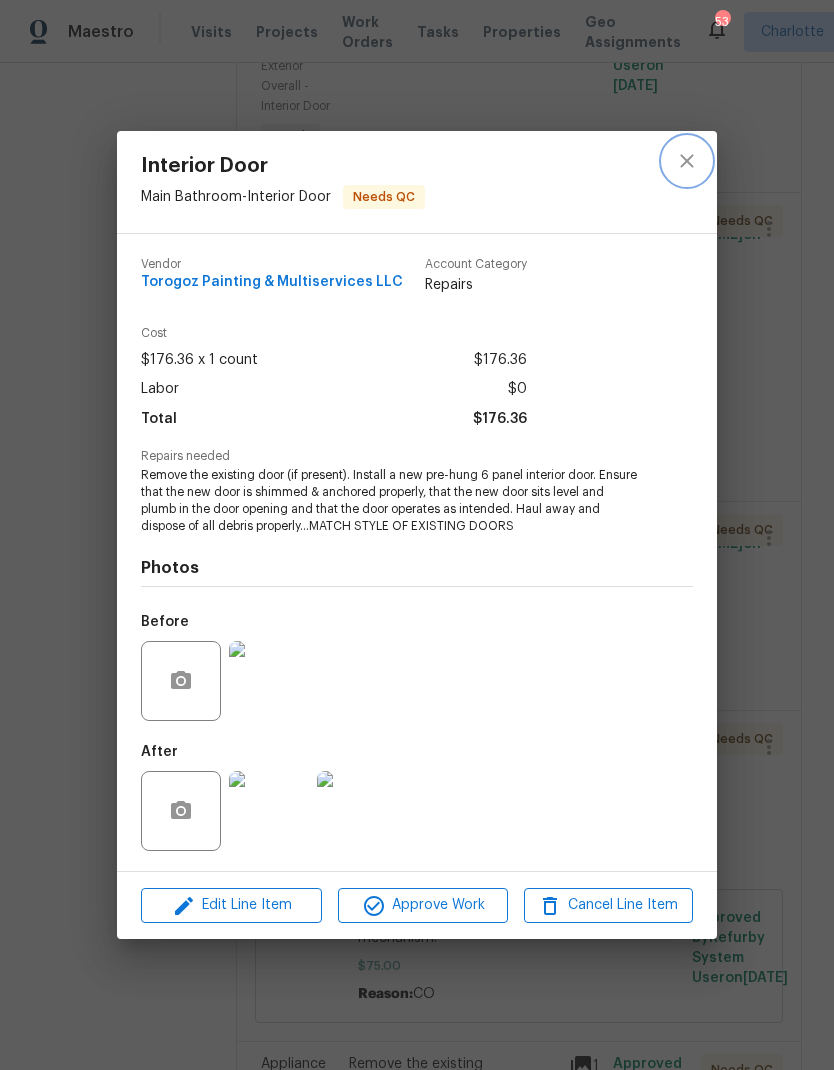 click 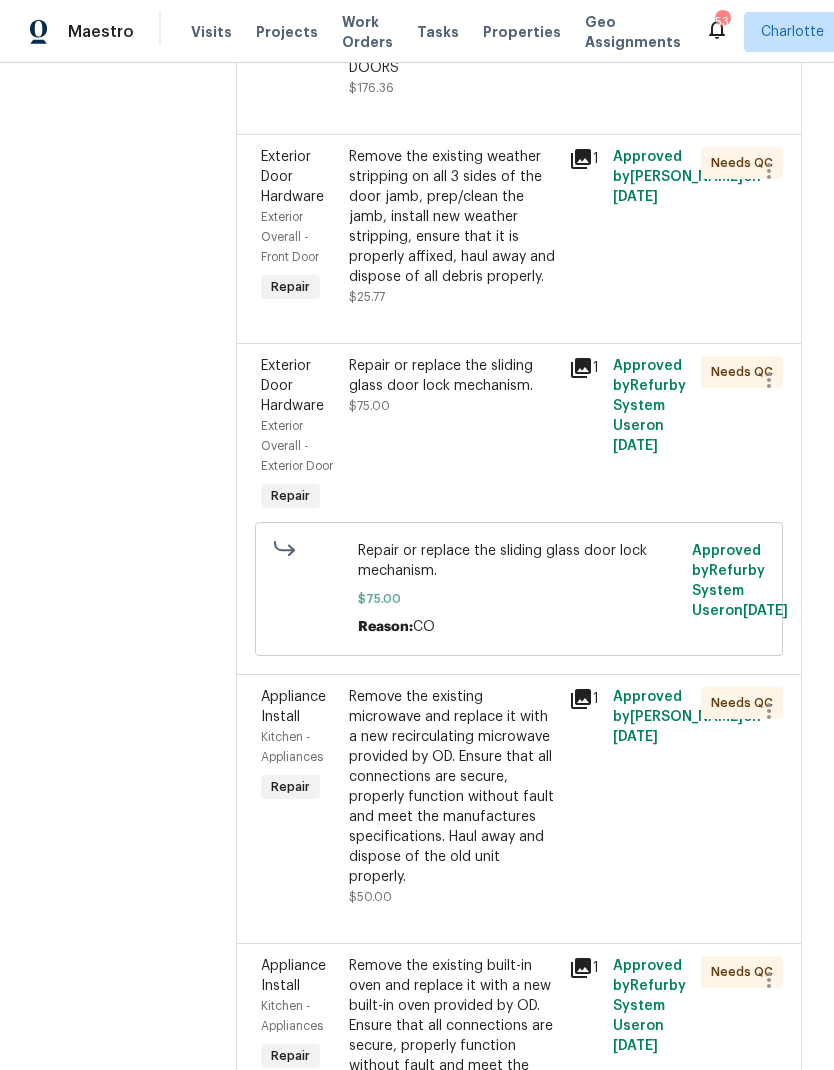 scroll, scrollTop: 1060, scrollLeft: 0, axis: vertical 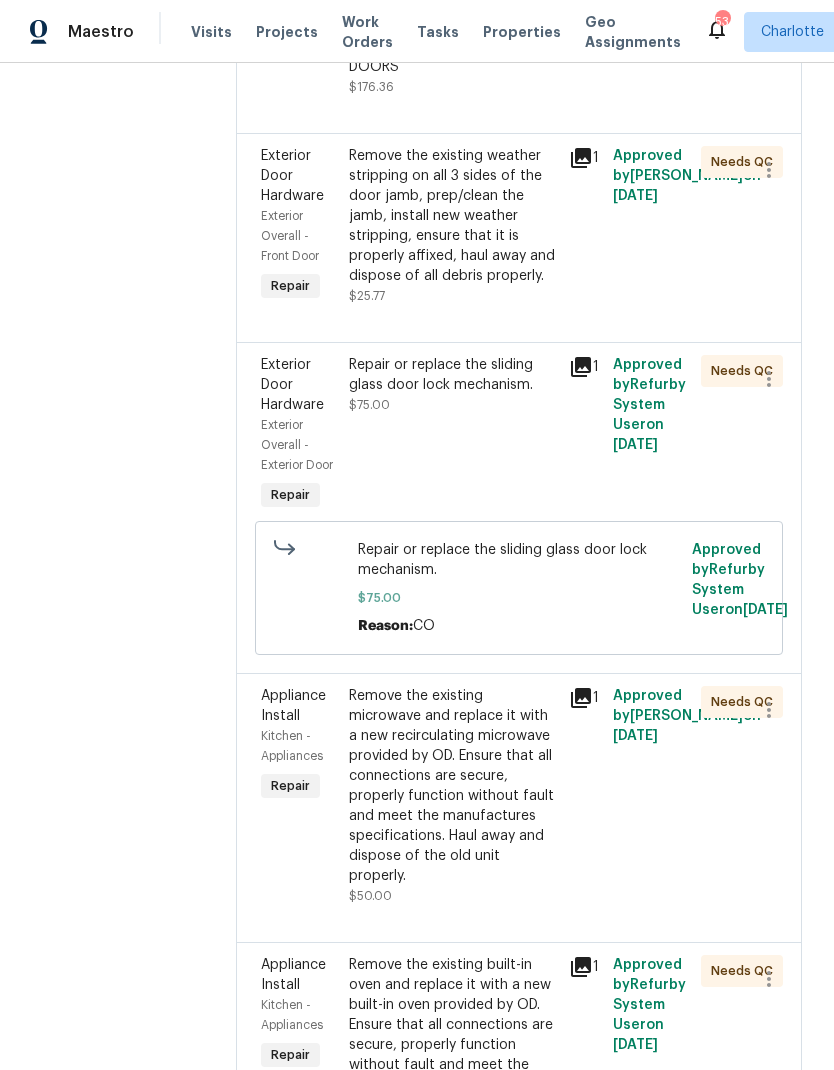 click on "Repair or replace the sliding glass door lock mechanism." at bounding box center (453, 375) 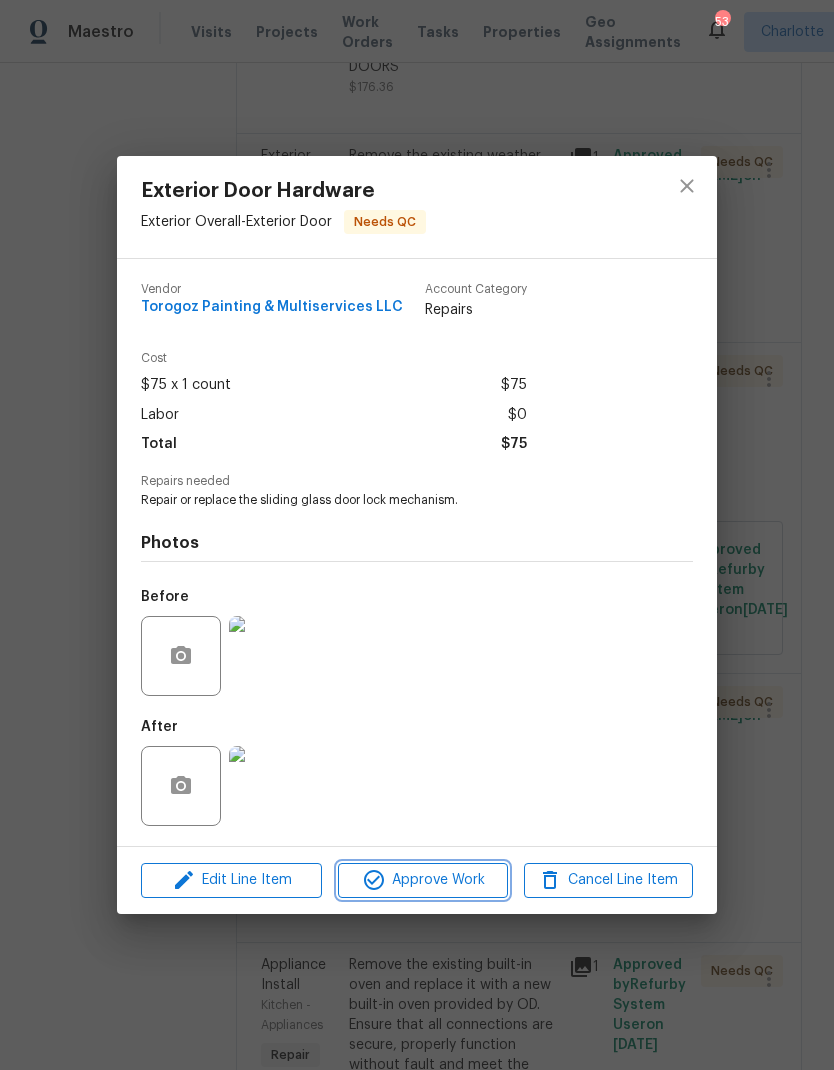 click on "Approve Work" at bounding box center (422, 880) 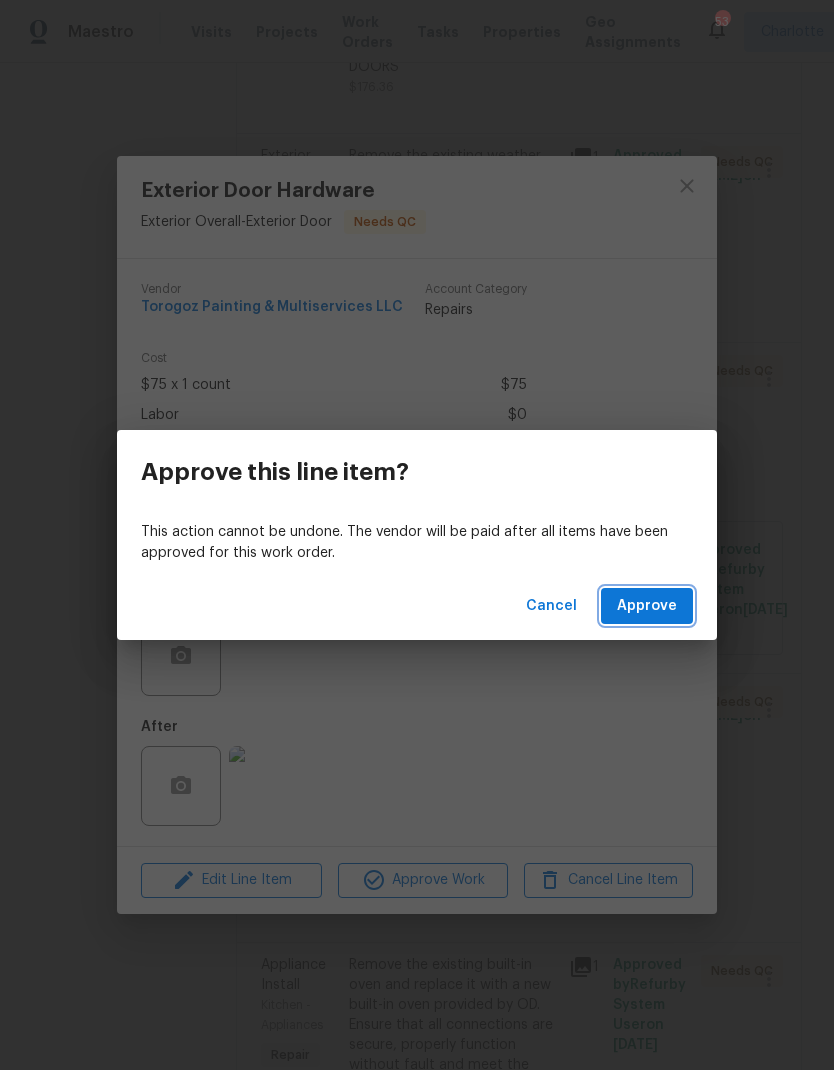 click on "Approve" at bounding box center [647, 606] 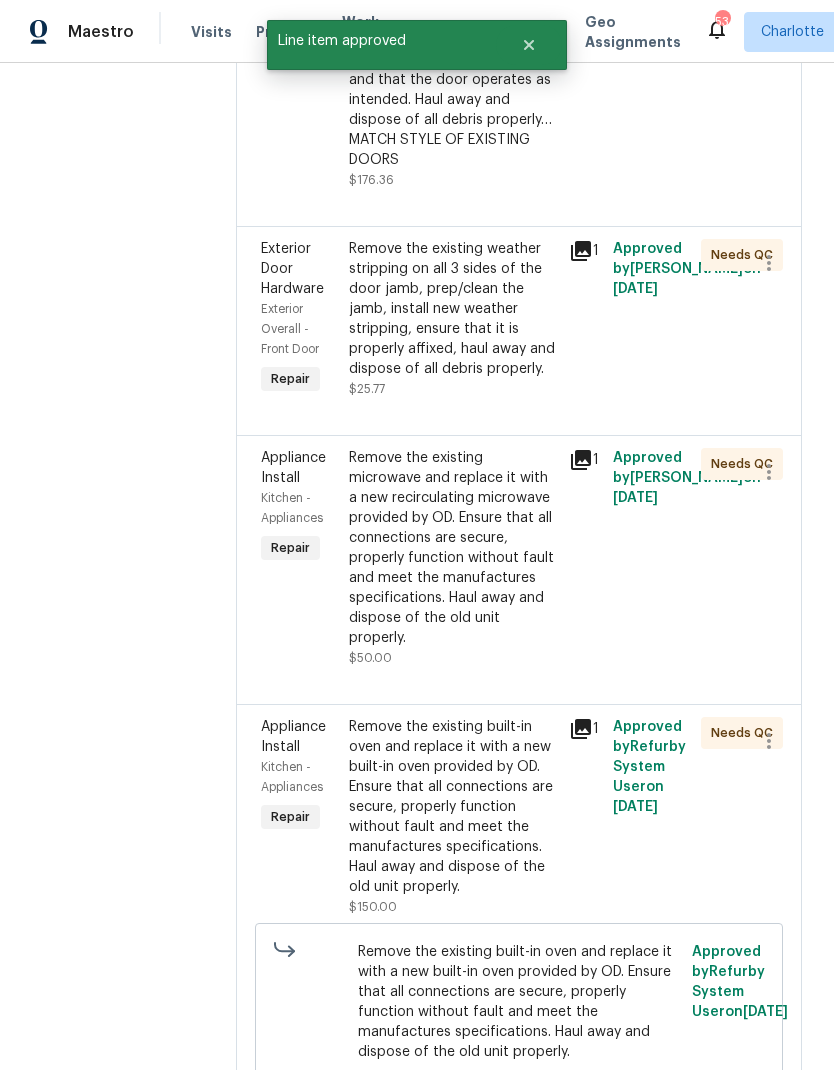 scroll, scrollTop: 970, scrollLeft: 0, axis: vertical 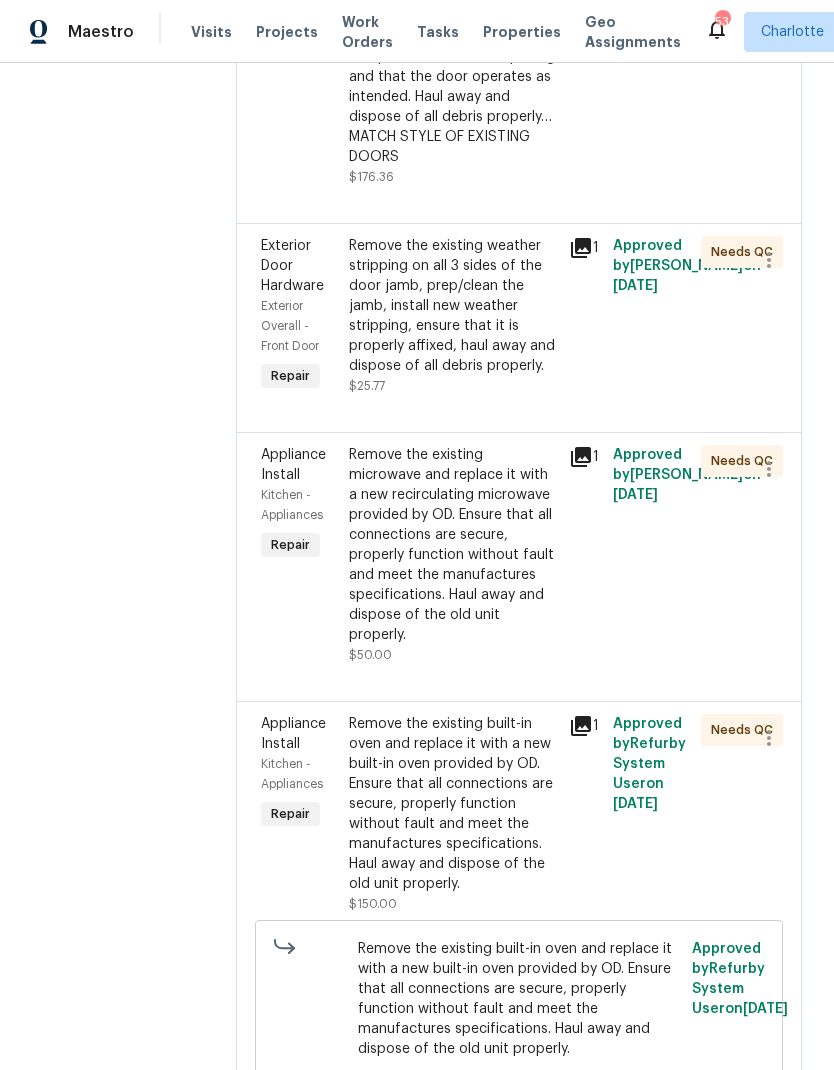 click on "Remove the existing weather stripping on all 3 sides of the door jamb, prep/clean the jamb, install new weather stripping, ensure that it is properly affixed, haul away and dispose of all debris properly." at bounding box center [453, 306] 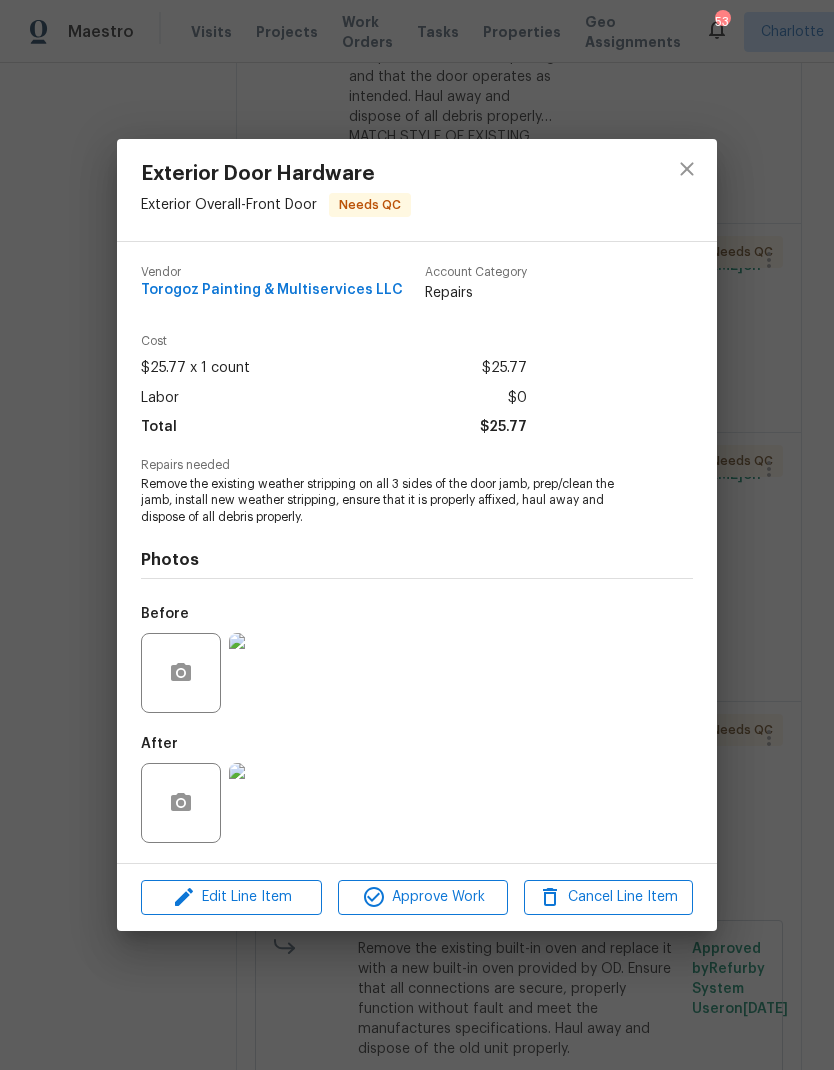 click at bounding box center [269, 673] 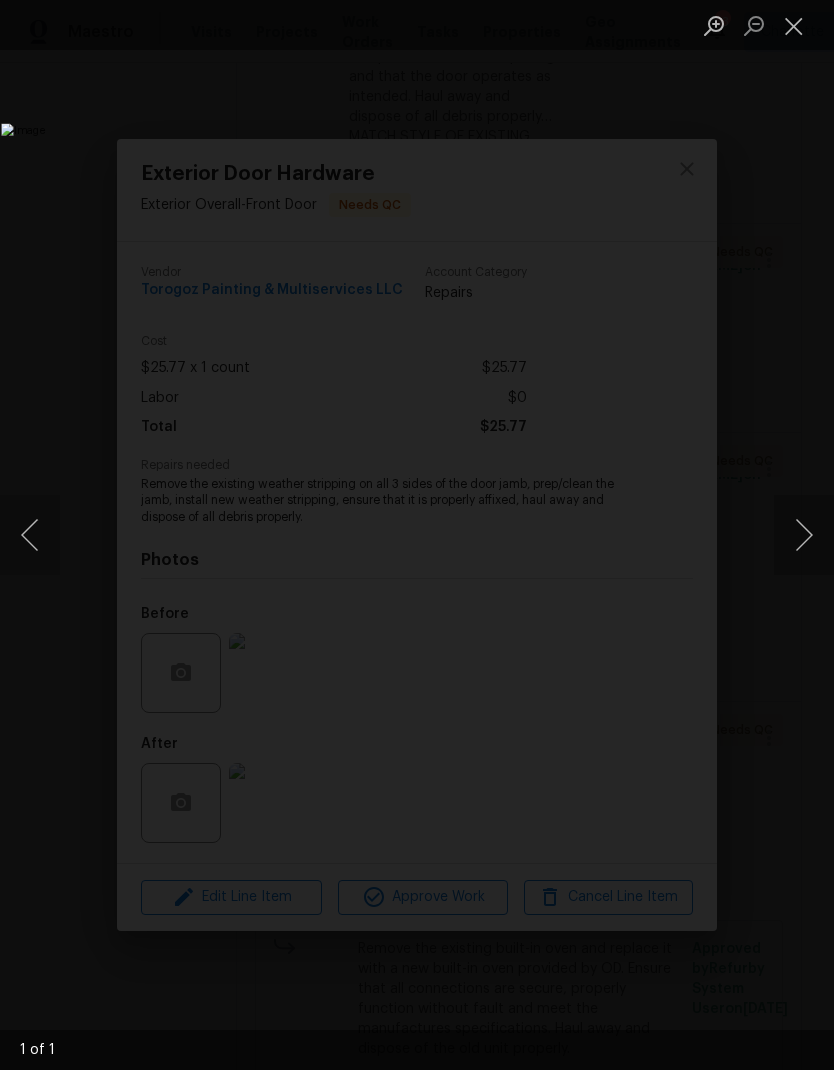 click at bounding box center [794, 25] 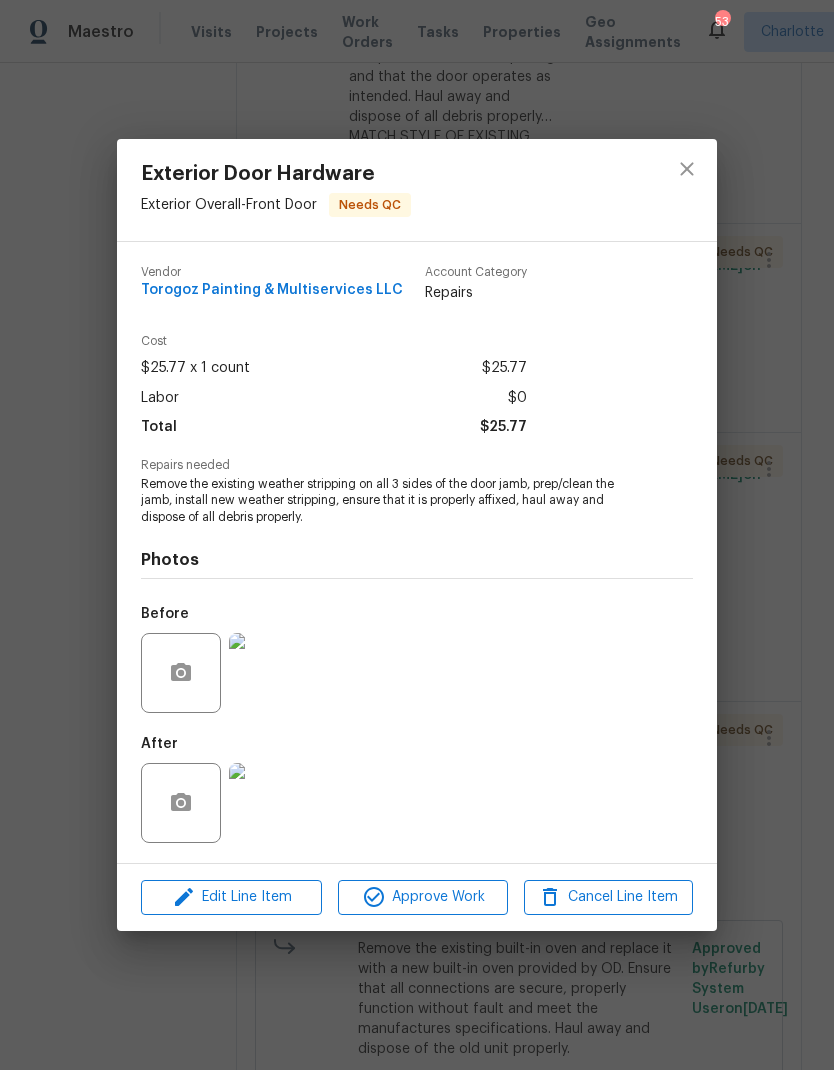 click at bounding box center [269, 673] 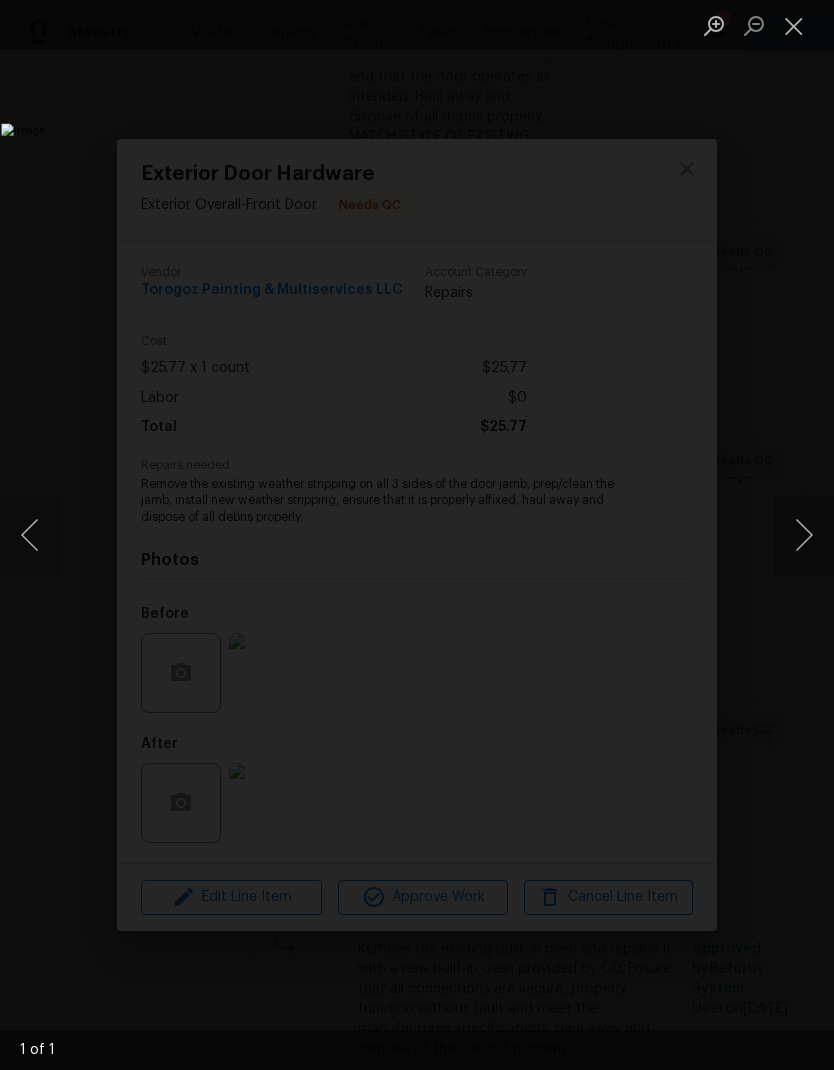 click at bounding box center [794, 25] 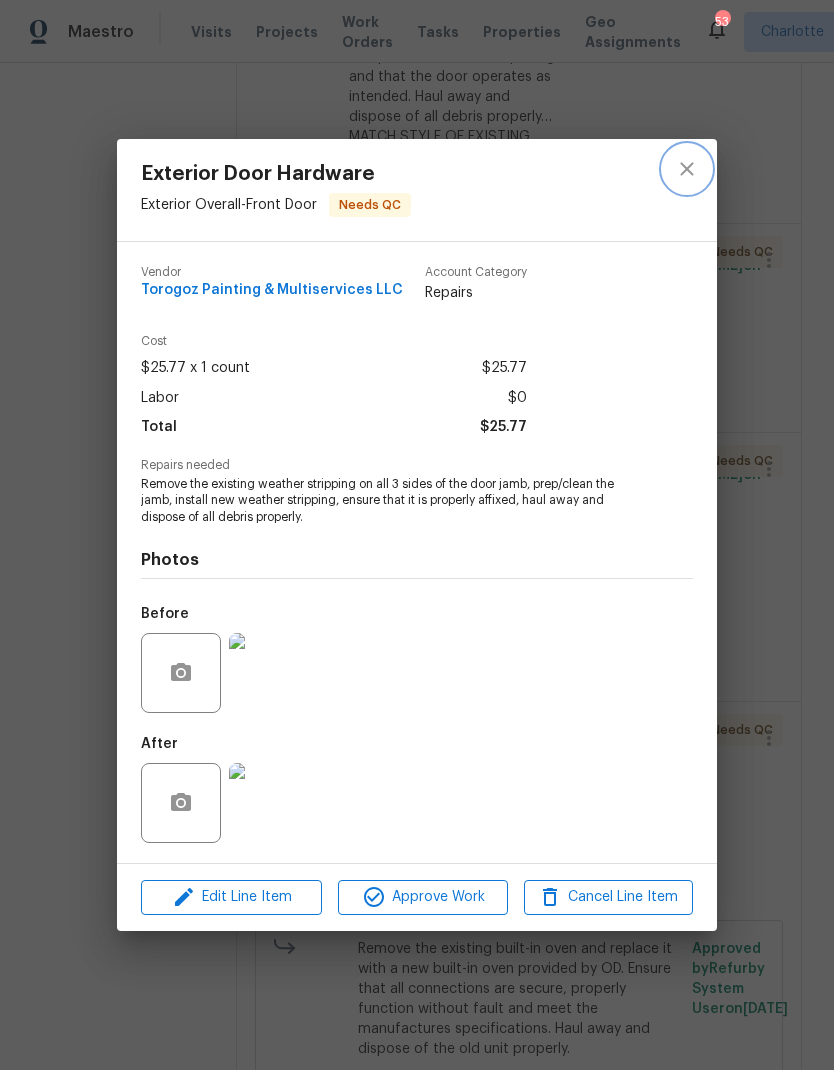 click 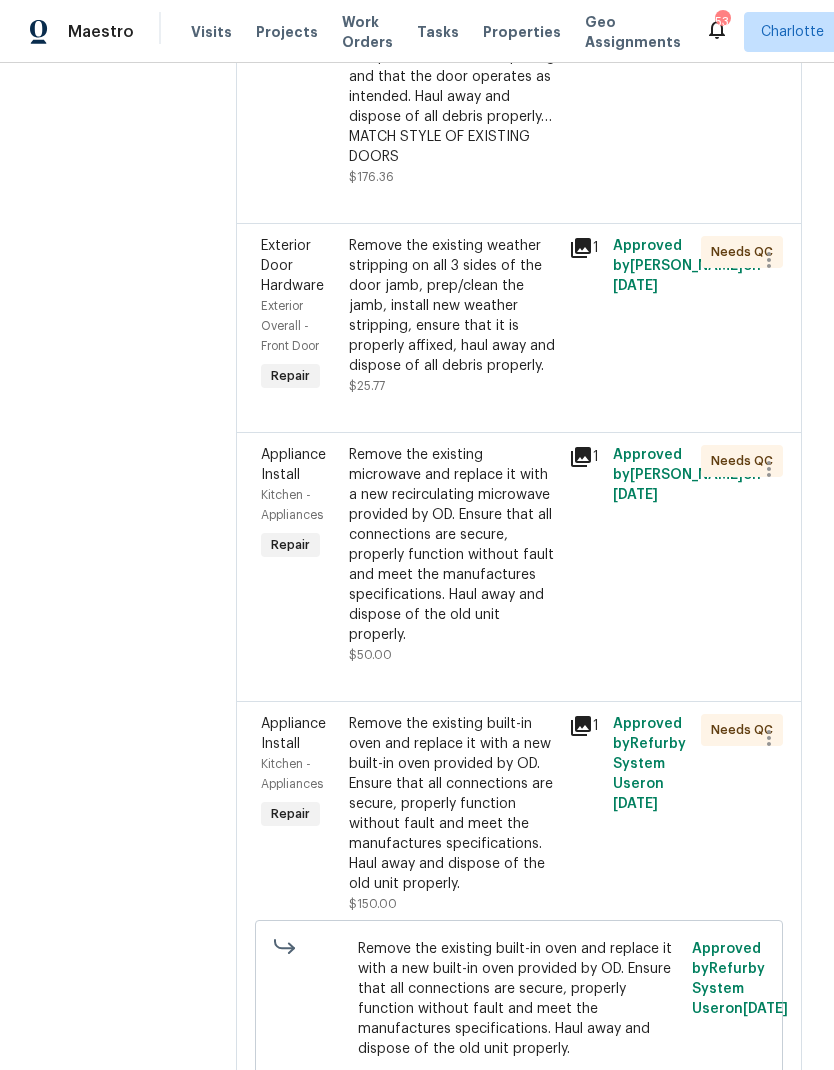 click on "Remove the existing microwave and replace it with a new recirculating microwave provided by OD. Ensure that all  connections are secure, properly function without fault and meet the manufactures specifications. Haul away and dispose of the old unit properly." at bounding box center (453, 545) 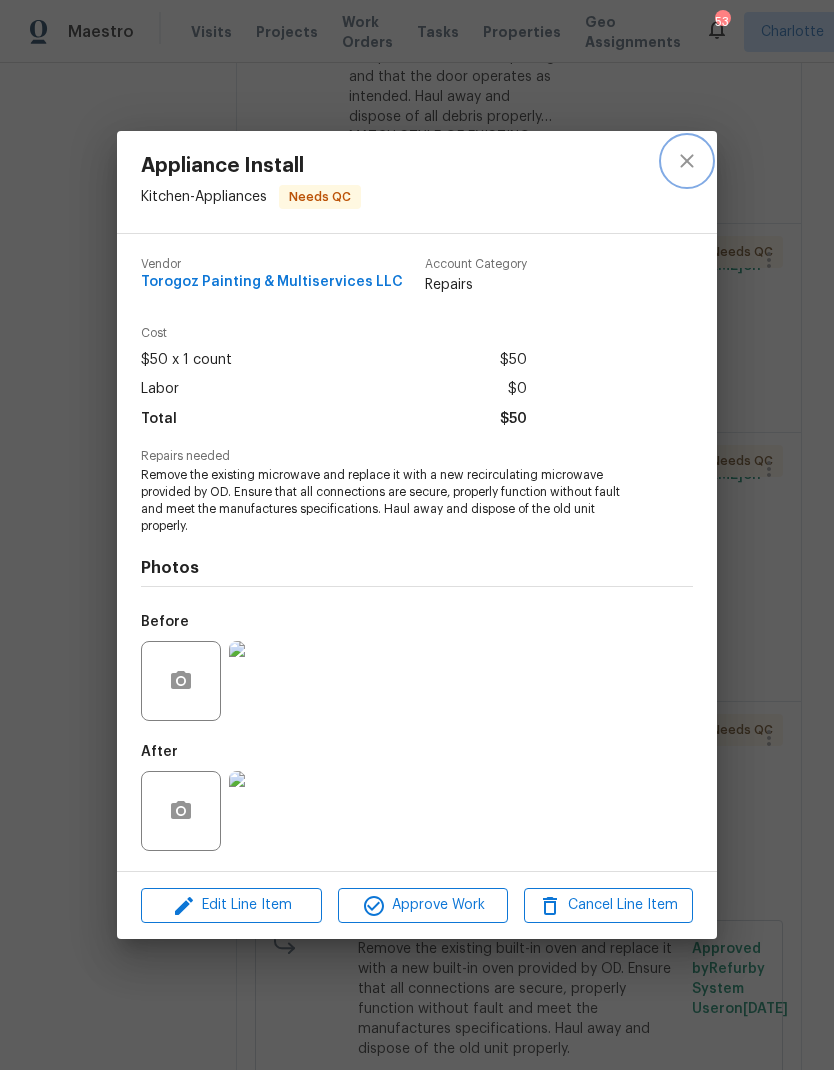 click 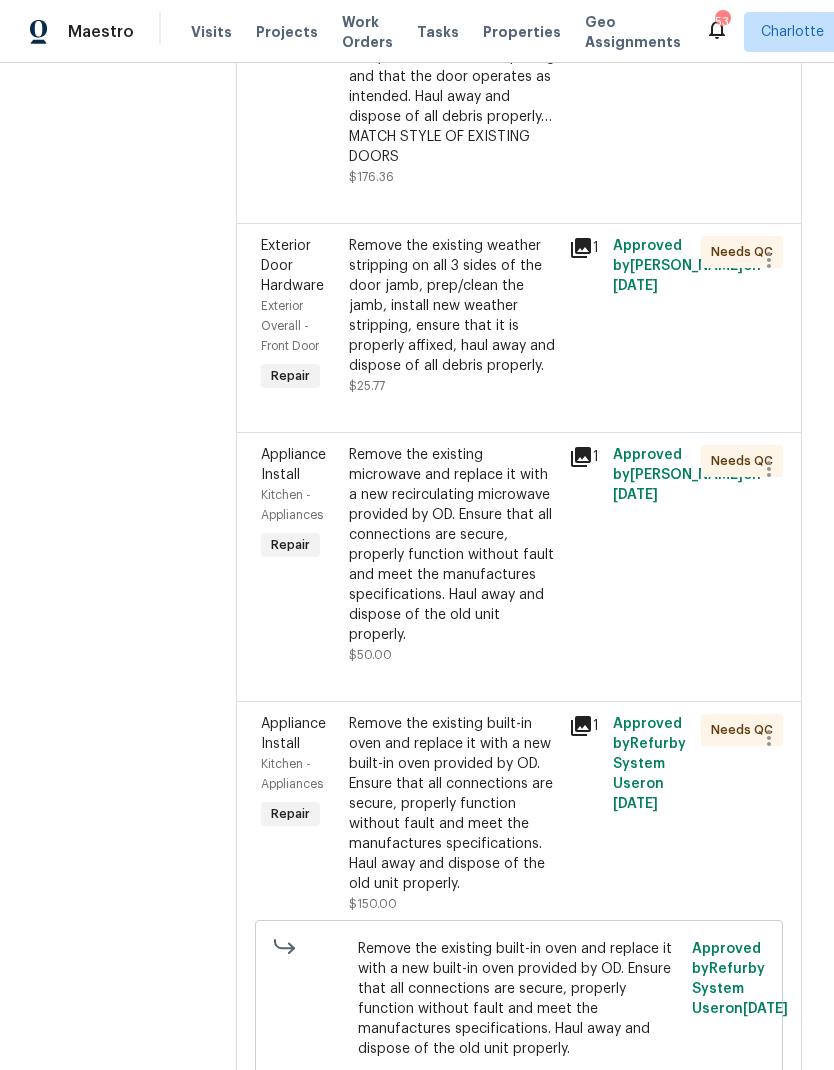 click on "Remove the existing weather stripping on all 3 sides of the door jamb, prep/clean the jamb, install new weather stripping, ensure that it is properly affixed, haul away and dispose of all debris properly." at bounding box center (453, 306) 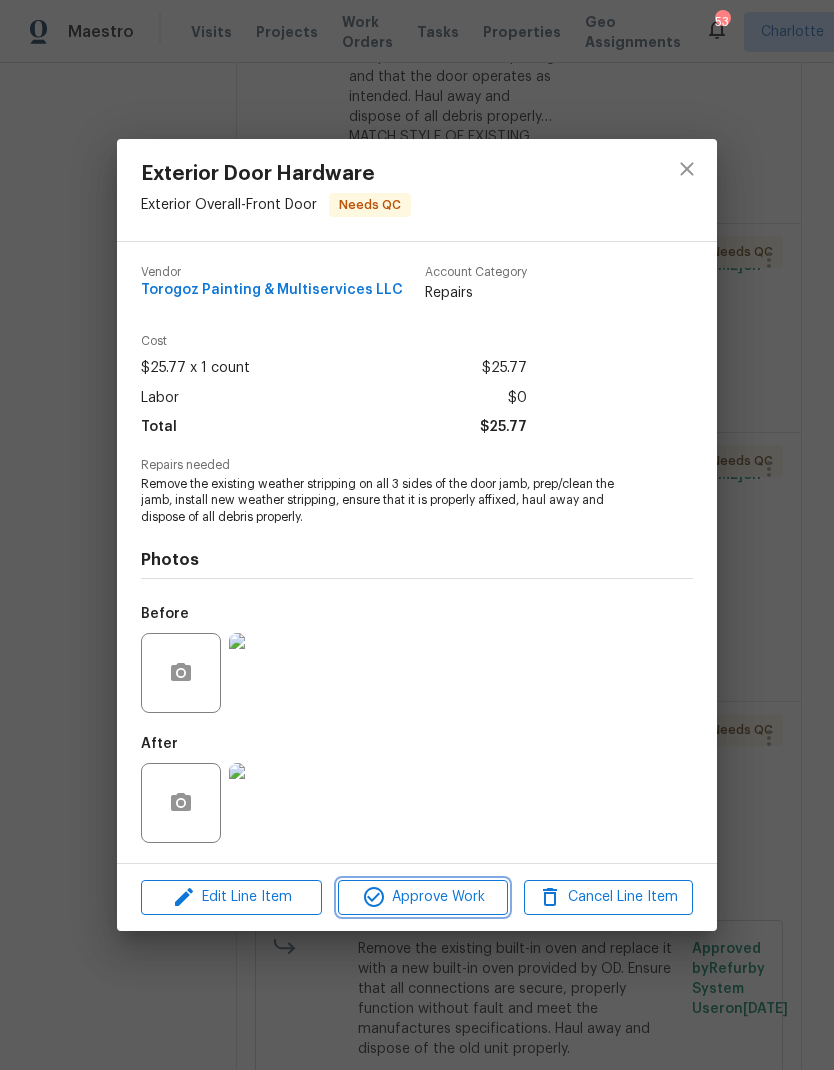 click on "Approve Work" at bounding box center (422, 897) 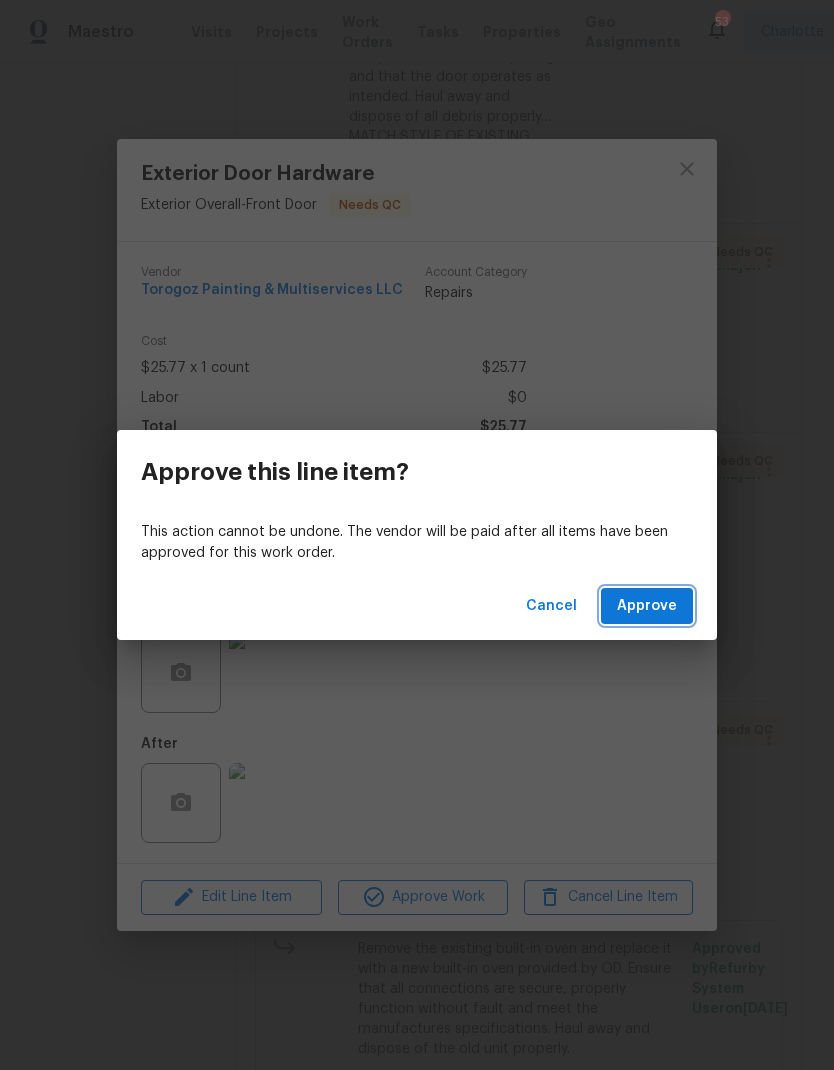 click on "Approve" at bounding box center (647, 606) 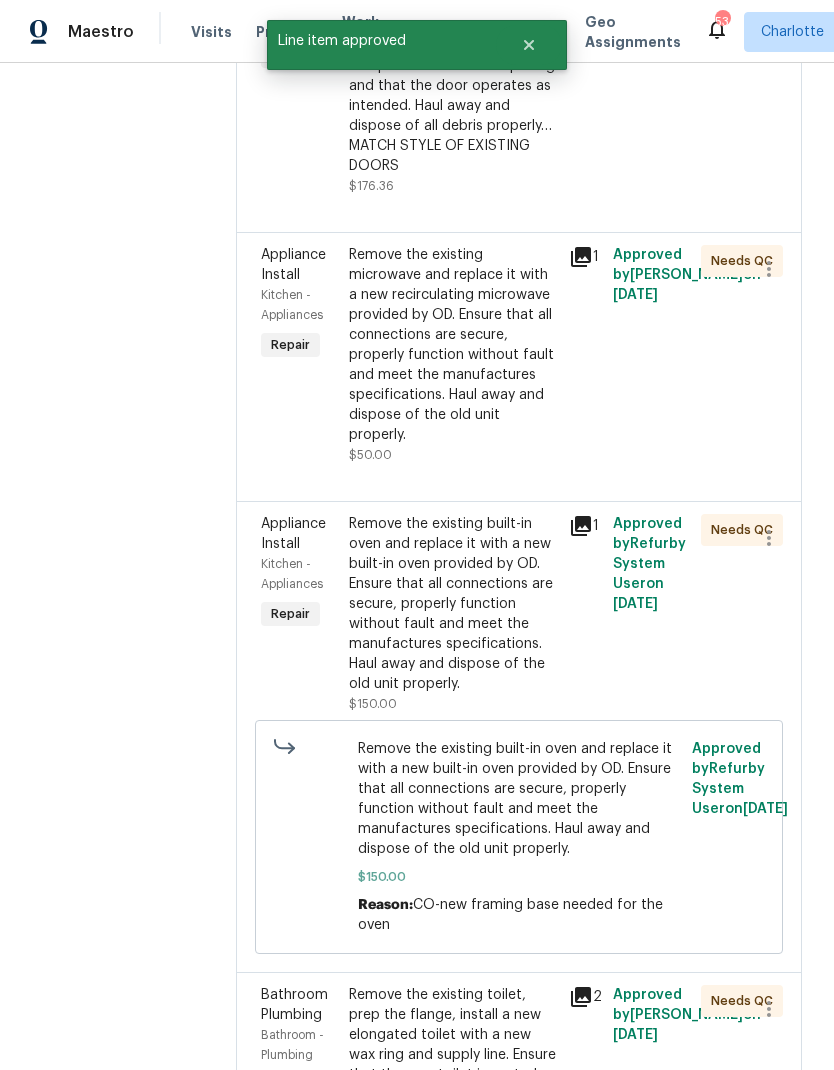 scroll, scrollTop: 984, scrollLeft: 0, axis: vertical 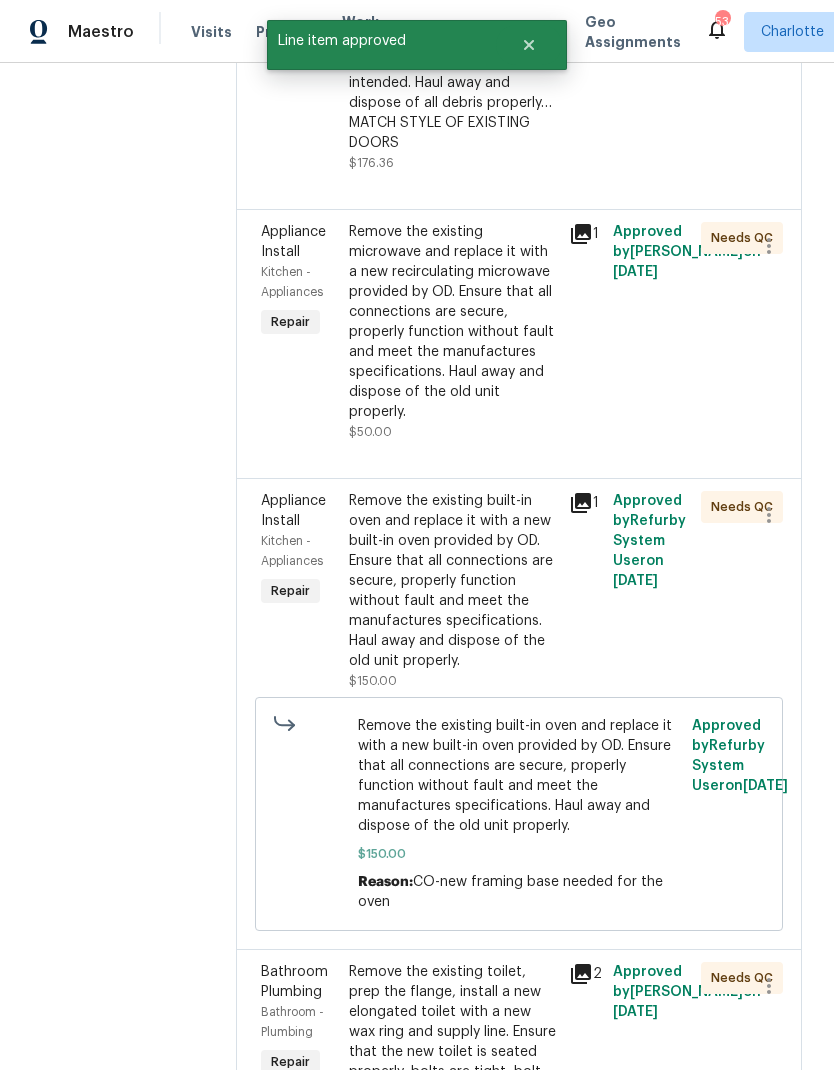 click on "Remove the existing microwave and replace it with a new recirculating microwave provided by OD. Ensure that all  connections are secure, properly function without fault and meet the manufactures specifications. Haul away and dispose of the old unit properly." at bounding box center (453, 322) 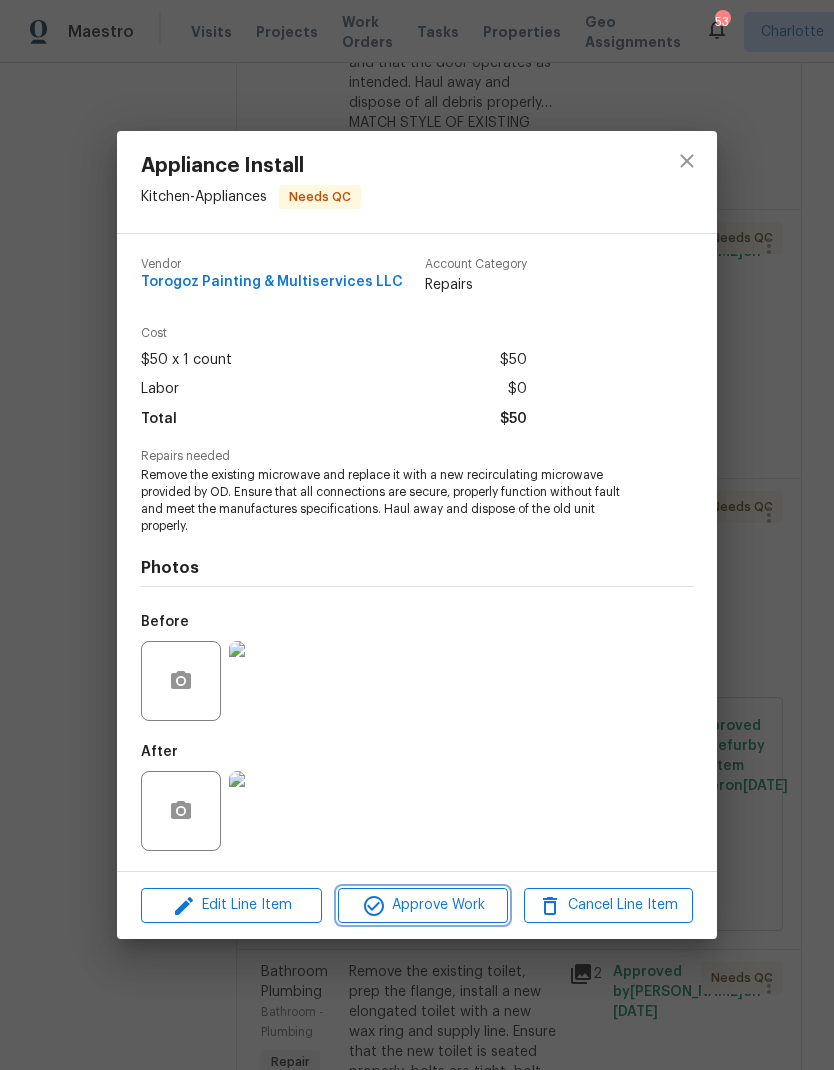 click on "Approve Work" at bounding box center (422, 905) 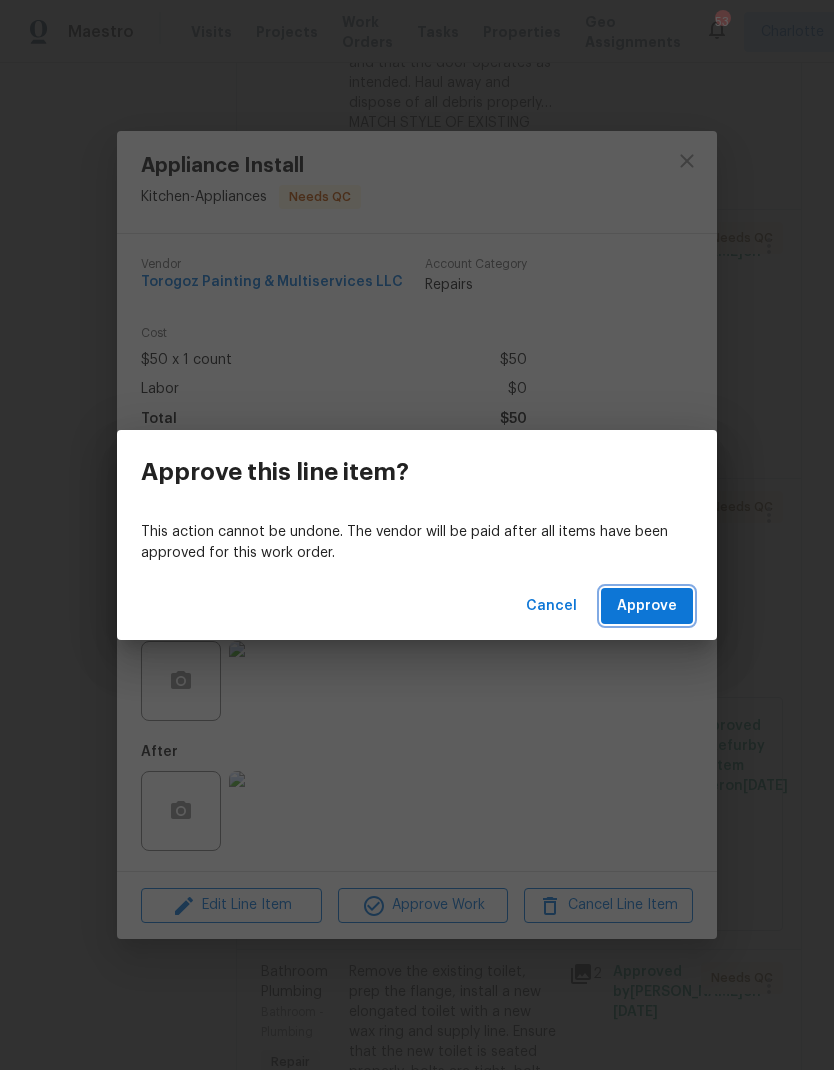 click on "Approve" at bounding box center [647, 606] 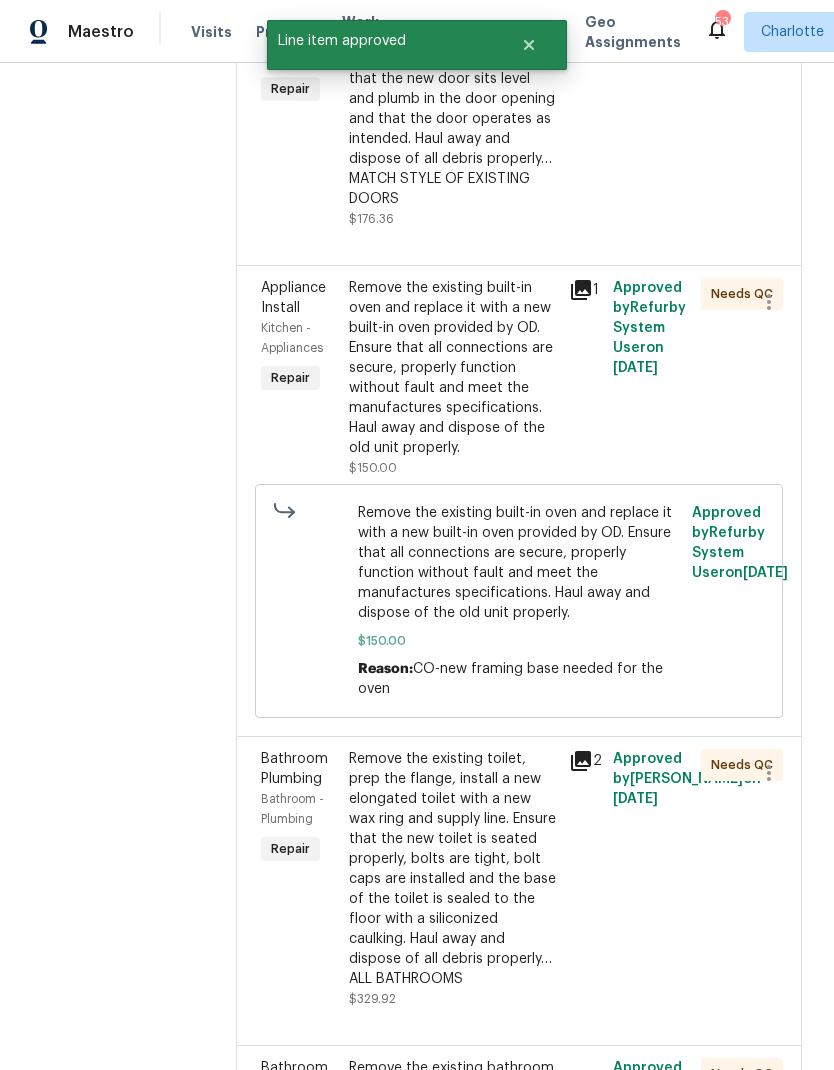 scroll, scrollTop: 933, scrollLeft: 0, axis: vertical 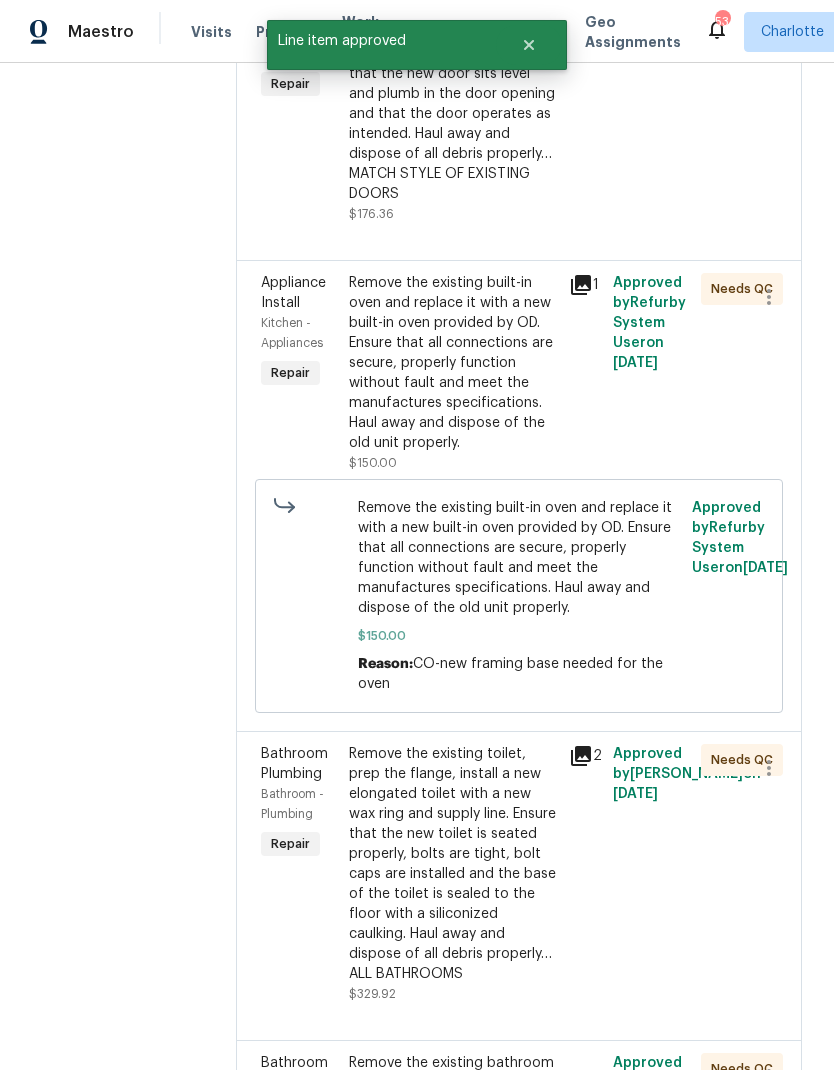 click on "Remove the existing built-in oven and replace it with a new built-in oven provided by OD. Ensure that all connections are secure, properly function without fault and meet the manufactures specifications. Haul away and dispose of the old unit properly." at bounding box center (453, 363) 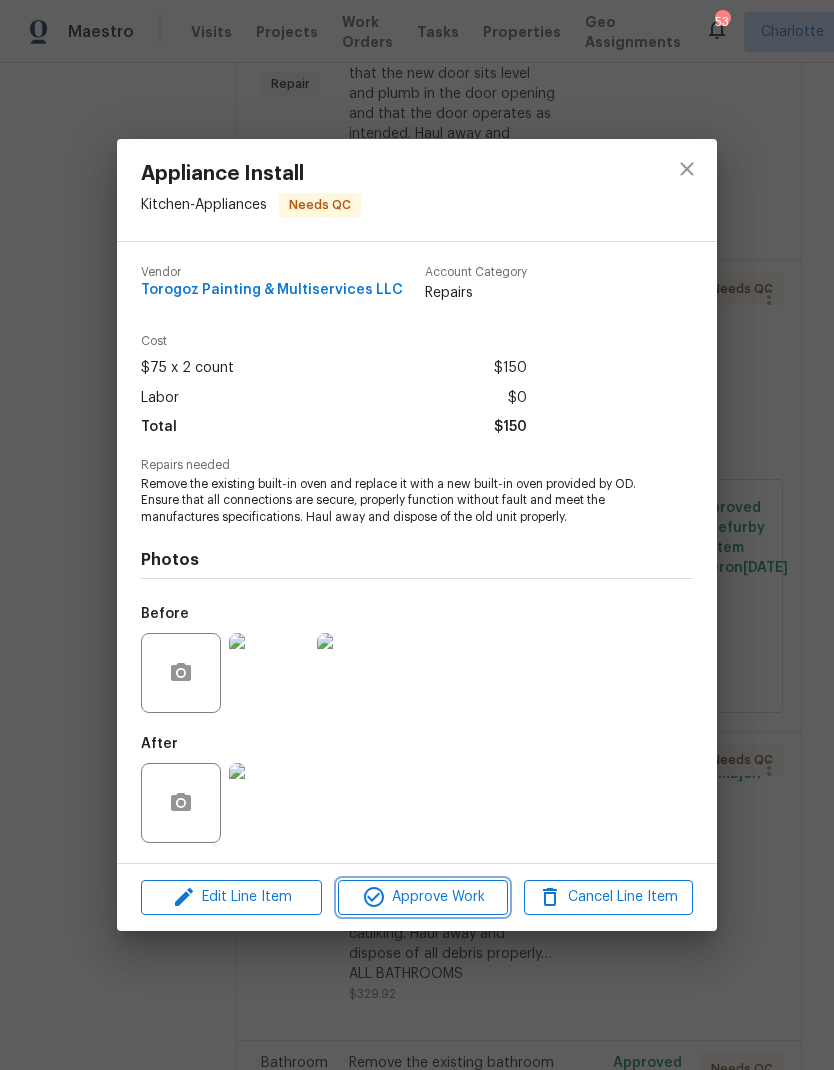 click on "Approve Work" at bounding box center (422, 897) 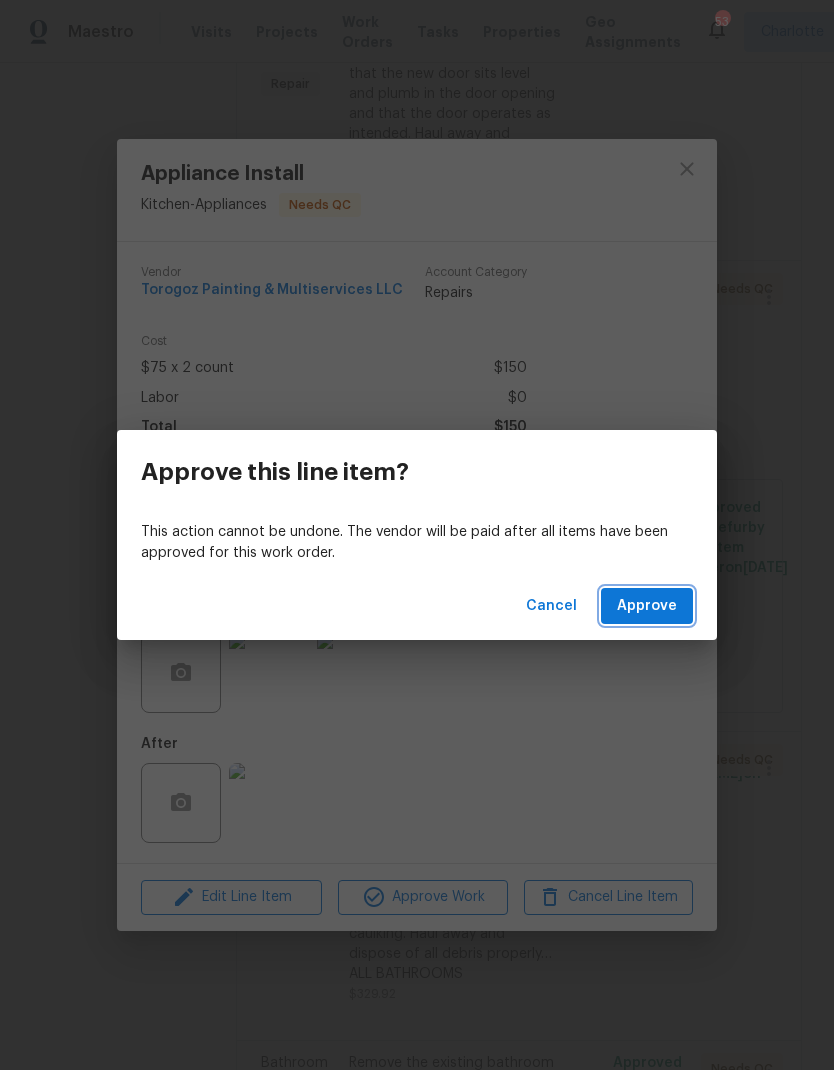 click on "Approve" at bounding box center [647, 606] 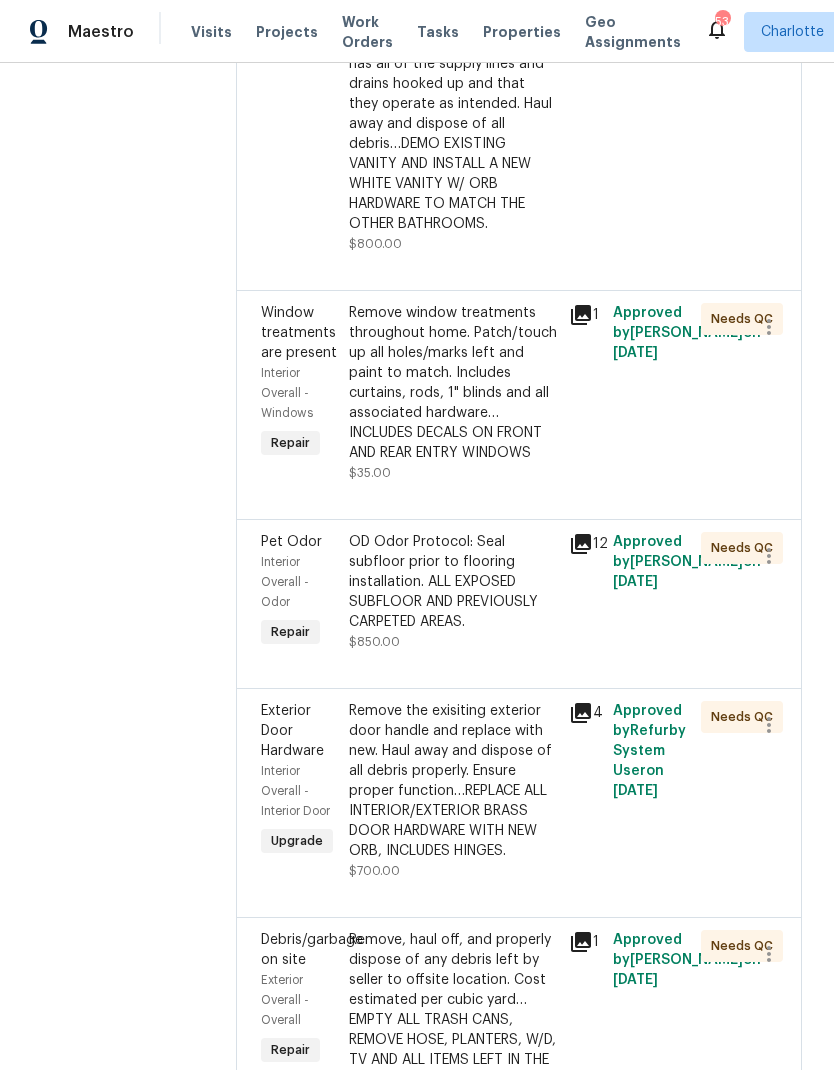scroll, scrollTop: 1603, scrollLeft: 0, axis: vertical 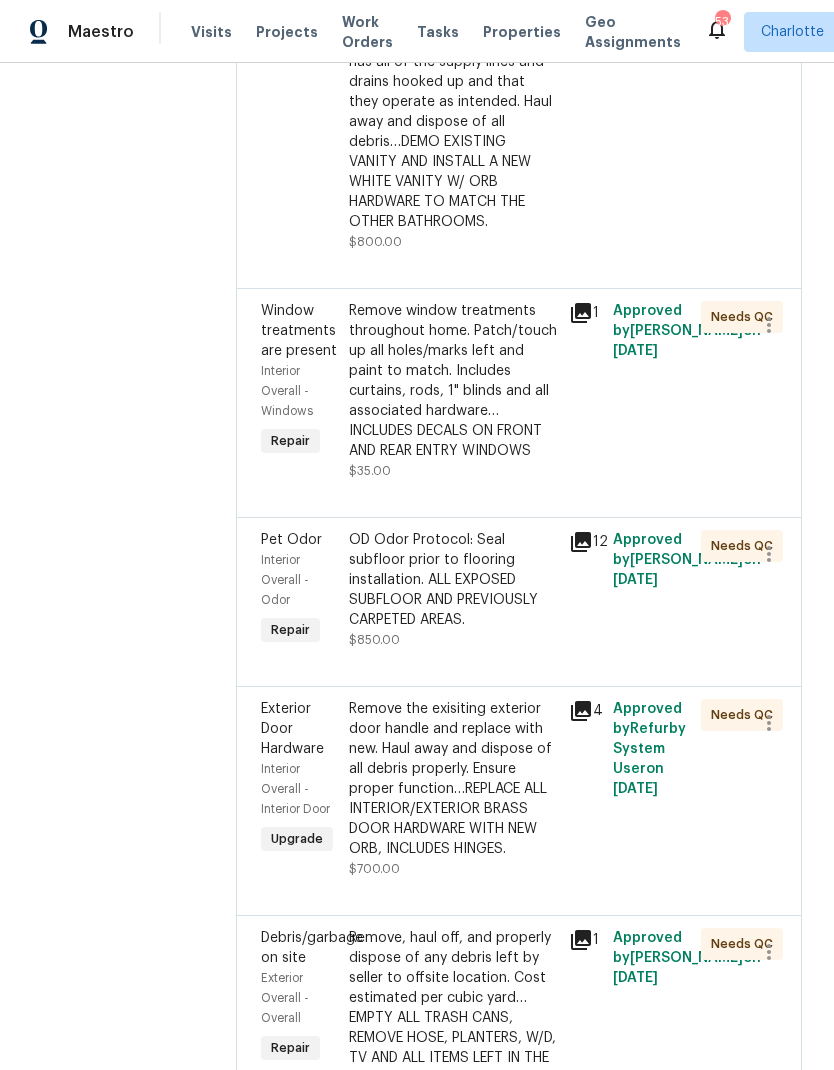click on "Remove window treatments throughout home. Patch/touch up all holes/marks left and paint to match. Includes curtains, rods,  1" blinds and all associated hardware…INCLUDES DECALS ON FRONT AND REAR ENTRY WINDOWS" at bounding box center (453, 381) 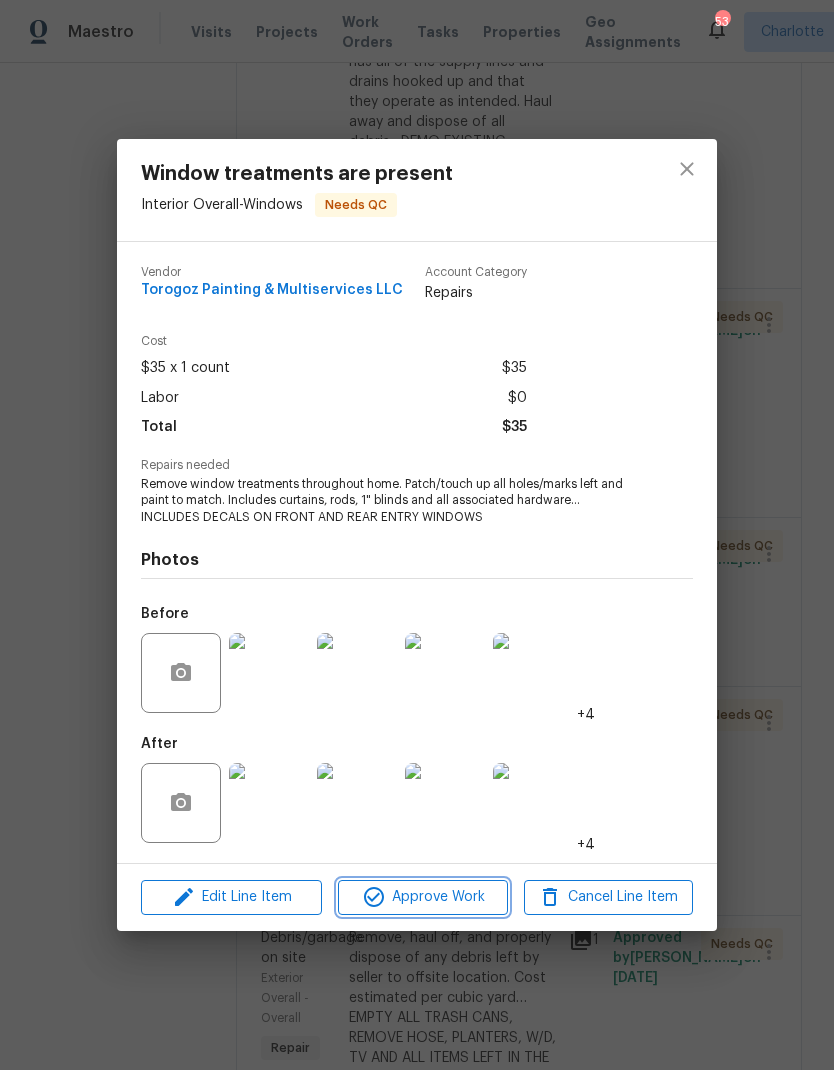 click on "Approve Work" at bounding box center [422, 897] 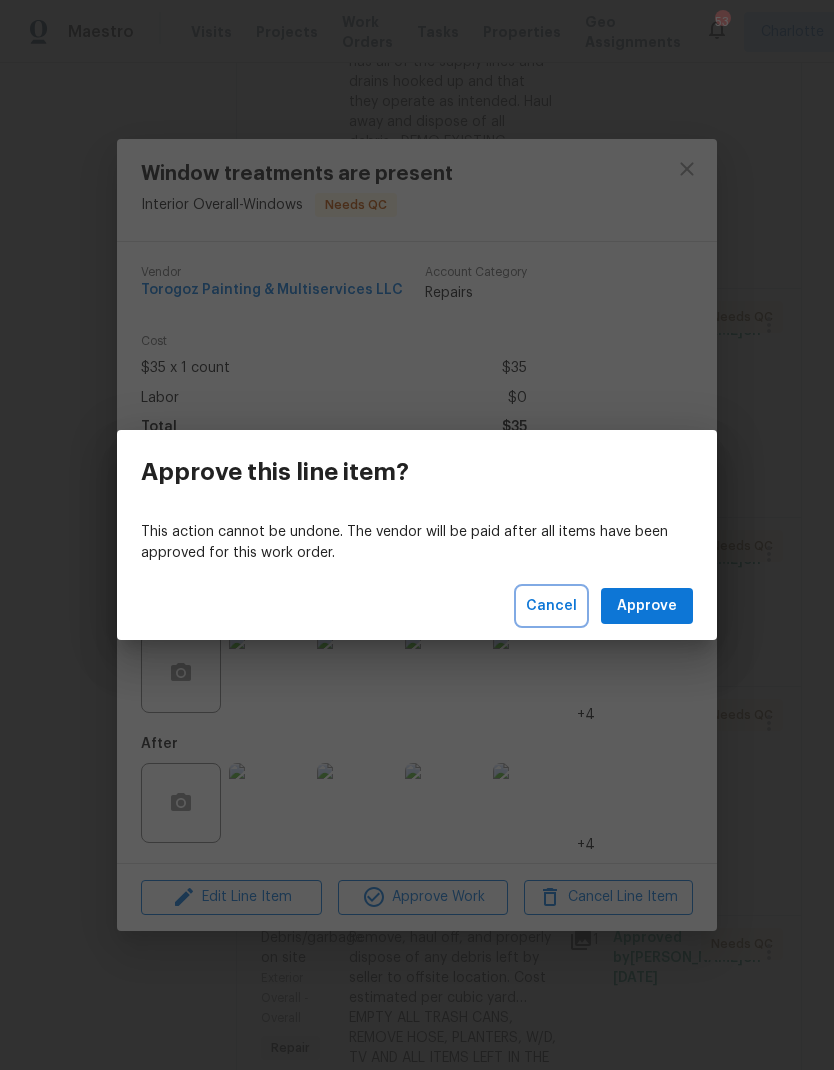 click on "Cancel" at bounding box center (551, 606) 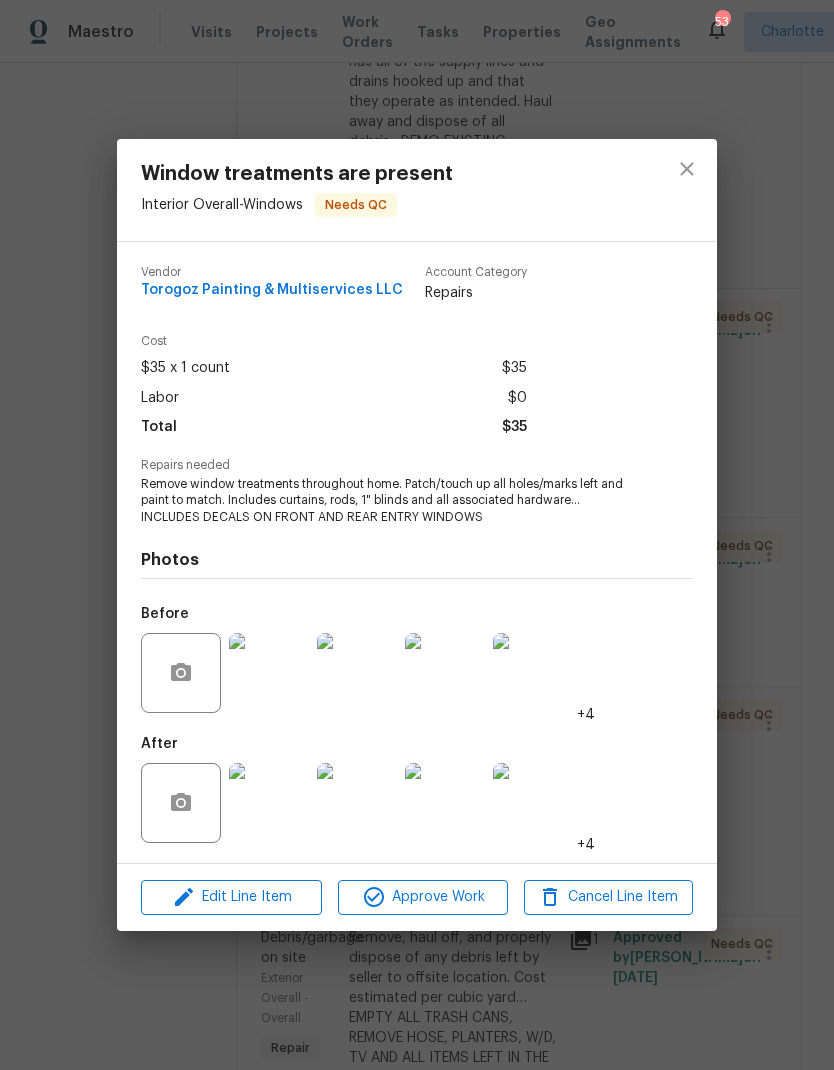 click on "Photos" at bounding box center [417, 560] 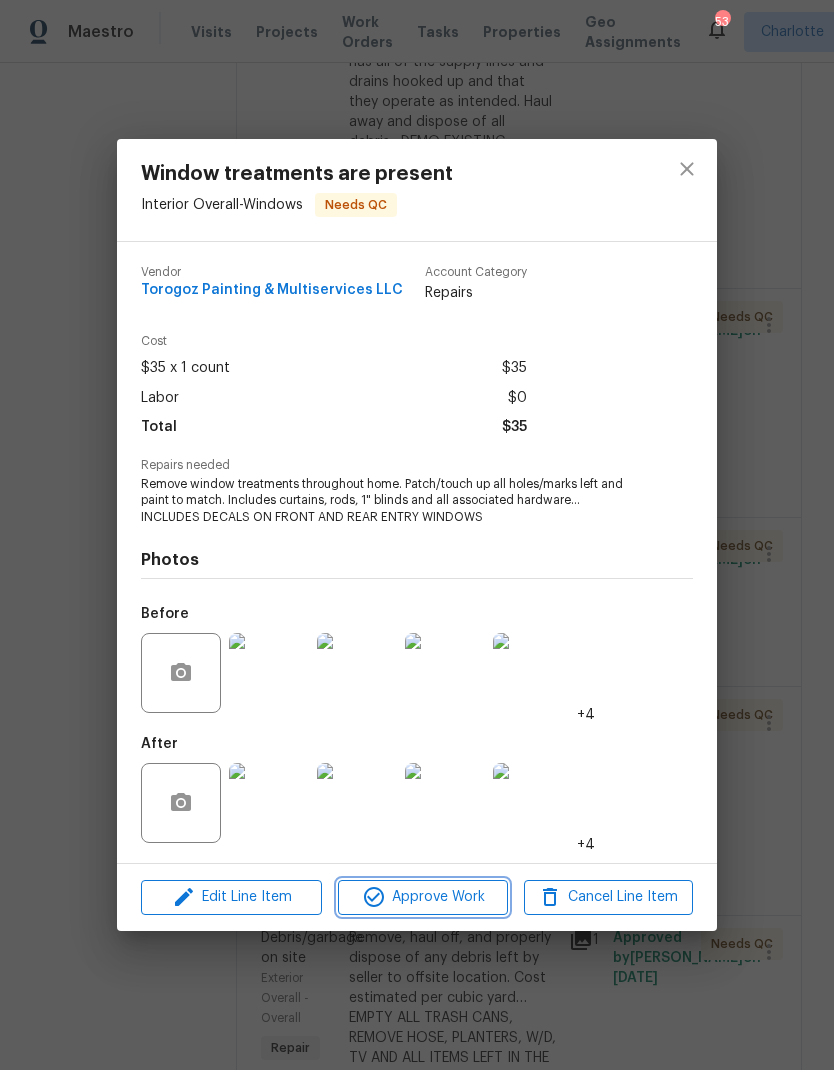 click on "Approve Work" at bounding box center [422, 897] 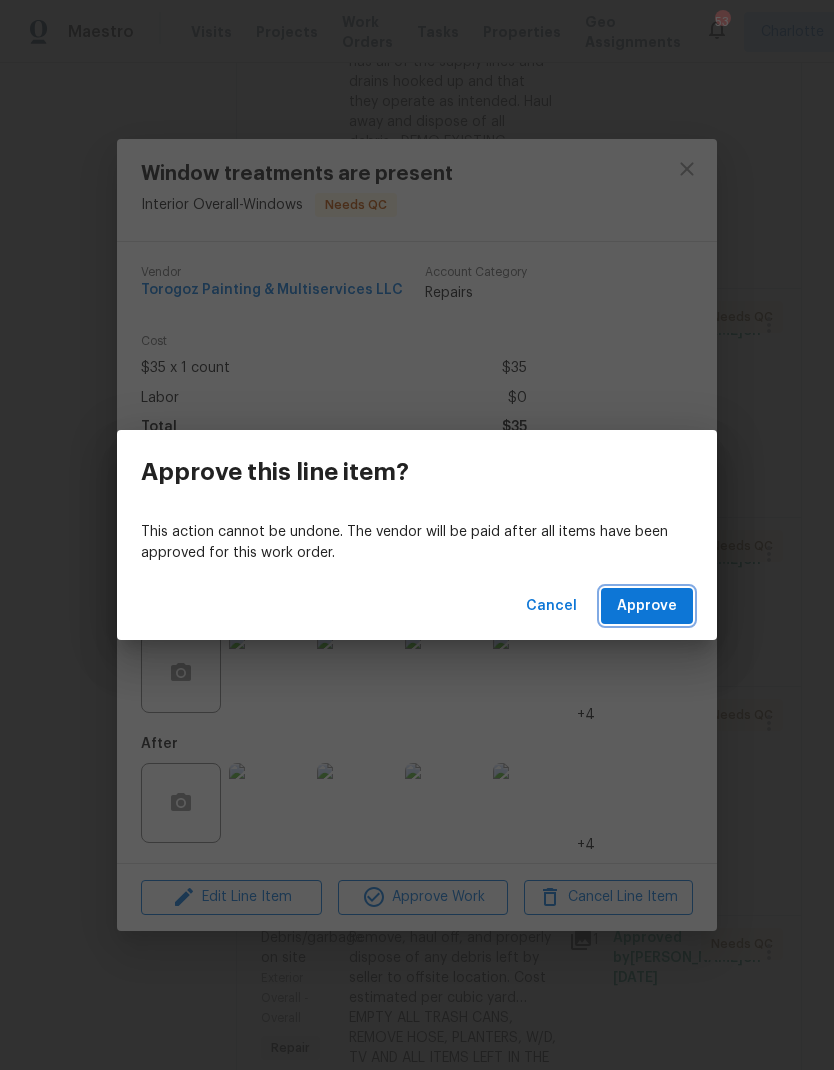 click on "Approve" at bounding box center [647, 606] 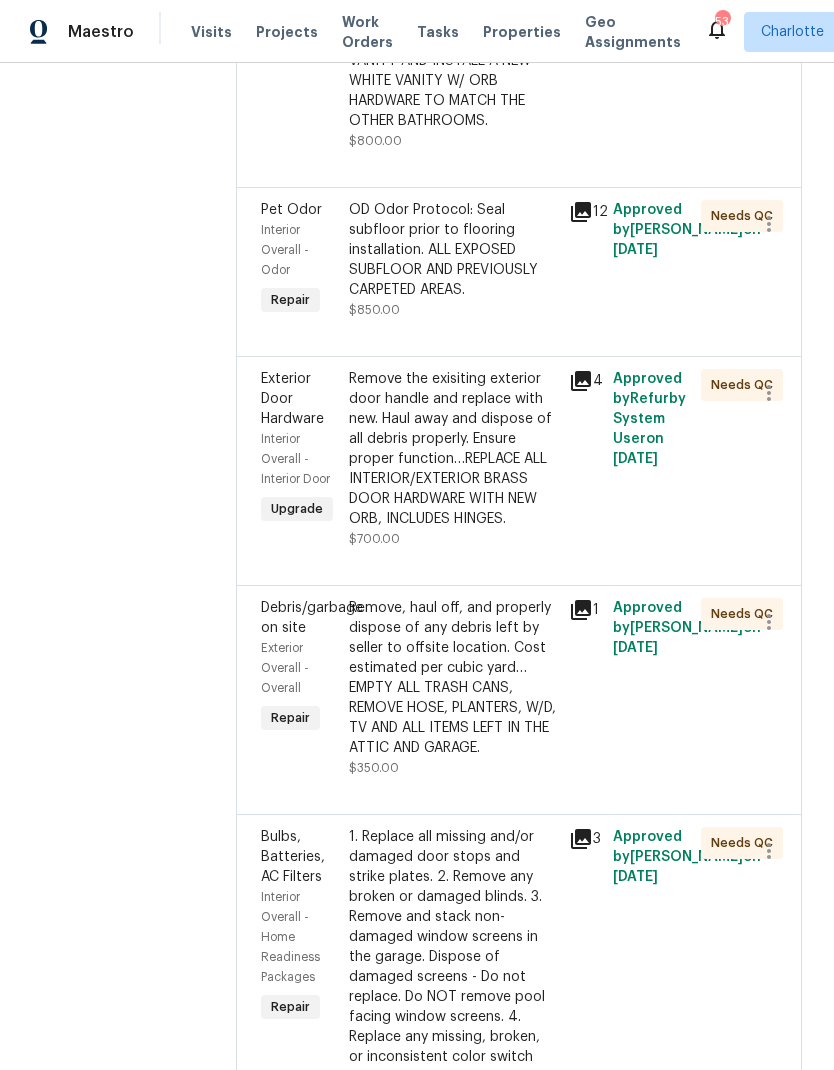 scroll, scrollTop: 1705, scrollLeft: 0, axis: vertical 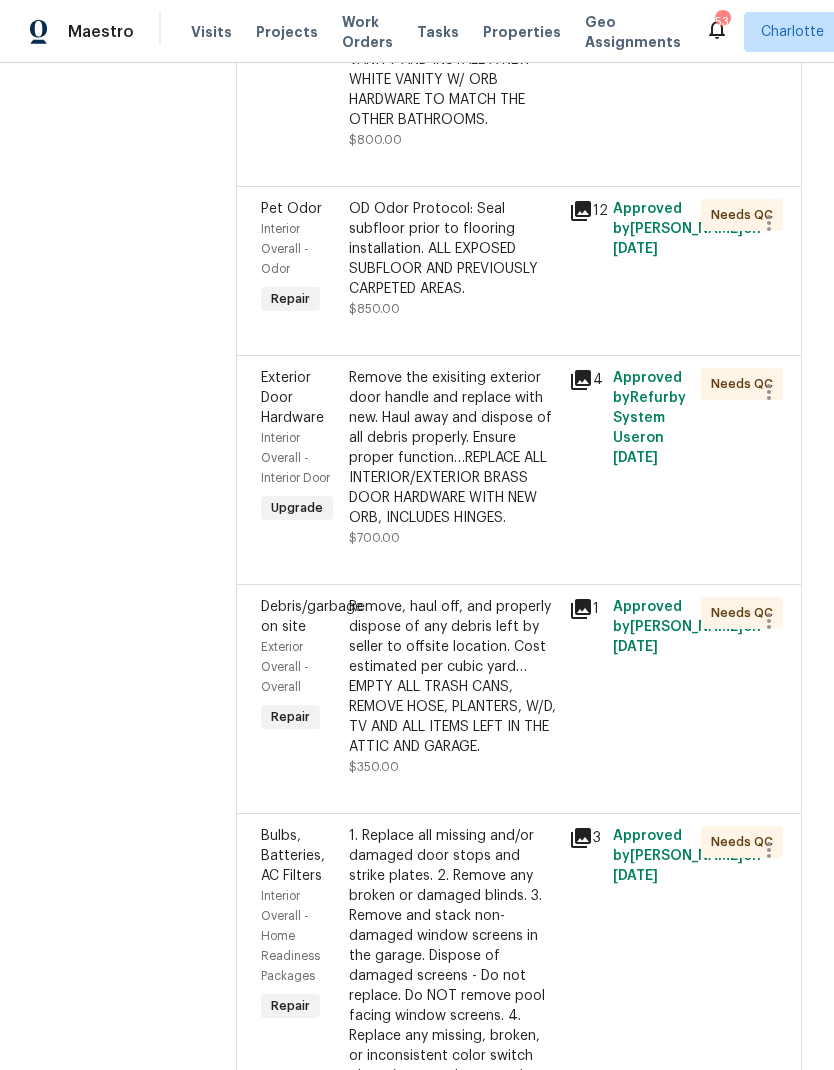 click on "OD Odor Protocol: Seal subfloor prior to flooring installation. ALL EXPOSED SUBFLOOR AND PREVIOUSLY CARPETED AREAS." at bounding box center [453, 249] 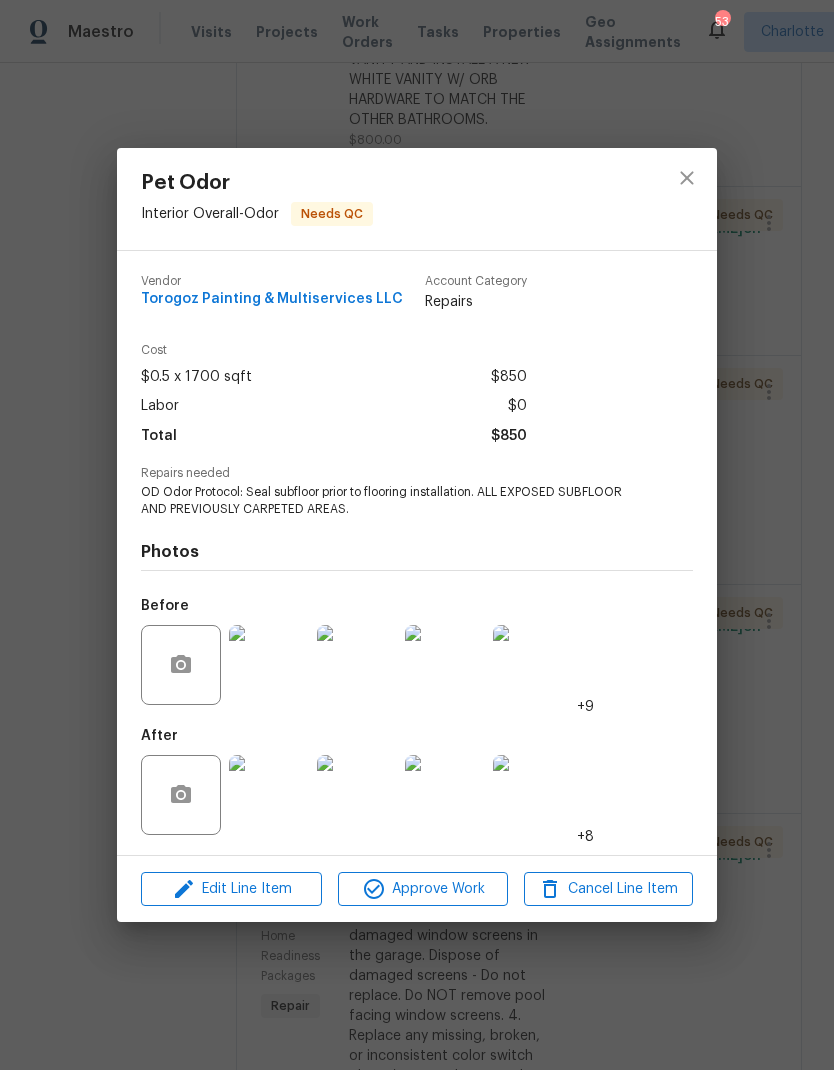 click at bounding box center (269, 795) 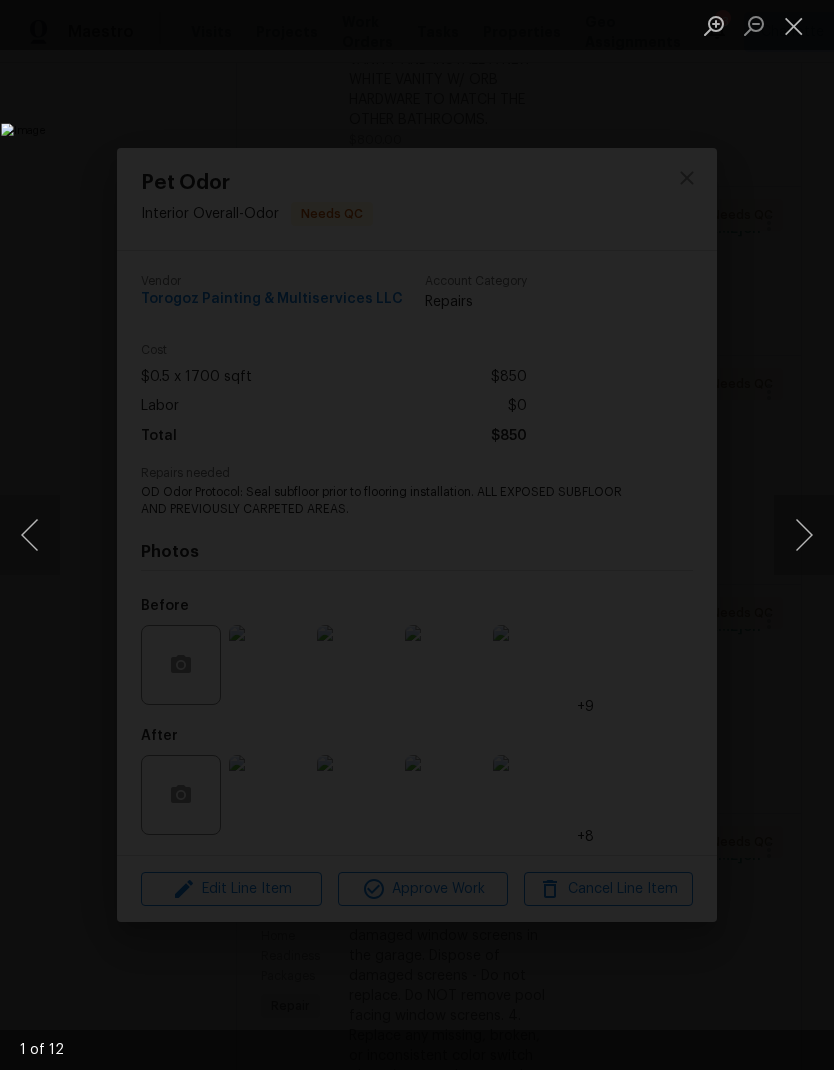 click at bounding box center (804, 535) 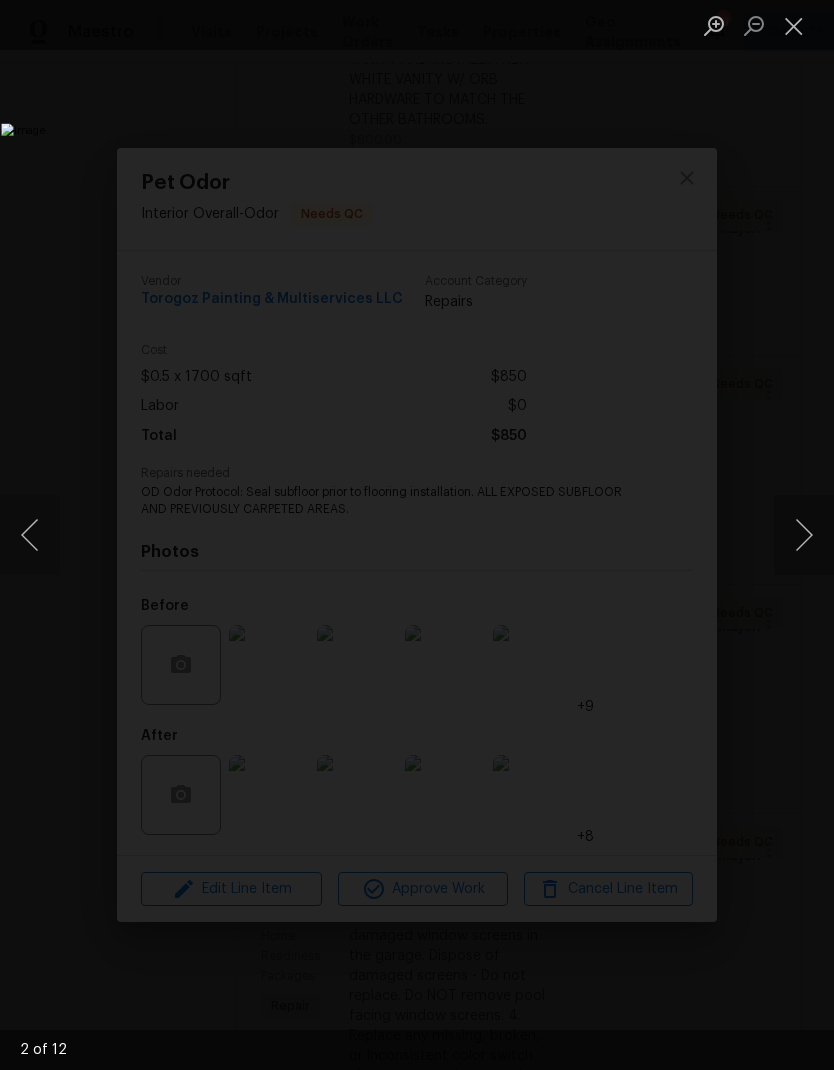 click at bounding box center (804, 535) 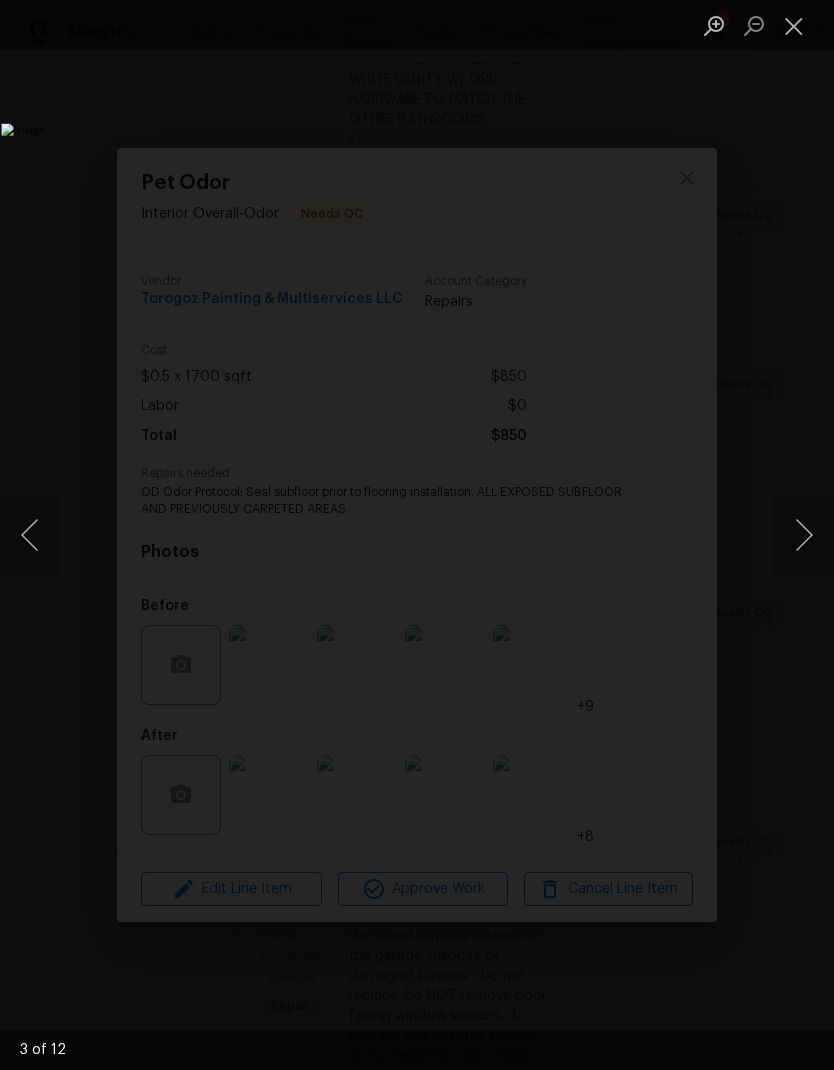 click at bounding box center [804, 535] 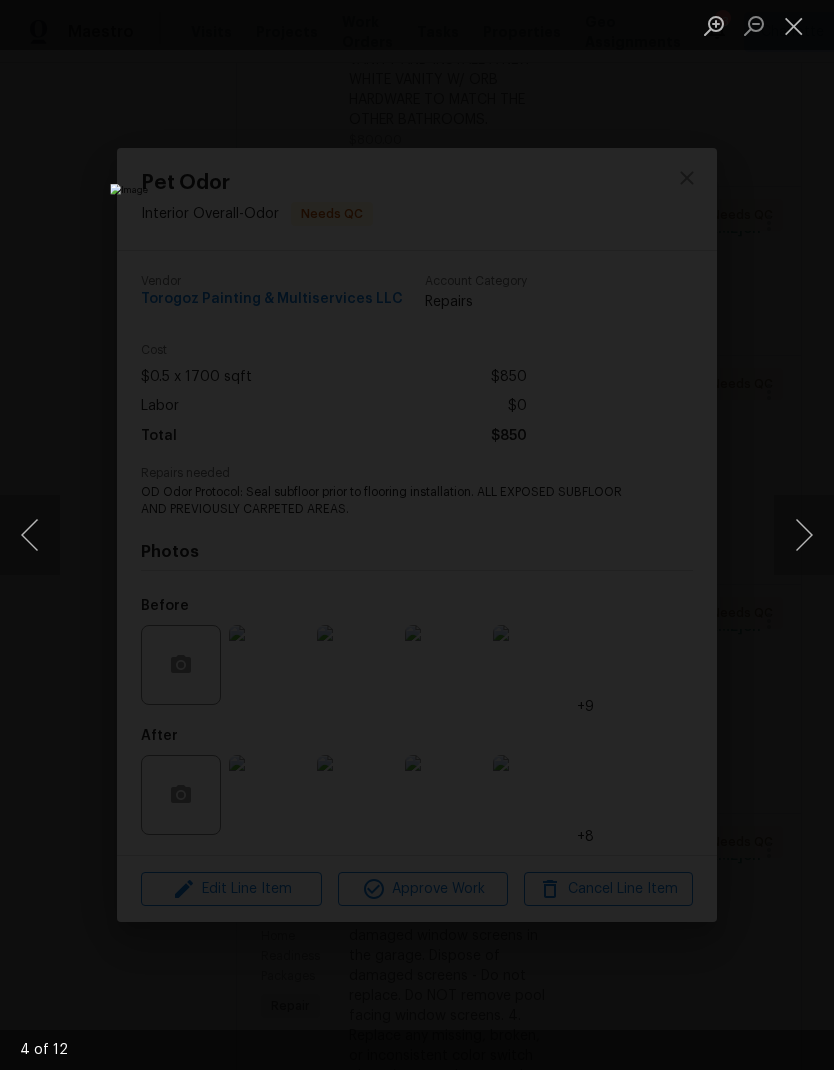 click at bounding box center [804, 535] 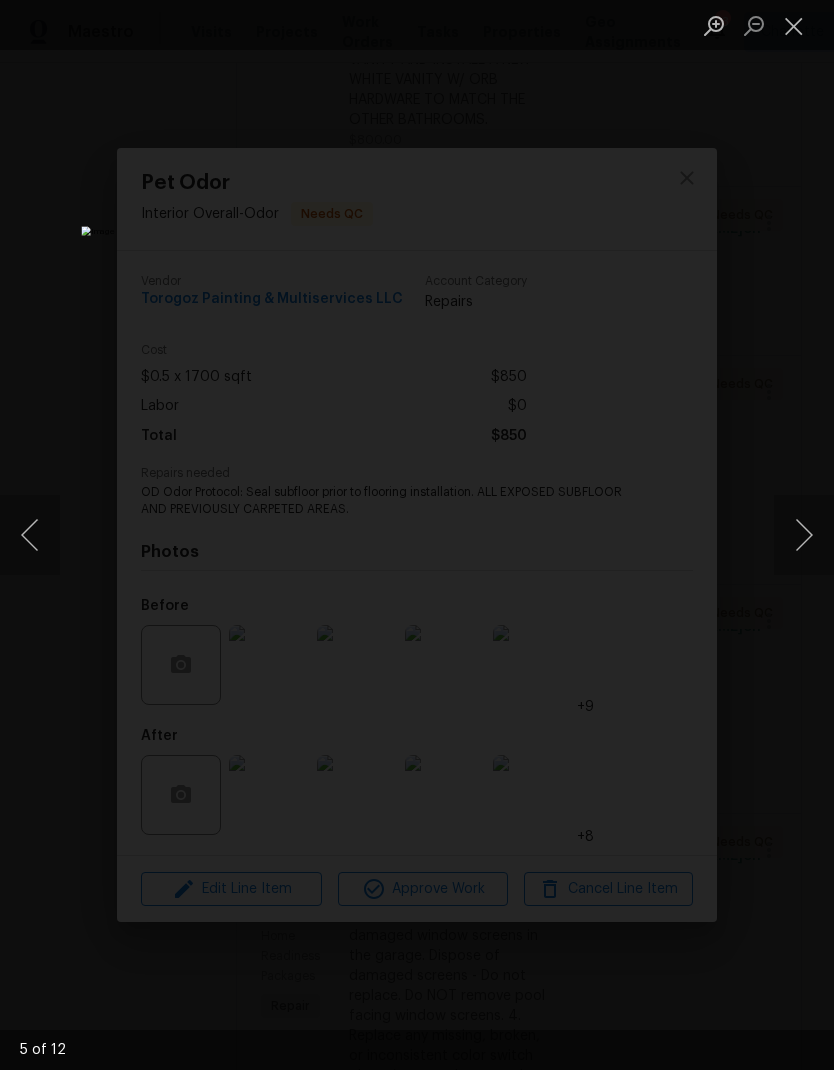 click at bounding box center (804, 535) 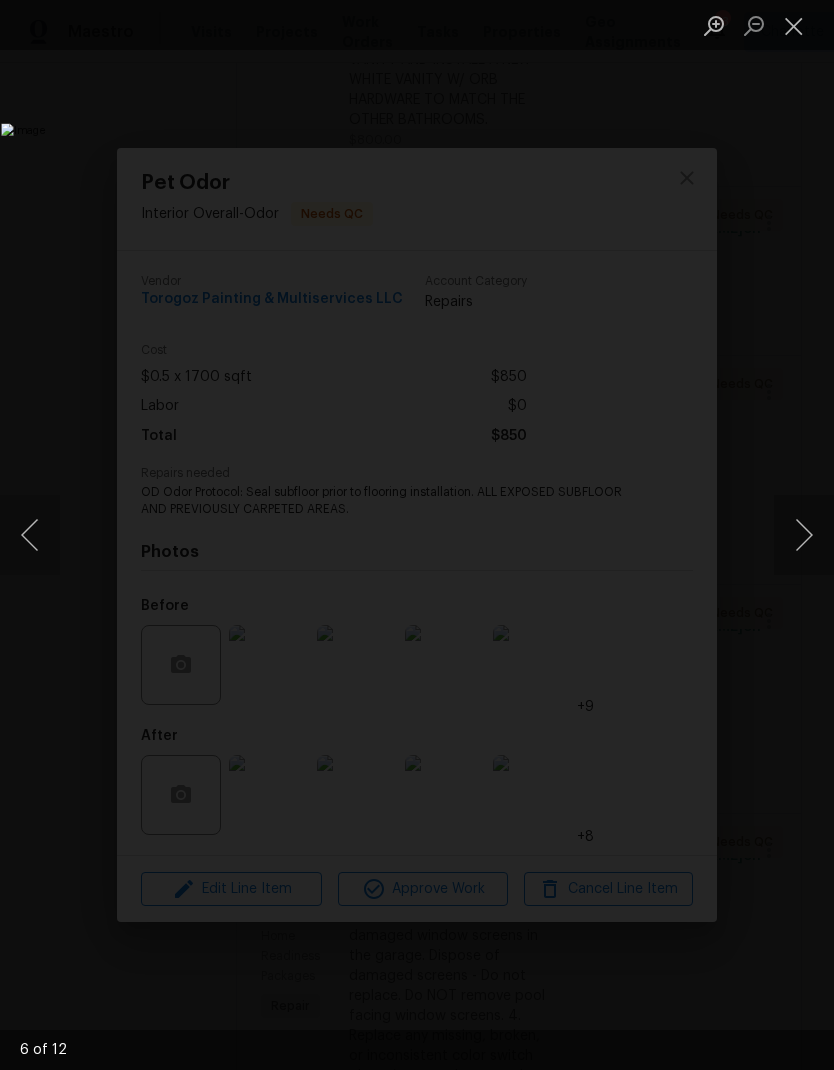 click at bounding box center (794, 25) 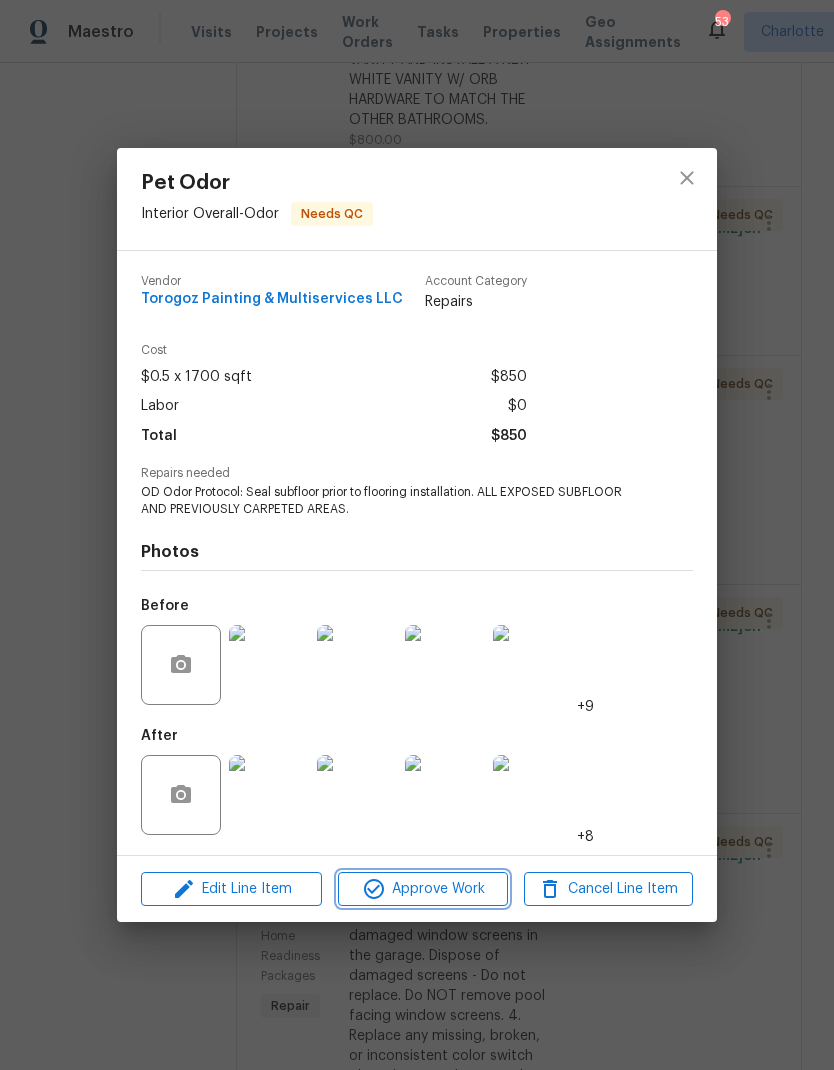 click on "Approve Work" at bounding box center (422, 889) 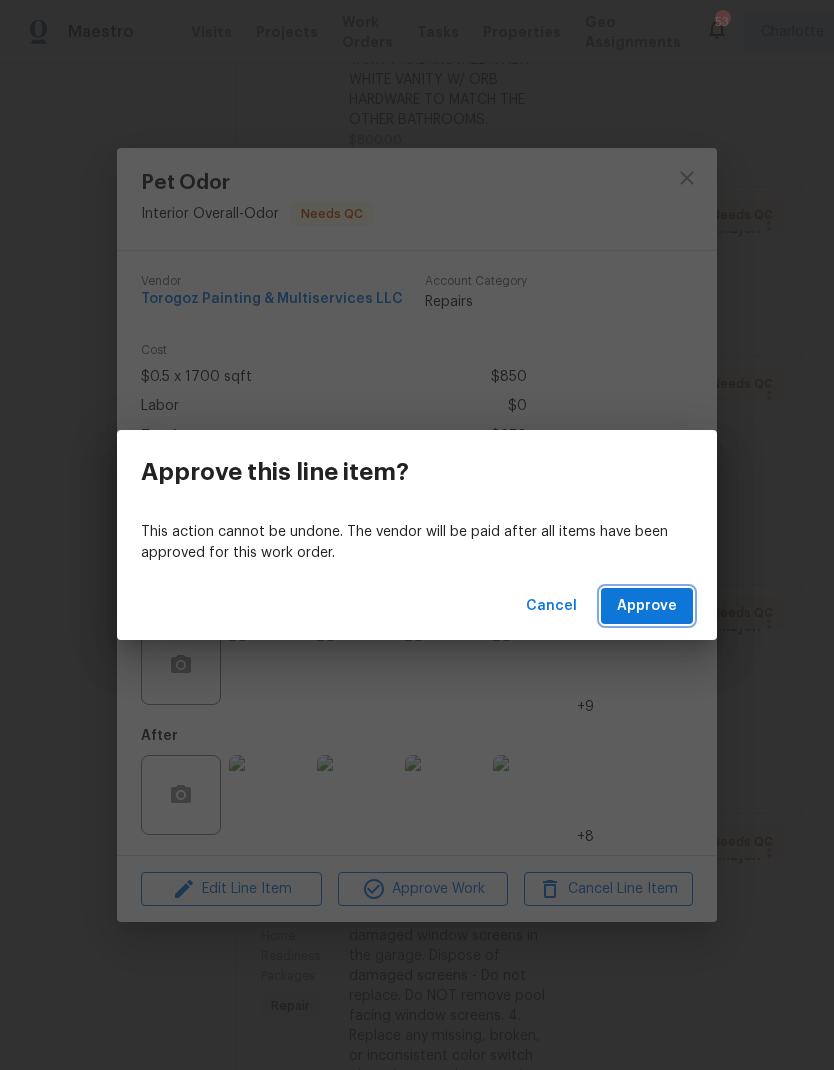 click on "Approve" at bounding box center [647, 606] 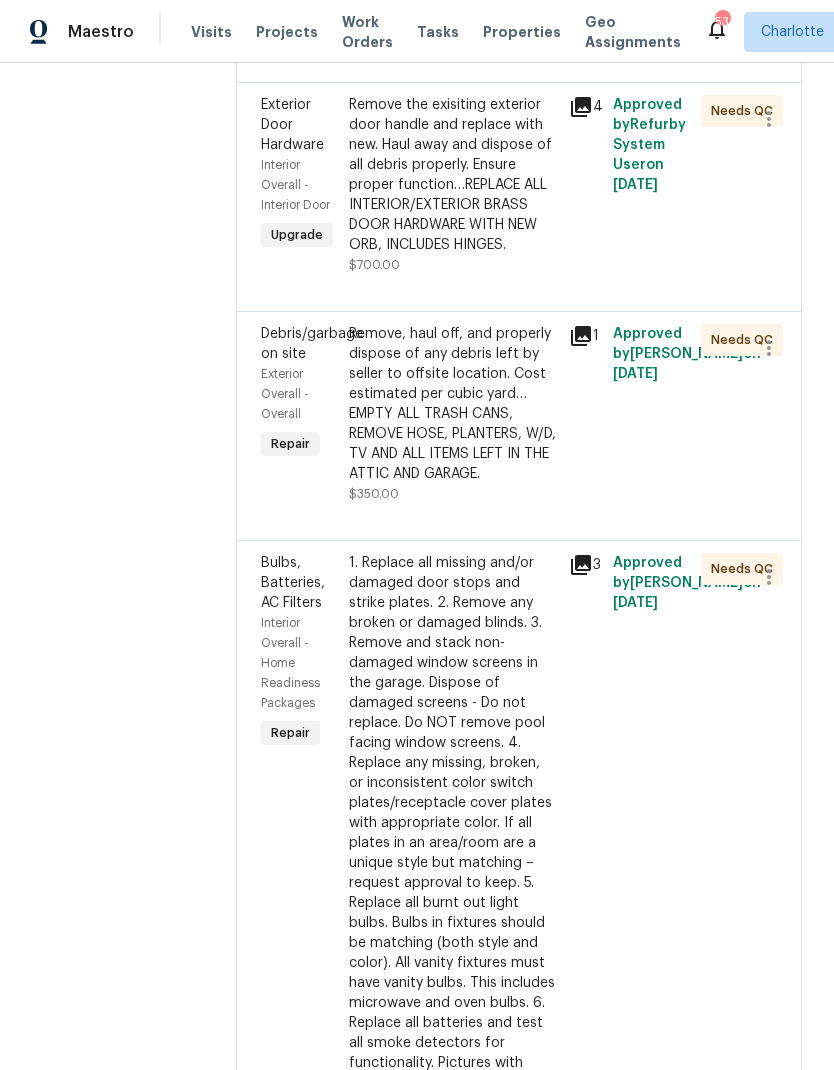 scroll, scrollTop: 1808, scrollLeft: 0, axis: vertical 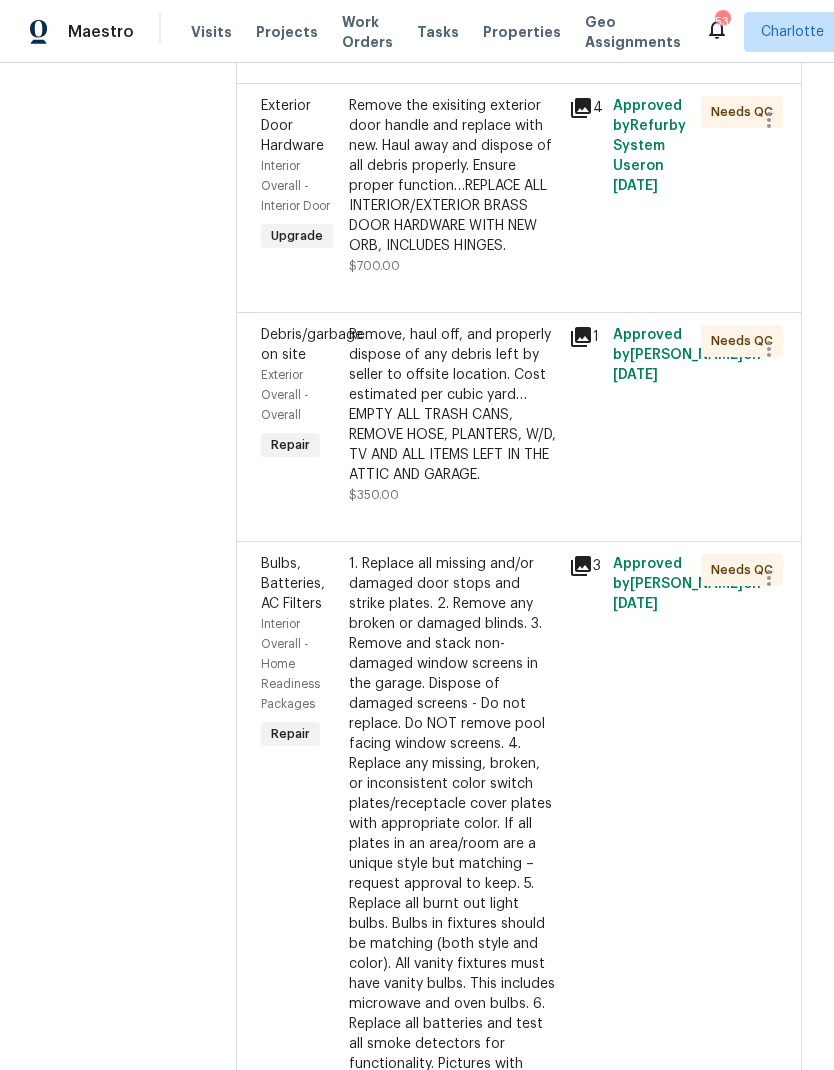 click on "Remove the exisiting exterior door handle and replace with new. Haul away and dispose of all debris properly. Ensure proper function…REPLACE ALL INTERIOR/EXTERIOR BRASS DOOR HARDWARE WITH NEW ORB, INCLUDES HINGES." at bounding box center (453, 176) 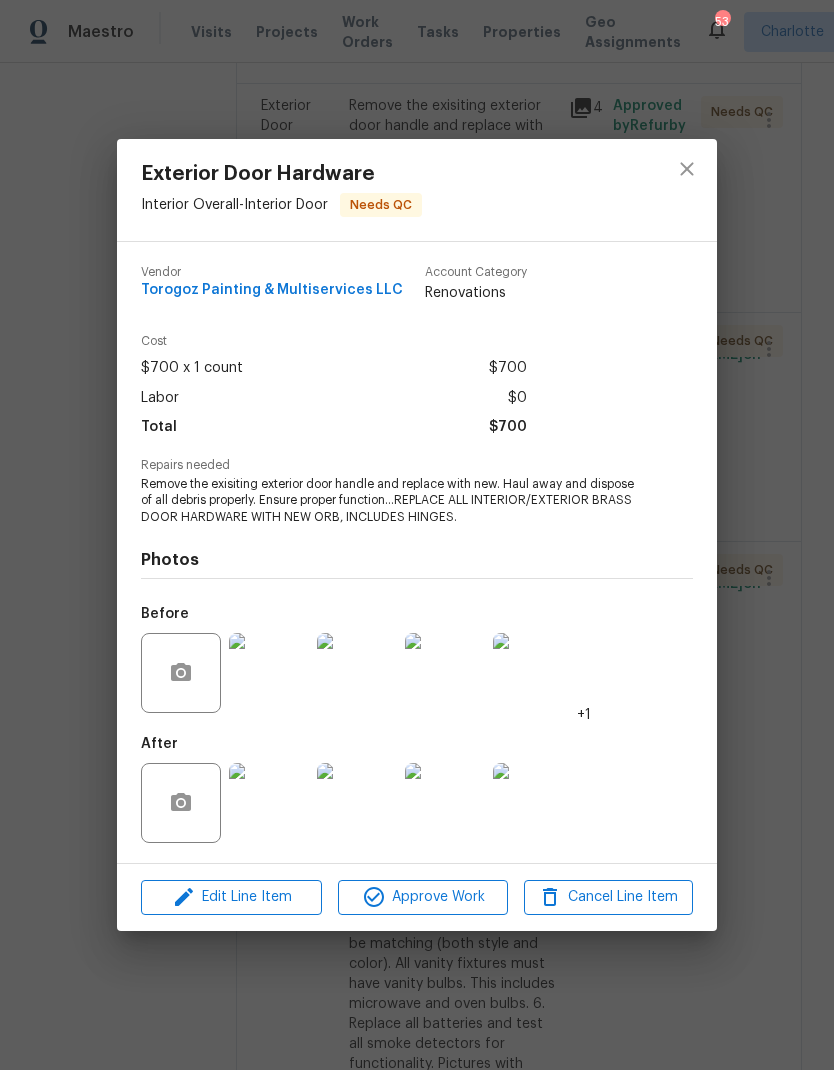 click at bounding box center [269, 803] 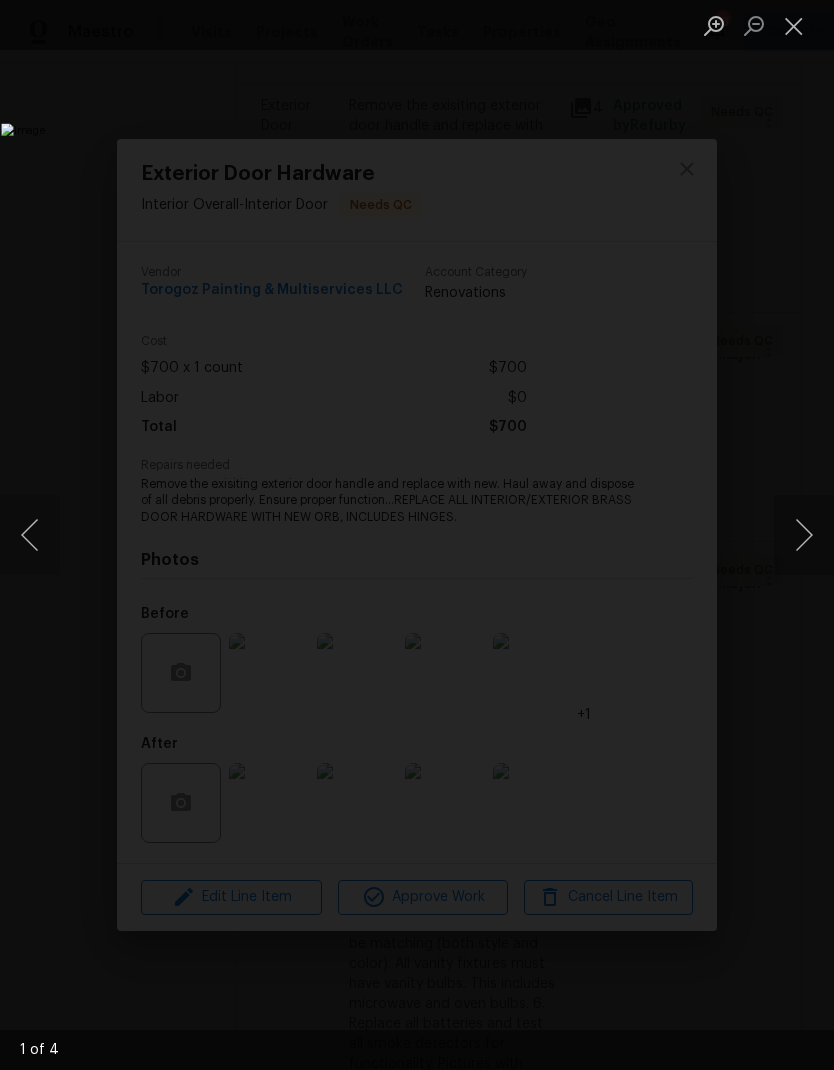 click at bounding box center (804, 535) 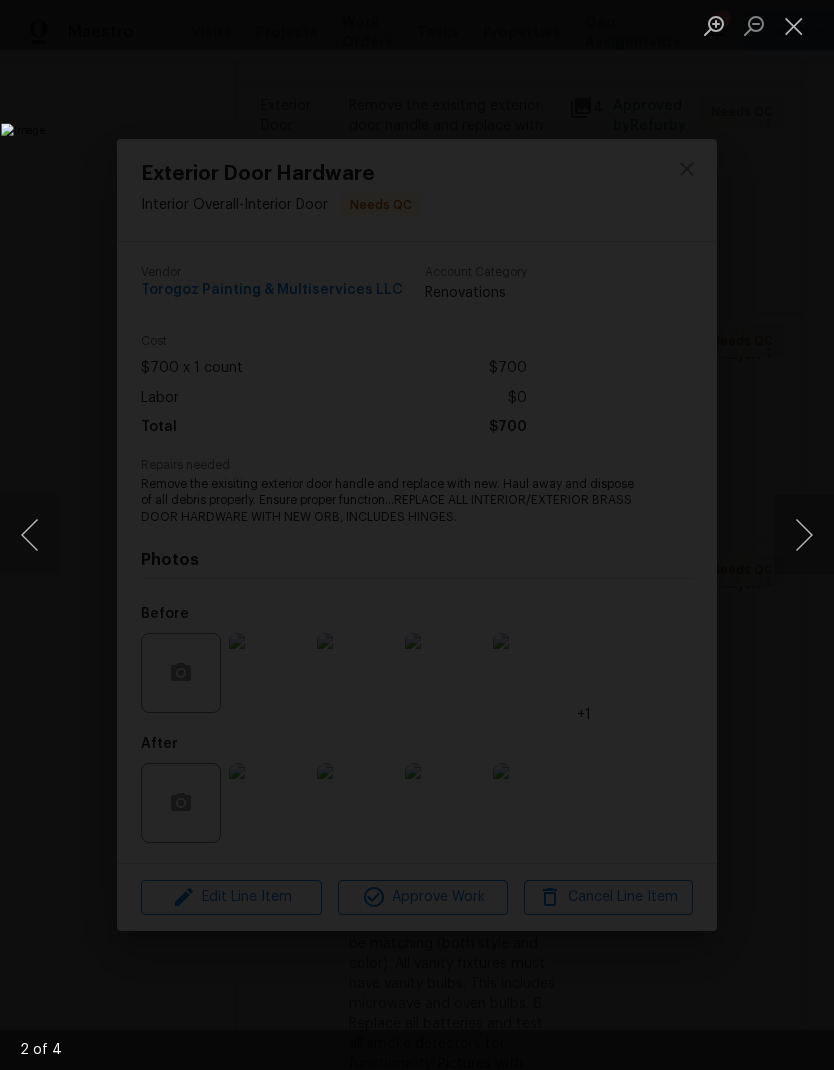 click at bounding box center [804, 535] 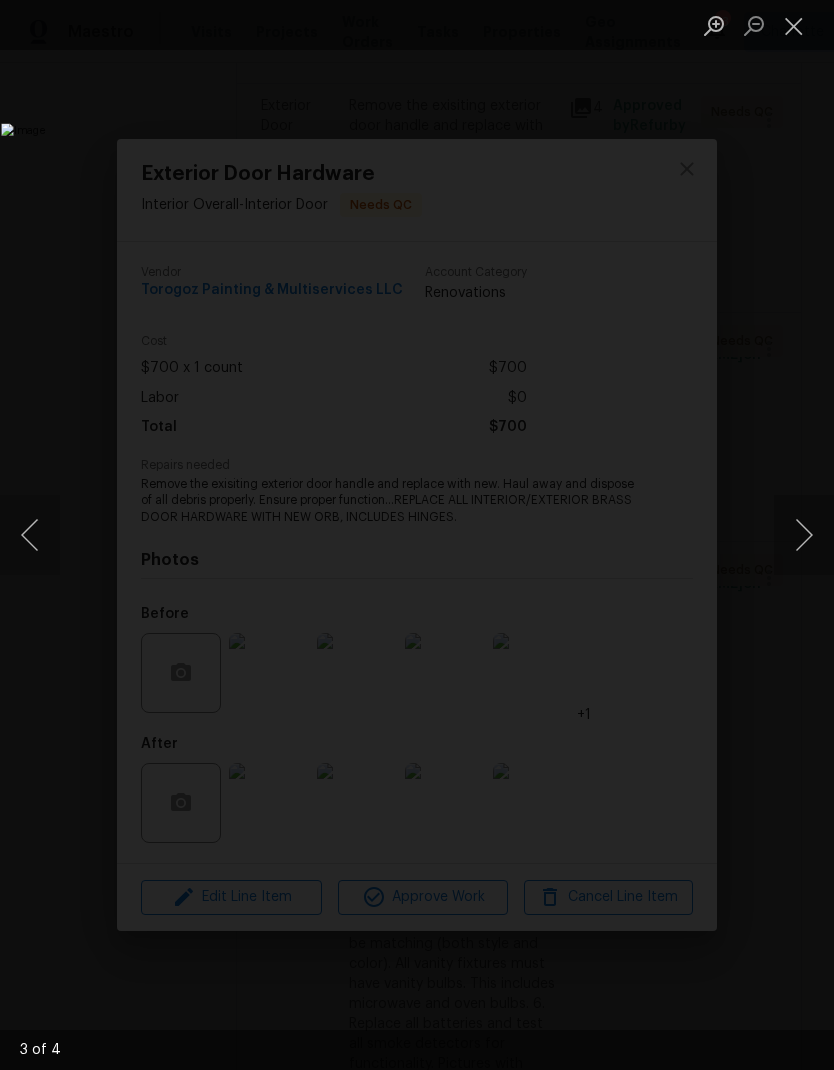 click at bounding box center [794, 25] 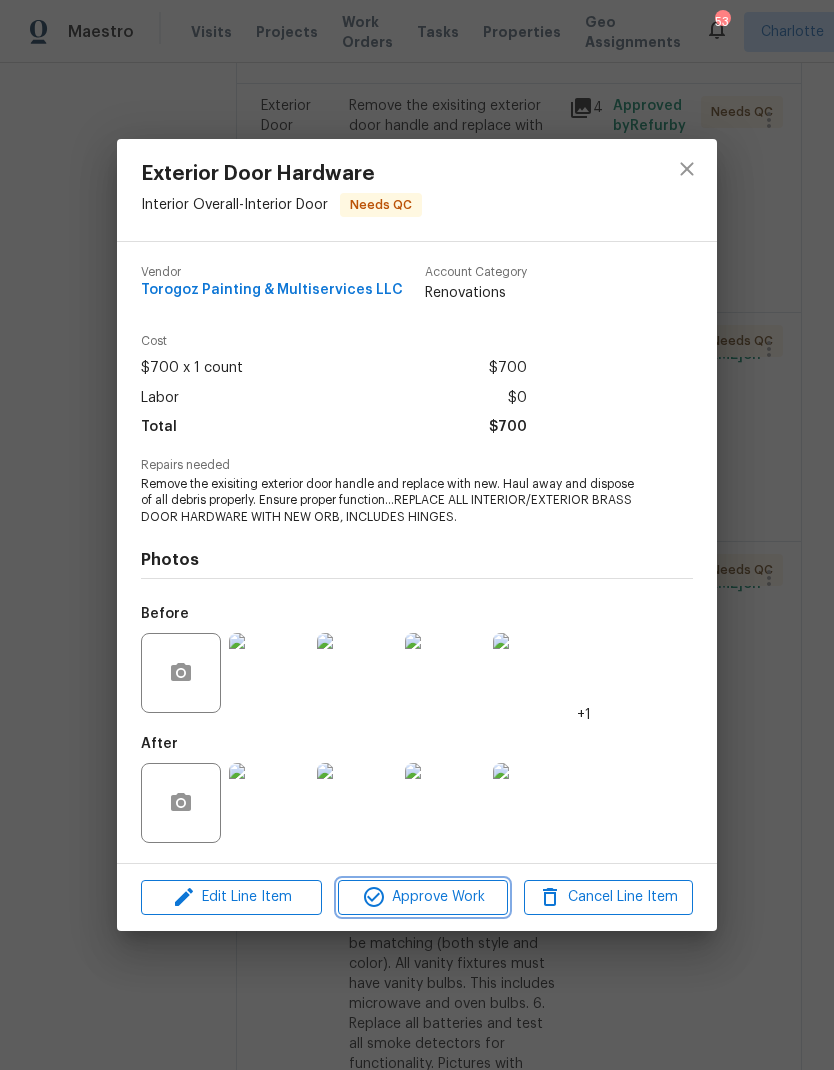 click on "Approve Work" at bounding box center [422, 897] 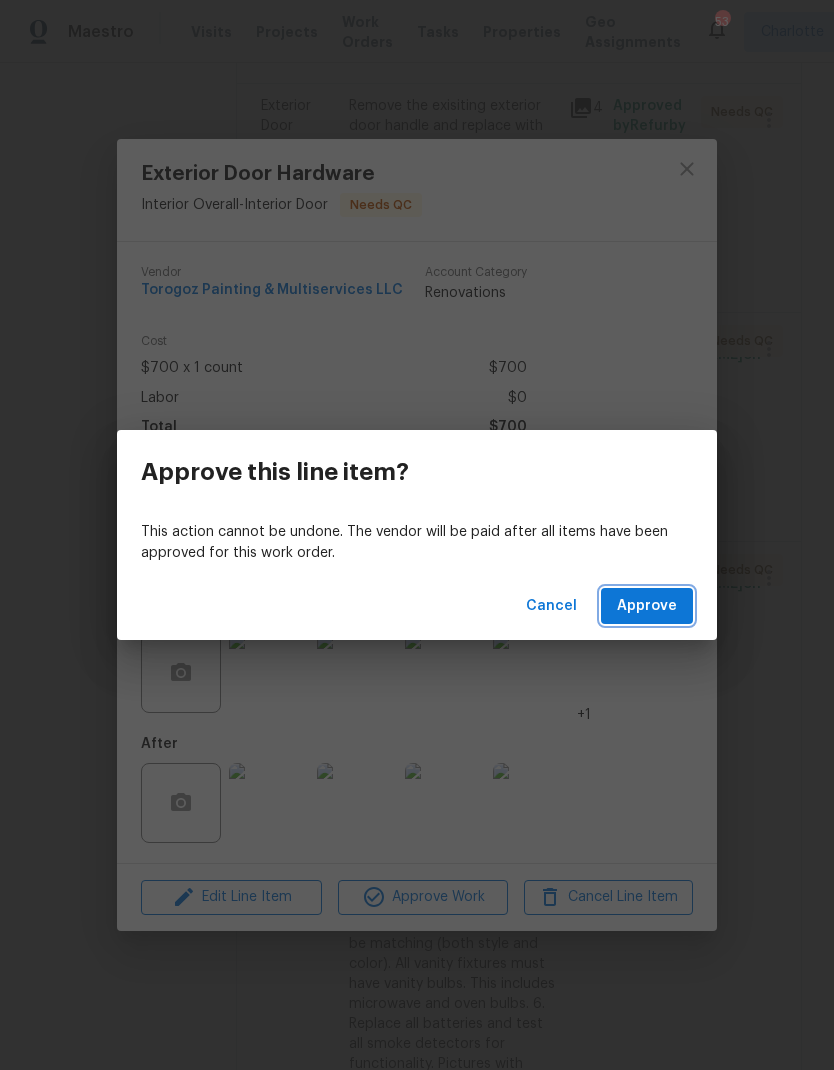 click on "Approve" at bounding box center [647, 606] 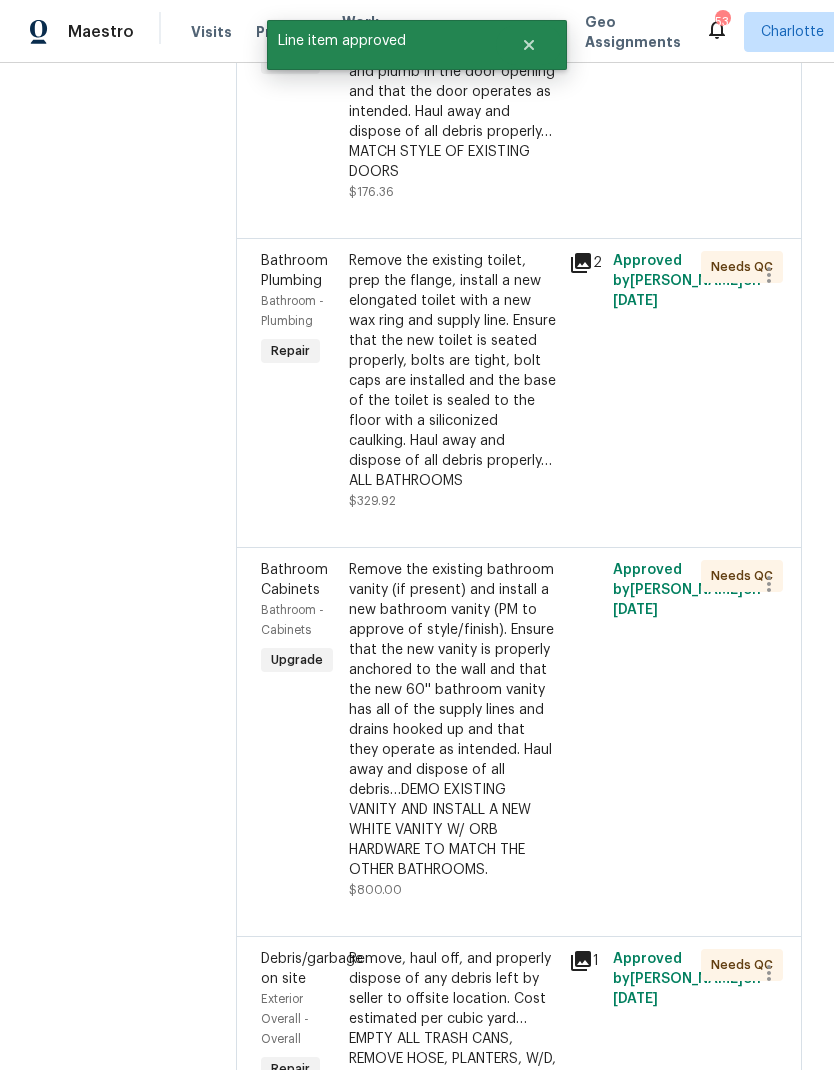 scroll, scrollTop: 963, scrollLeft: 0, axis: vertical 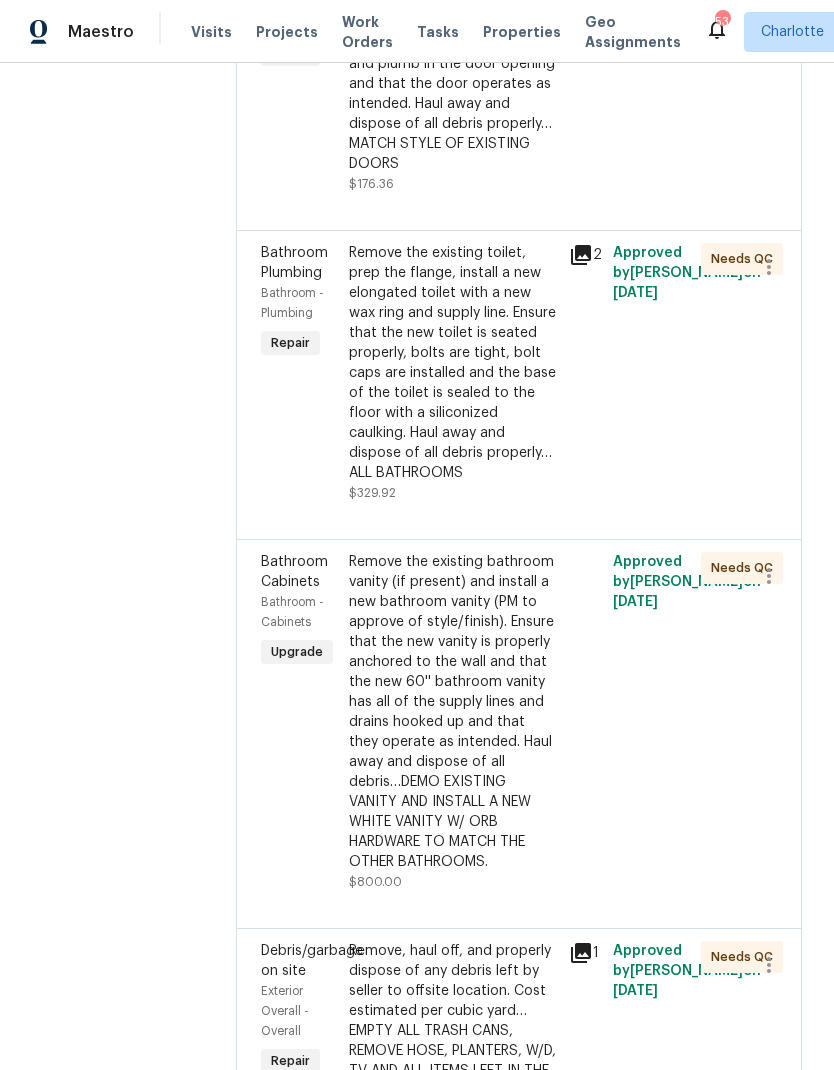 click on "Remove the existing toilet, prep the flange, install a new elongated toilet with a new wax ring and supply line. Ensure that the new toilet is seated properly, bolts are tight, bolt caps are installed and the base of the toilet is sealed to the floor with a siliconized caulking. Haul away and dispose of all debris properly…ALL BATHROOMS" at bounding box center (453, 363) 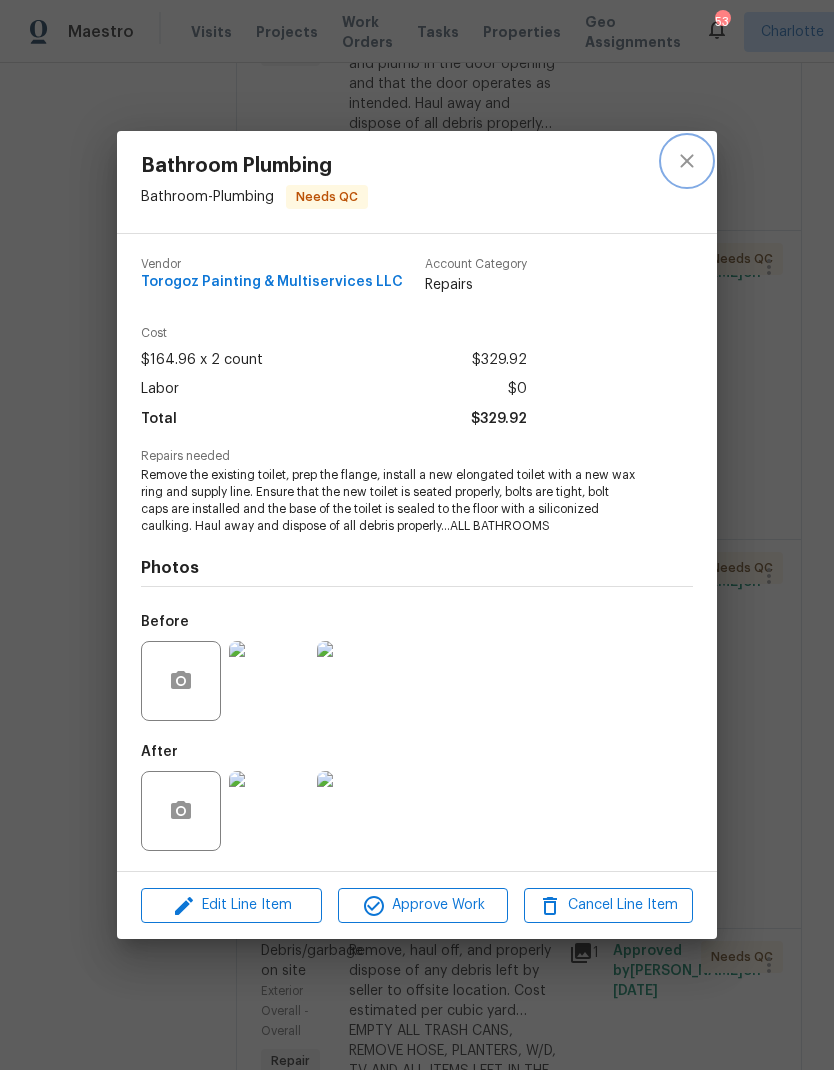 click 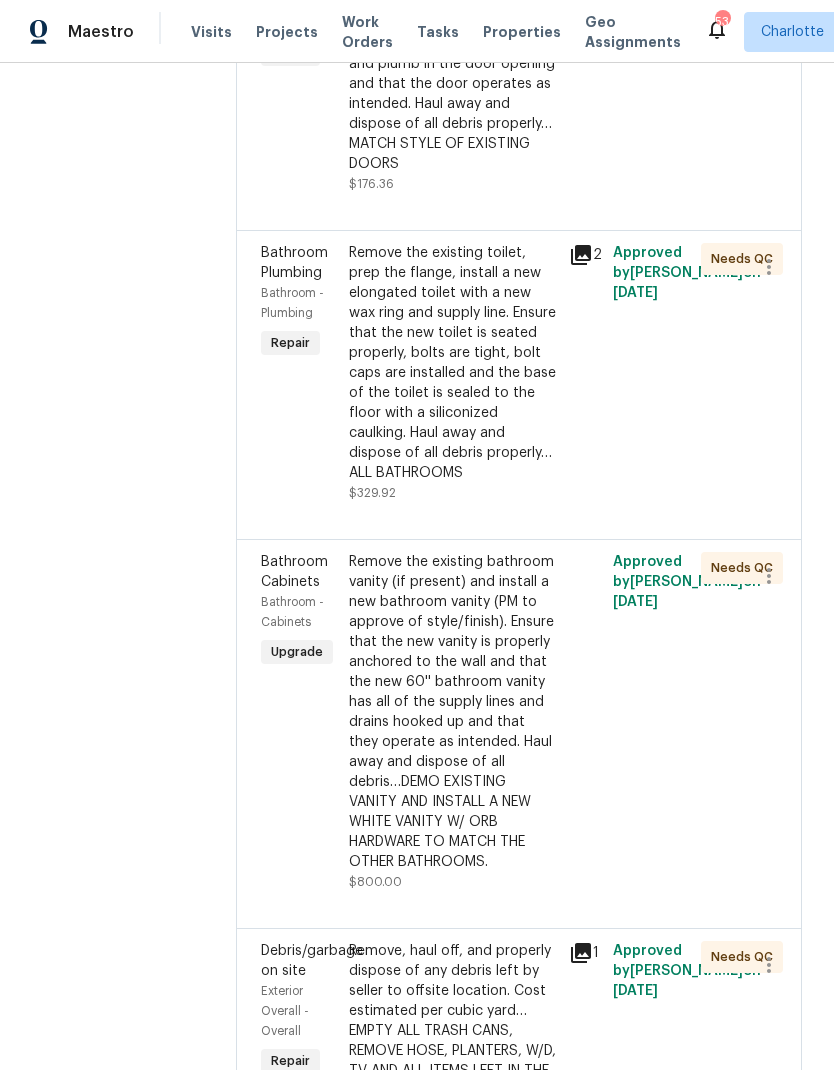click on "Remove the existing toilet, prep the flange, install a new elongated toilet with a new wax ring and supply line. Ensure that the new toilet is seated properly, bolts are tight, bolt caps are installed and the base of the toilet is sealed to the floor with a siliconized caulking. Haul away and dispose of all debris properly…ALL BATHROOMS" at bounding box center [453, 363] 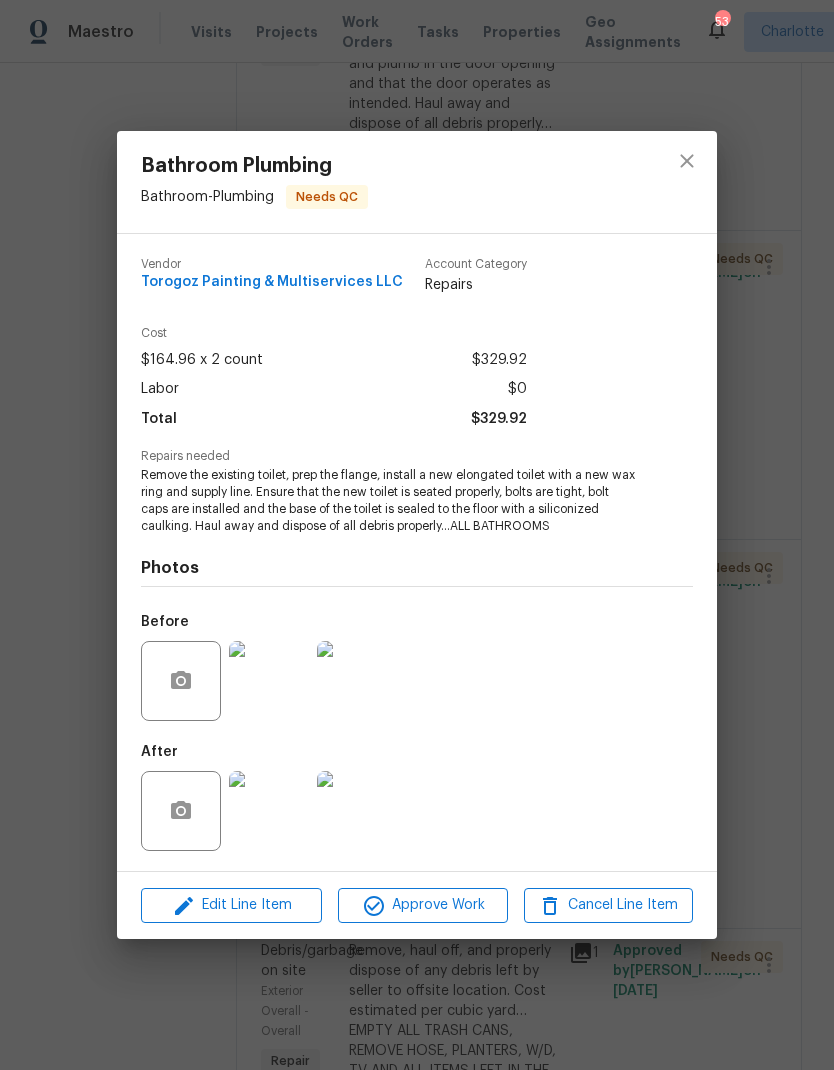 click at bounding box center (269, 811) 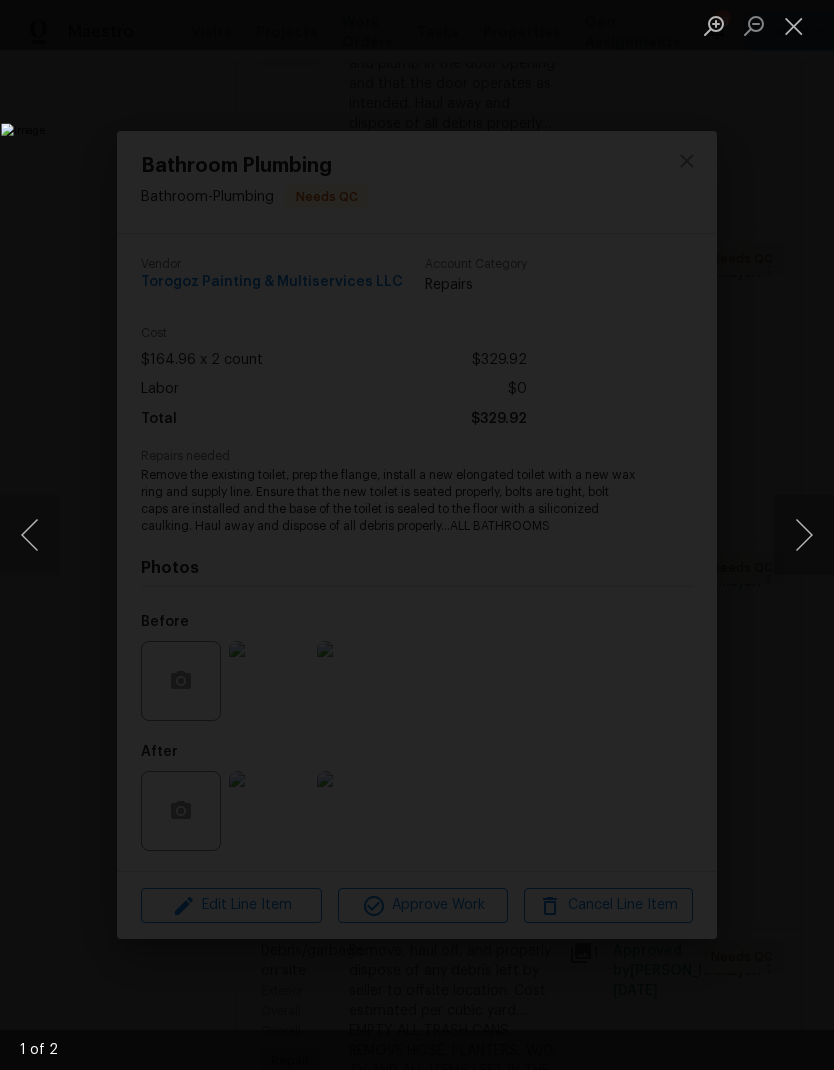 click at bounding box center [804, 535] 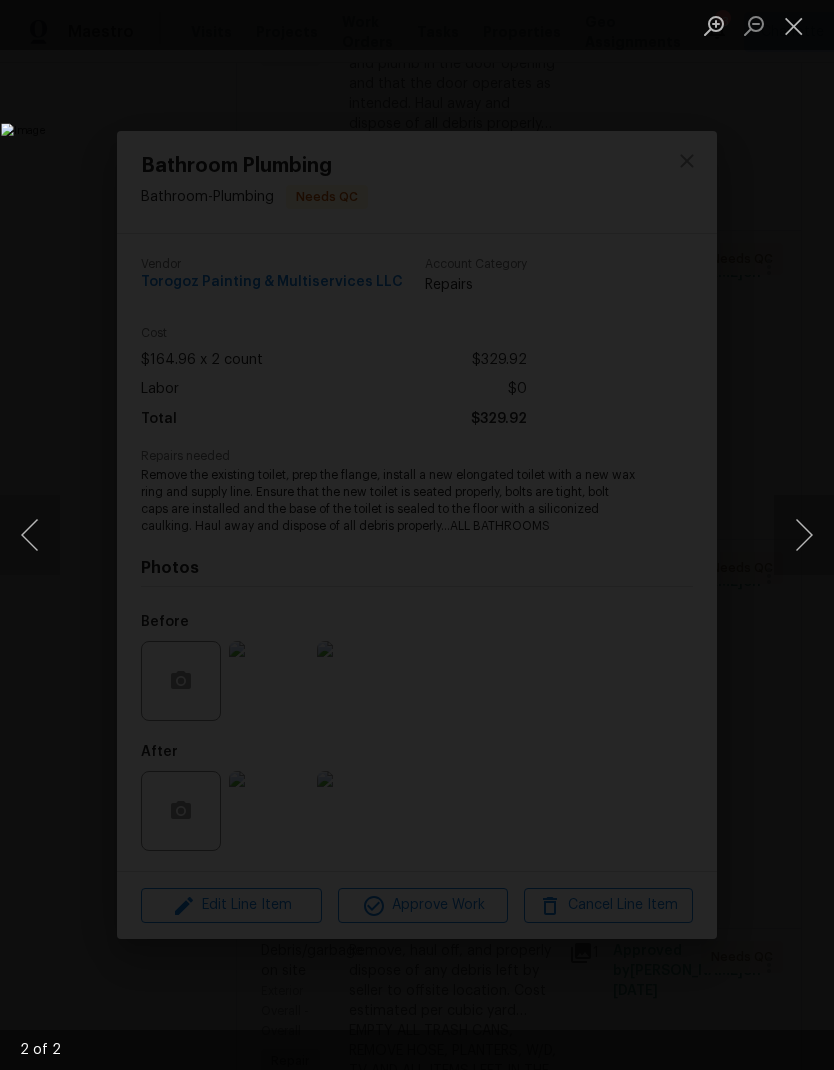 click at bounding box center (804, 535) 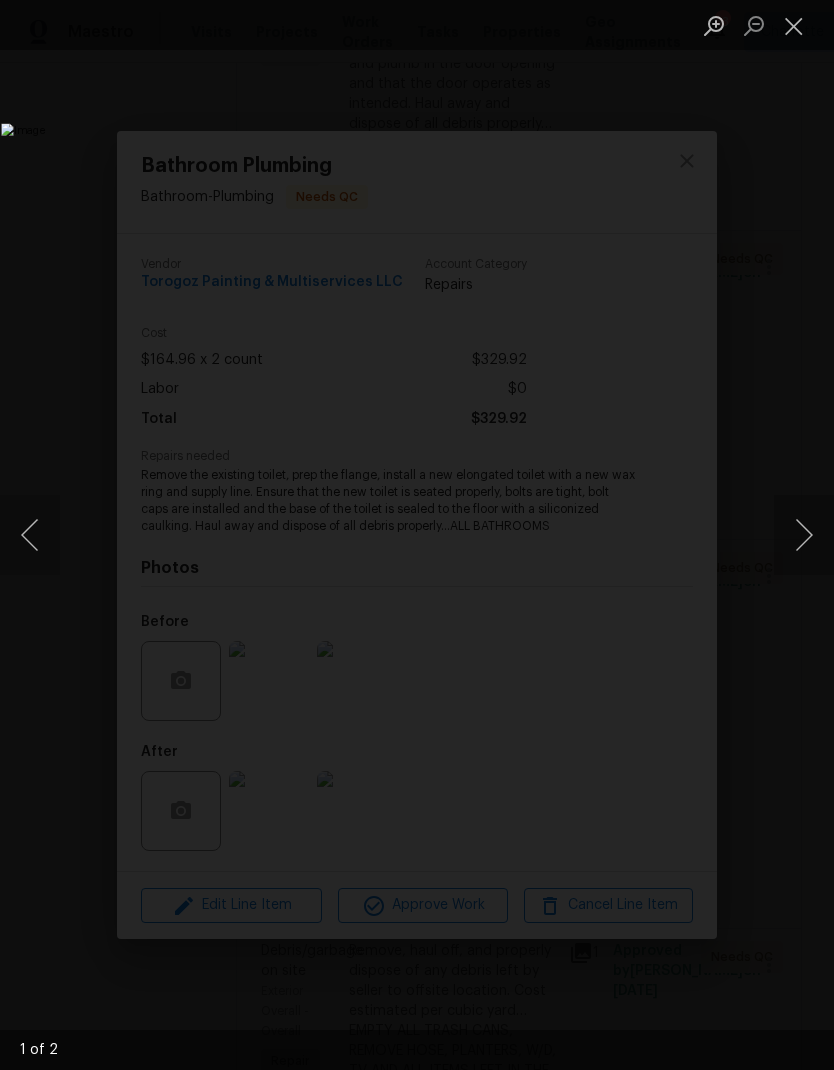 click at bounding box center [794, 25] 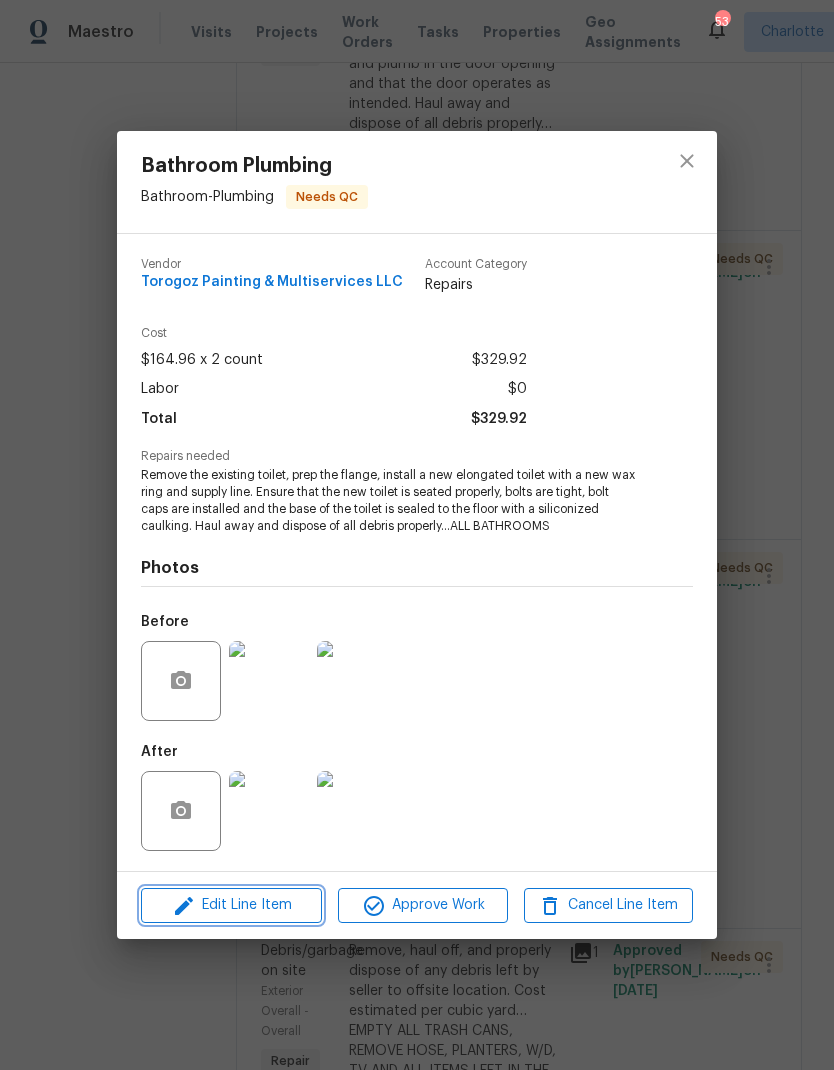 click on "Edit Line Item" at bounding box center (231, 905) 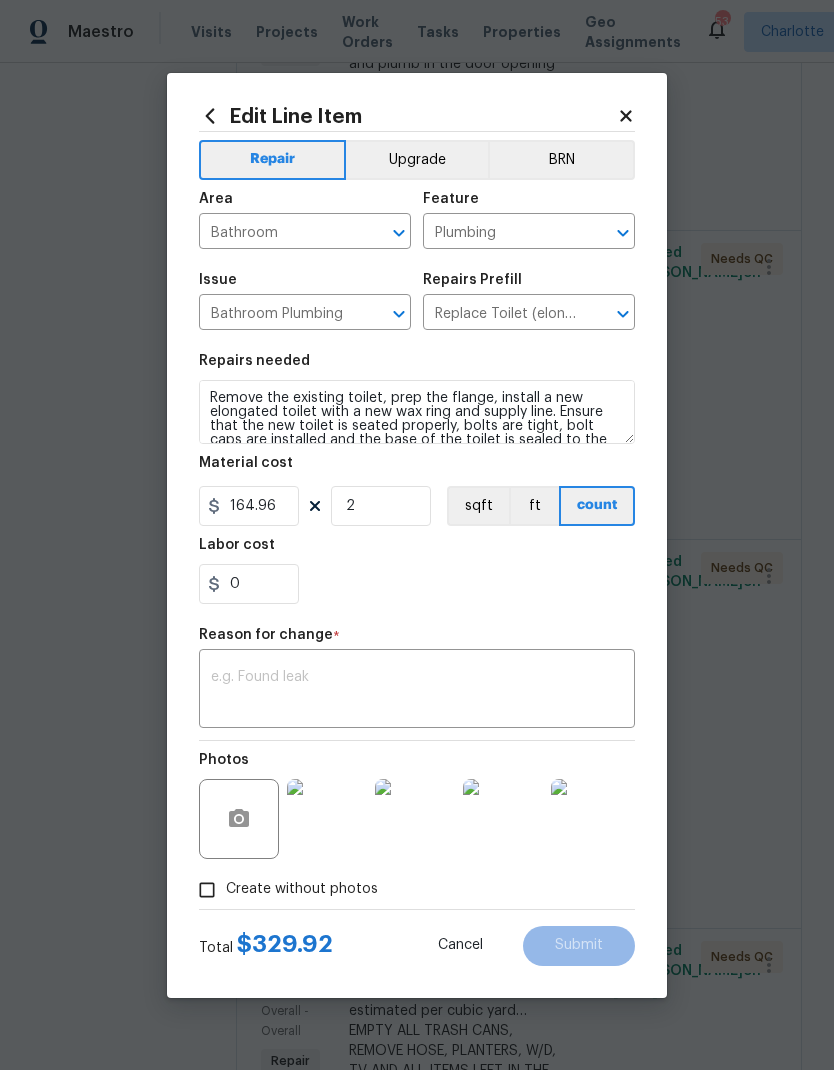 click 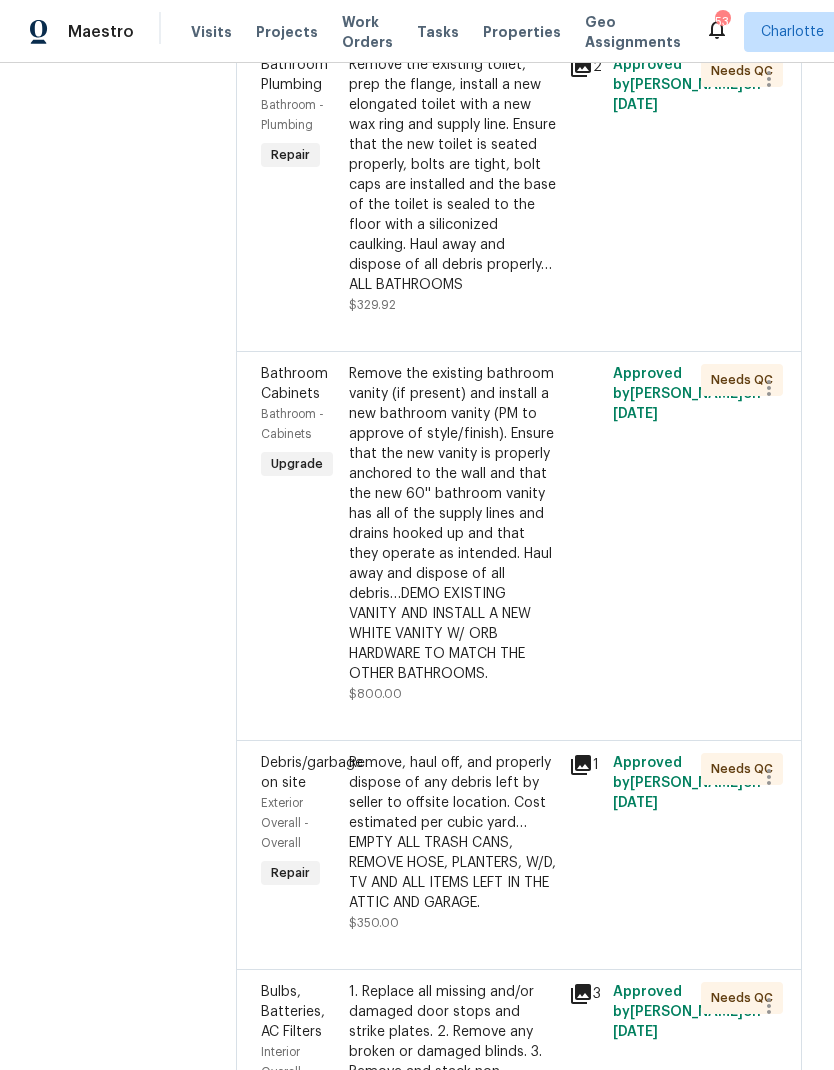 scroll, scrollTop: 1152, scrollLeft: 0, axis: vertical 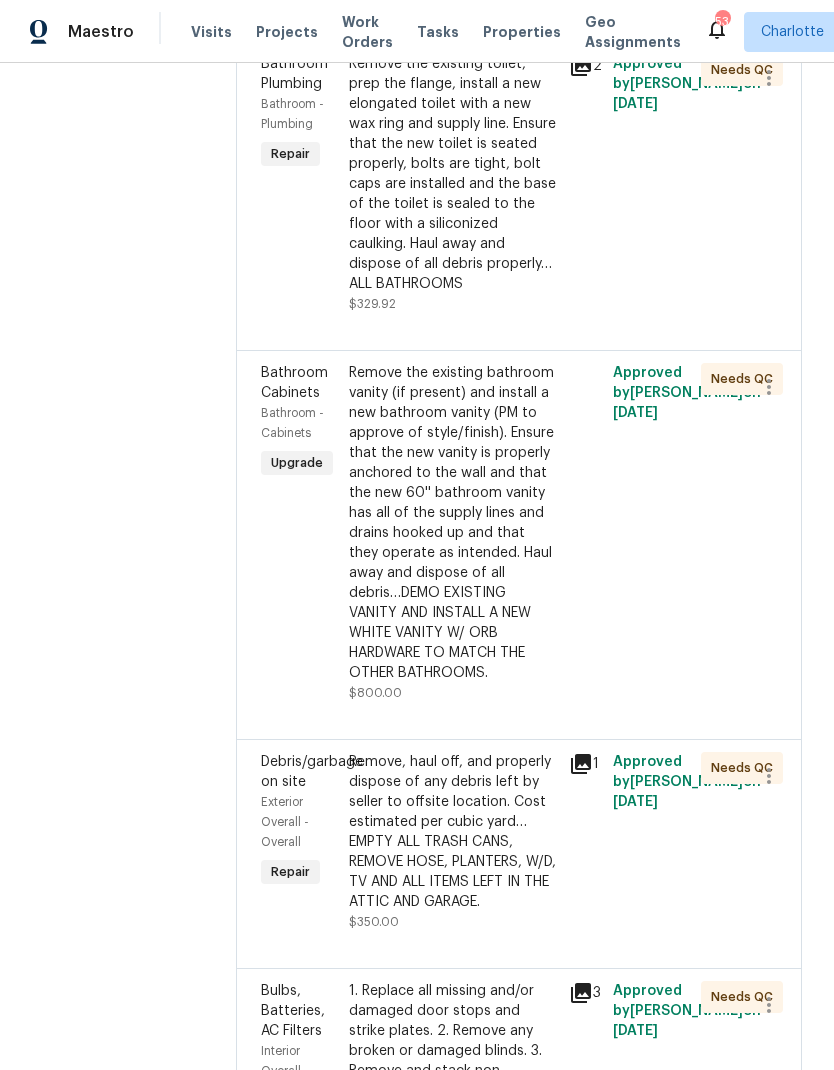 click on "Remove the existing toilet, prep the flange, install a new elongated toilet with a new wax ring and supply line. Ensure that the new toilet is seated properly, bolts are tight, bolt caps are installed and the base of the toilet is sealed to the floor with a siliconized caulking. Haul away and dispose of all debris properly…ALL BATHROOMS" at bounding box center (453, 174) 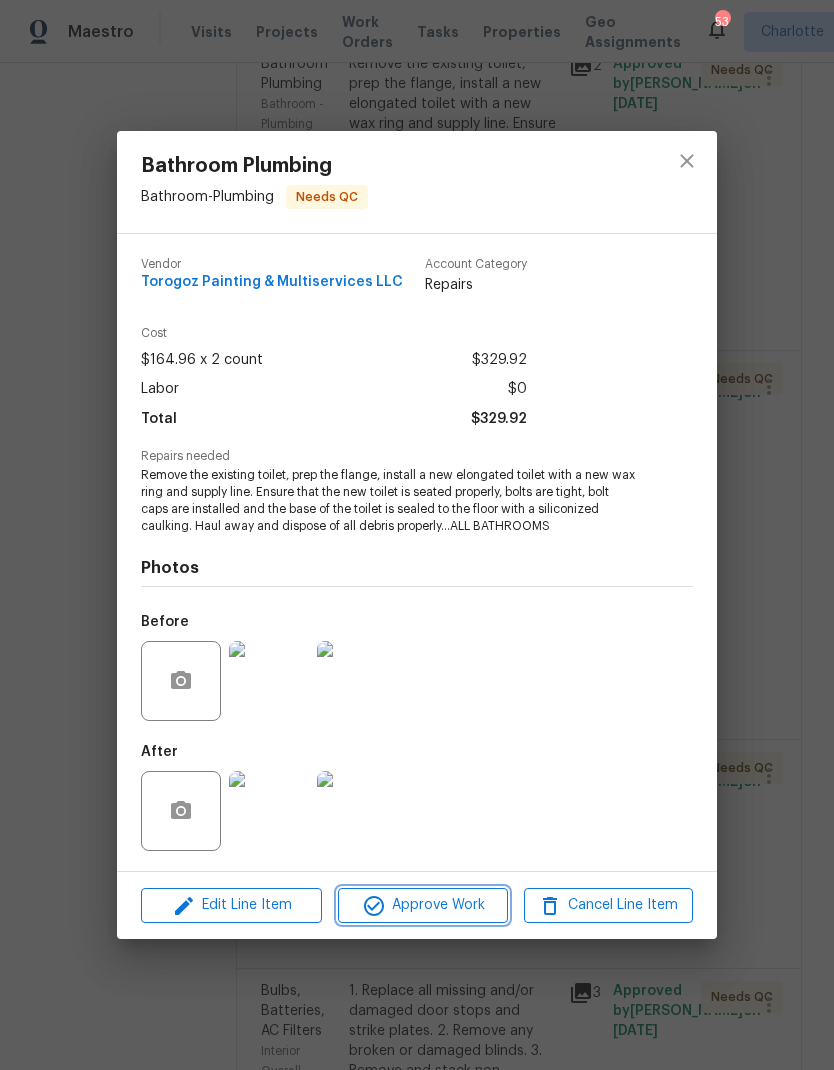 click on "Approve Work" at bounding box center (422, 905) 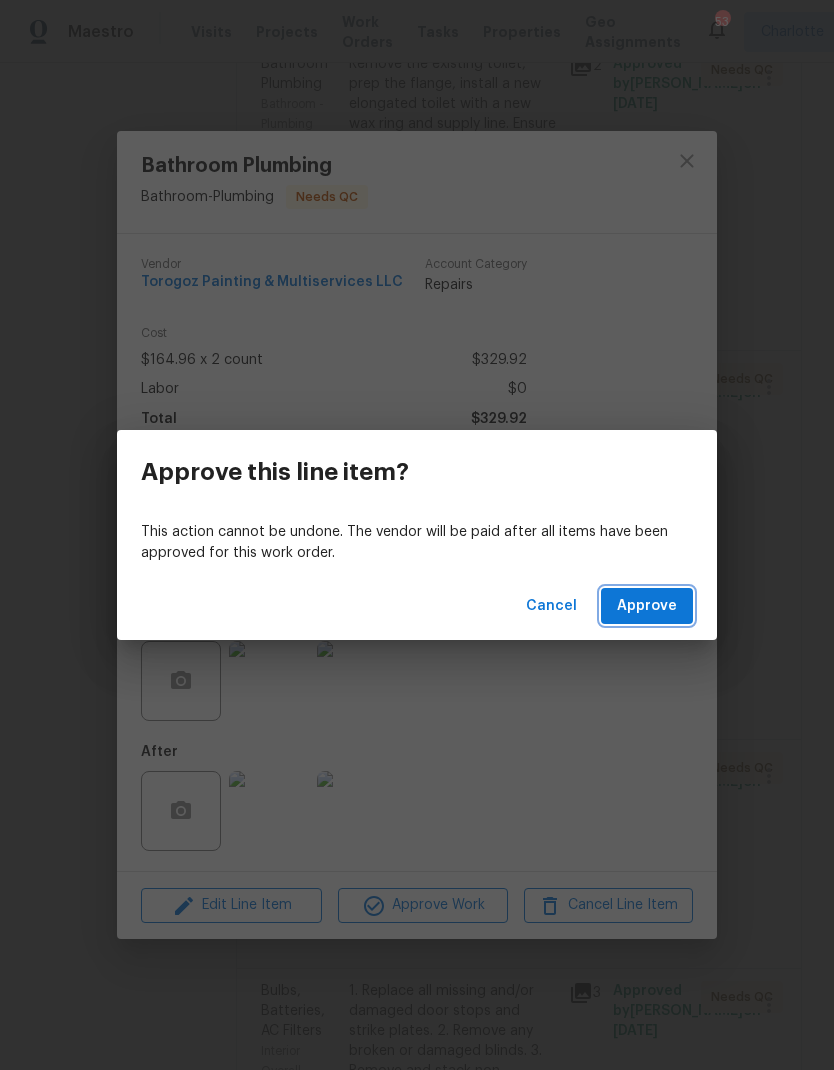 click on "Approve" at bounding box center (647, 606) 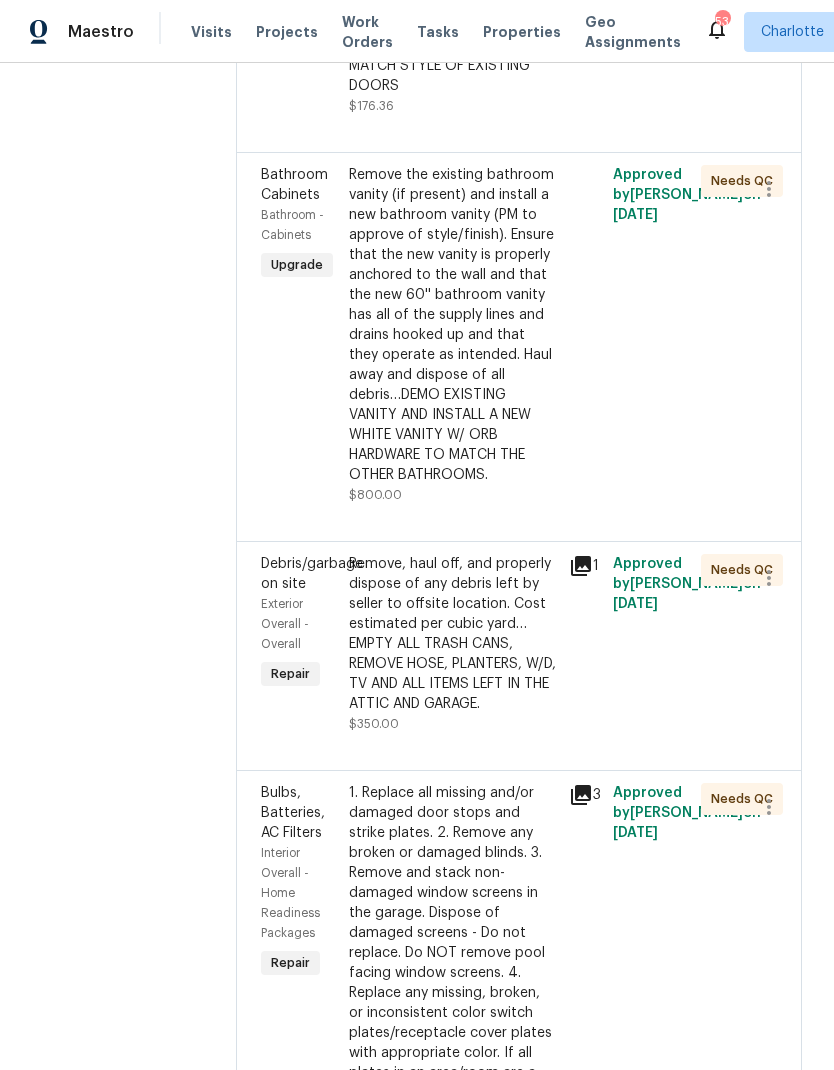 scroll, scrollTop: 1054, scrollLeft: 0, axis: vertical 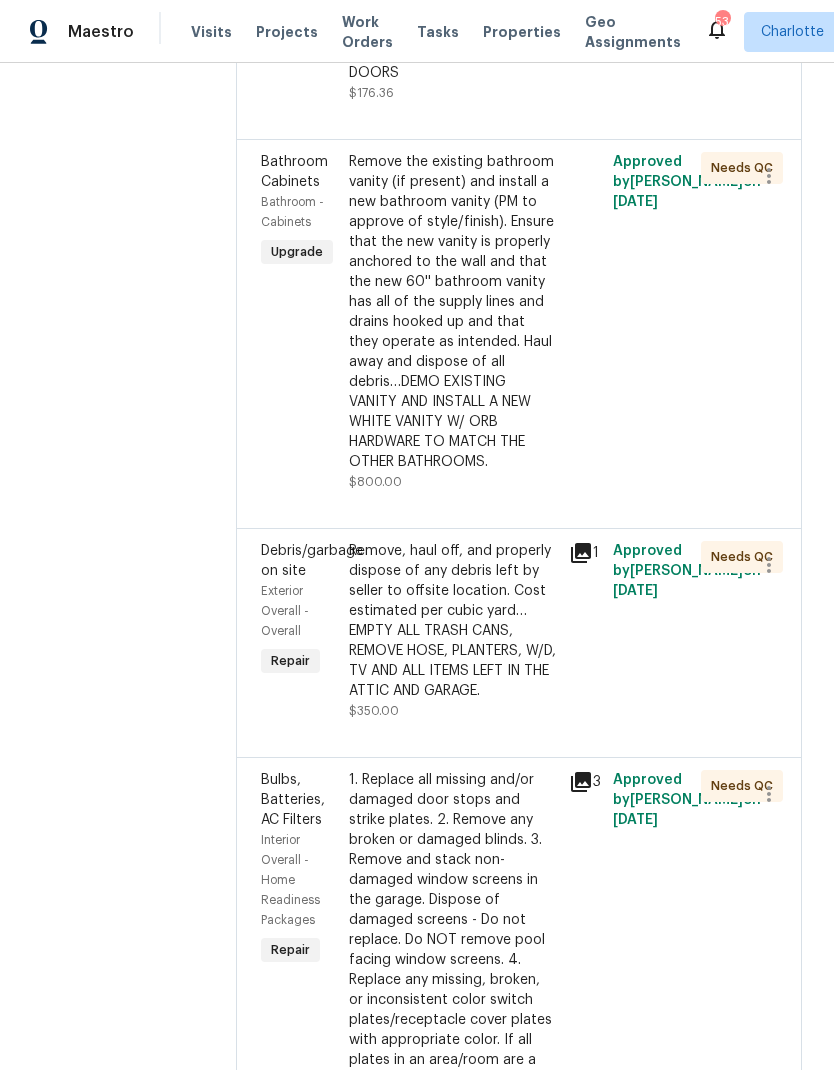 click on "Remove the existing bathroom vanity (if present) and install a new bathroom vanity (PM to approve of style/finish). Ensure that the new vanity is properly anchored to the wall and that the new 60'' bathroom vanity has all of the supply lines and drains hooked up and that they operate as intended. Haul away and dispose of all debris…DEMO EXISTING VANITY AND INSTALL A NEW WHITE VANITY W/ ORB HARDWARE TO MATCH THE OTHER BATHROOMS." at bounding box center (453, 312) 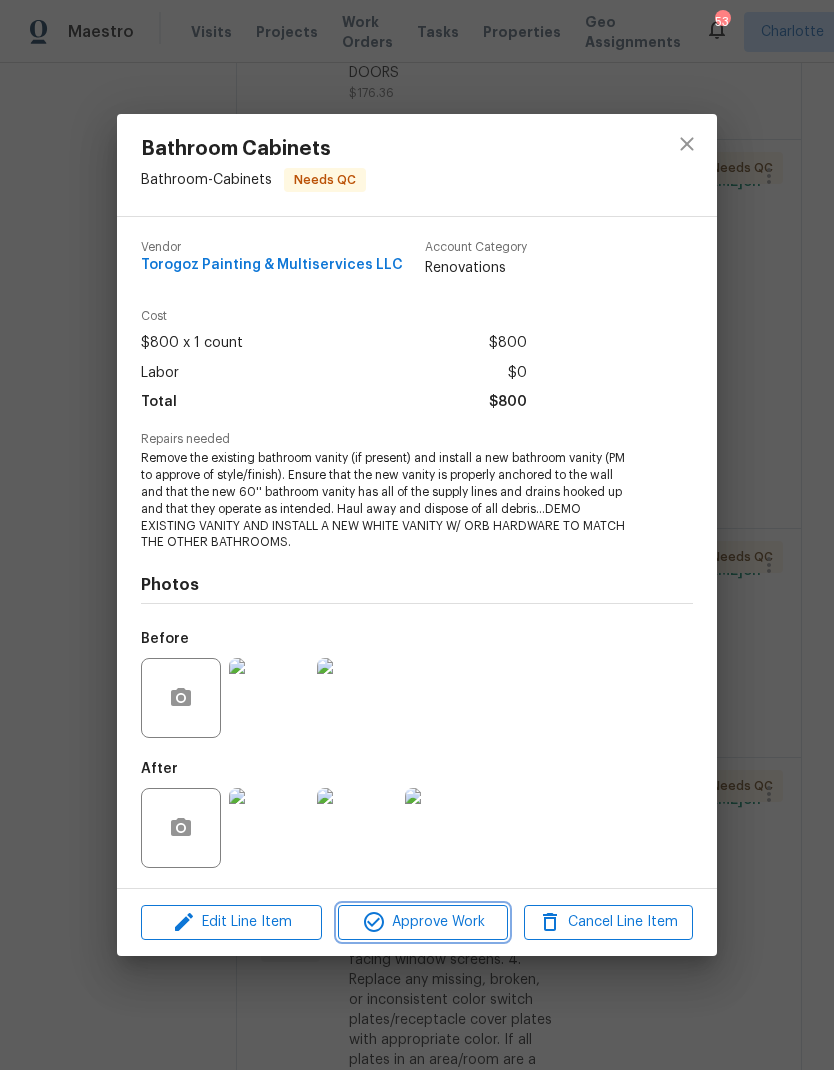 click on "Approve Work" at bounding box center [422, 922] 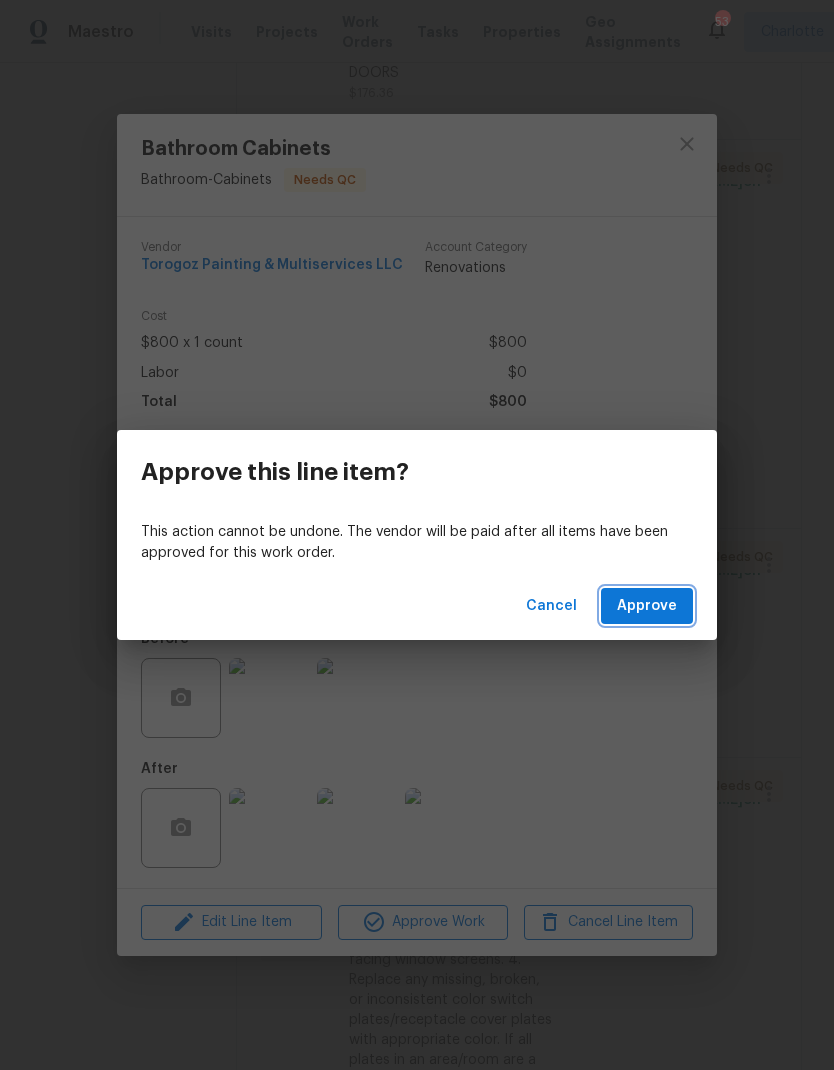 click on "Approve" at bounding box center (647, 606) 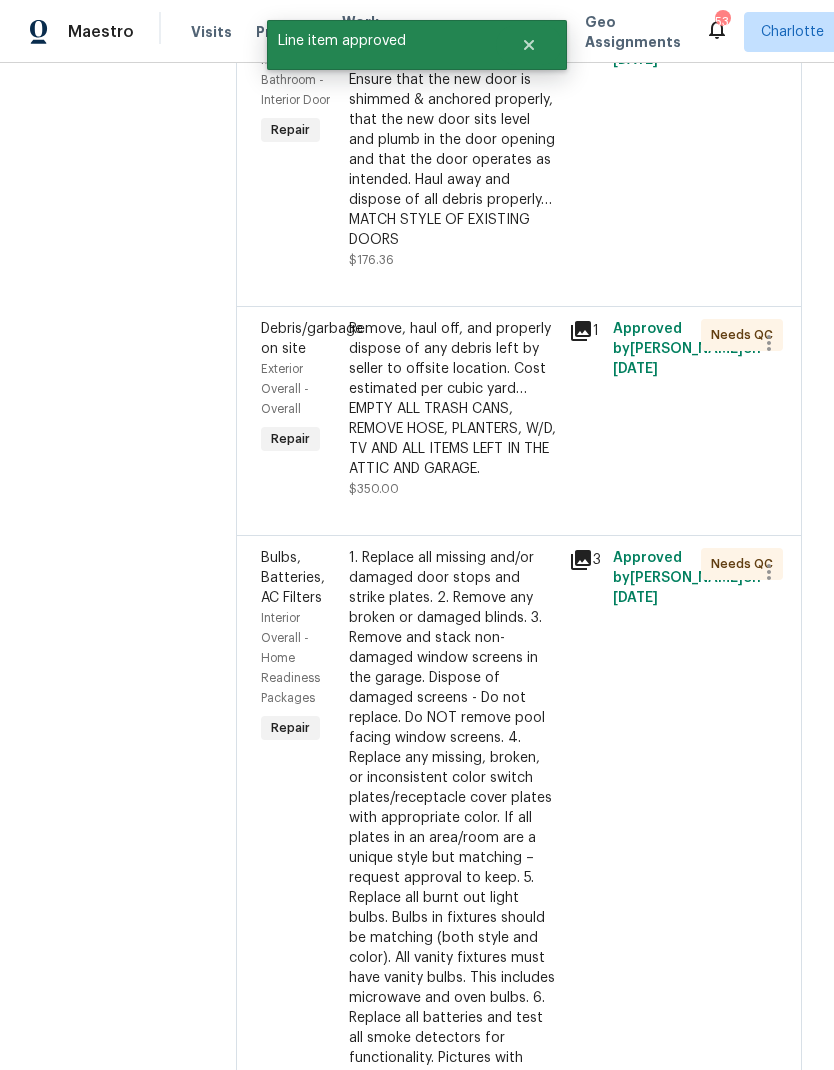 scroll, scrollTop: 889, scrollLeft: 0, axis: vertical 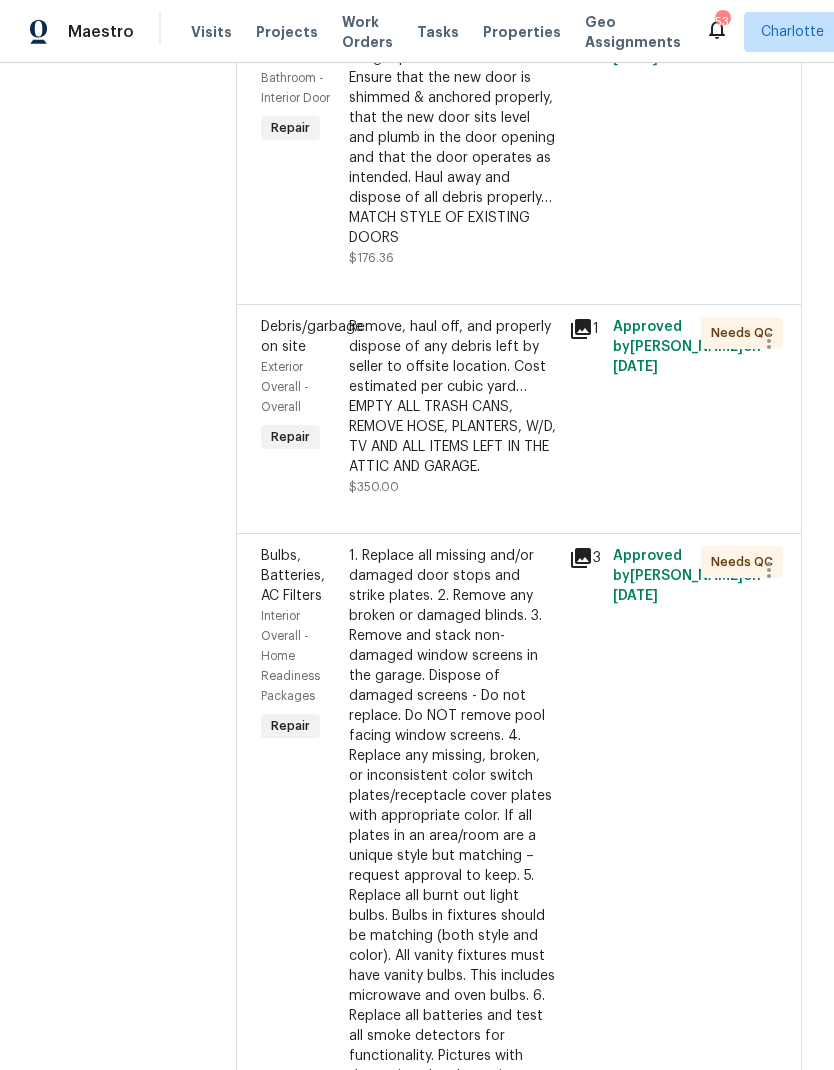 click on "Remove, haul off, and properly dispose of any debris left by seller to offsite location. Cost estimated per cubic yard…EMPTY ALL TRASH CANS, REMOVE HOSE, PLANTERS, W/D, TV AND ALL ITEMS LEFT IN THE ATTIC AND GARAGE." at bounding box center [453, 397] 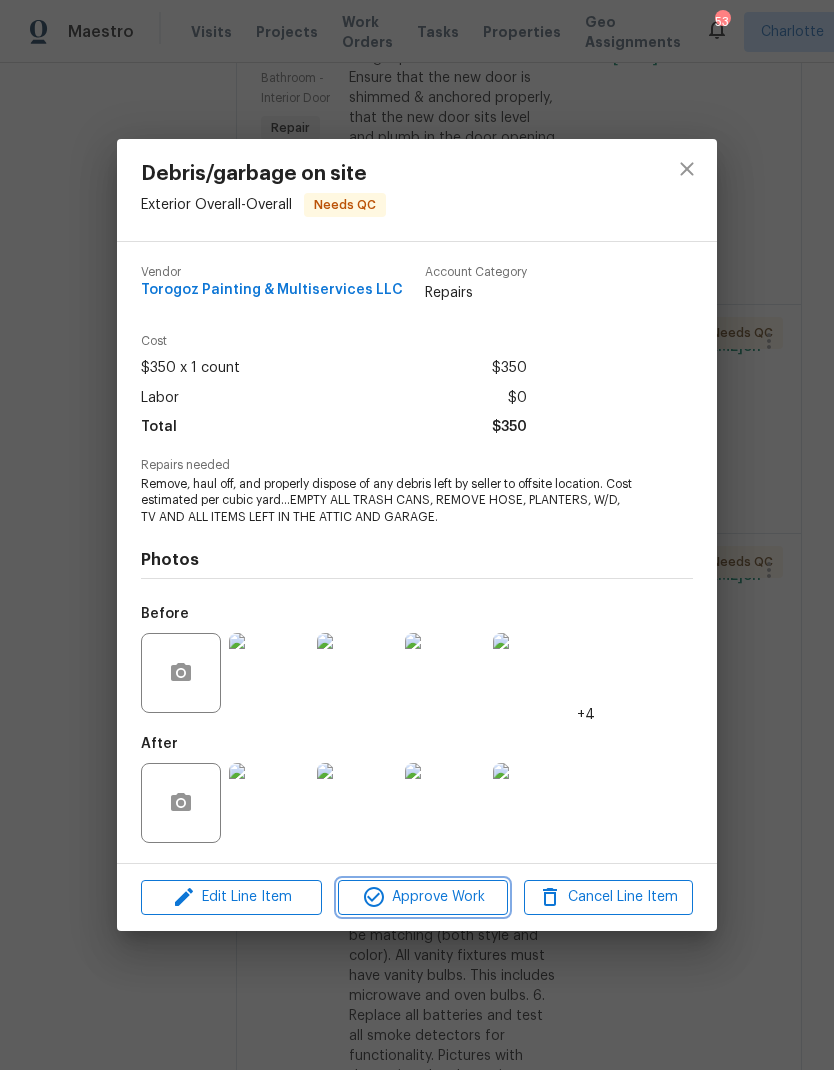 click on "Approve Work" at bounding box center [422, 897] 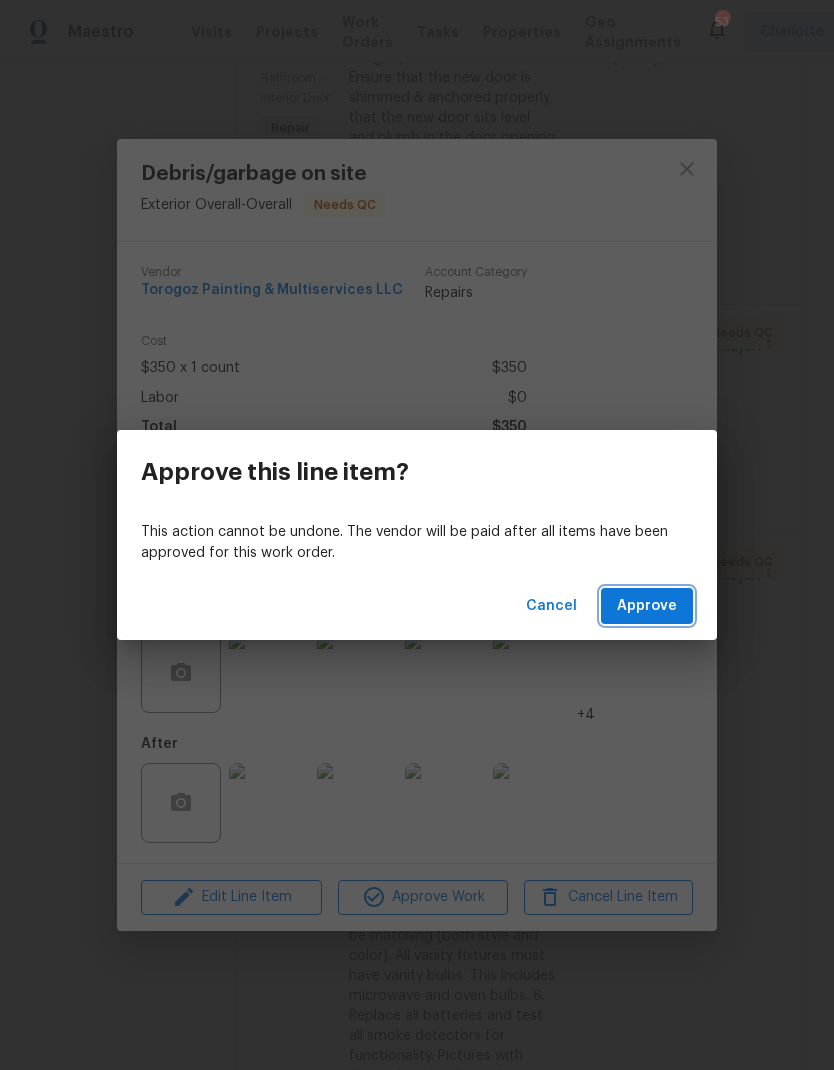 click on "Approve" at bounding box center (647, 606) 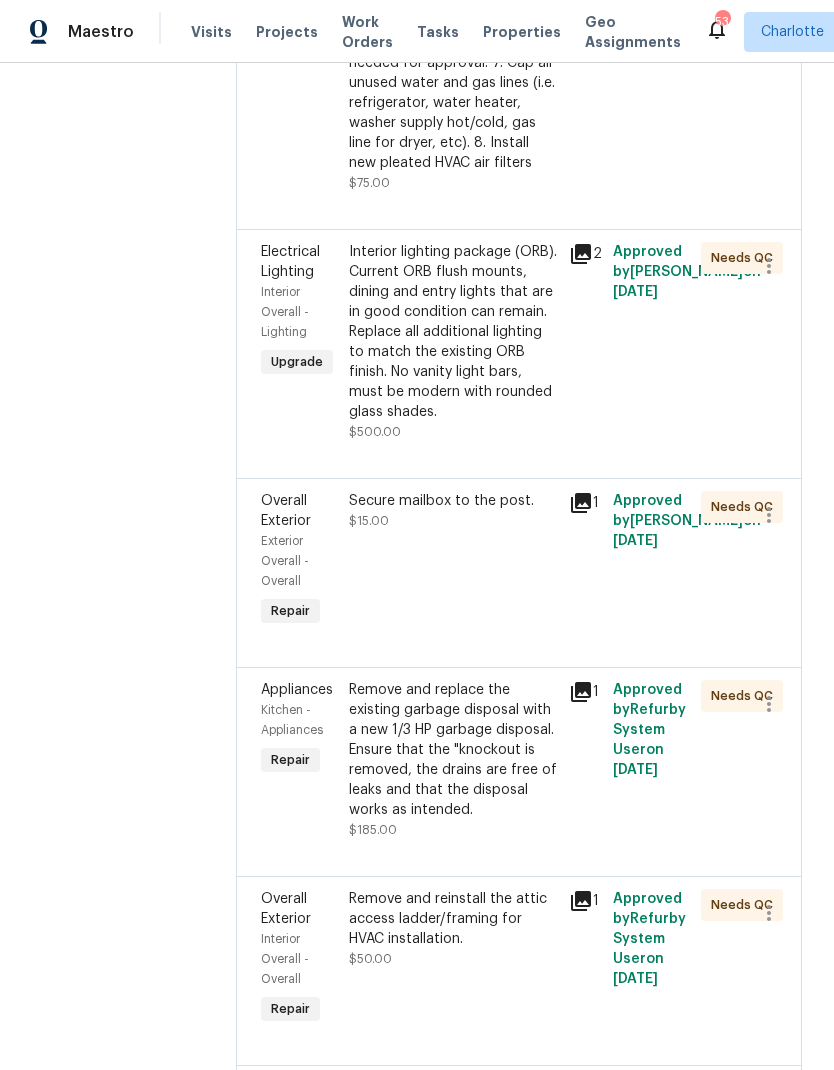scroll, scrollTop: 1701, scrollLeft: 0, axis: vertical 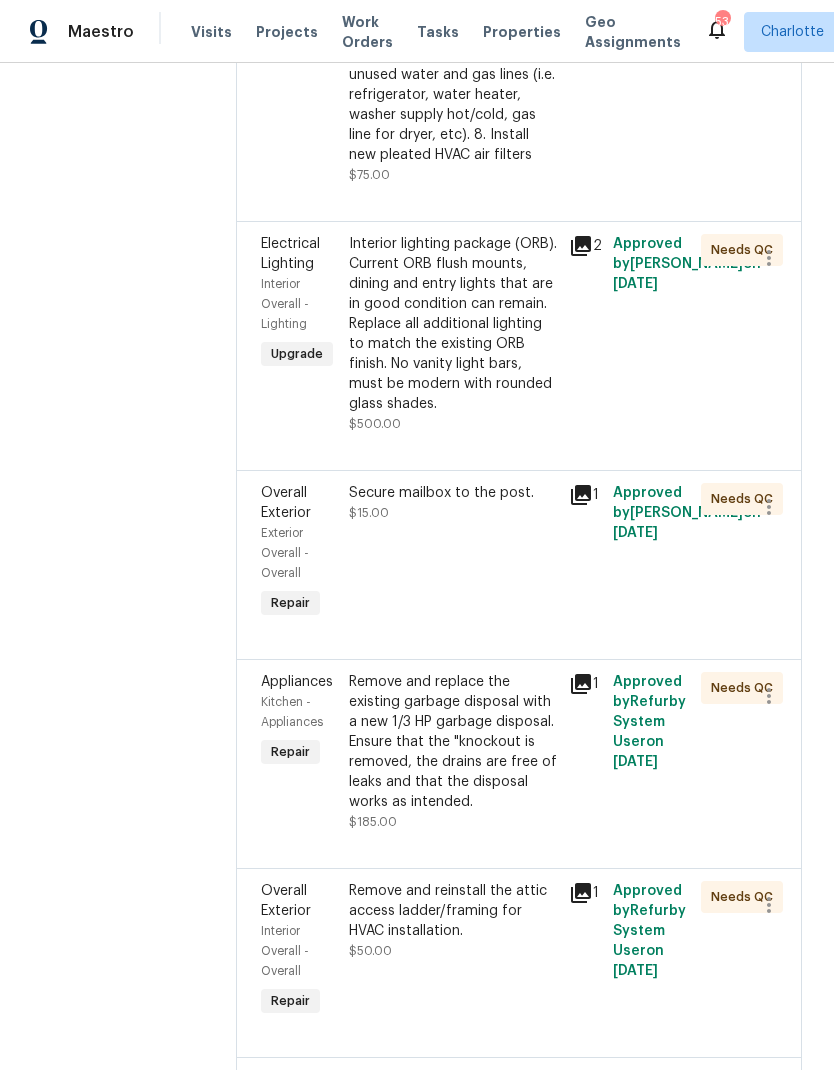 click on "Interior lighting package (ORB). Current ORB flush mounts, dining and entry lights that are in good condition can remain. Replace all additional lighting to match the existing ORB finish. No vanity light bars, must be modern with rounded glass shades." at bounding box center [453, 324] 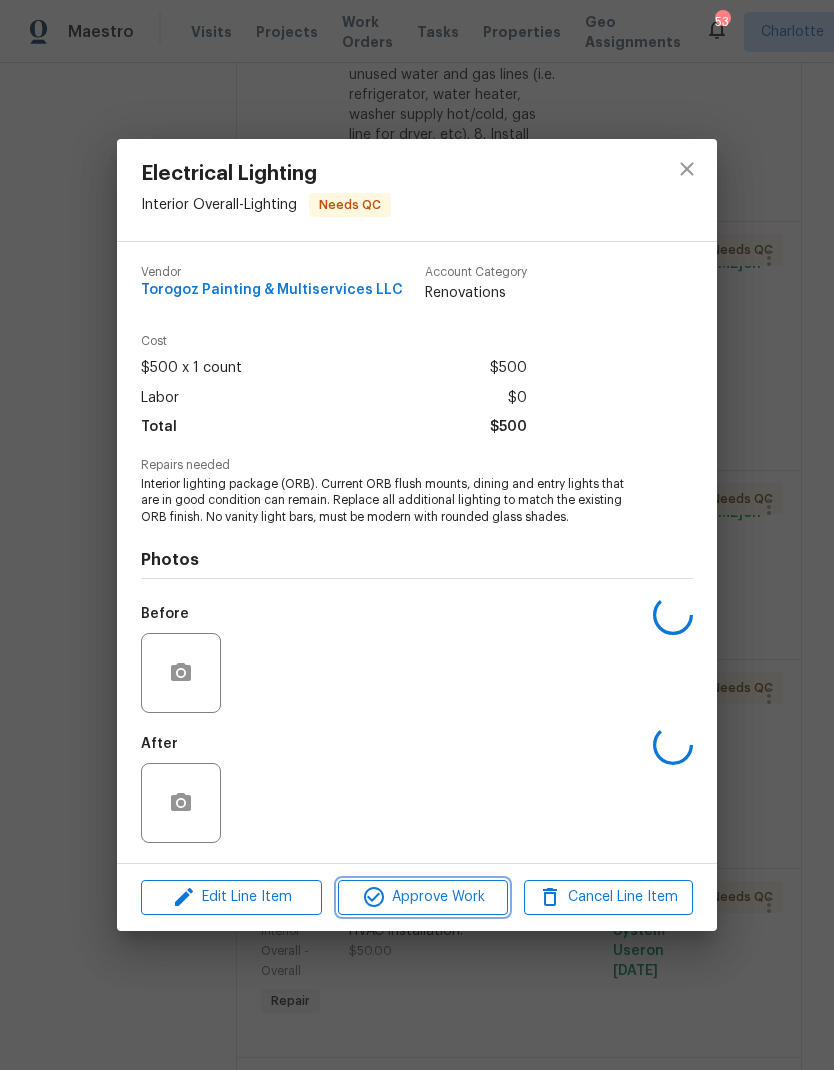 click on "Approve Work" at bounding box center (422, 897) 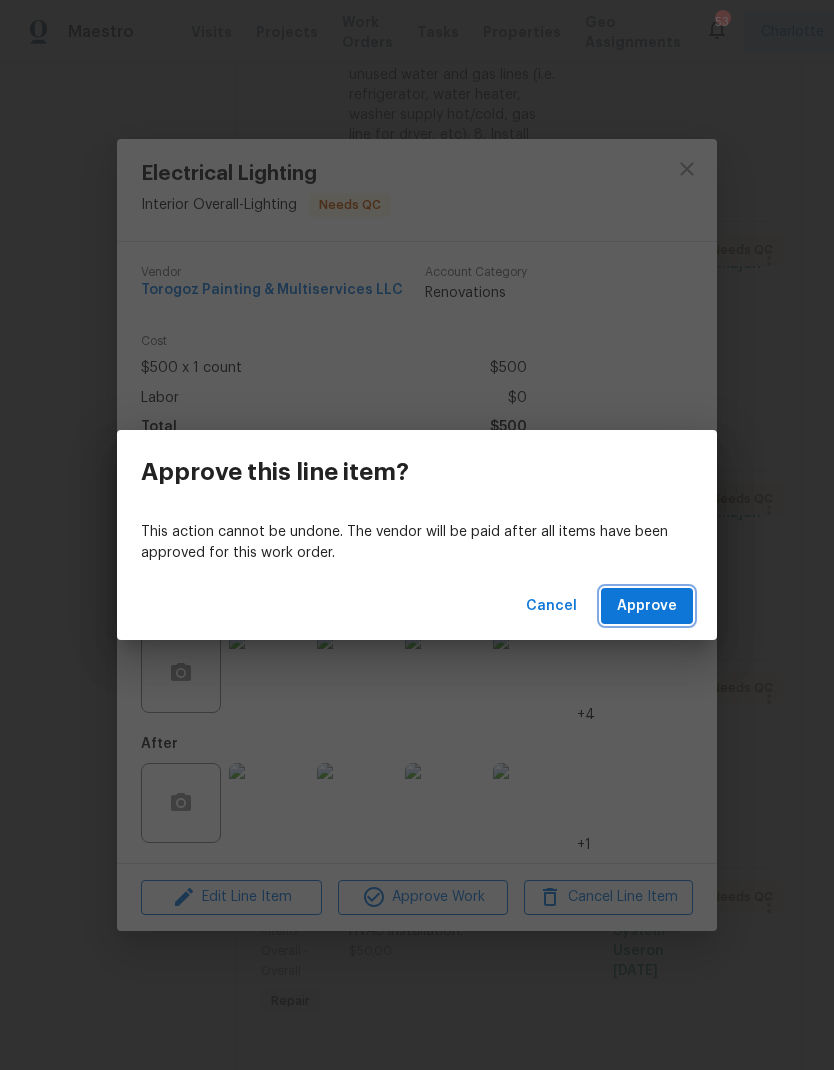 click on "Approve" at bounding box center [647, 606] 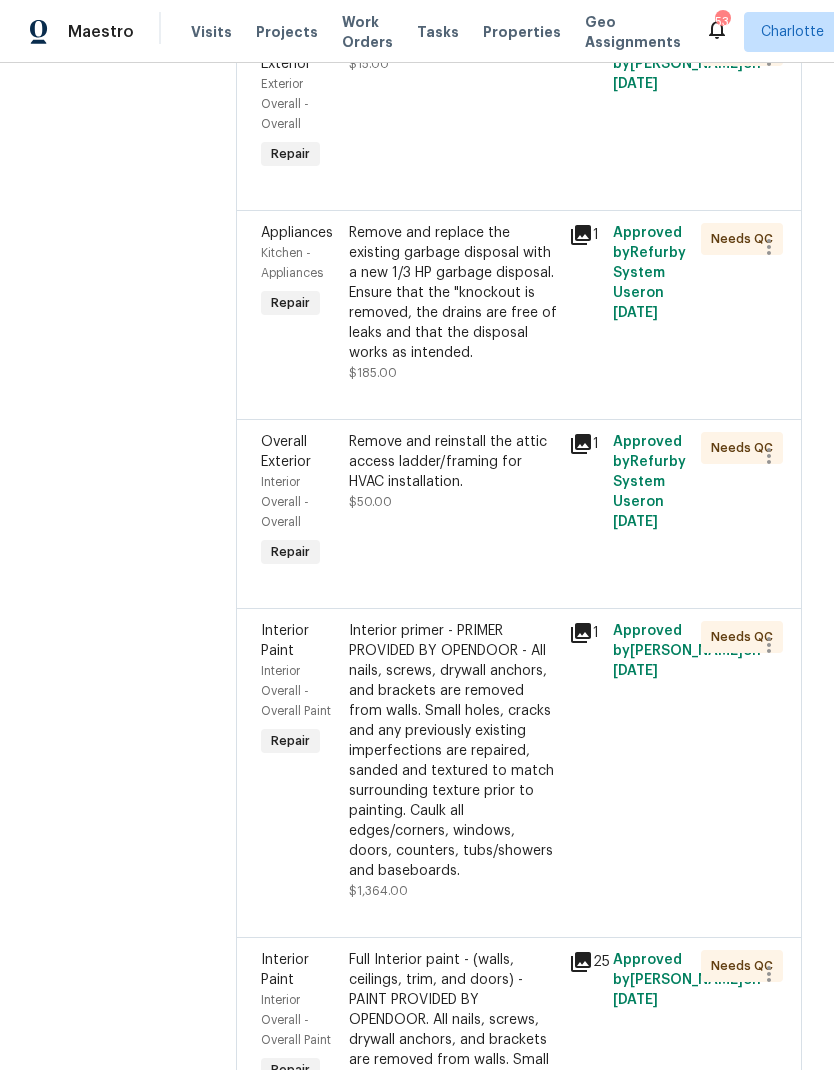 scroll, scrollTop: 1908, scrollLeft: 0, axis: vertical 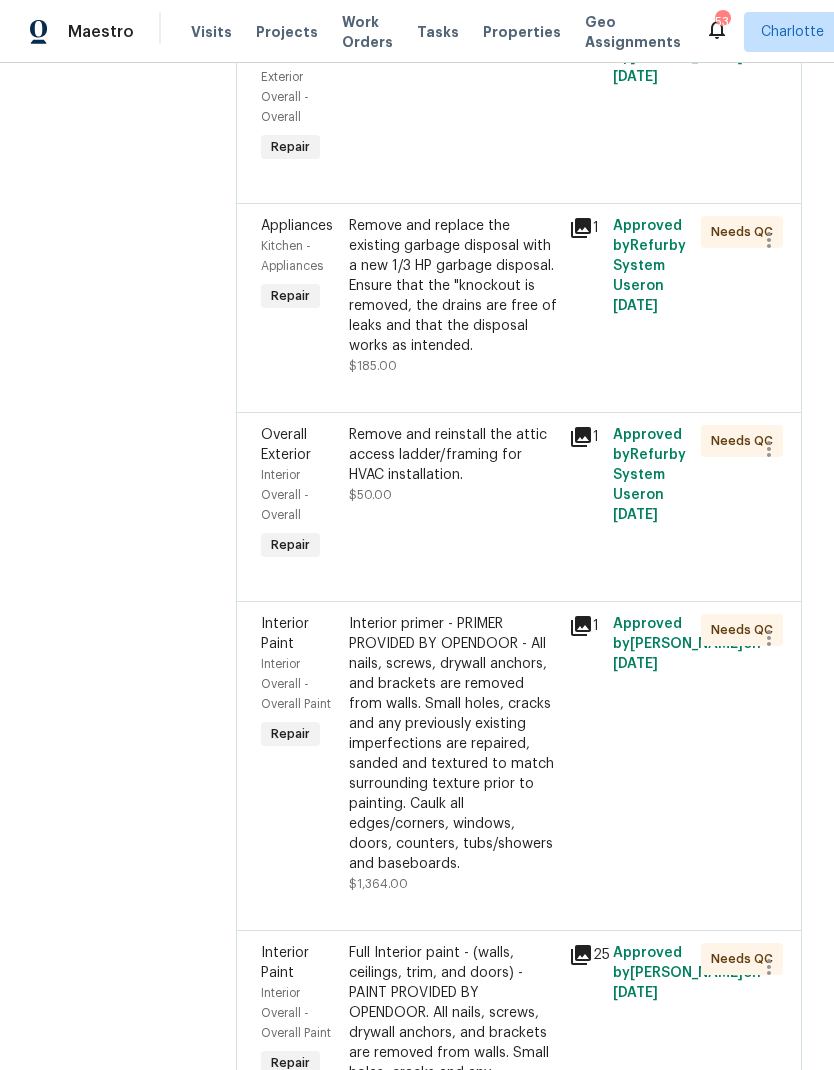 click on "Secure mailbox to the post. $15.00" at bounding box center (453, 47) 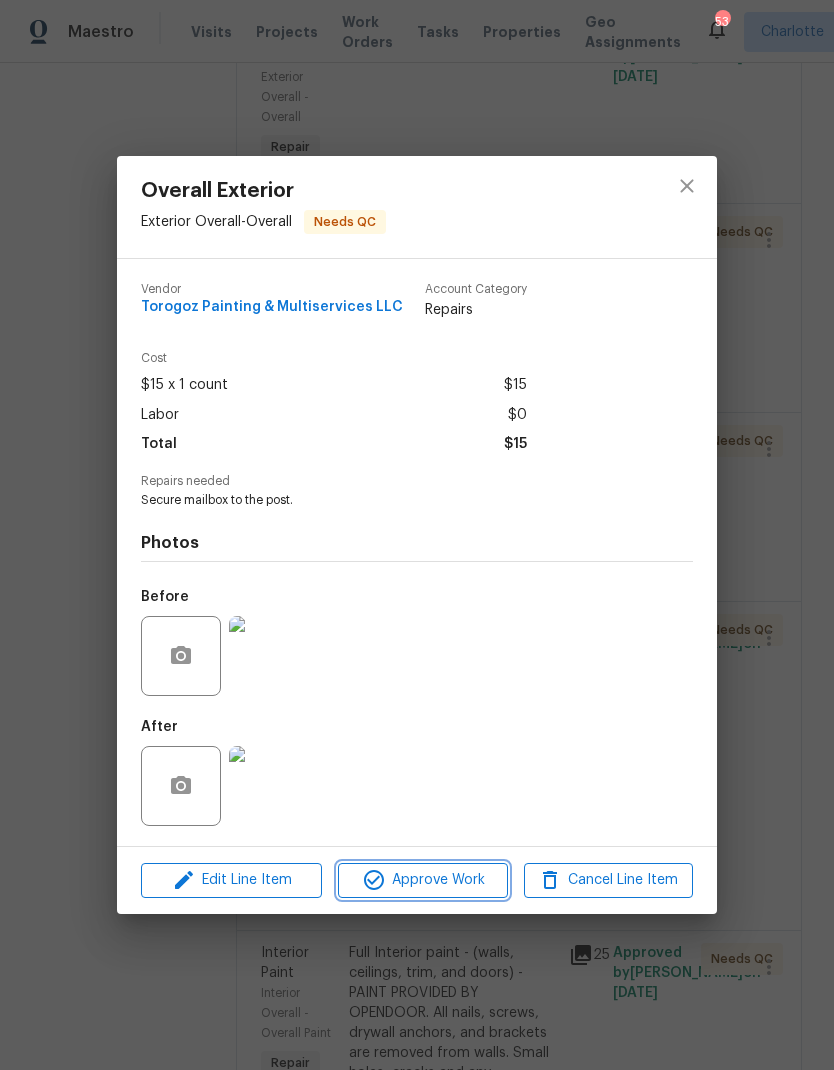 click on "Approve Work" at bounding box center [422, 880] 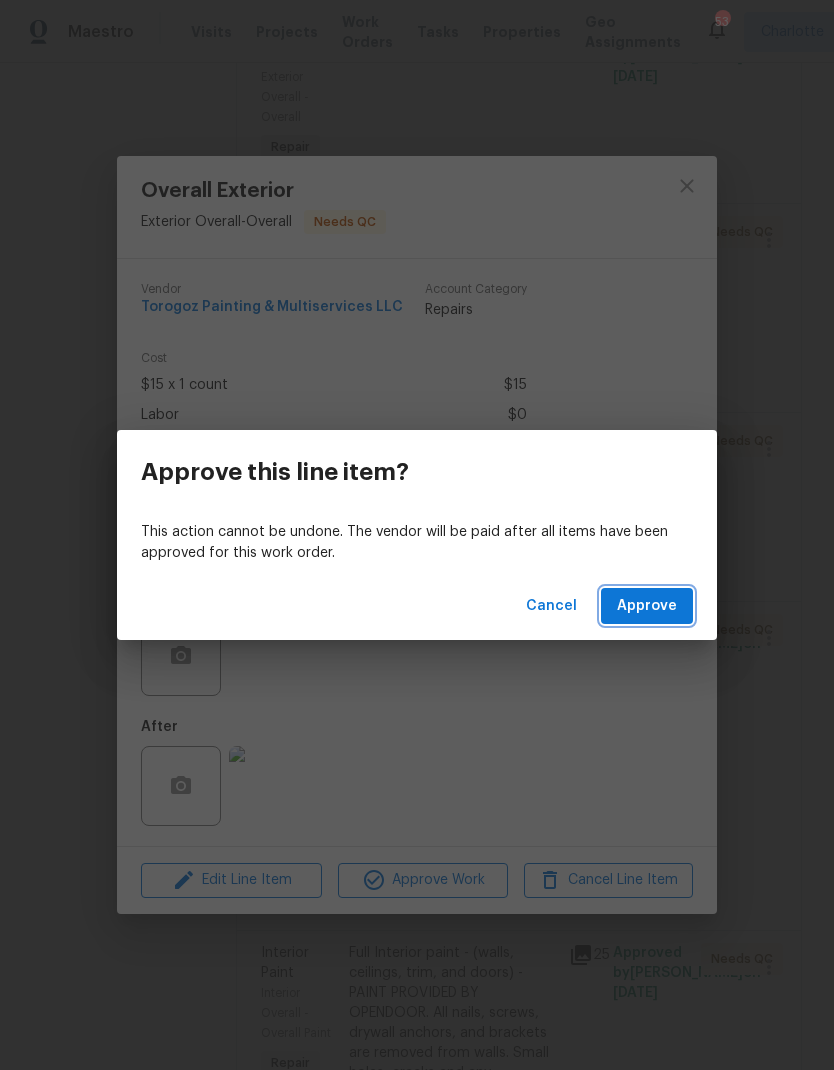 click on "Approve" at bounding box center [647, 606] 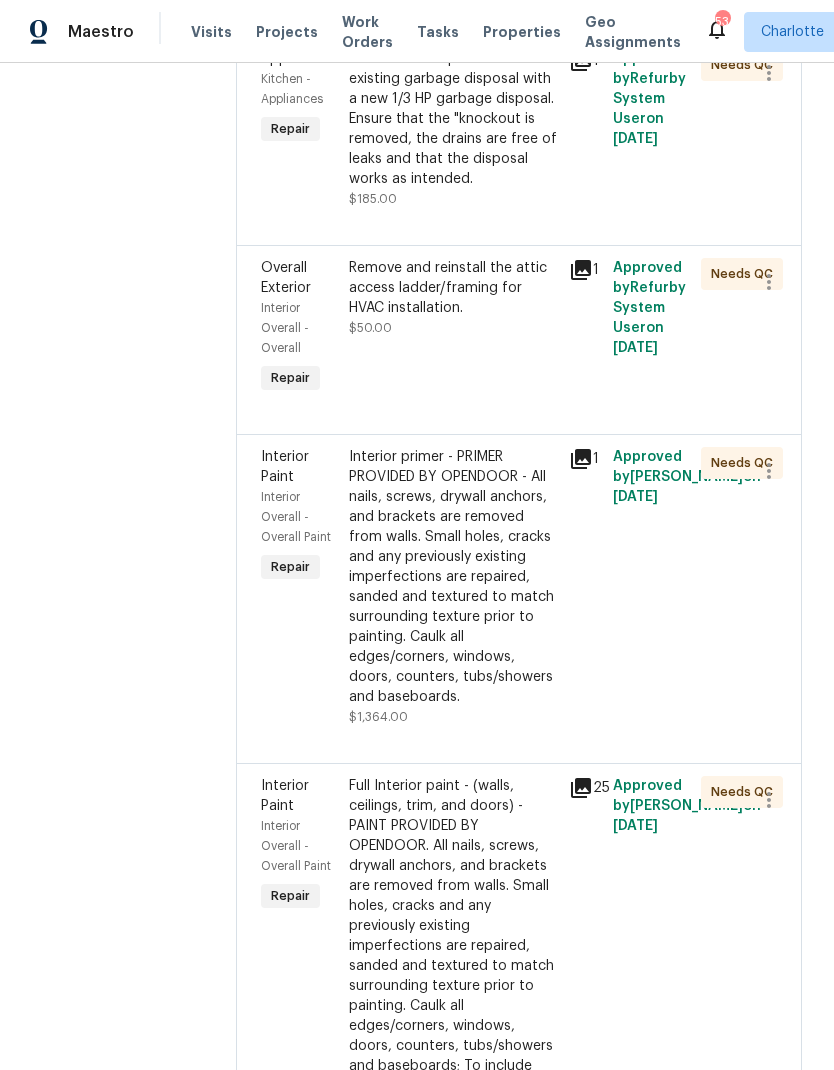scroll, scrollTop: 1899, scrollLeft: 0, axis: vertical 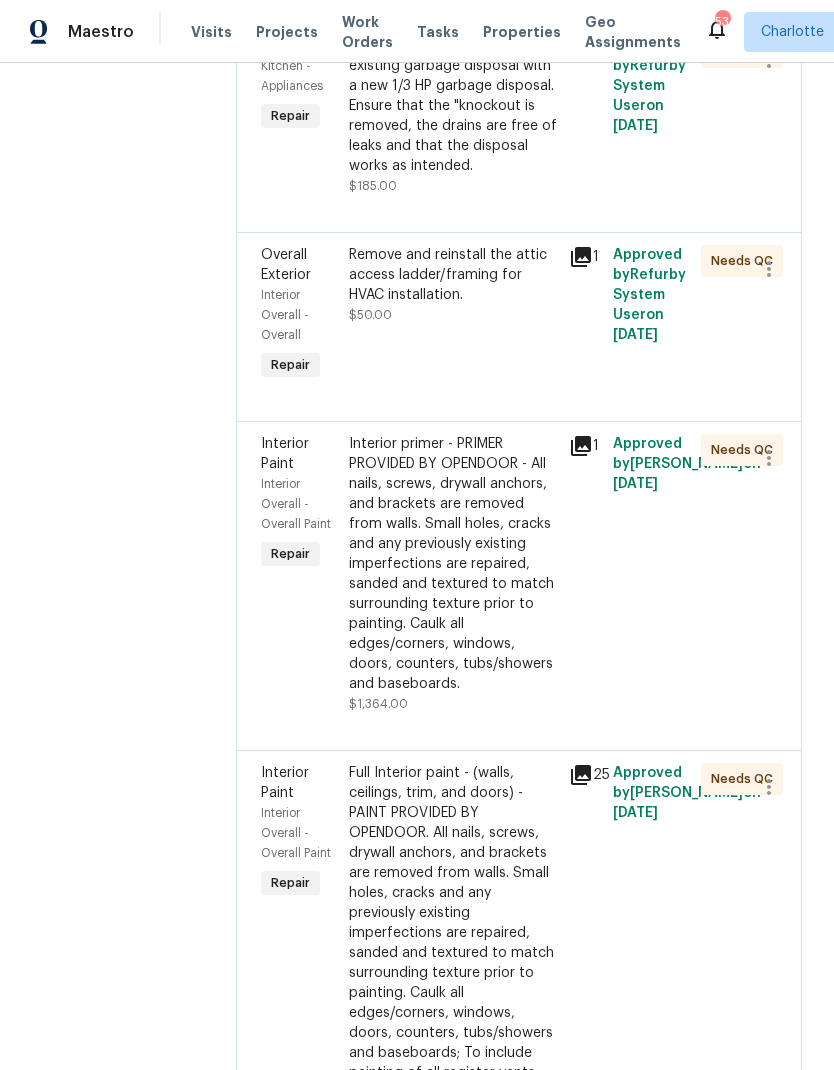 click on "Remove and reinstall the attic access ladder/framing for HVAC installation." at bounding box center (453, 275) 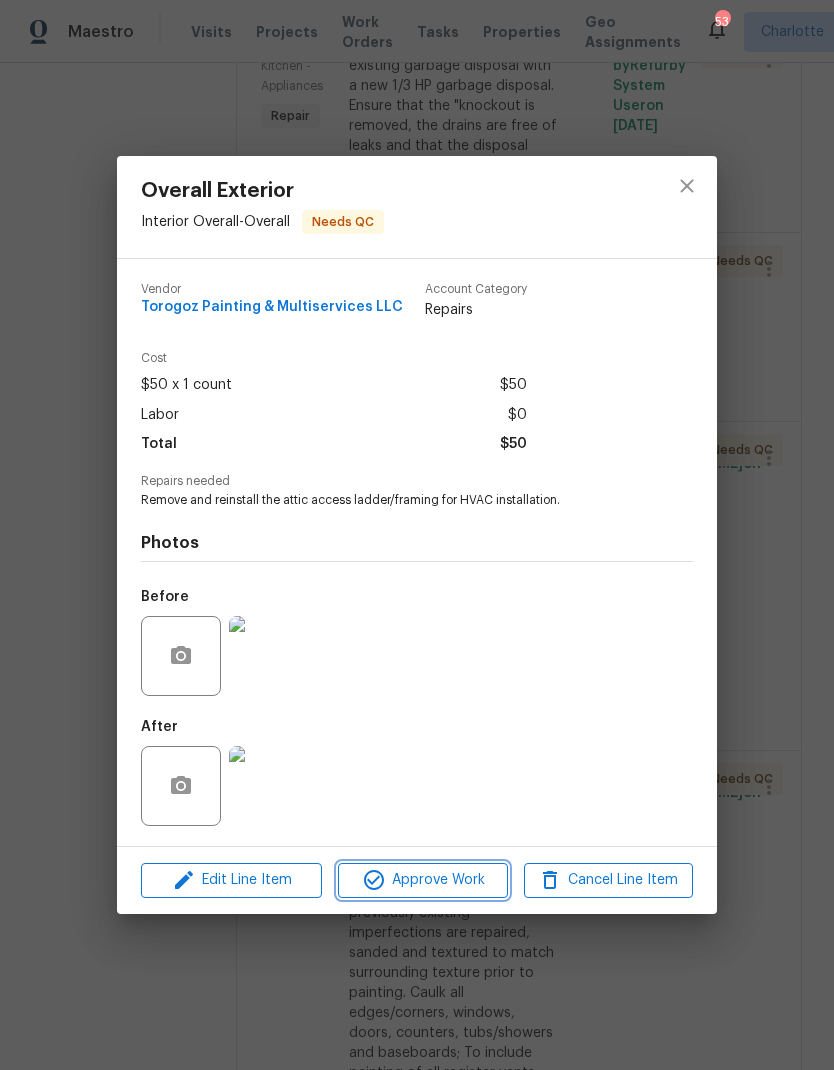 click on "Approve Work" at bounding box center (422, 880) 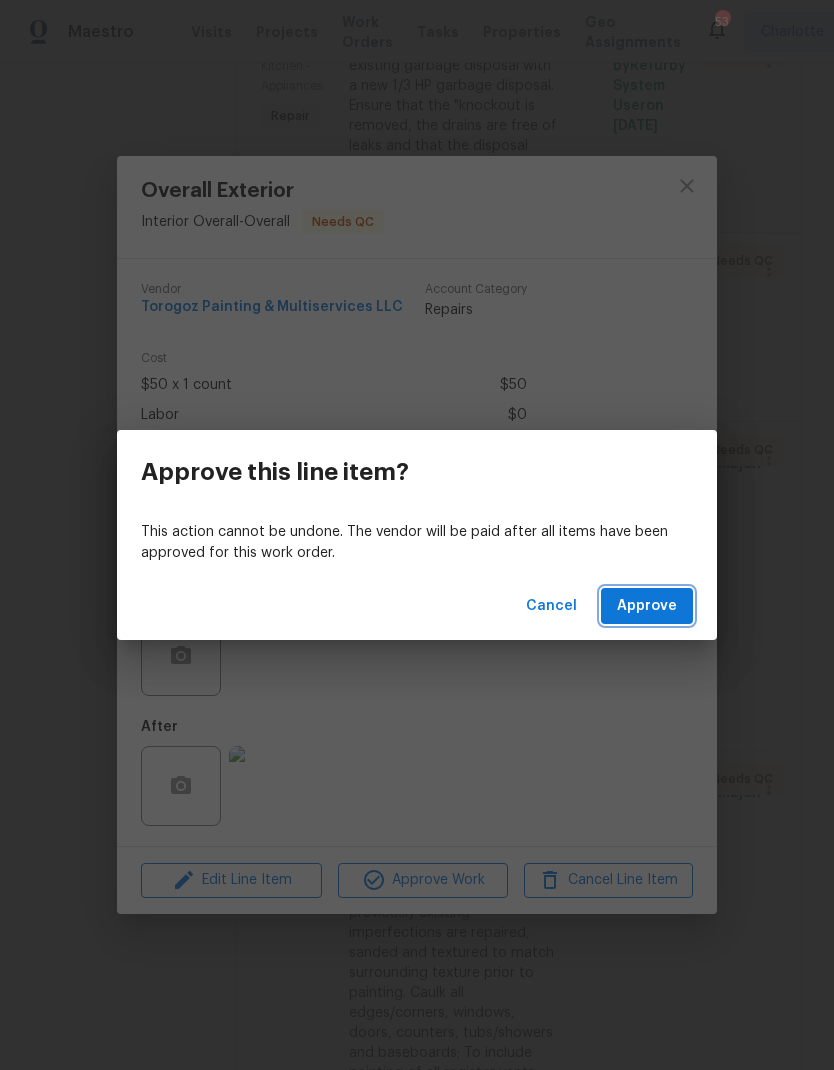 click on "Approve" at bounding box center (647, 606) 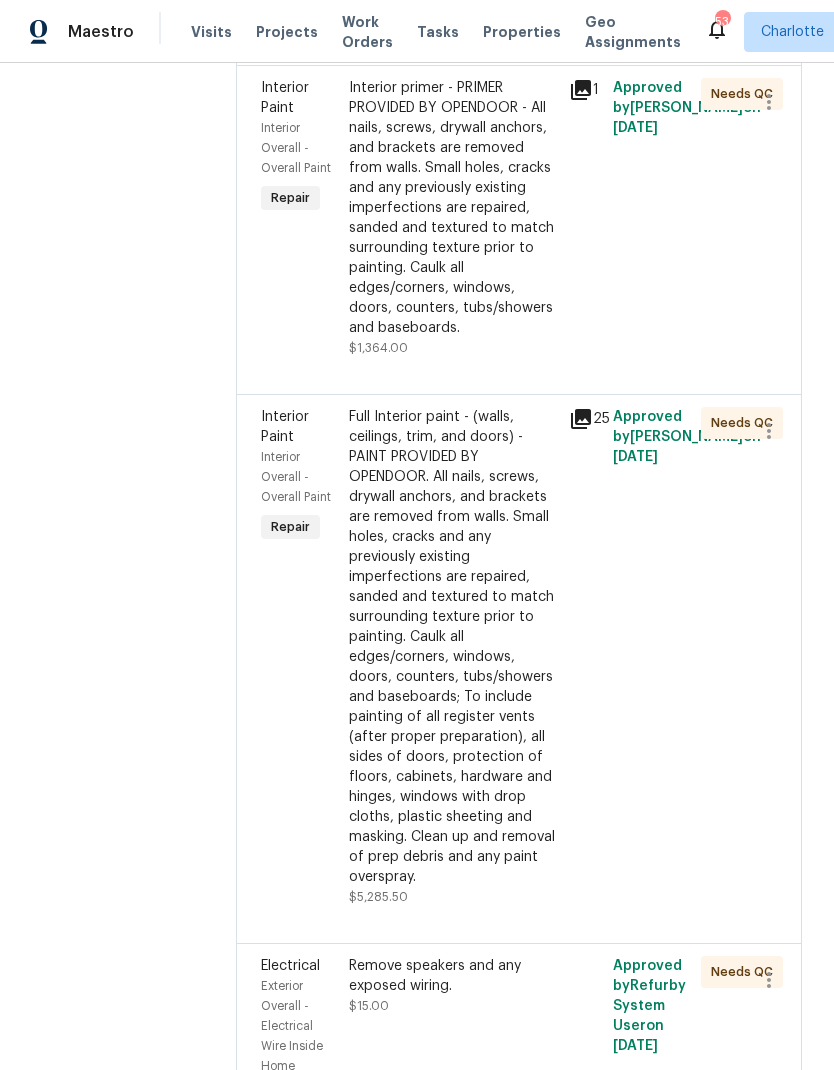 scroll, scrollTop: 2072, scrollLeft: 0, axis: vertical 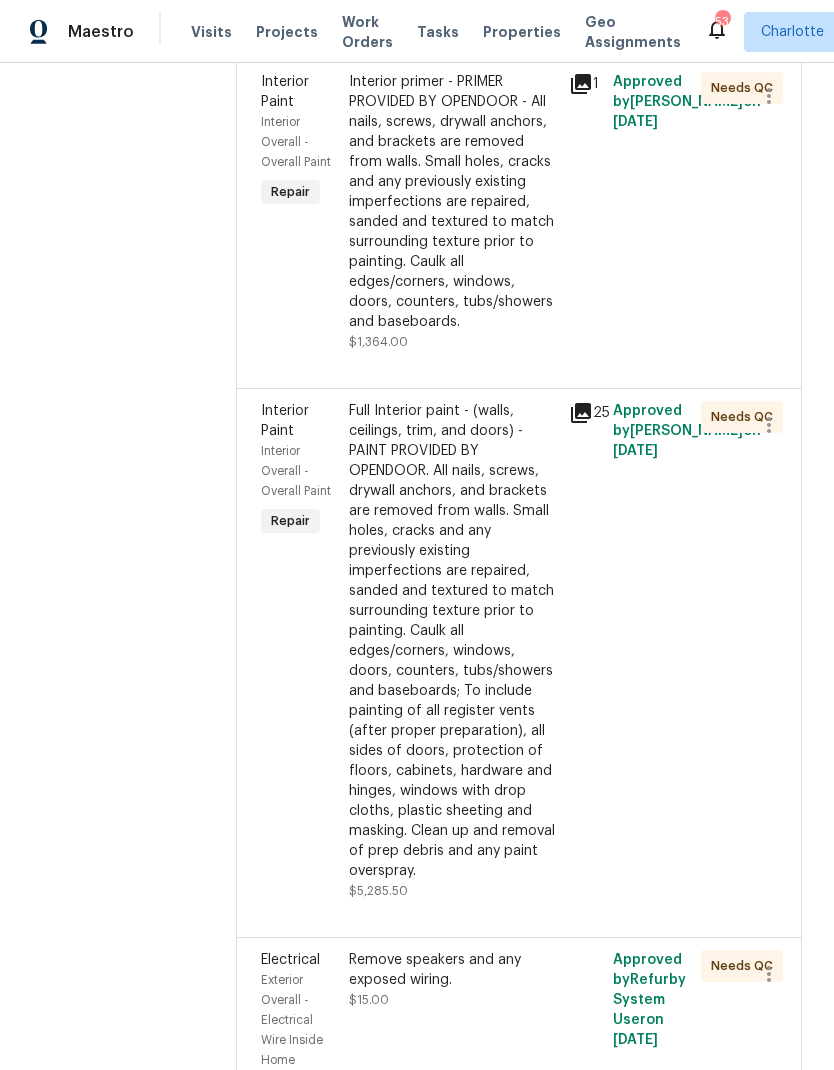 click on "Interior primer - PRIMER PROVIDED BY OPENDOOR - All nails, screws, drywall anchors, and brackets are removed from walls. Small holes, cracks and any previously existing imperfections are repaired, sanded and textured to match surrounding texture prior to painting. Caulk all edges/corners, windows, doors, counters, tubs/showers and baseboards." at bounding box center [453, 202] 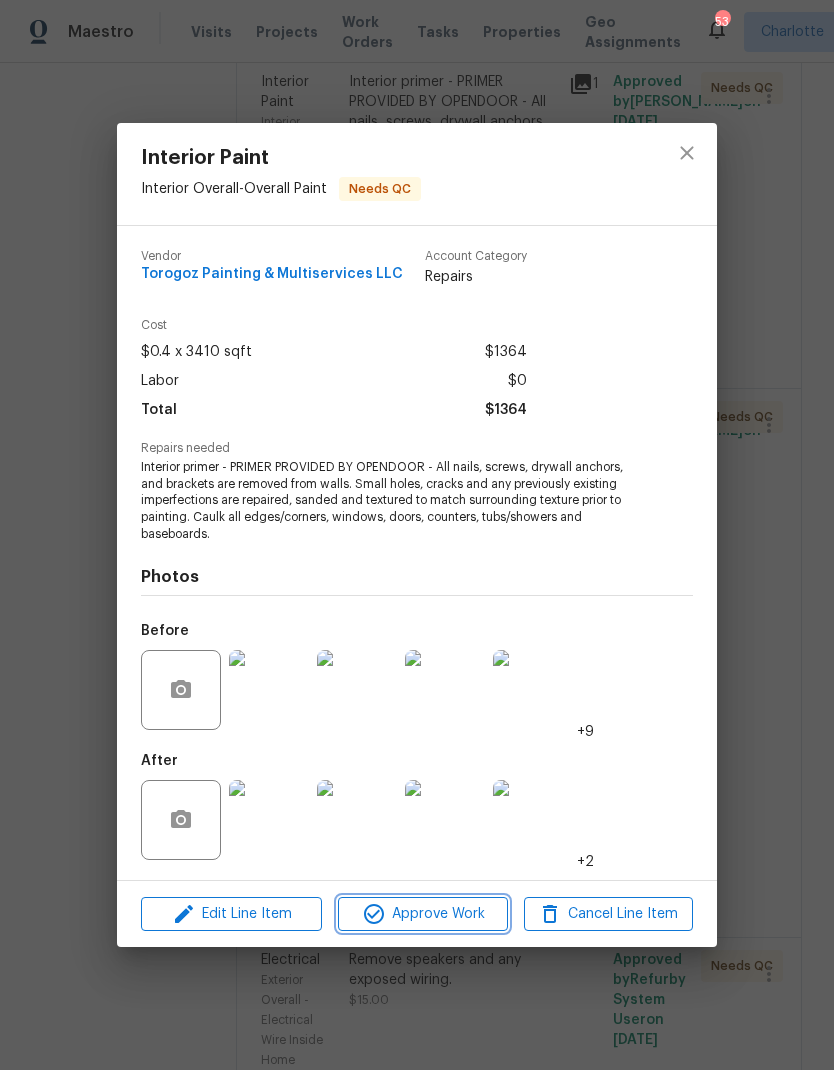 click on "Approve Work" at bounding box center [422, 914] 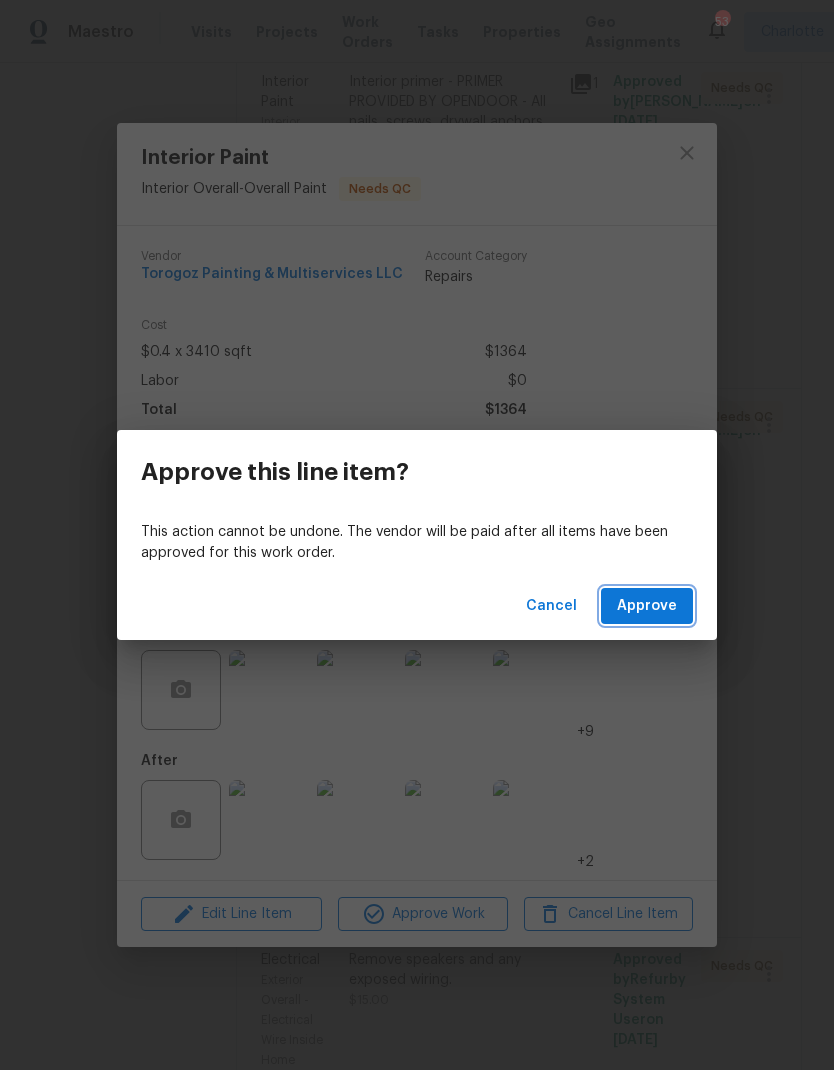 click on "Approve" at bounding box center [647, 606] 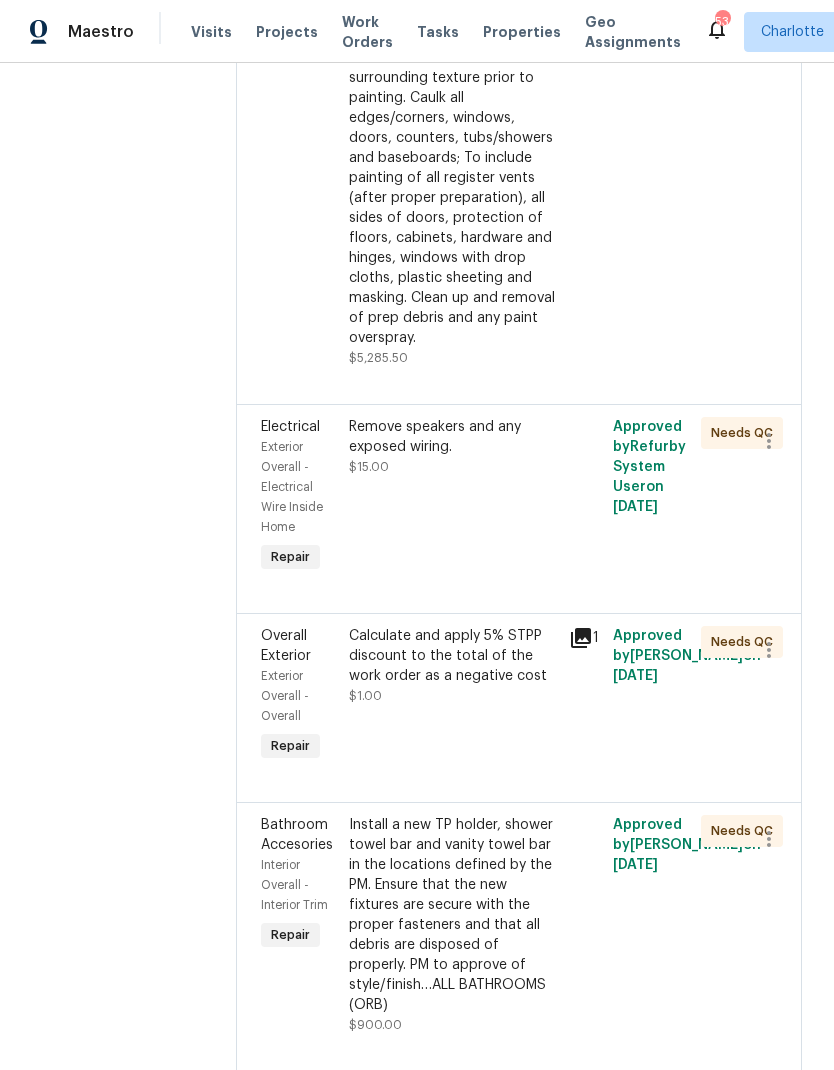 scroll, scrollTop: 2277, scrollLeft: 0, axis: vertical 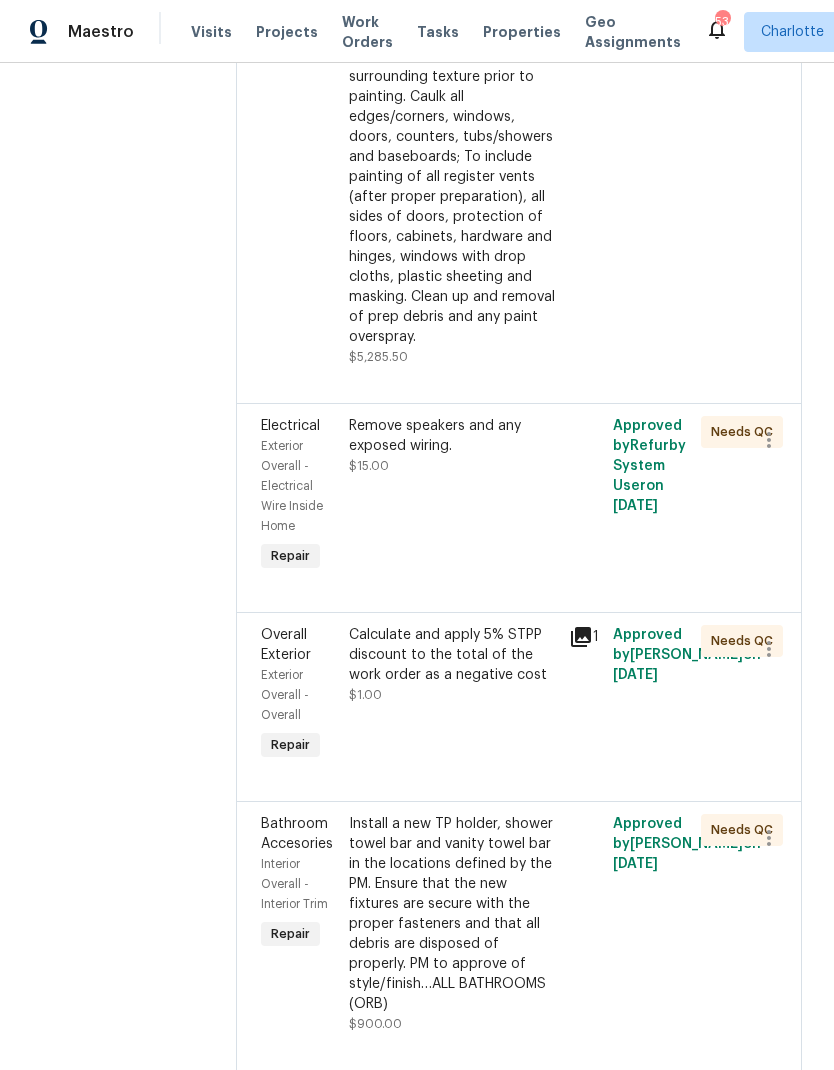 click on "Remove speakers and any exposed wiring." at bounding box center (453, 436) 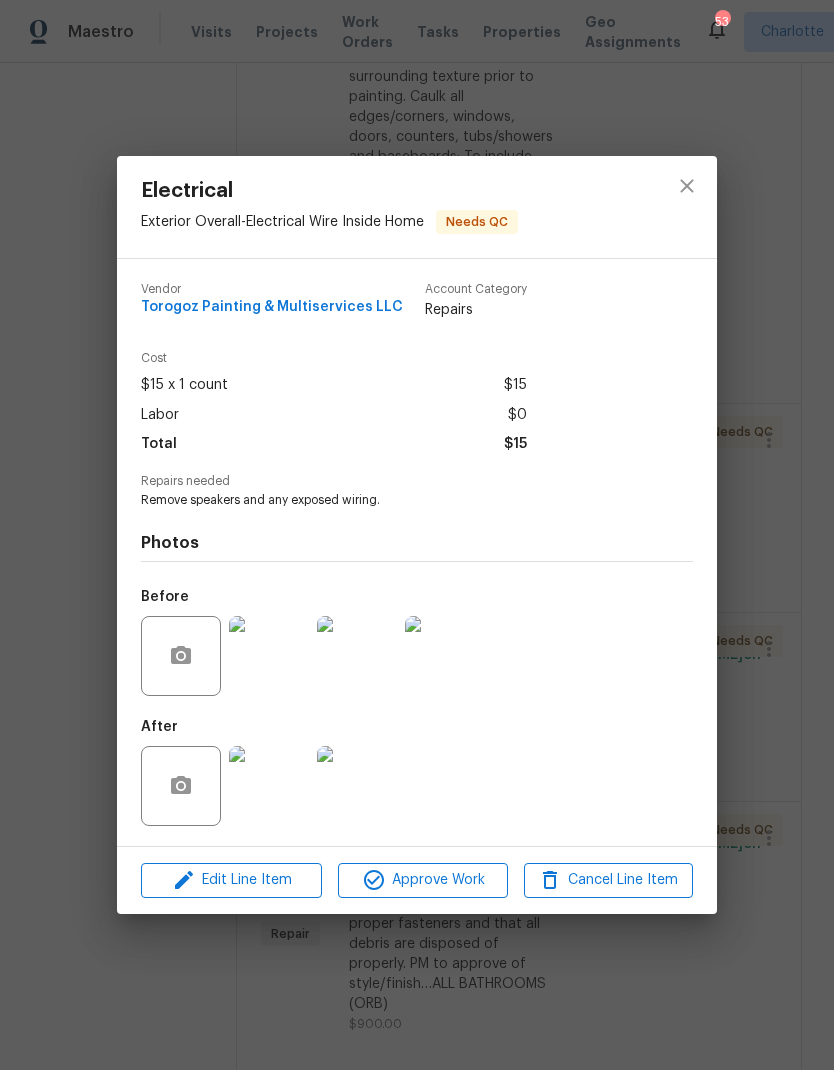 click at bounding box center (357, 786) 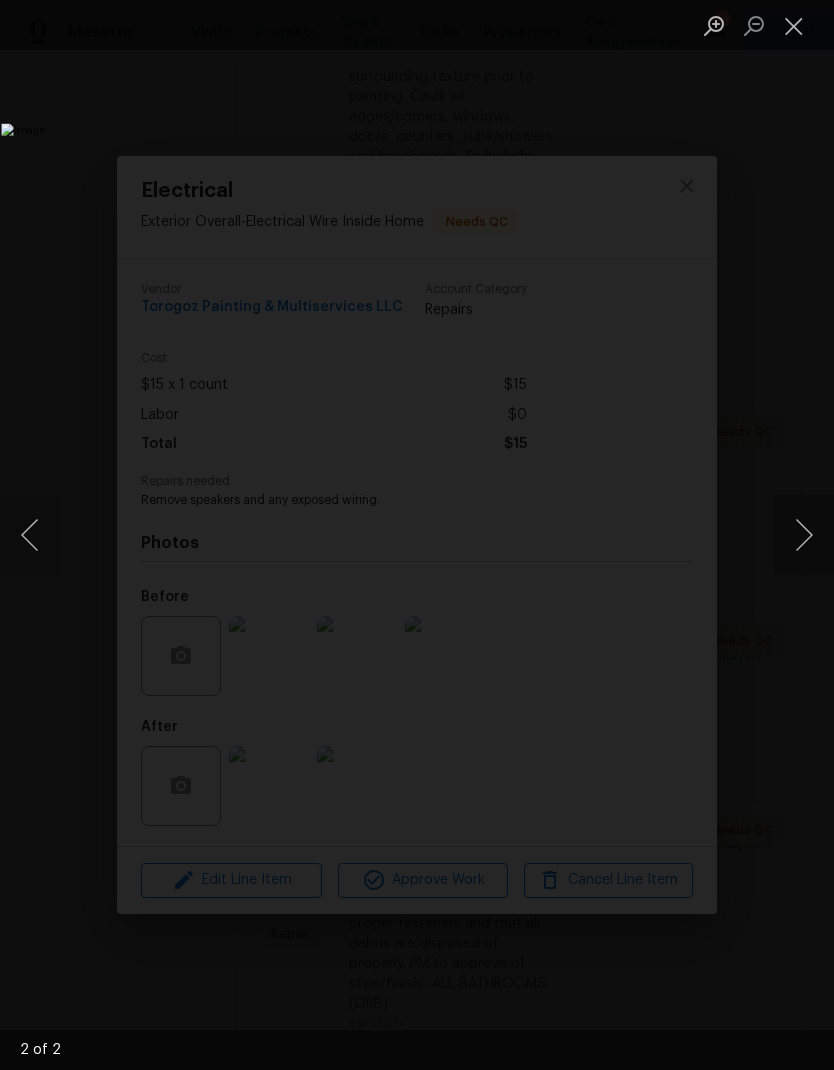 click at bounding box center (322, 534) 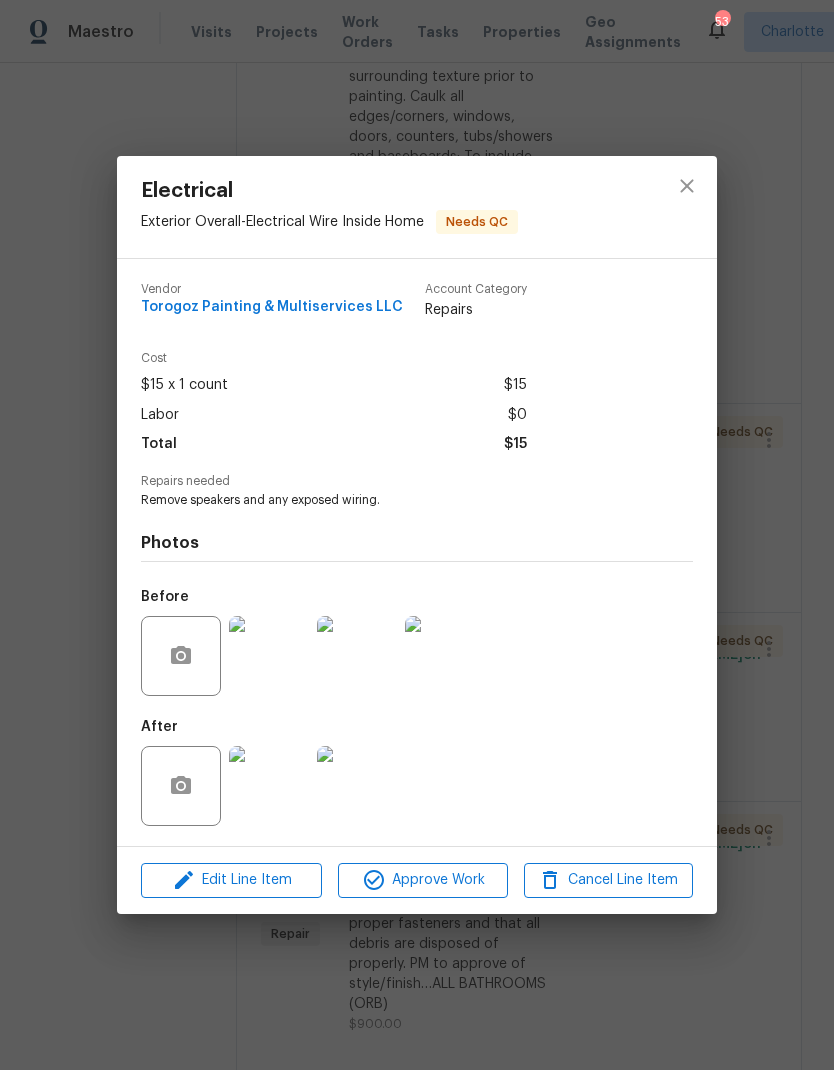 click at bounding box center [445, 656] 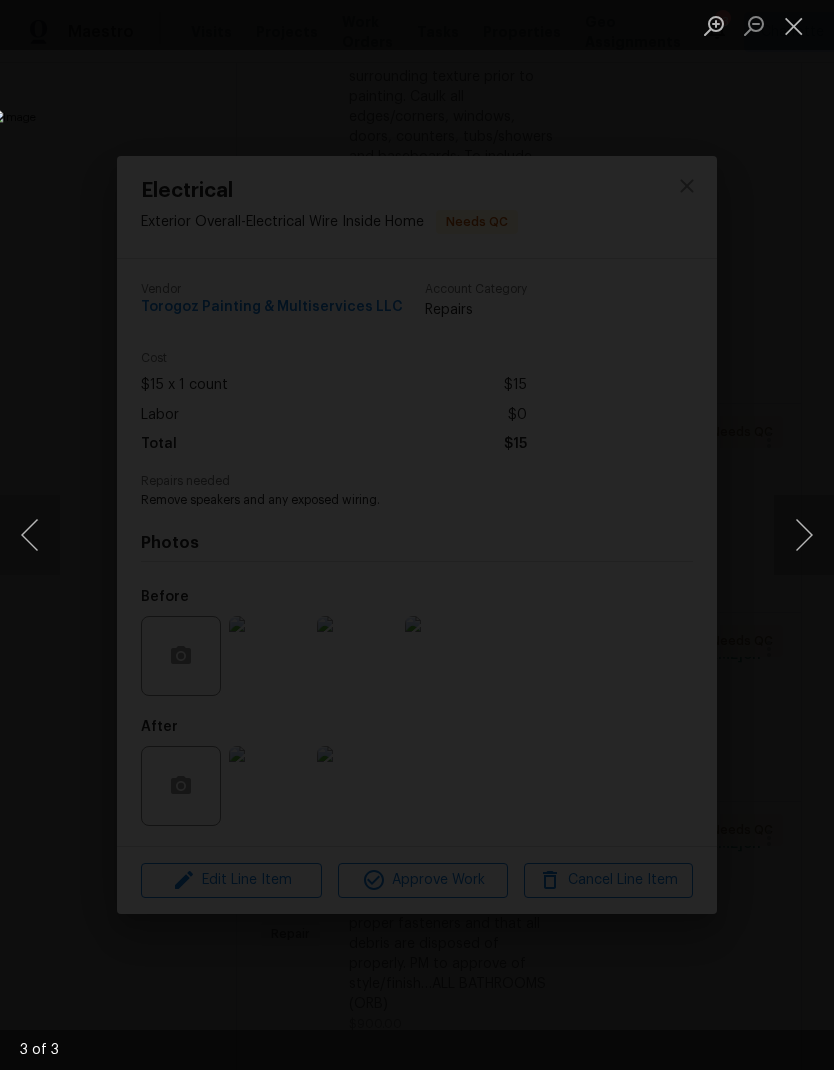 click at bounding box center [322, 535] 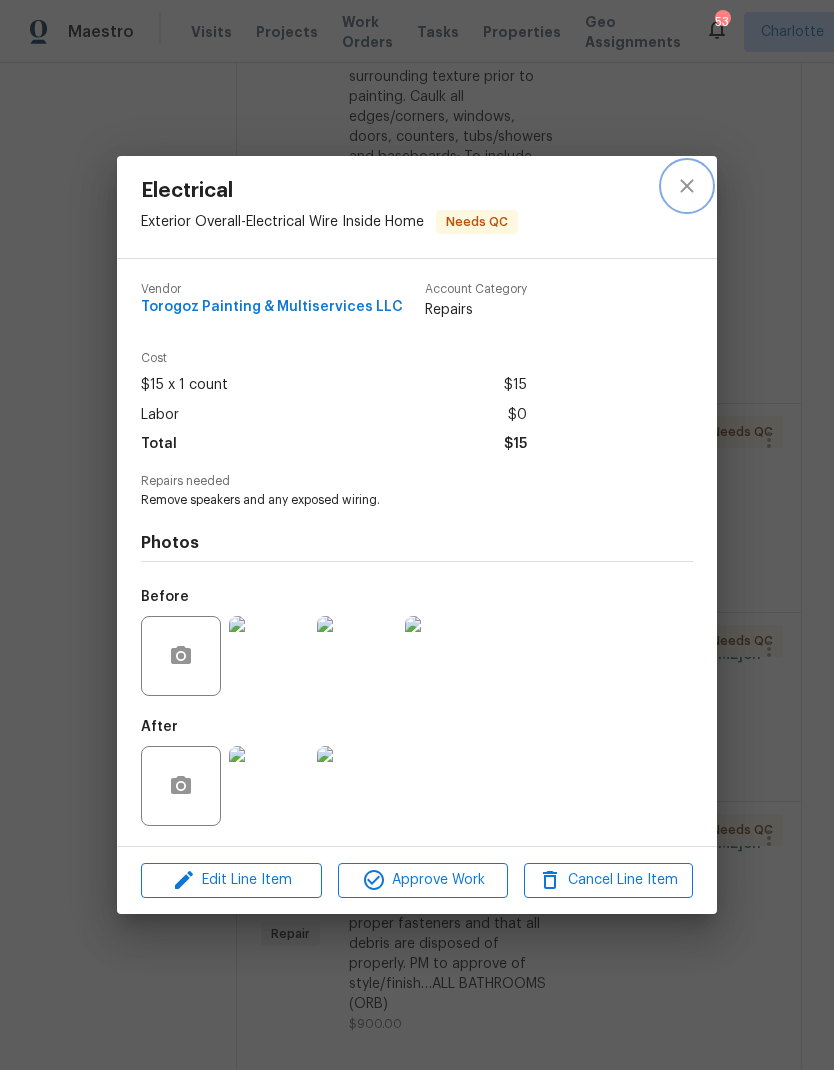 click 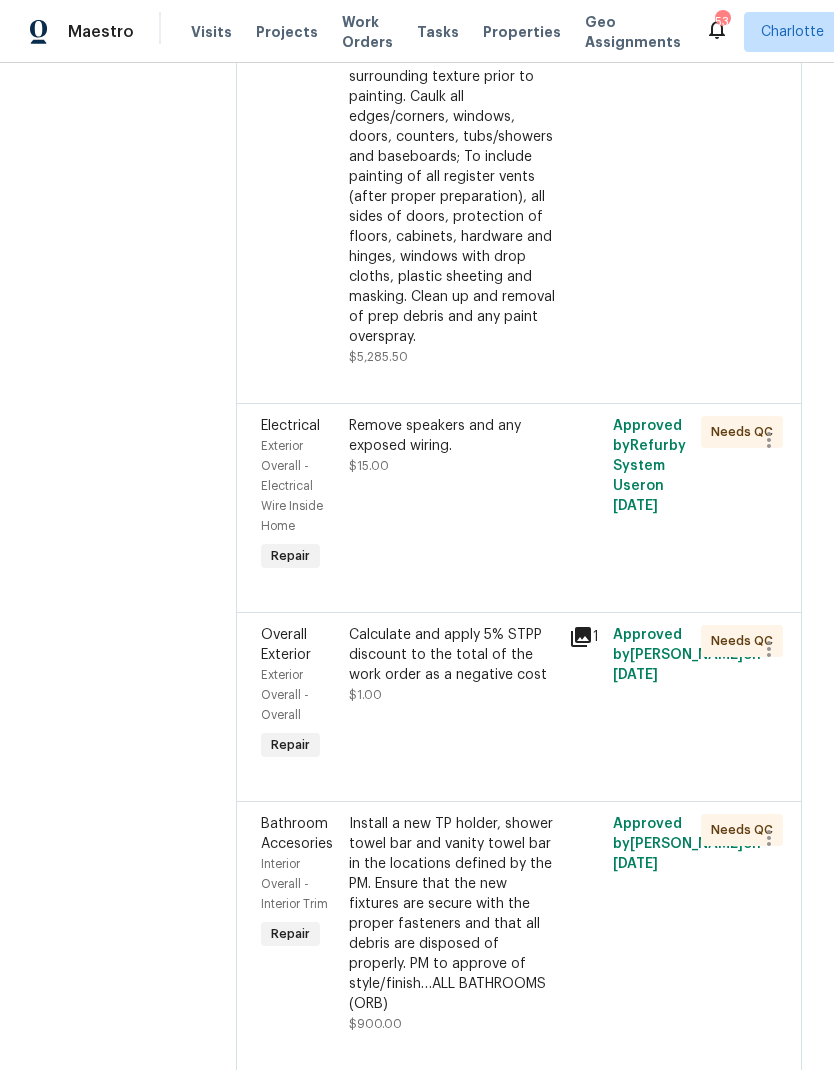 click on "Remove speakers and any exposed wiring." at bounding box center [453, 436] 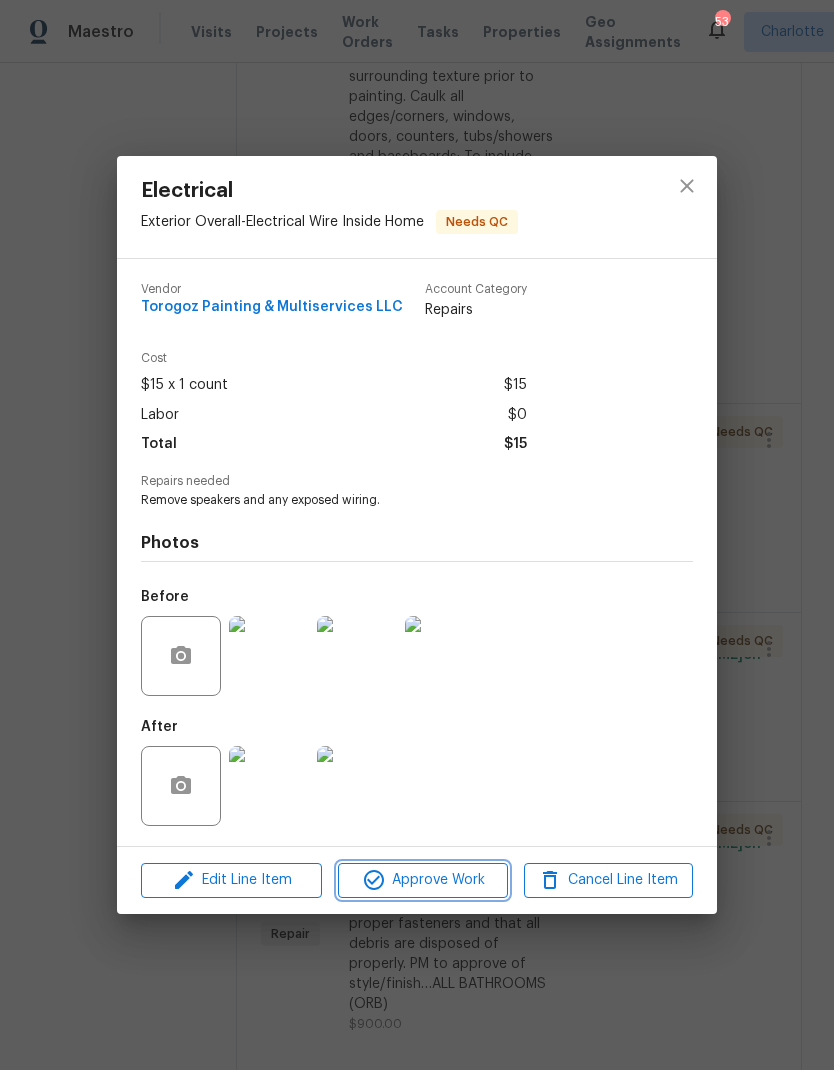 click on "Approve Work" at bounding box center [422, 880] 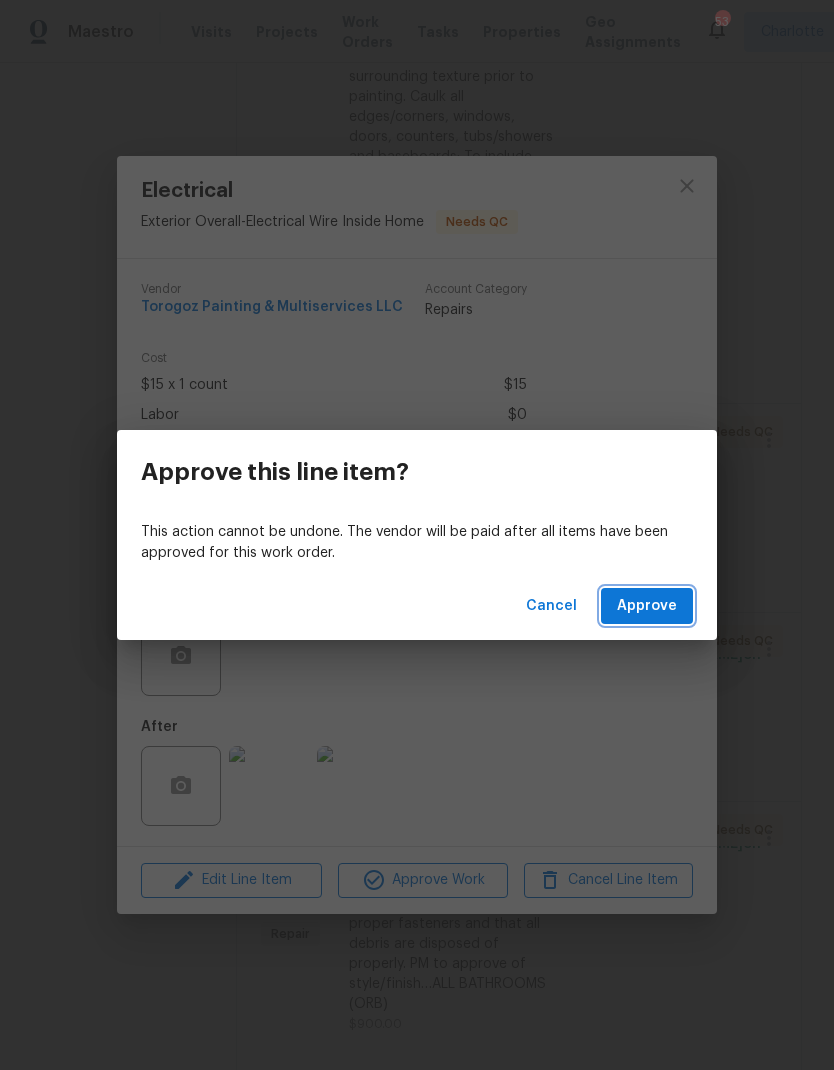 click on "Approve" at bounding box center (647, 606) 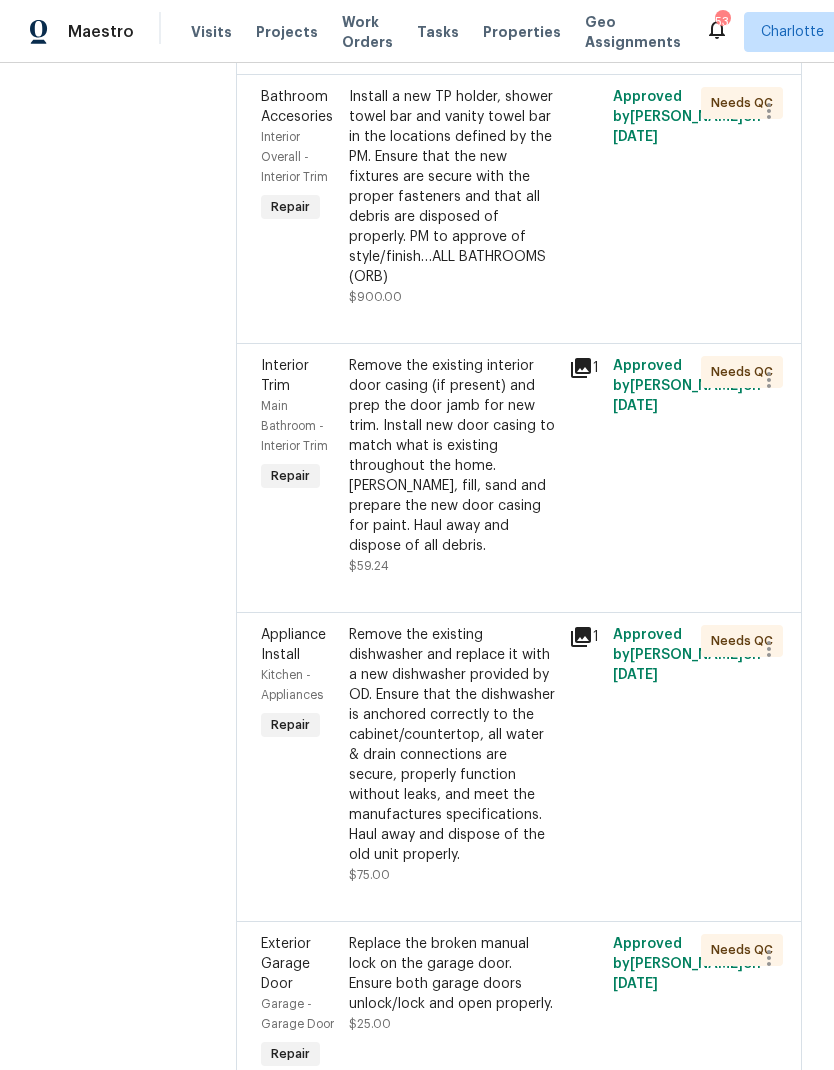 scroll, scrollTop: 2796, scrollLeft: 0, axis: vertical 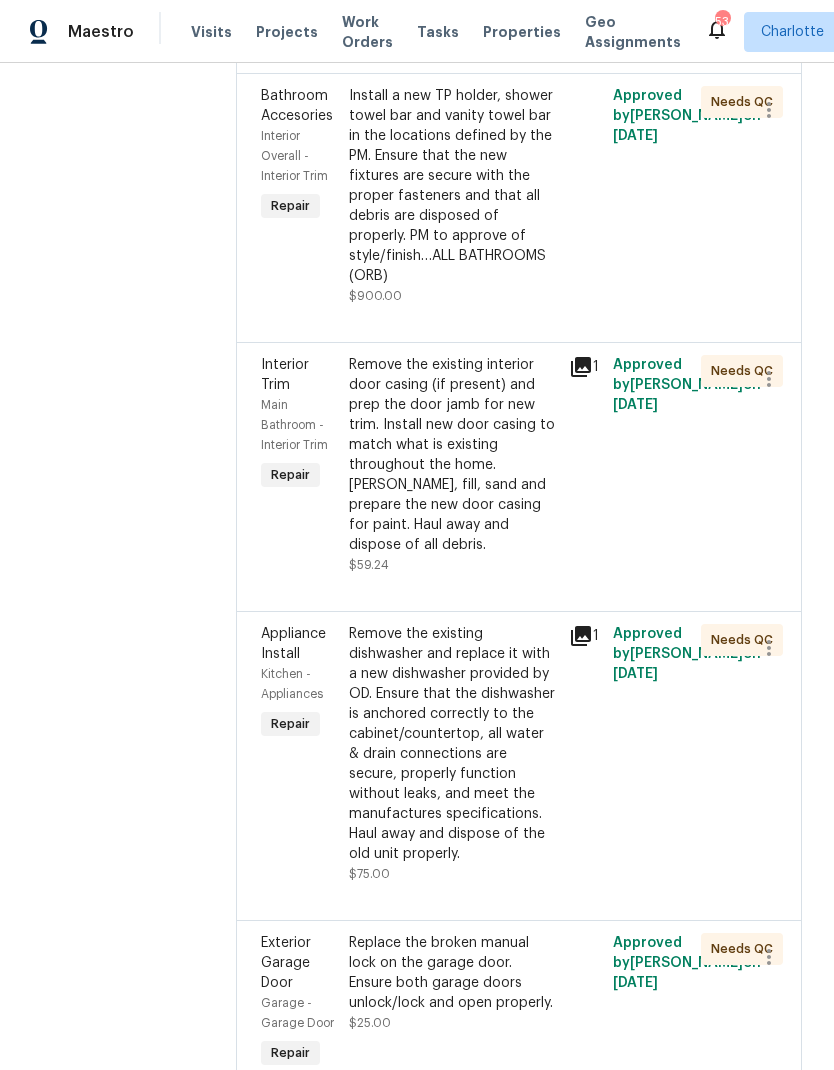 click on "Install a new TP holder, shower towel bar and vanity towel bar in the locations defined by the PM. Ensure that the new fixtures are secure with the proper fasteners and that all debris are disposed of properly. PM to approve of style/finish…ALL BATHROOMS (ORB)" at bounding box center (453, 186) 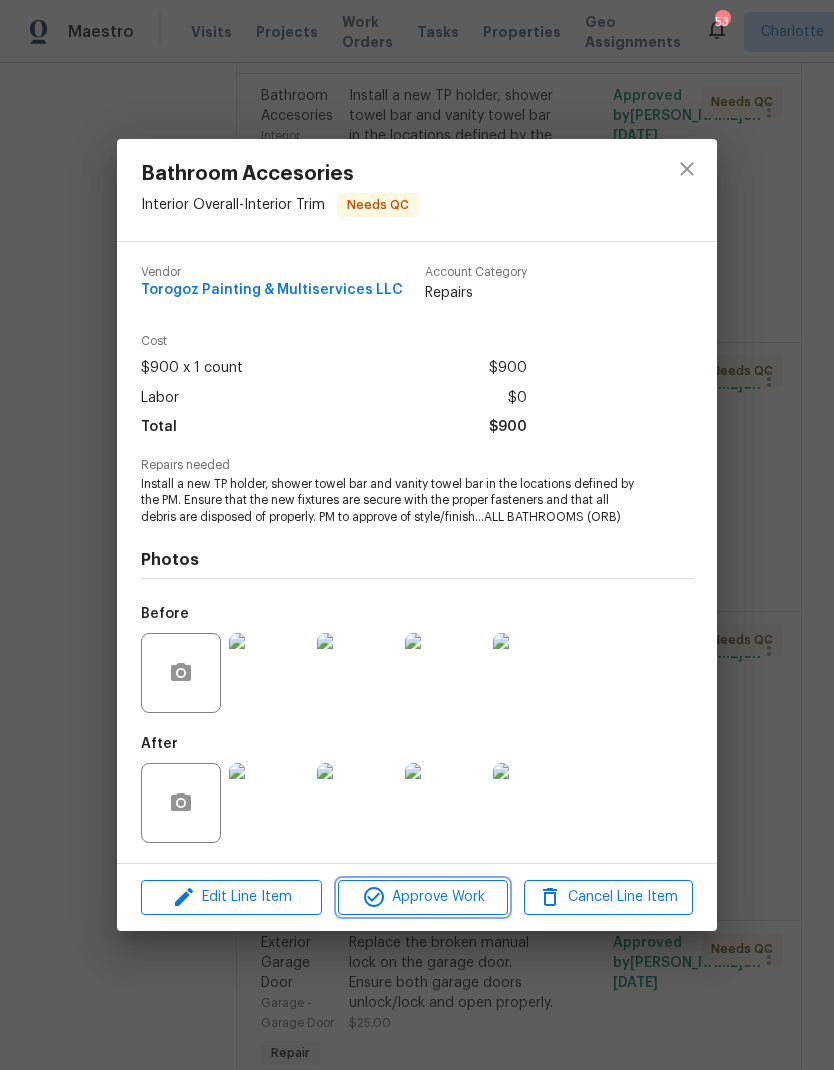click on "Approve Work" at bounding box center [422, 897] 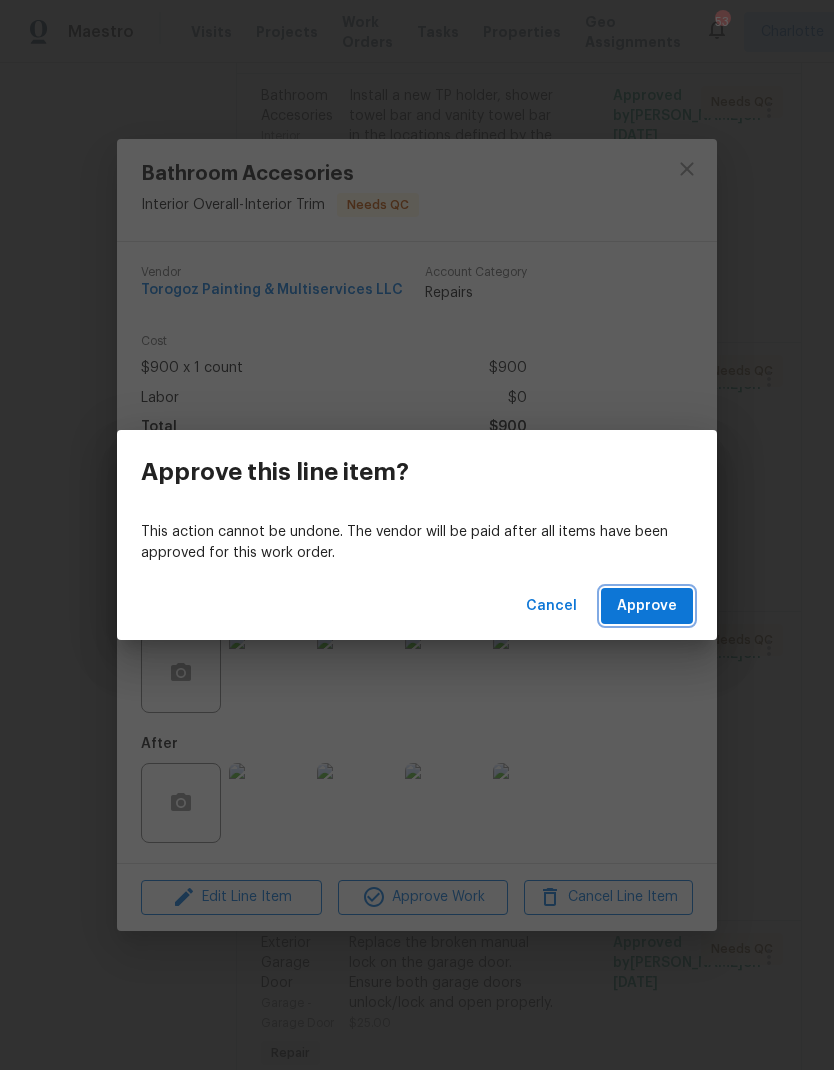 click on "Approve" at bounding box center [647, 606] 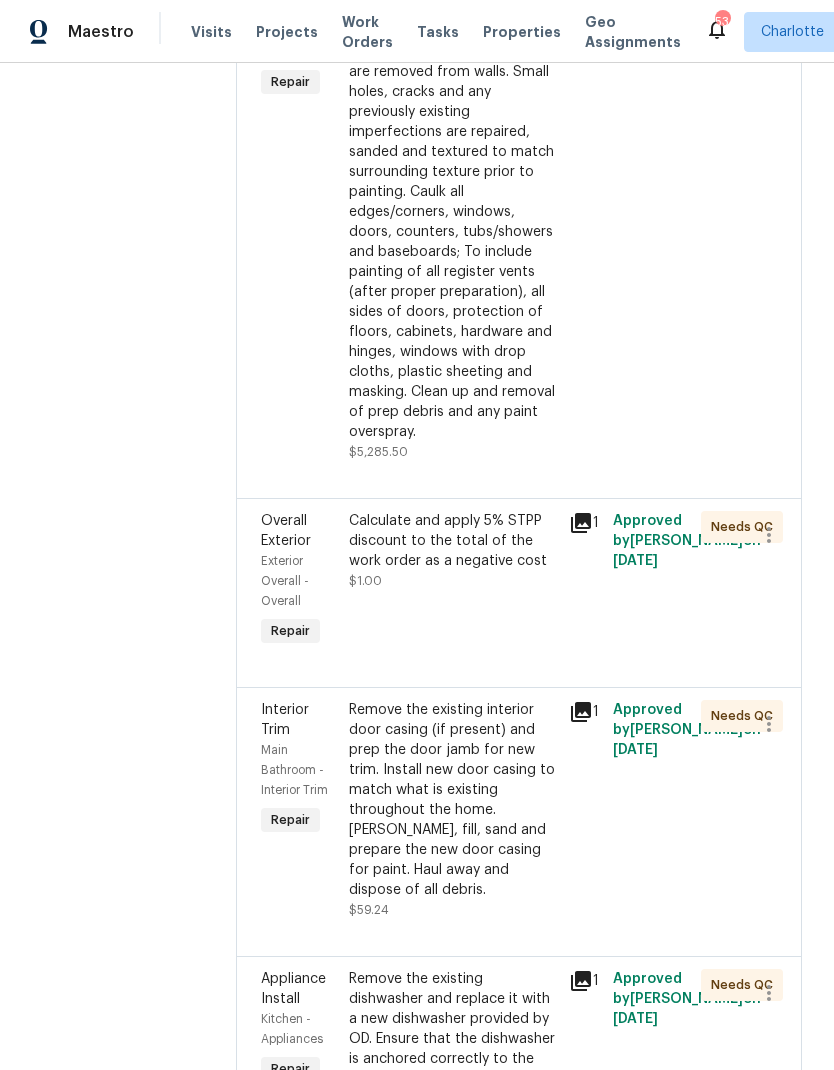 scroll, scrollTop: 2194, scrollLeft: 0, axis: vertical 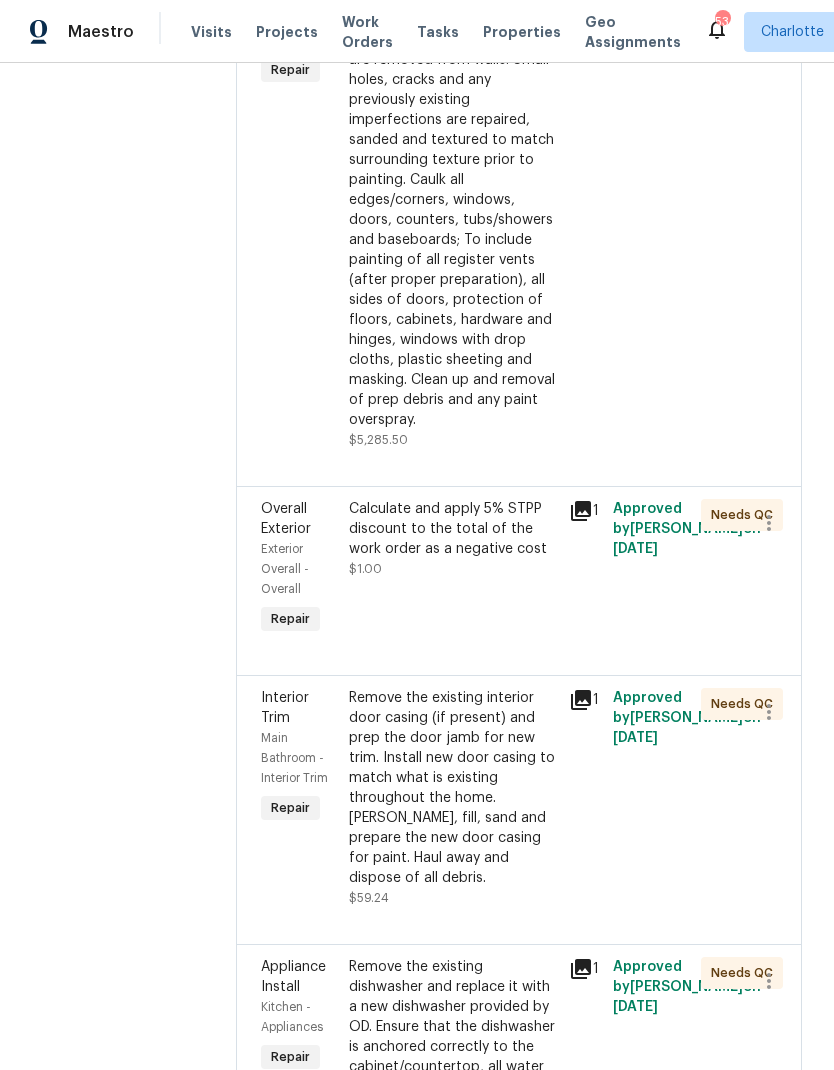 click on "Full Interior paint - (walls, ceilings, trim, and doors) - PAINT PROVIDED BY OPENDOOR. All nails, screws, drywall anchors, and brackets are removed from walls. Small holes, cracks and any previously existing imperfections are repaired, sanded and textured to match surrounding texture prior to painting. Caulk all edges/corners, windows, doors, counters, tubs/showers and baseboards; To include painting of all register vents (after proper preparation), all sides of doors, protection of floors, cabinets, hardware and hinges, windows with drop cloths, plastic sheeting and masking. Clean up and removal of prep debris and any paint overspray." at bounding box center [453, 190] 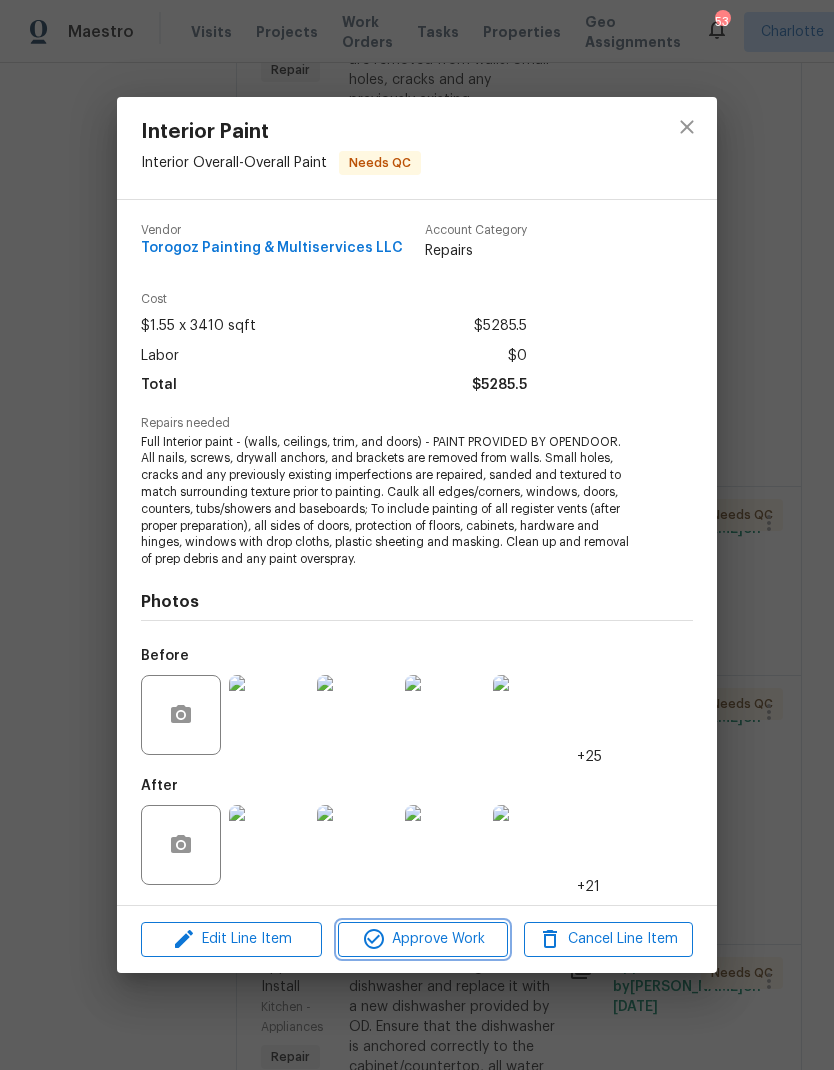 click on "Approve Work" at bounding box center [422, 939] 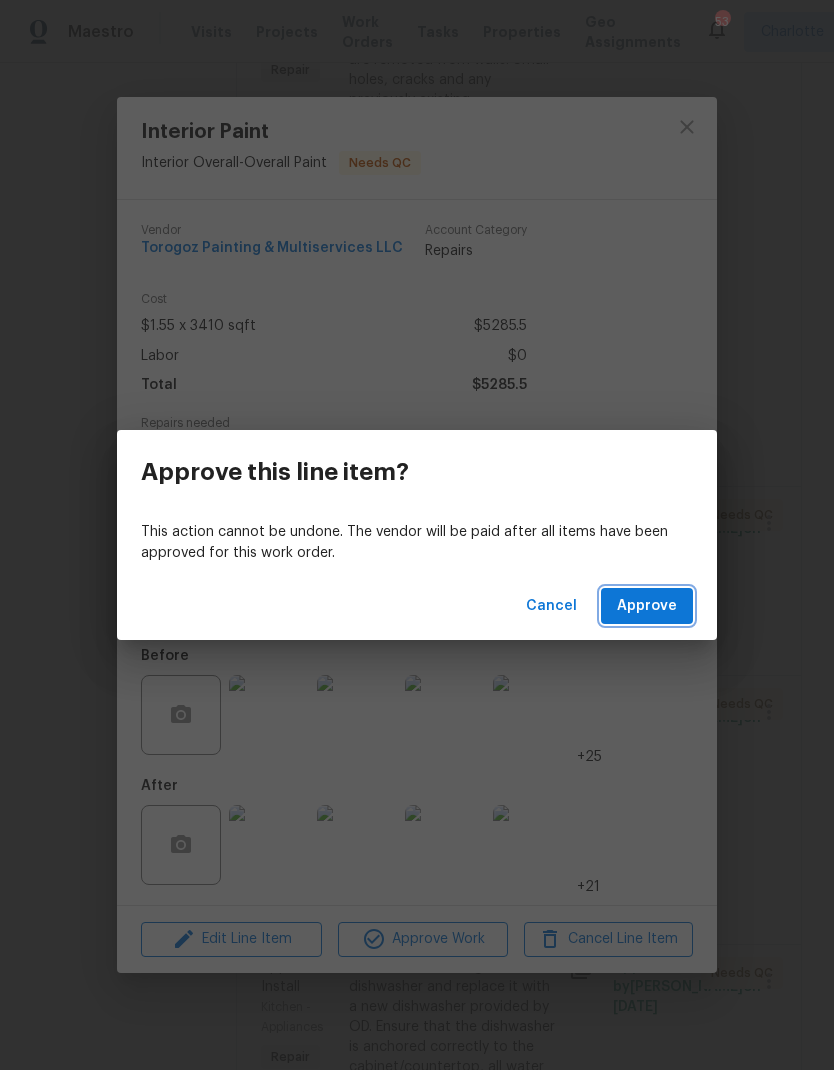 click on "Approve" at bounding box center (647, 606) 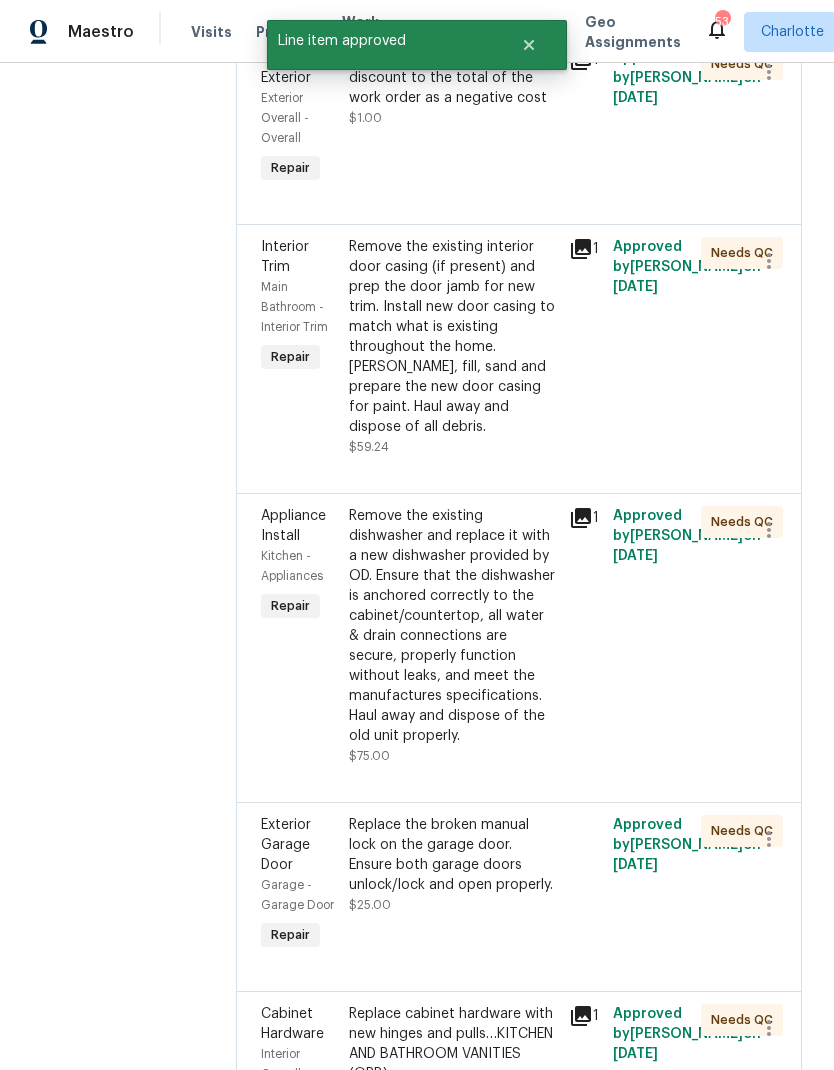 scroll, scrollTop: 2113, scrollLeft: 0, axis: vertical 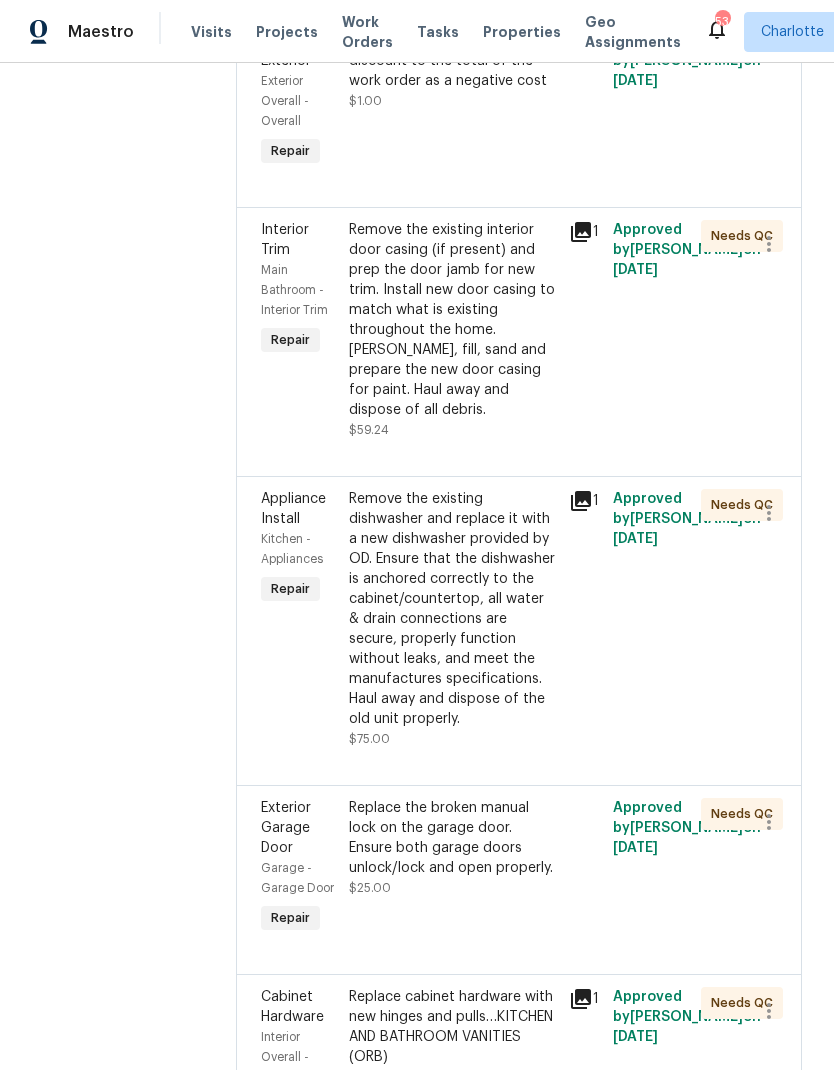 click on "Remove the existing interior door casing (if present) and prep the door jamb for new trim. Install new door casing to match what is existing throughout the home. Caulk, fill, sand and prepare the new door casing for paint. Haul away and dispose of all debris." at bounding box center (453, 320) 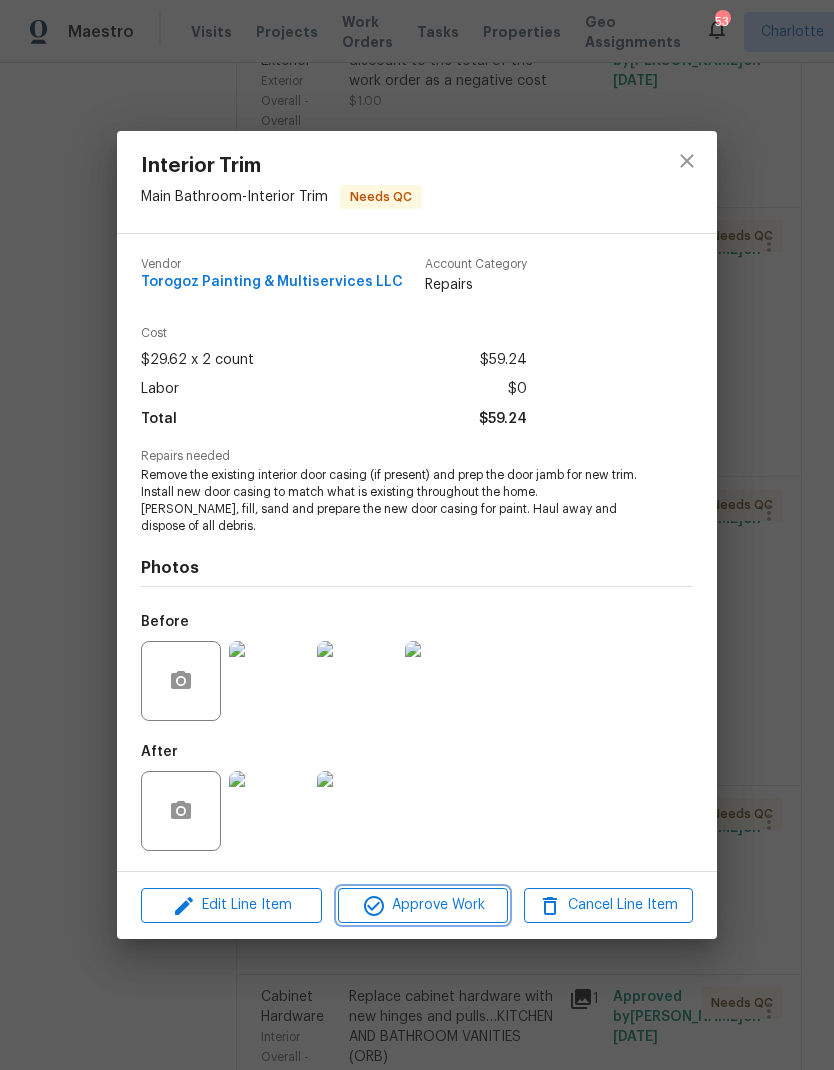 click on "Approve Work" at bounding box center [422, 905] 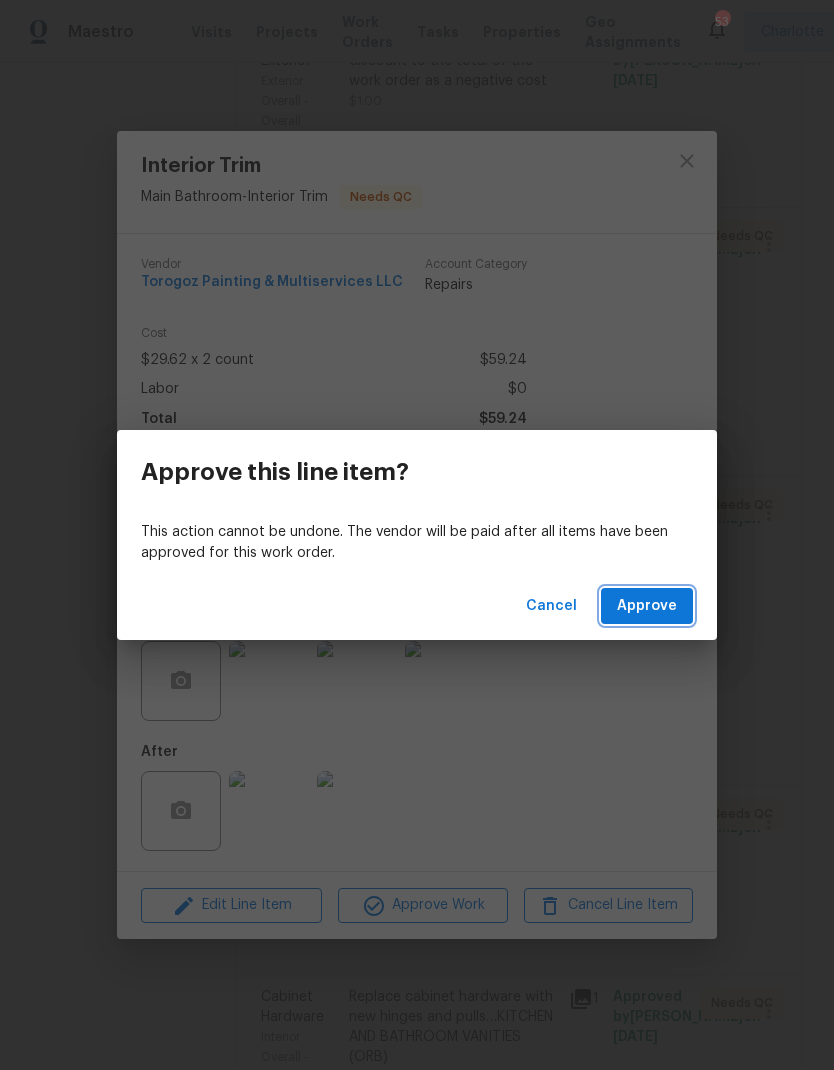click on "Approve" at bounding box center [647, 606] 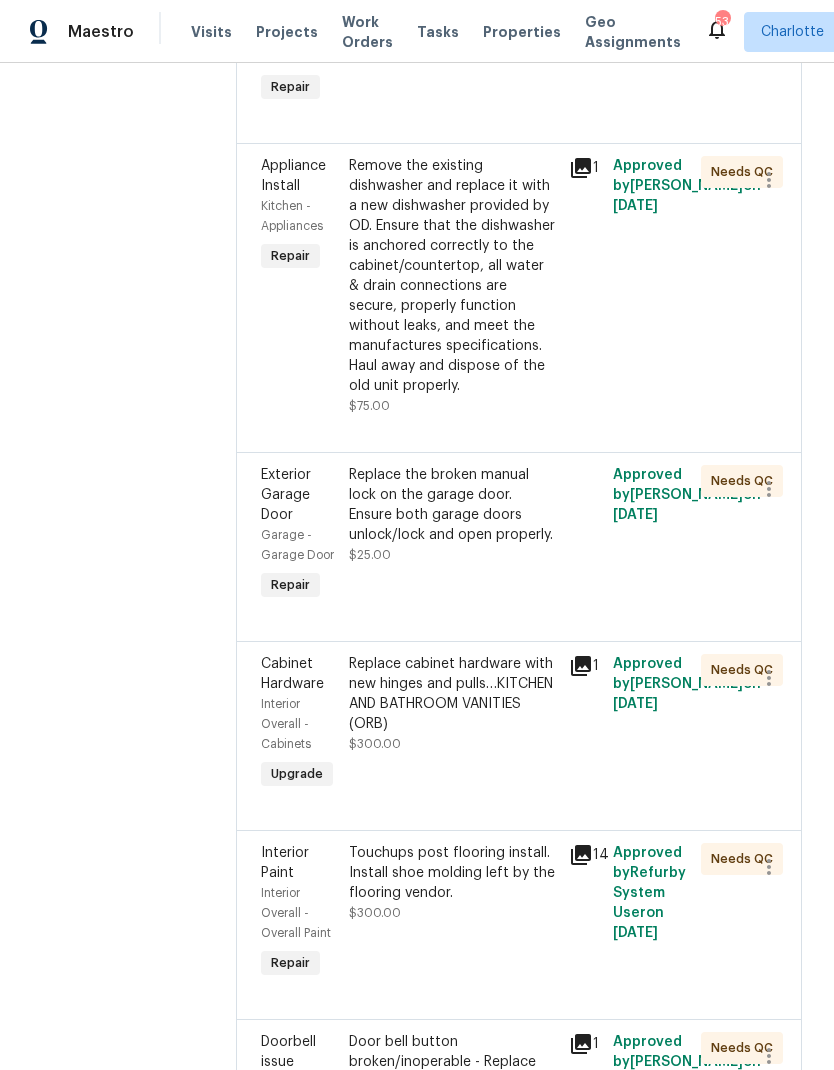 scroll, scrollTop: 2176, scrollLeft: 0, axis: vertical 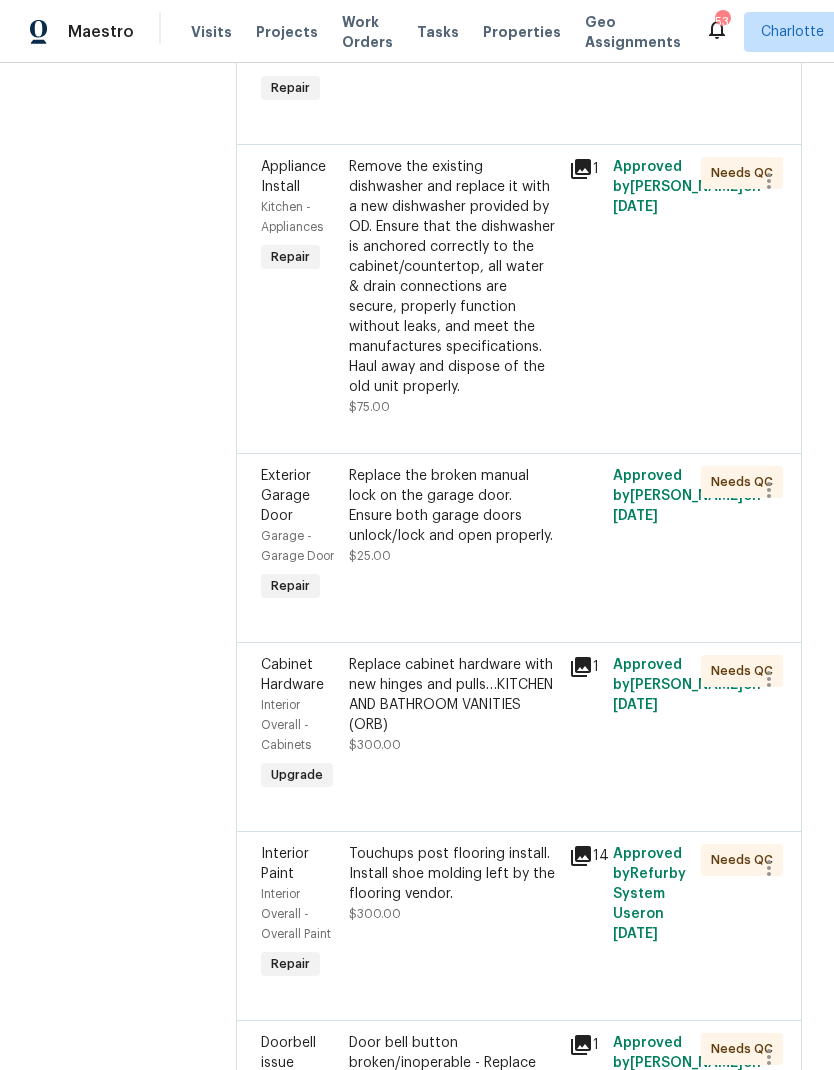 click on "Remove the existing dishwasher and replace it with a new dishwasher provided by OD. Ensure that the dishwasher is anchored correctly to the cabinet/countertop, all water & drain connections are secure, properly function without leaks, and meet the manufactures specifications. Haul away and dispose of the old unit properly." at bounding box center (453, 277) 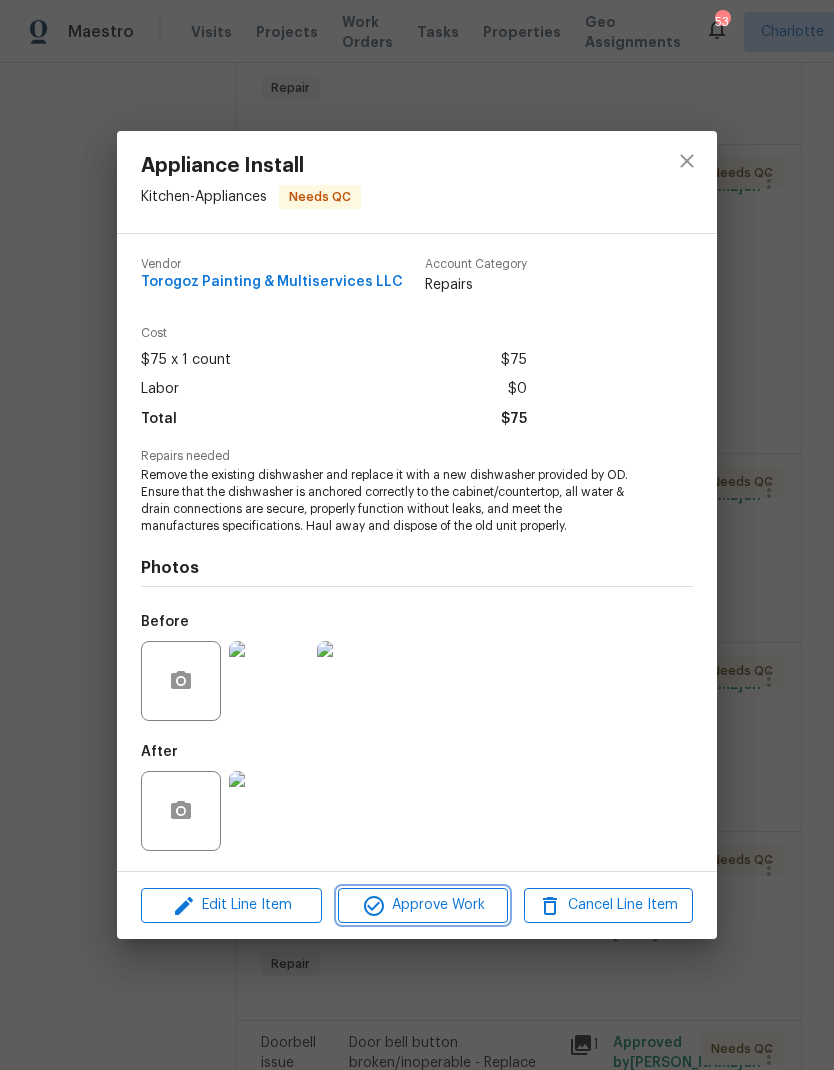 click on "Approve Work" at bounding box center (422, 905) 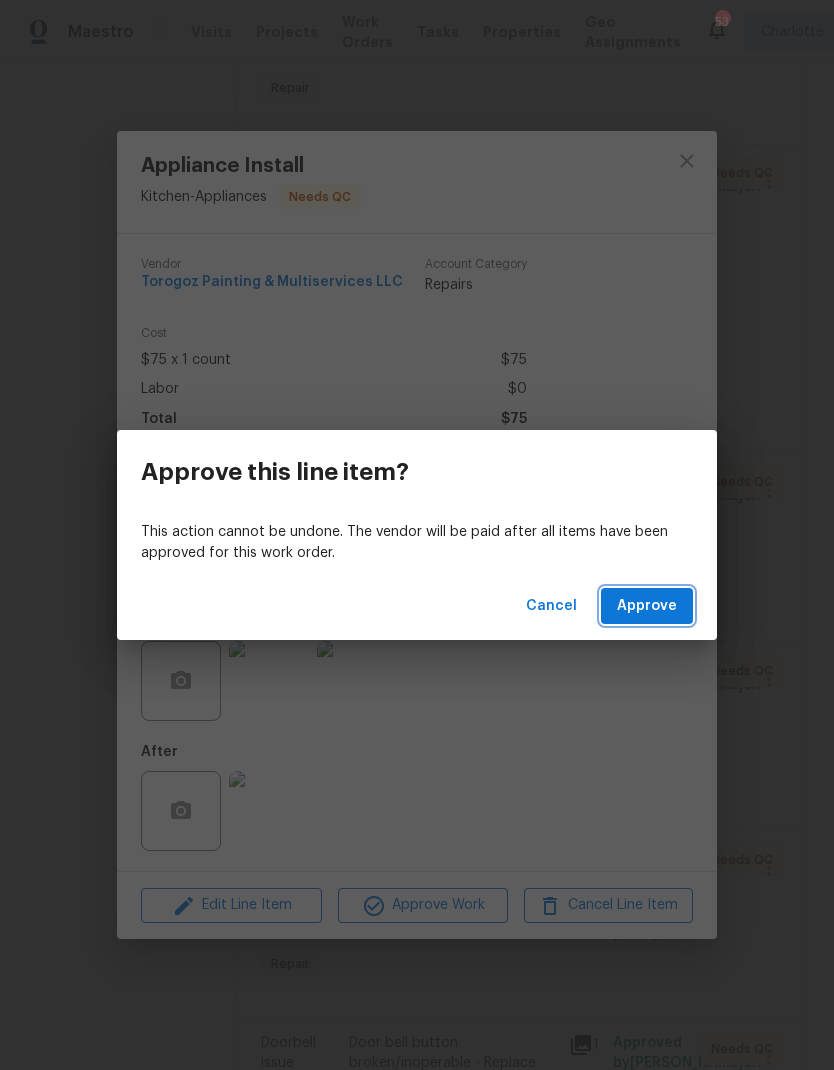 click on "Approve" at bounding box center (647, 606) 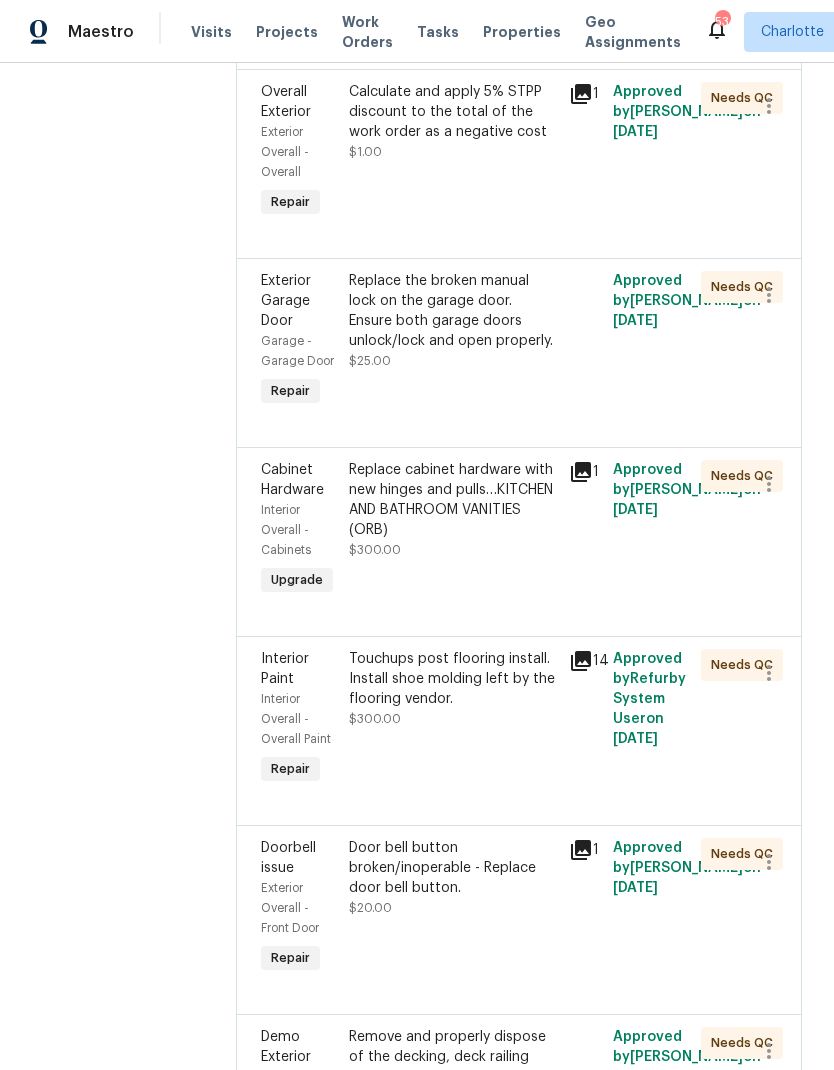 scroll, scrollTop: 2084, scrollLeft: 0, axis: vertical 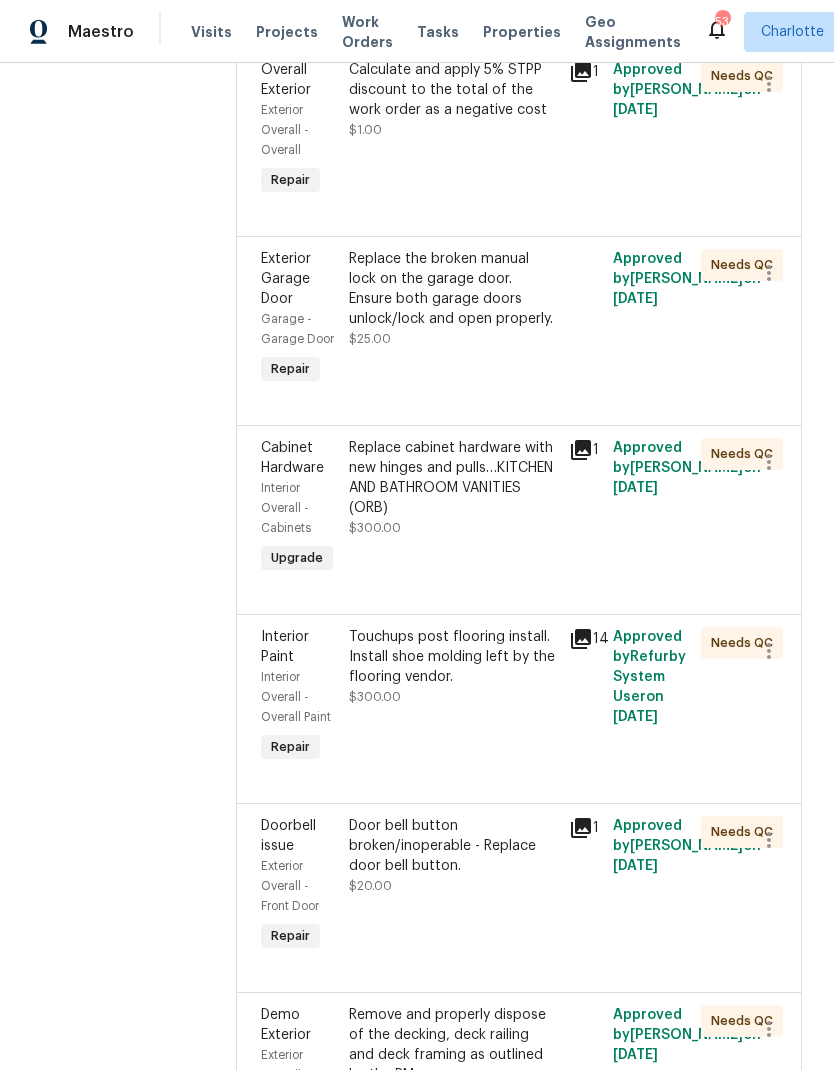 click on "Replace the broken manual lock on the garage door. Ensure both garage doors unlock/lock and open properly." at bounding box center (453, 289) 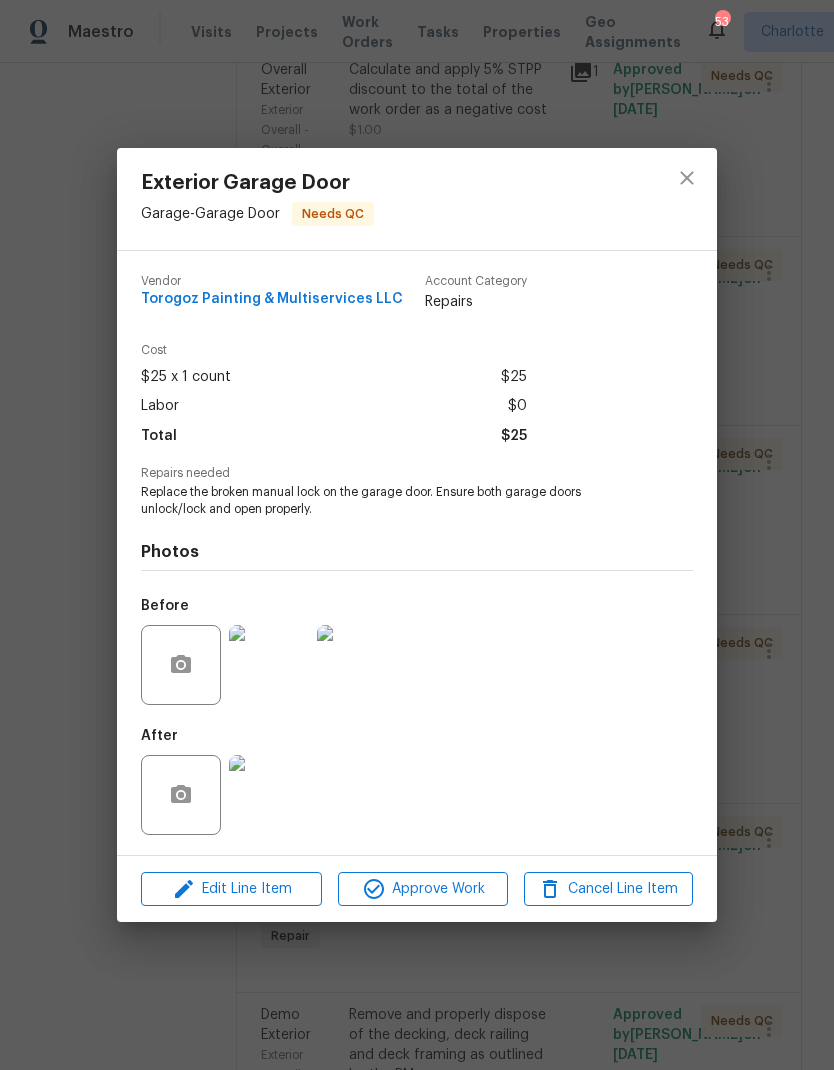 click at bounding box center (269, 795) 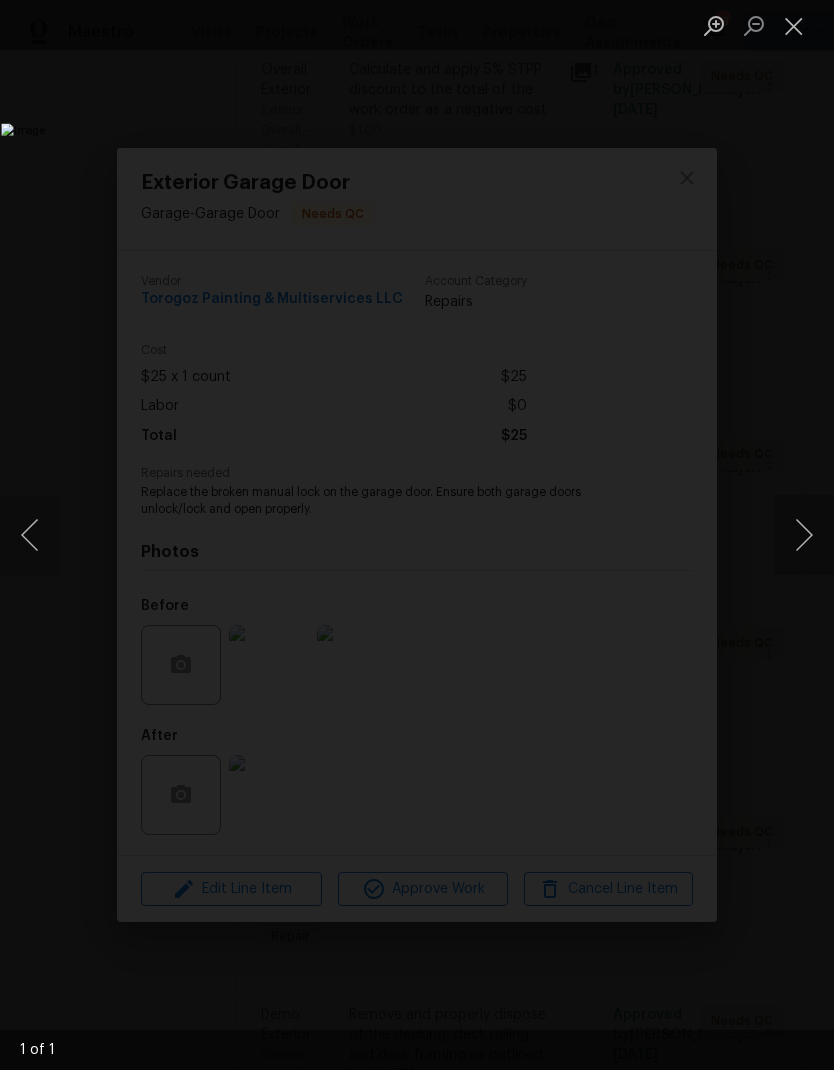 click at bounding box center (794, 25) 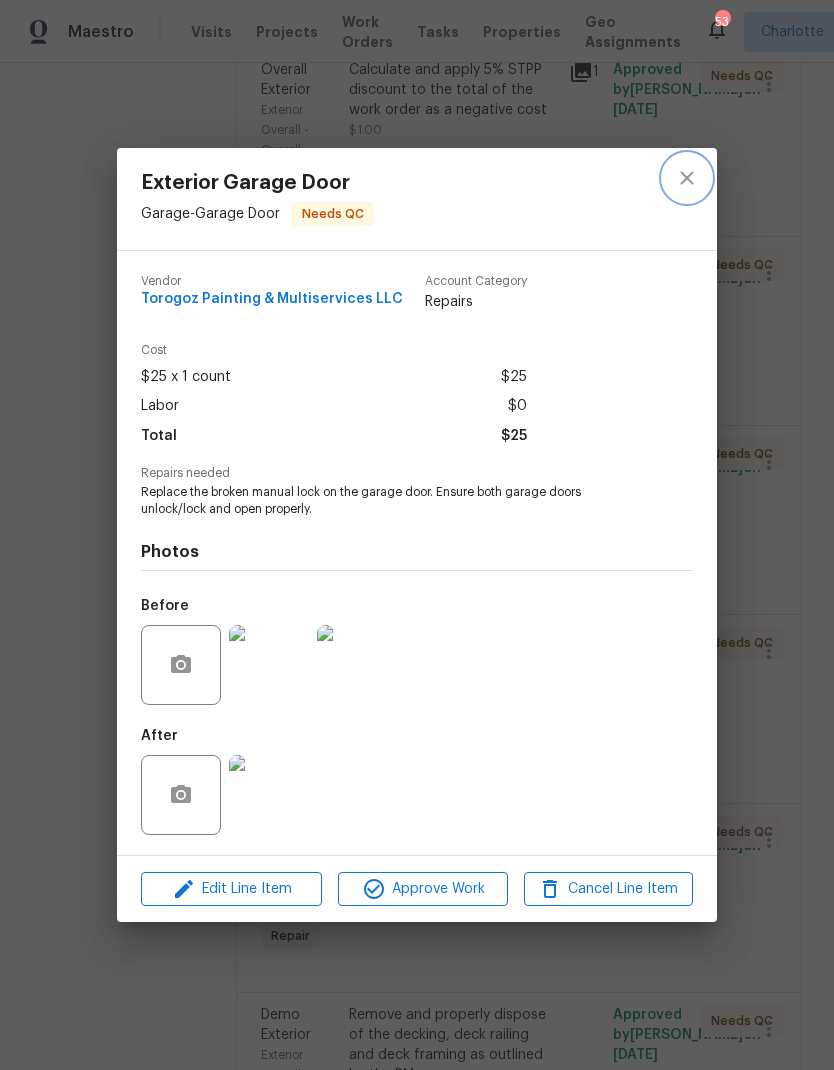 click 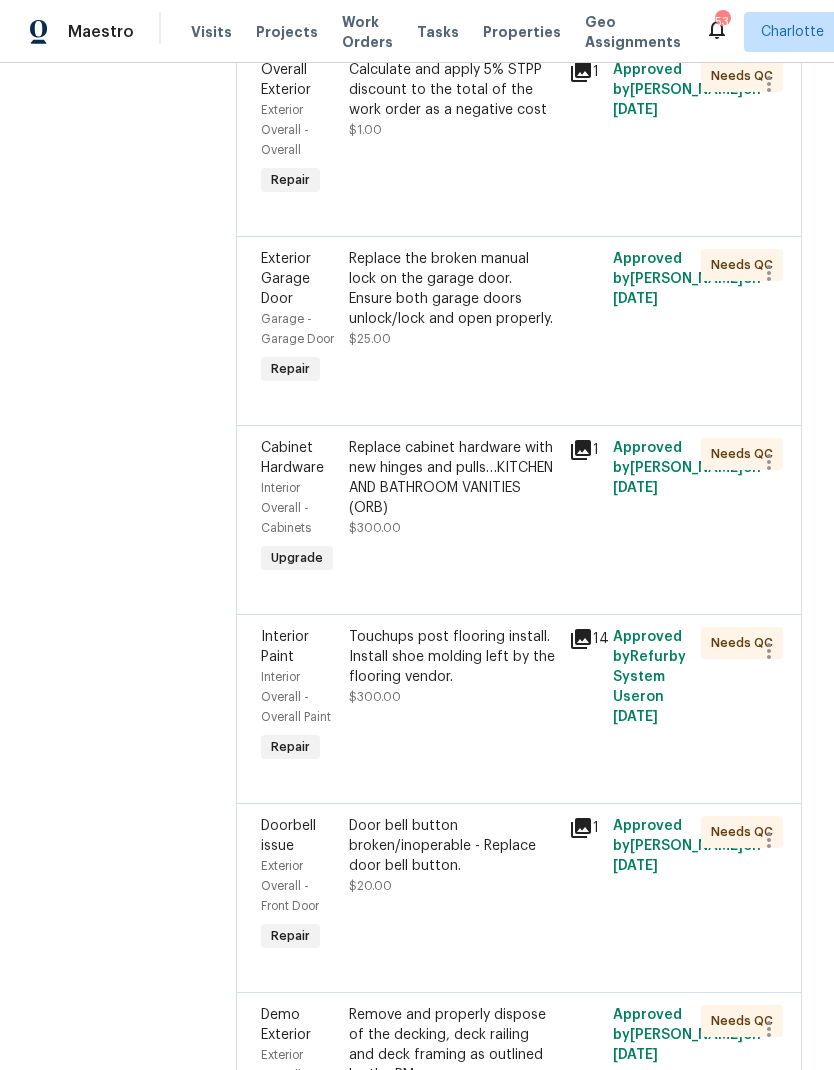 click on "Replace the broken manual lock on the garage door. Ensure both garage doors unlock/lock and open properly." at bounding box center [453, 289] 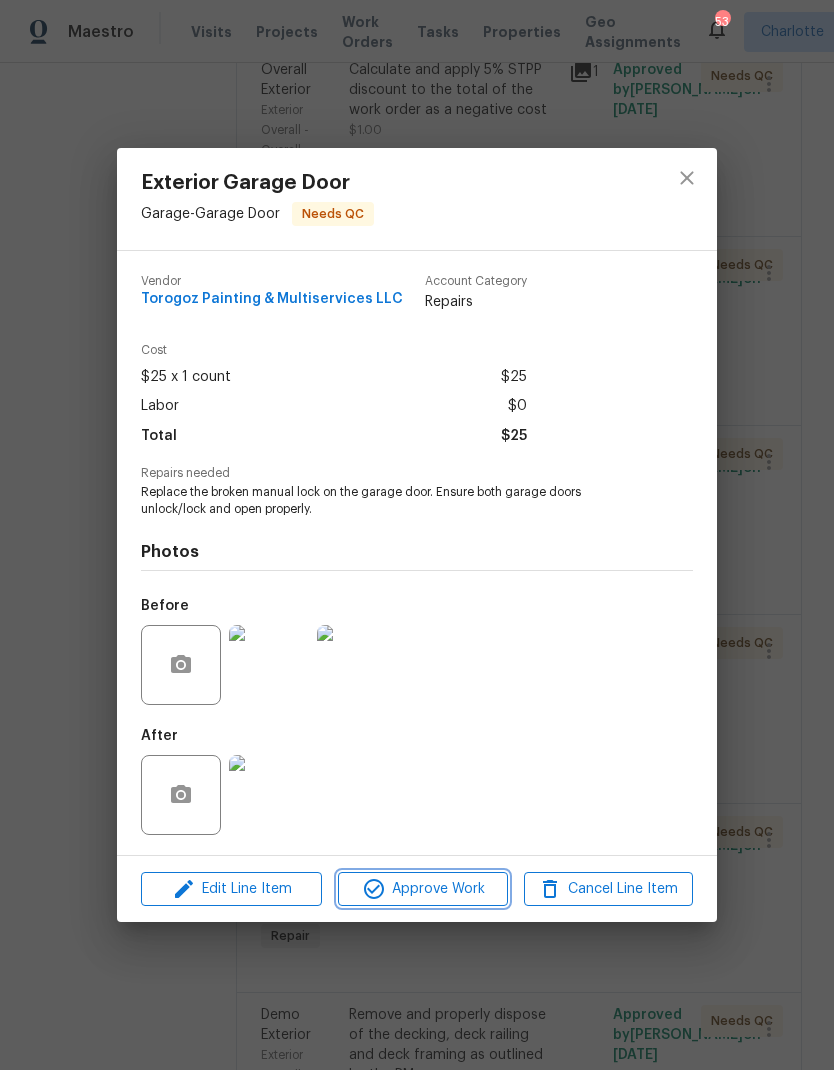 click on "Approve Work" at bounding box center (422, 889) 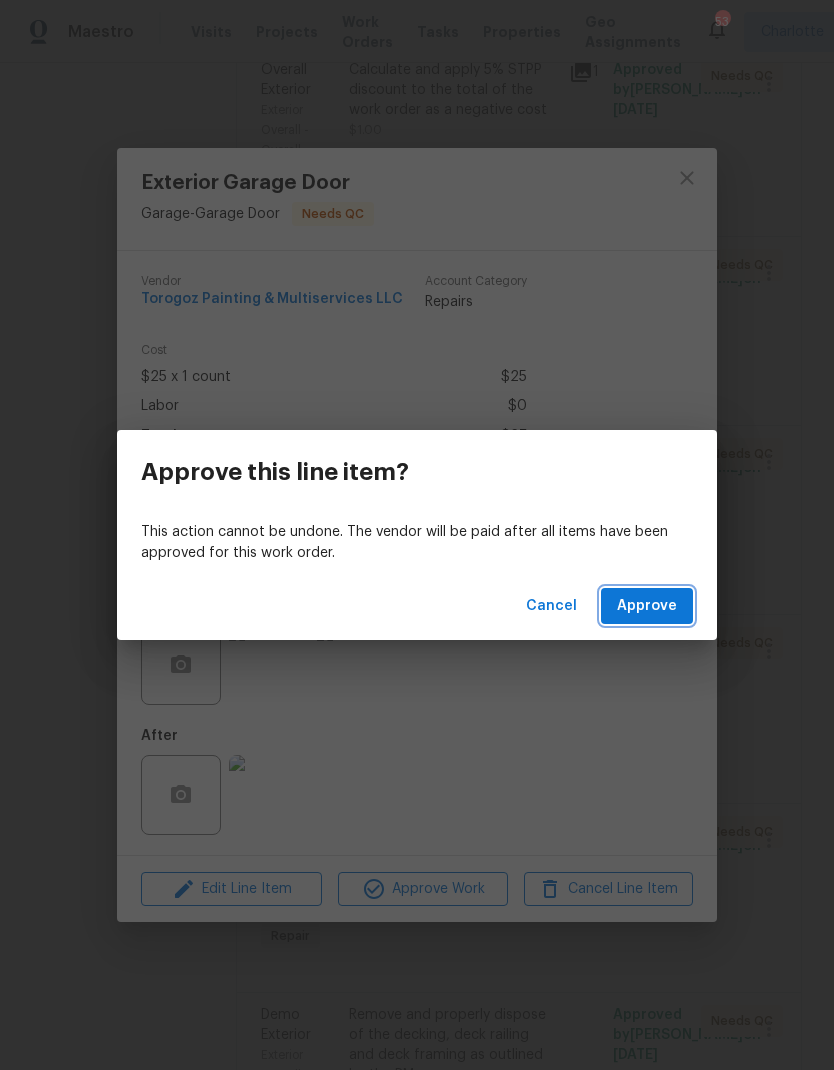 click on "Approve" at bounding box center [647, 606] 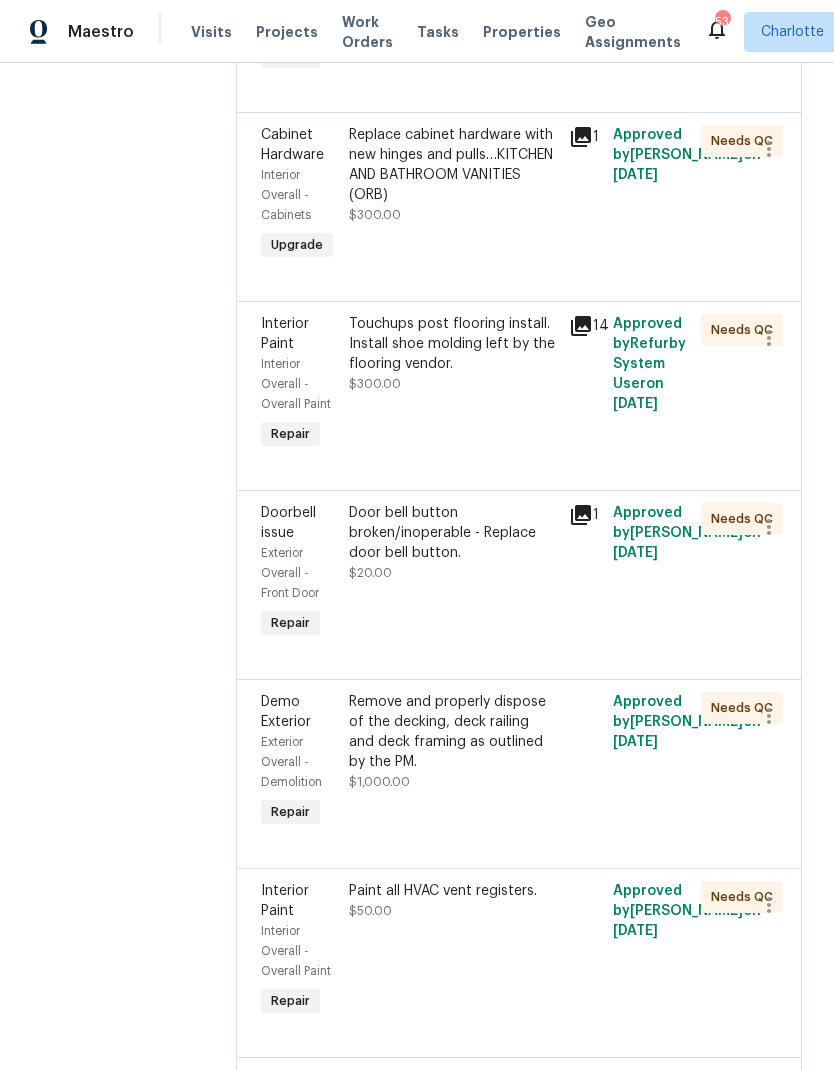 scroll, scrollTop: 2206, scrollLeft: 0, axis: vertical 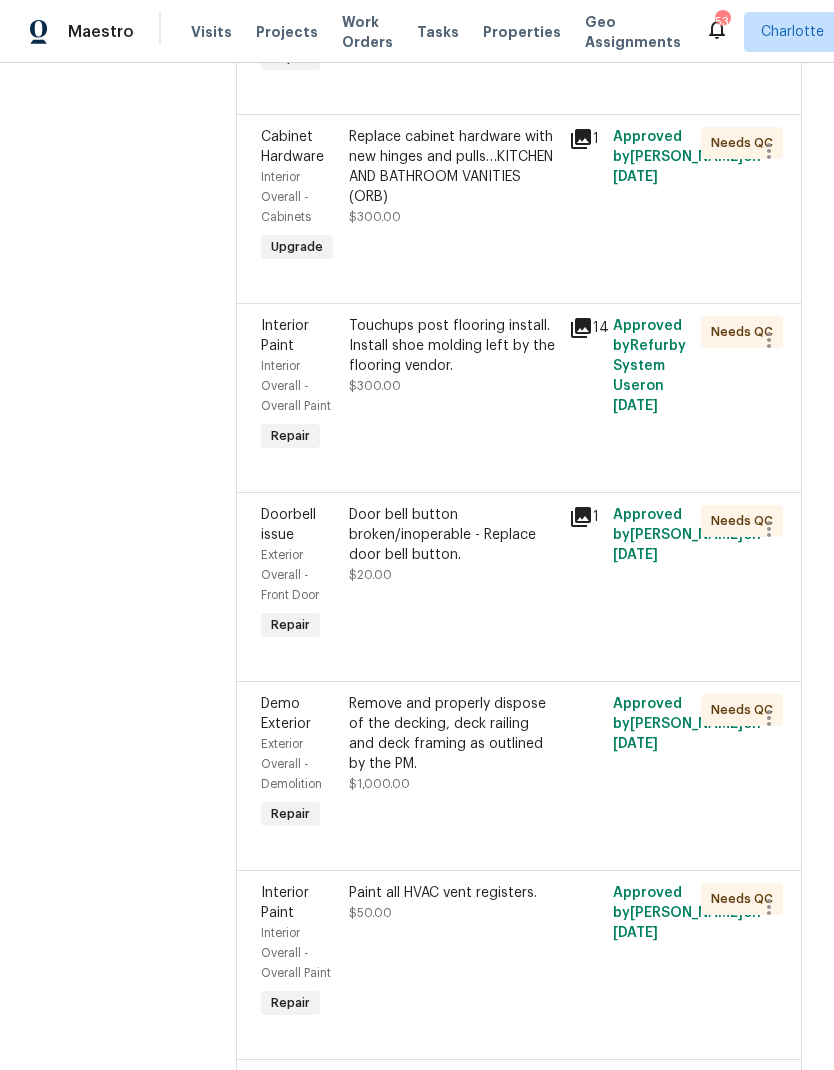 click on "Replace cabinet hardware with new hinges and pulls…KITCHEN AND BATHROOM VANITIES (ORB)" at bounding box center (453, 167) 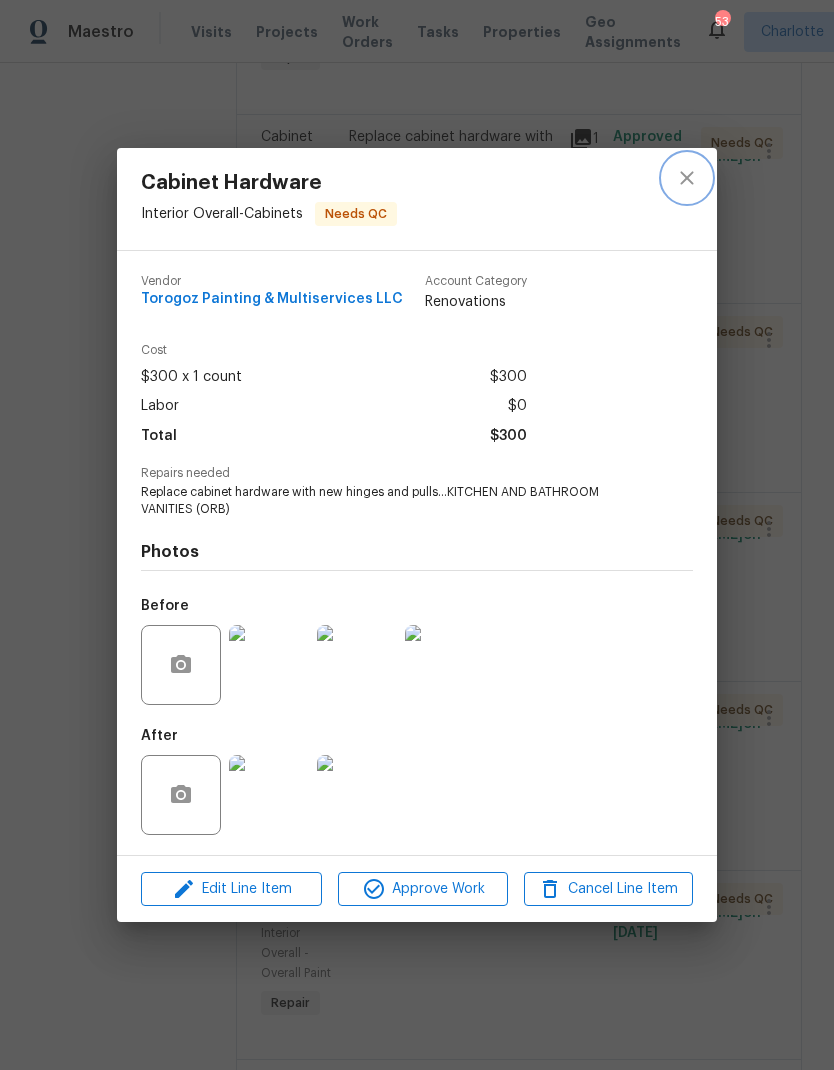 click 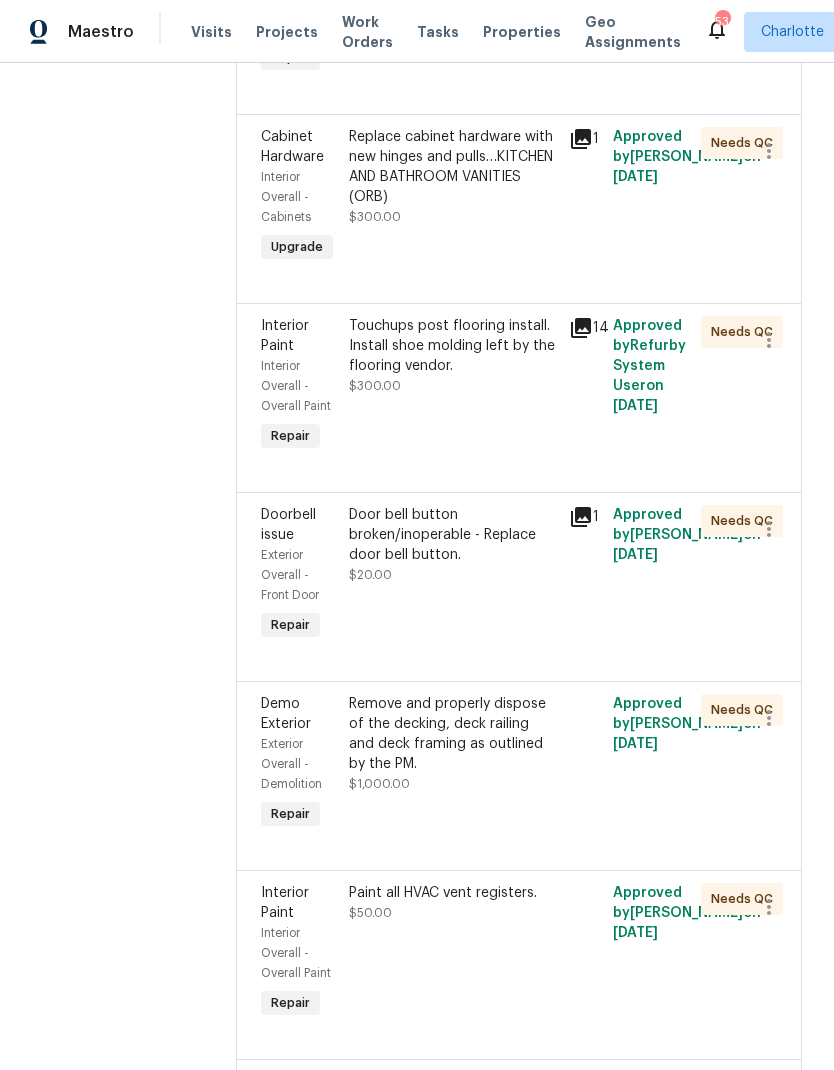 click on "Replace cabinet hardware with new hinges and pulls…KITCHEN AND BATHROOM VANITIES (ORB)" at bounding box center (453, 167) 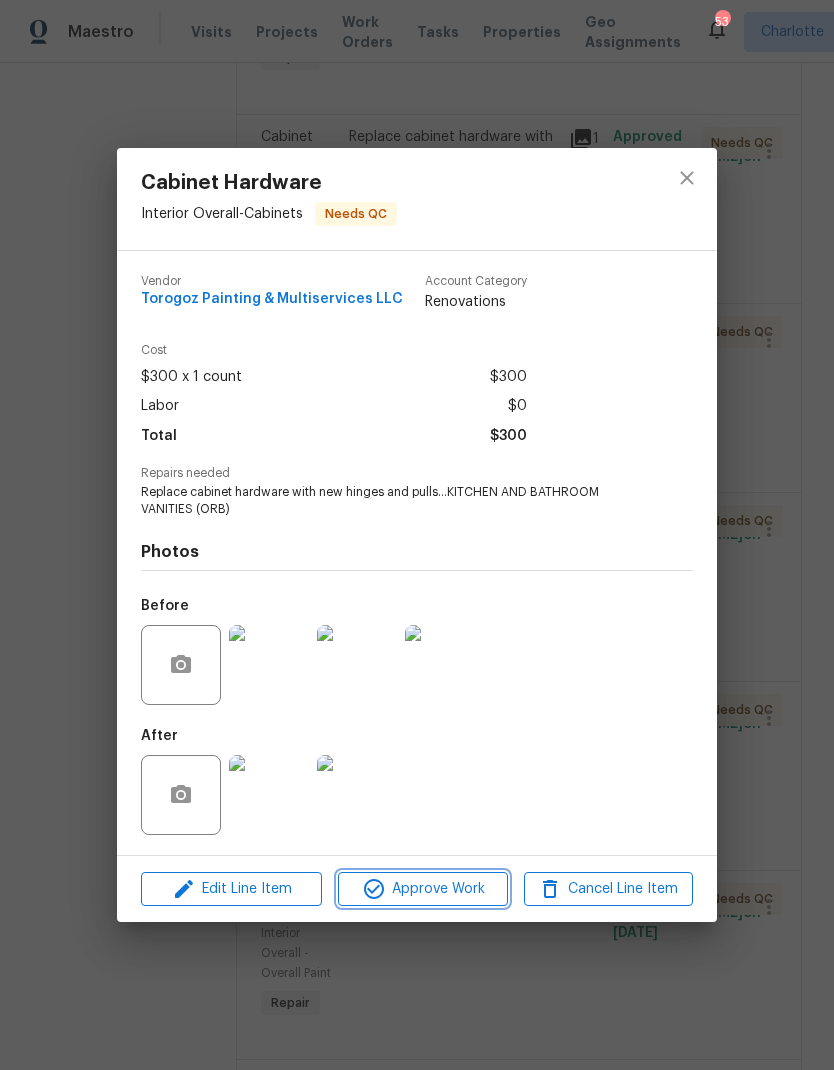click on "Approve Work" at bounding box center [422, 889] 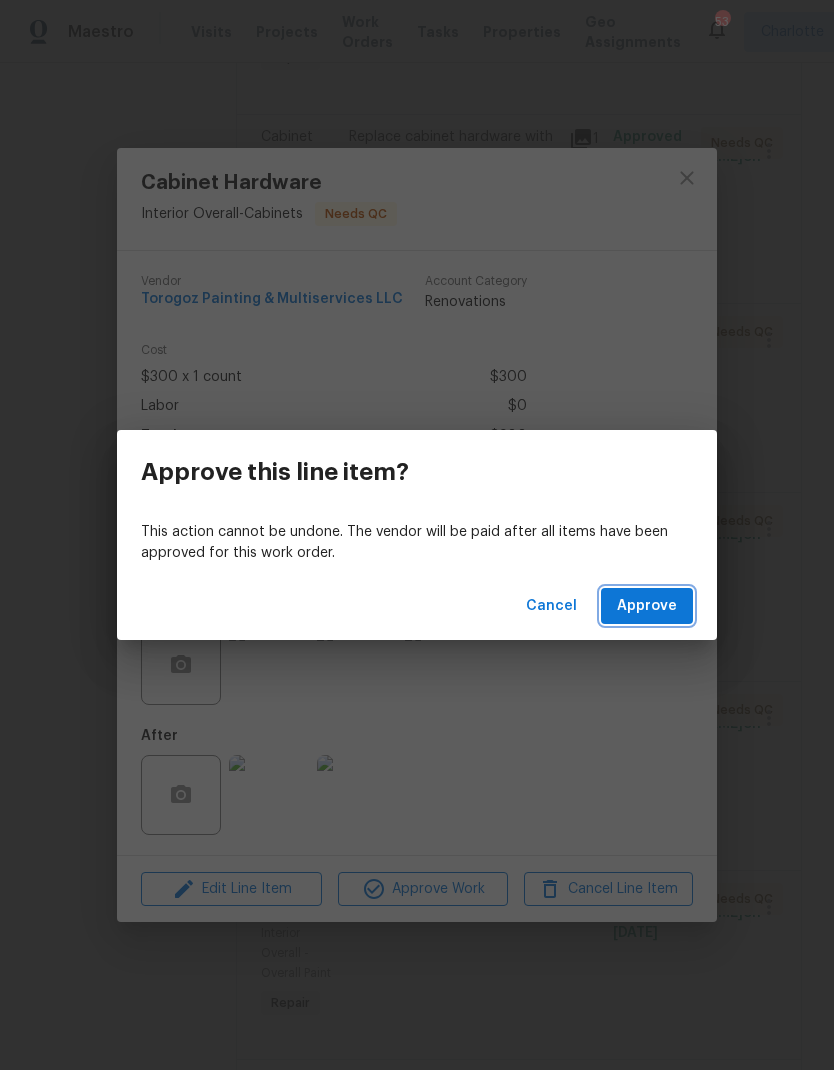 click on "Approve" at bounding box center (647, 606) 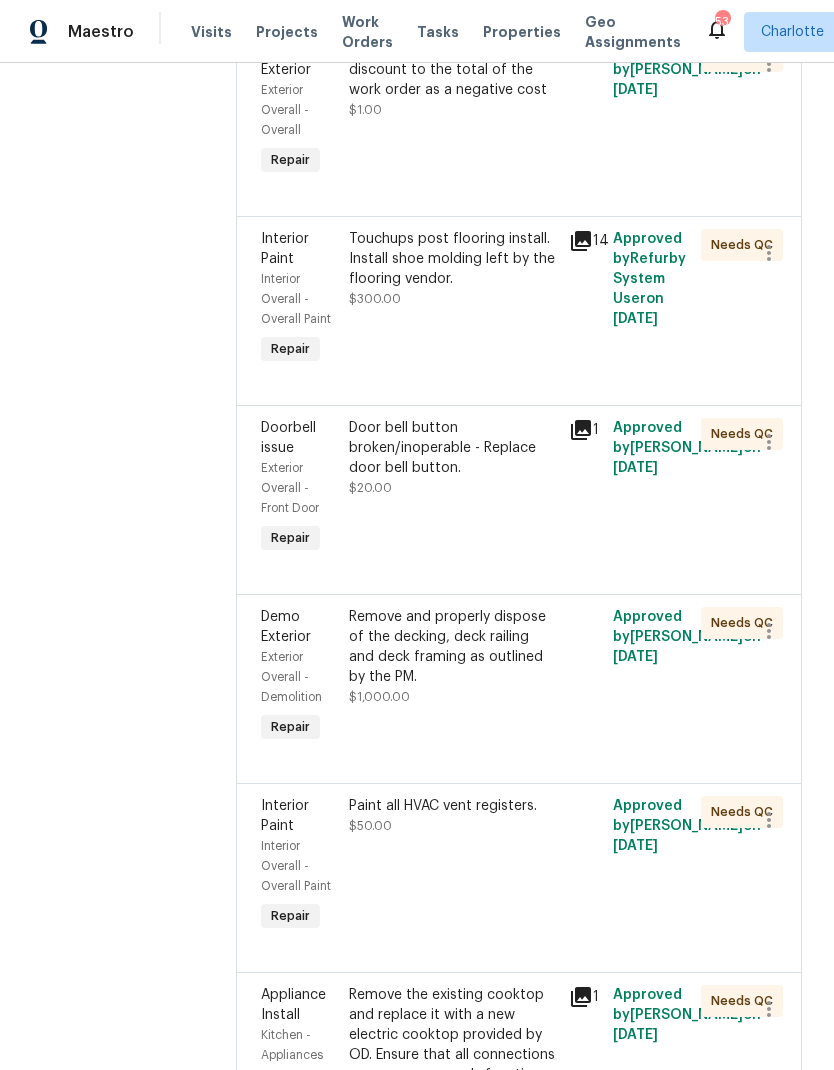 scroll, scrollTop: 2110, scrollLeft: 0, axis: vertical 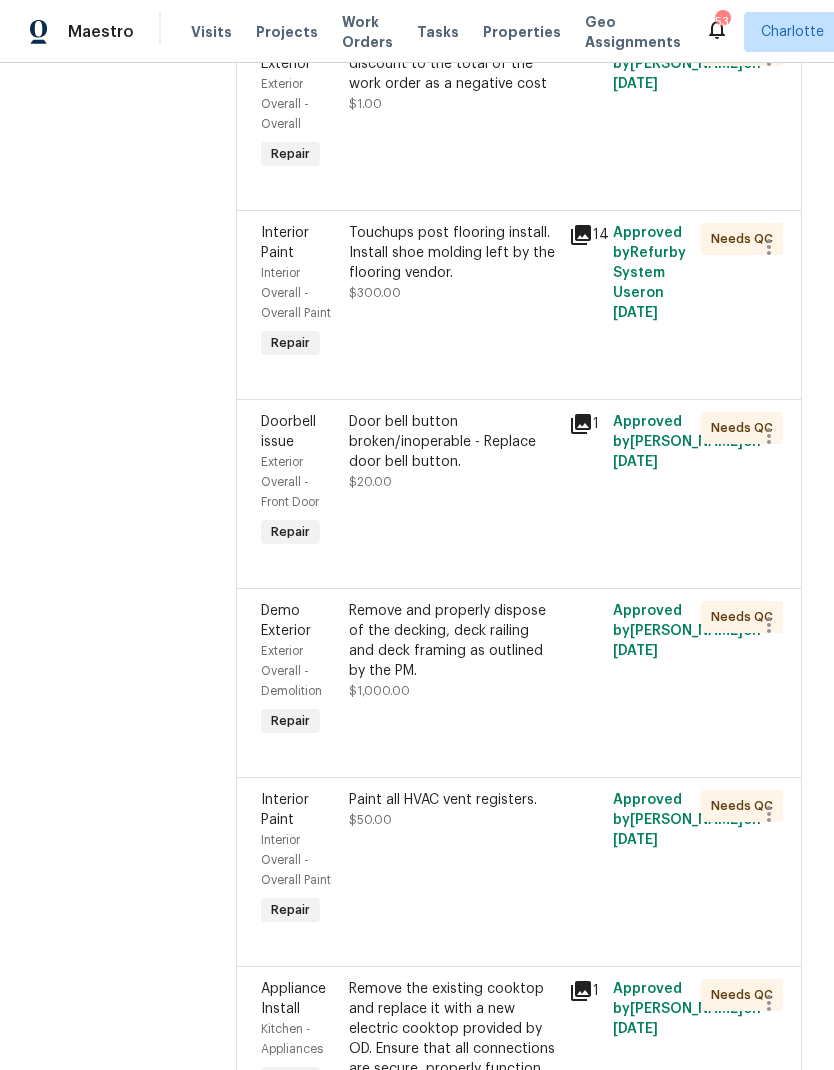 click on "Touchups post flooring install. Install shoe molding left by the flooring vendor." at bounding box center [453, 253] 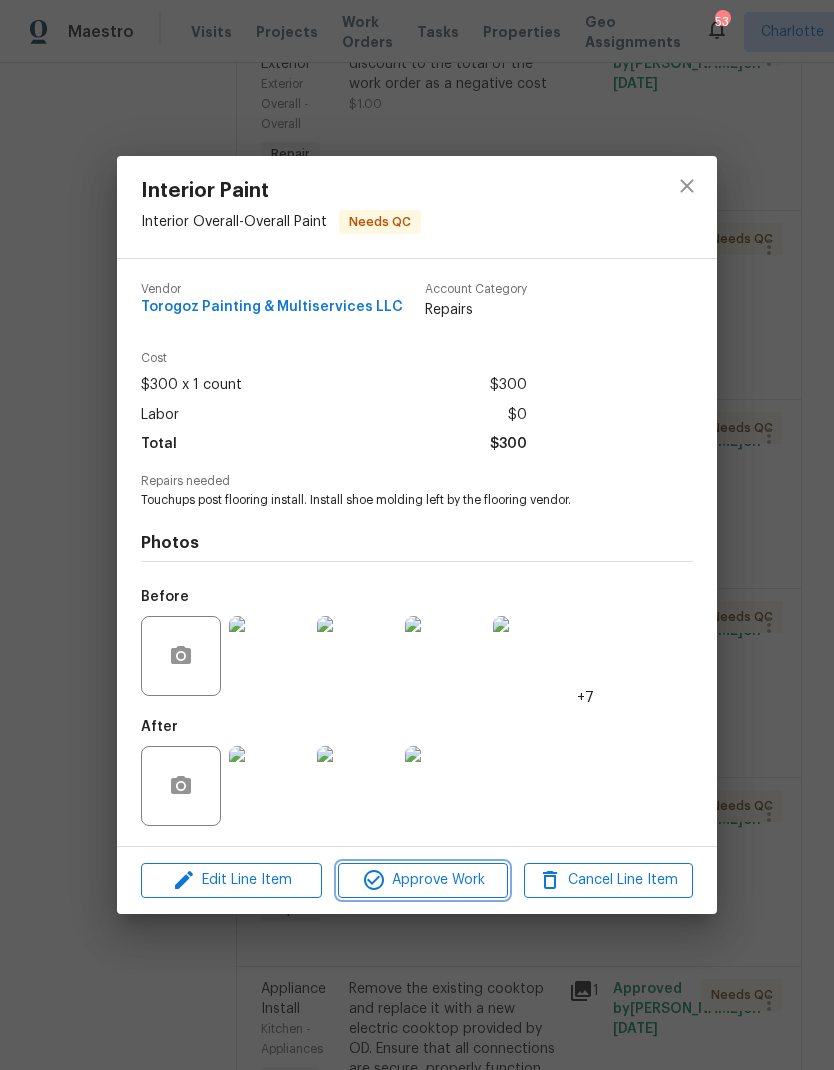 click on "Approve Work" at bounding box center (422, 880) 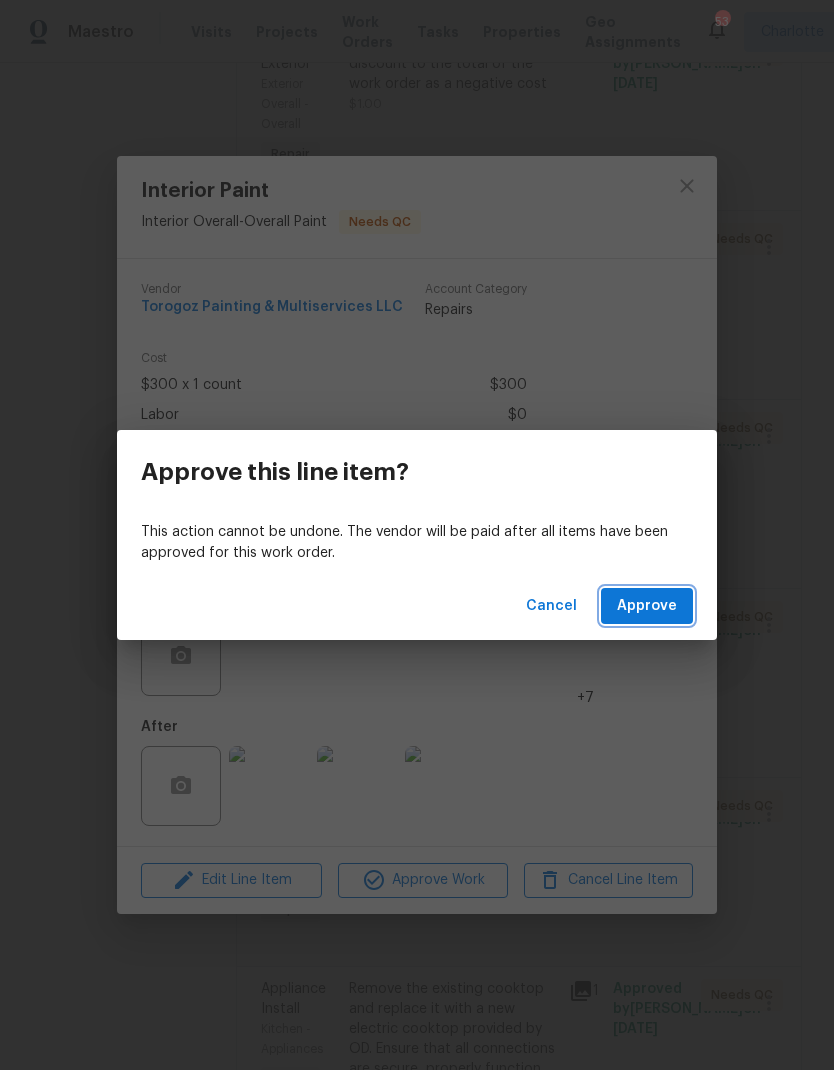 click on "Approve" at bounding box center [647, 606] 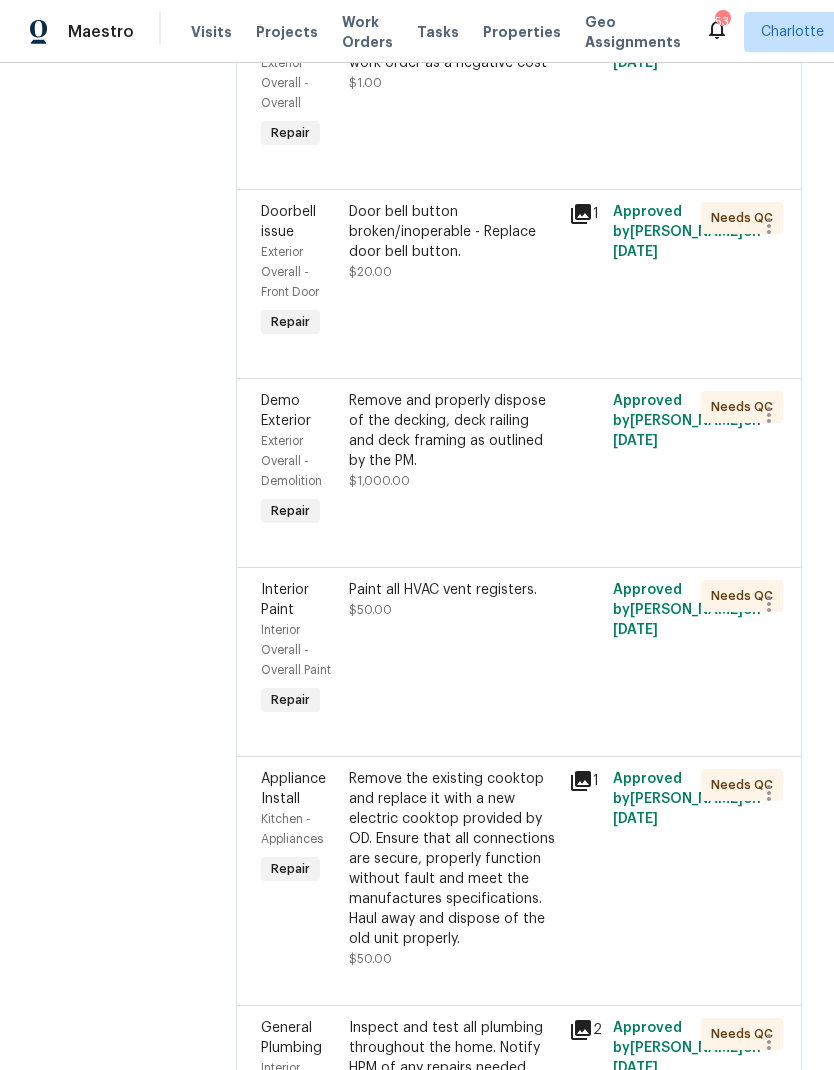 scroll, scrollTop: 2145, scrollLeft: 0, axis: vertical 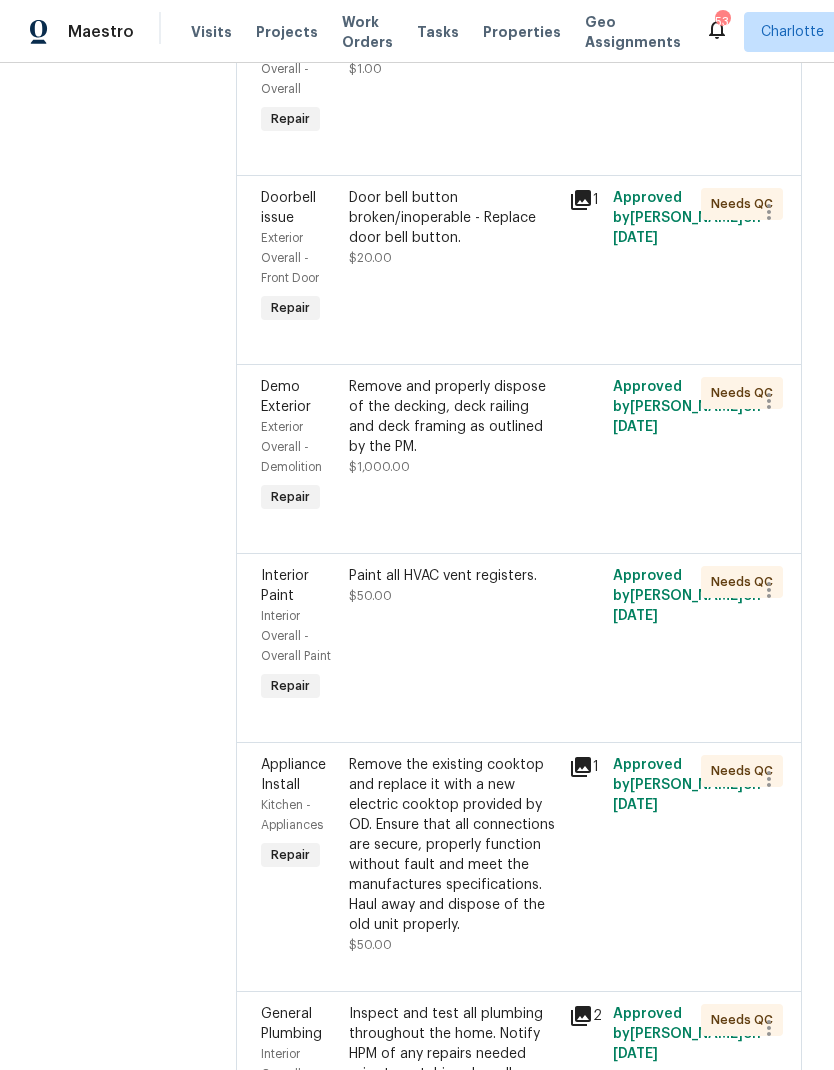 click on "Remove and properly dispose of the decking, deck railing and deck framing as outlined by the PM." at bounding box center (453, 417) 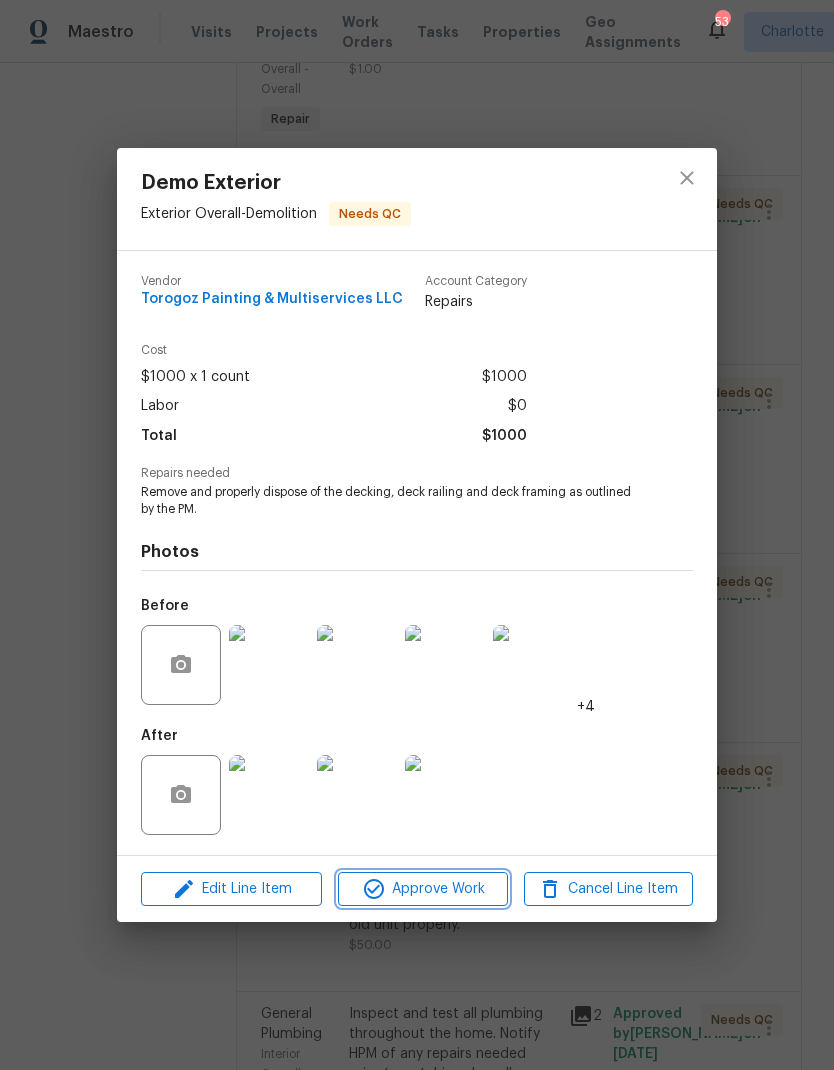 click on "Approve Work" at bounding box center [422, 889] 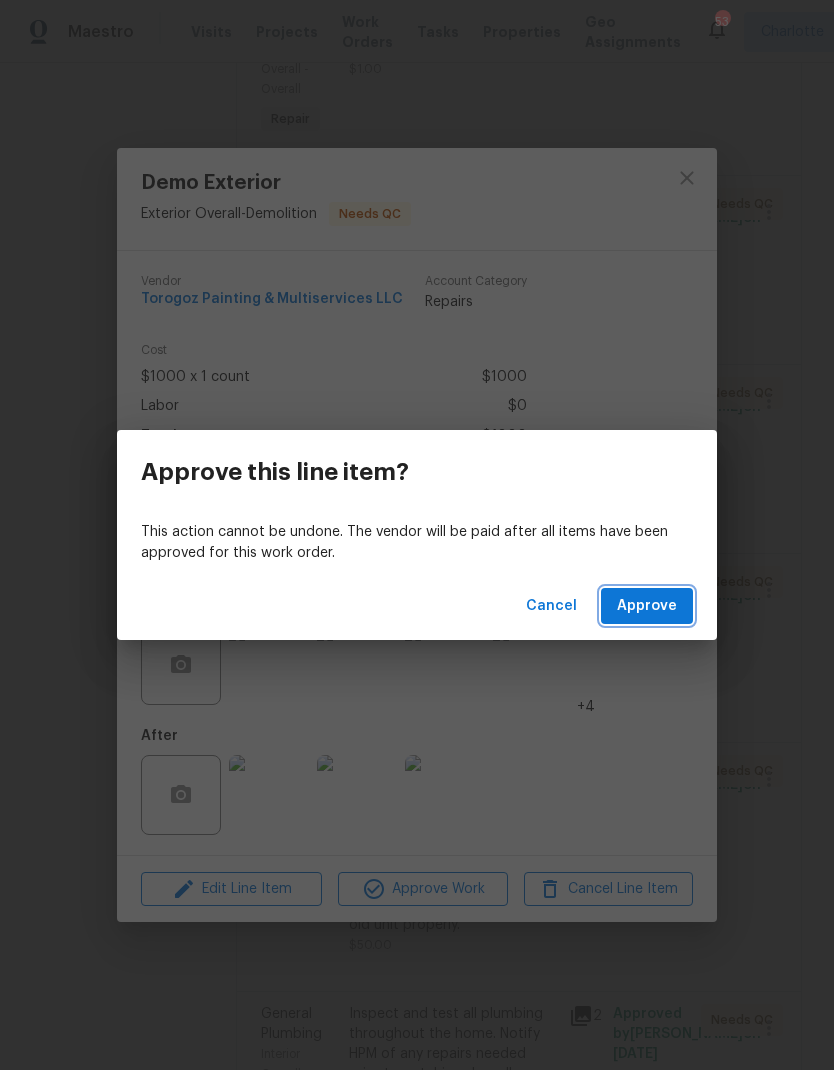click on "Approve" at bounding box center (647, 606) 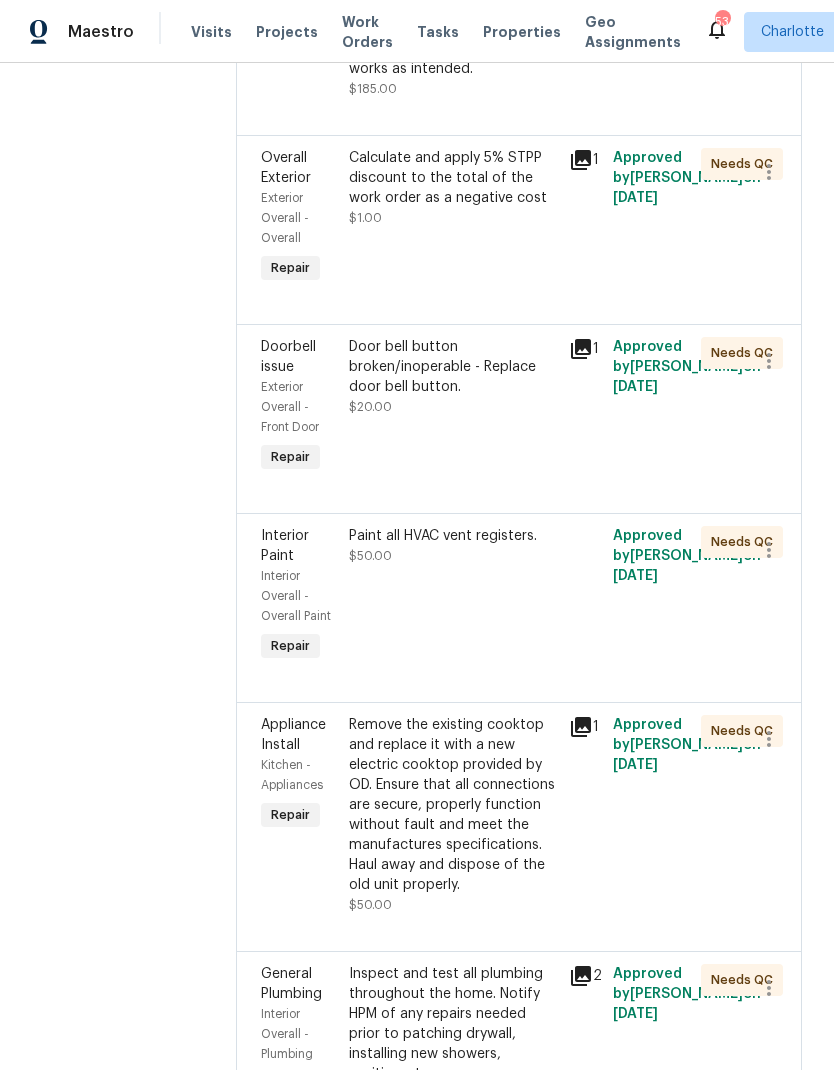 scroll, scrollTop: 1979, scrollLeft: 0, axis: vertical 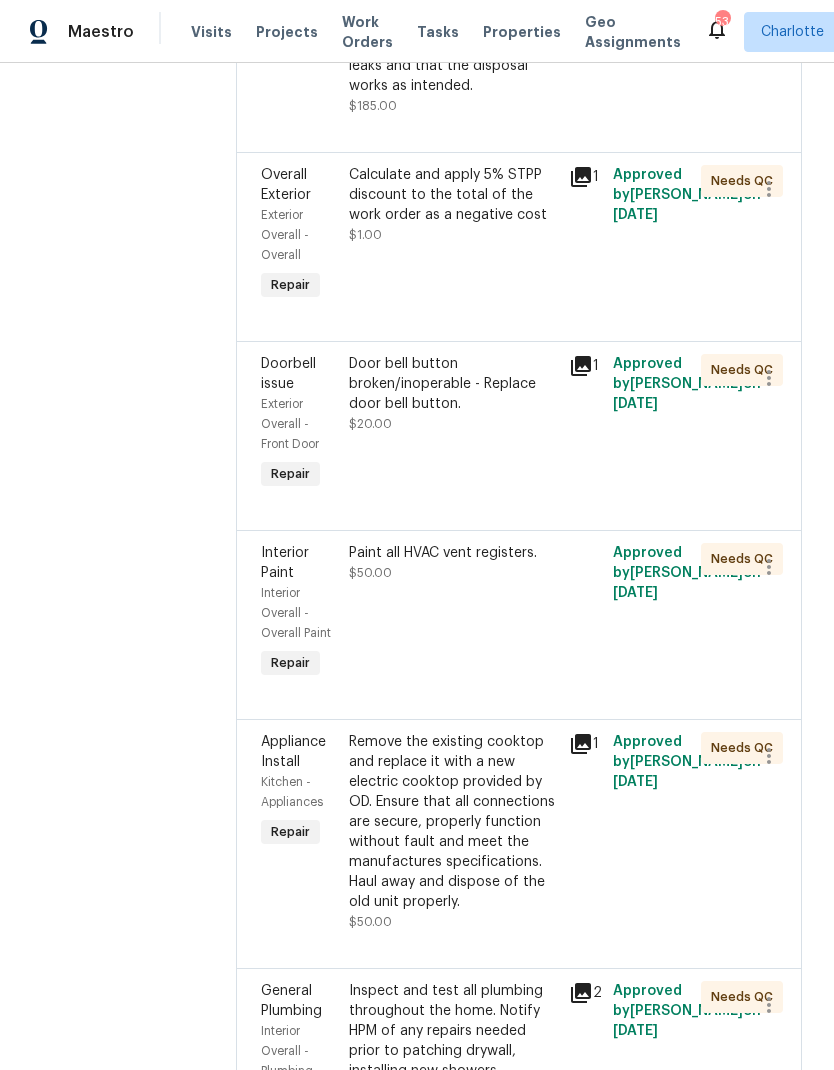click on "Paint all HVAC vent registers." at bounding box center [453, 553] 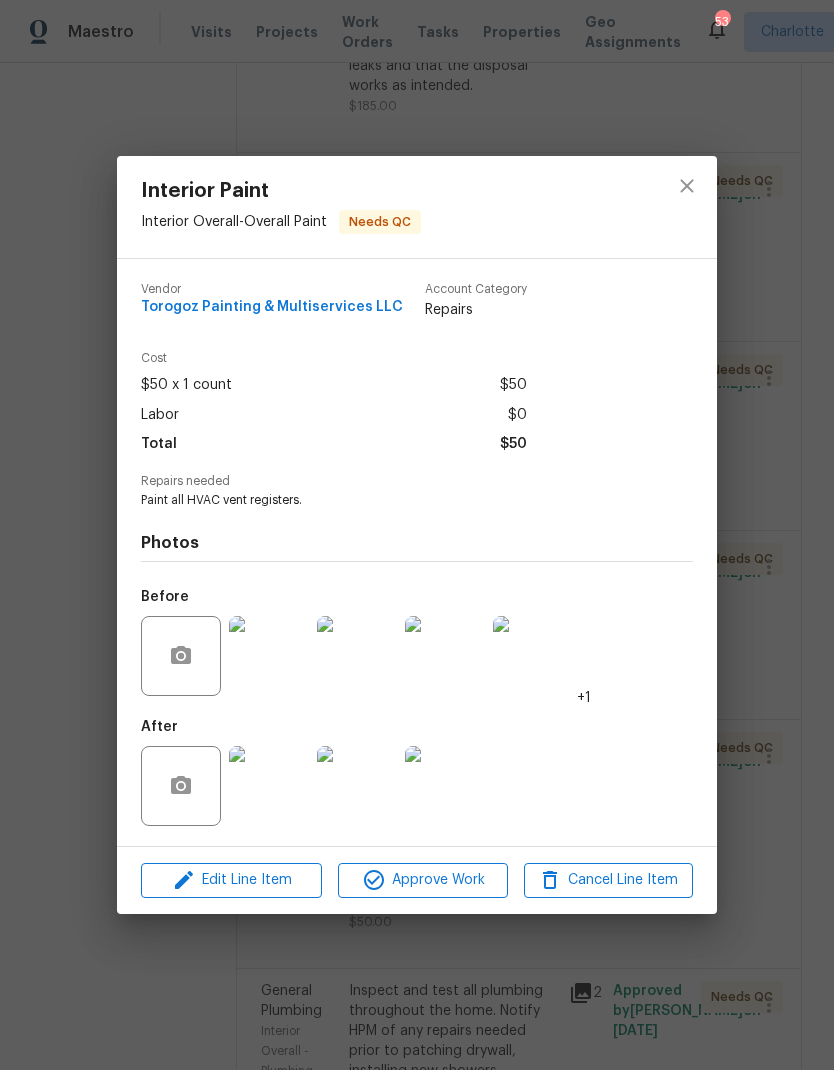 click at bounding box center [269, 656] 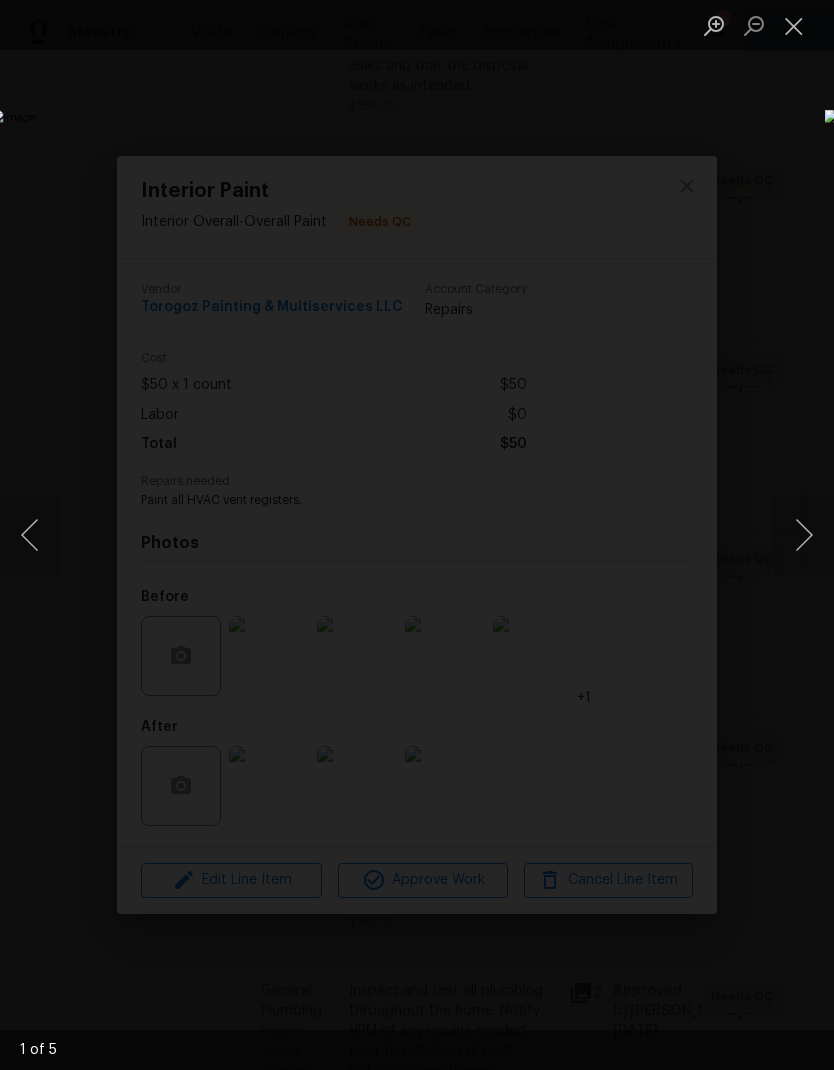 click at bounding box center [804, 535] 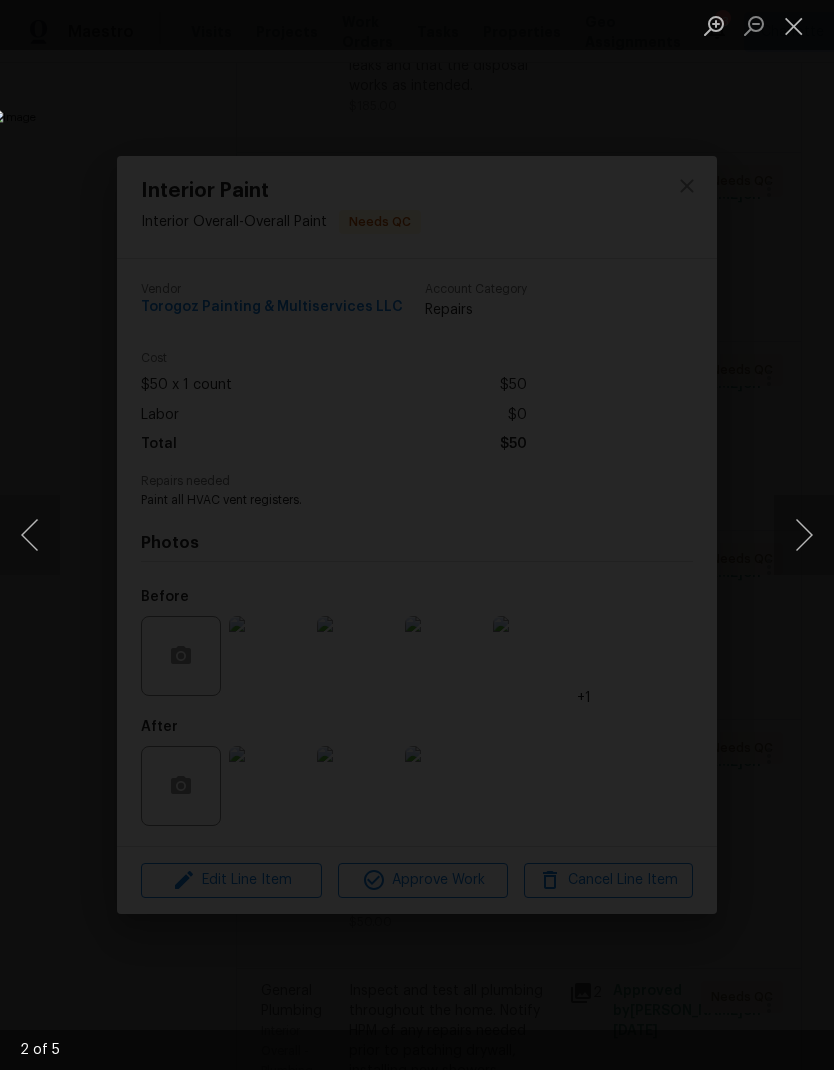 click at bounding box center (804, 535) 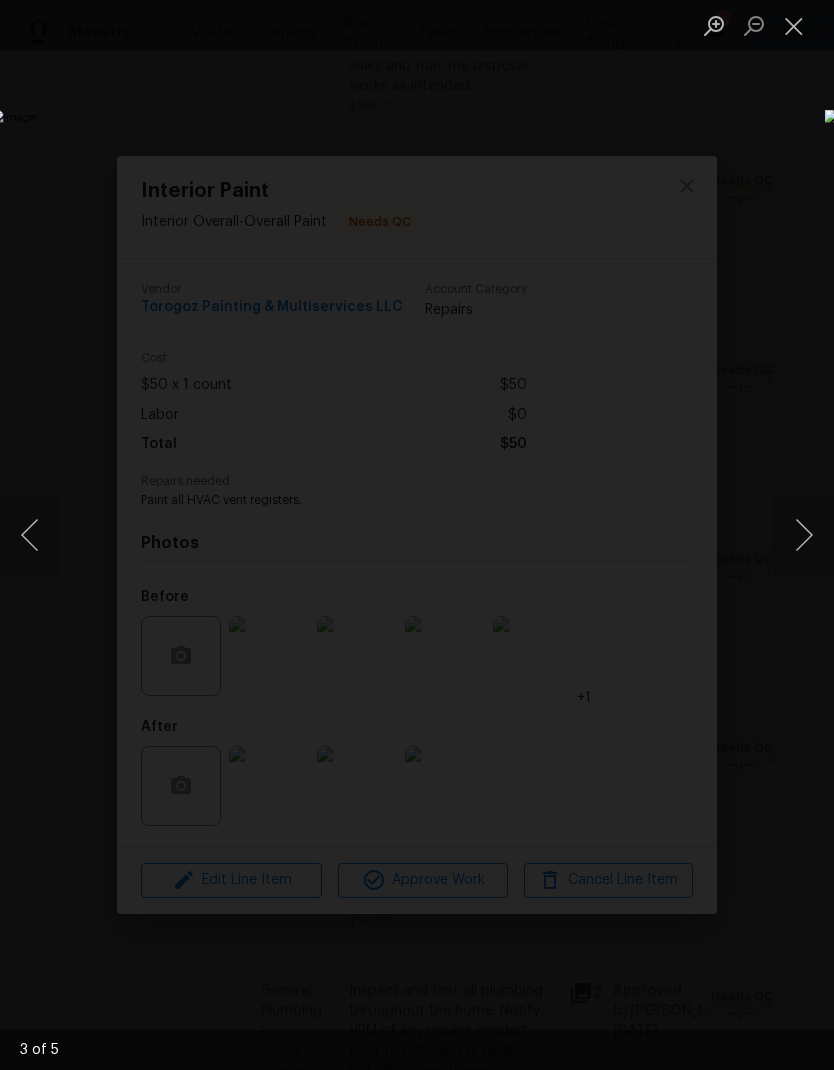 click at bounding box center [804, 535] 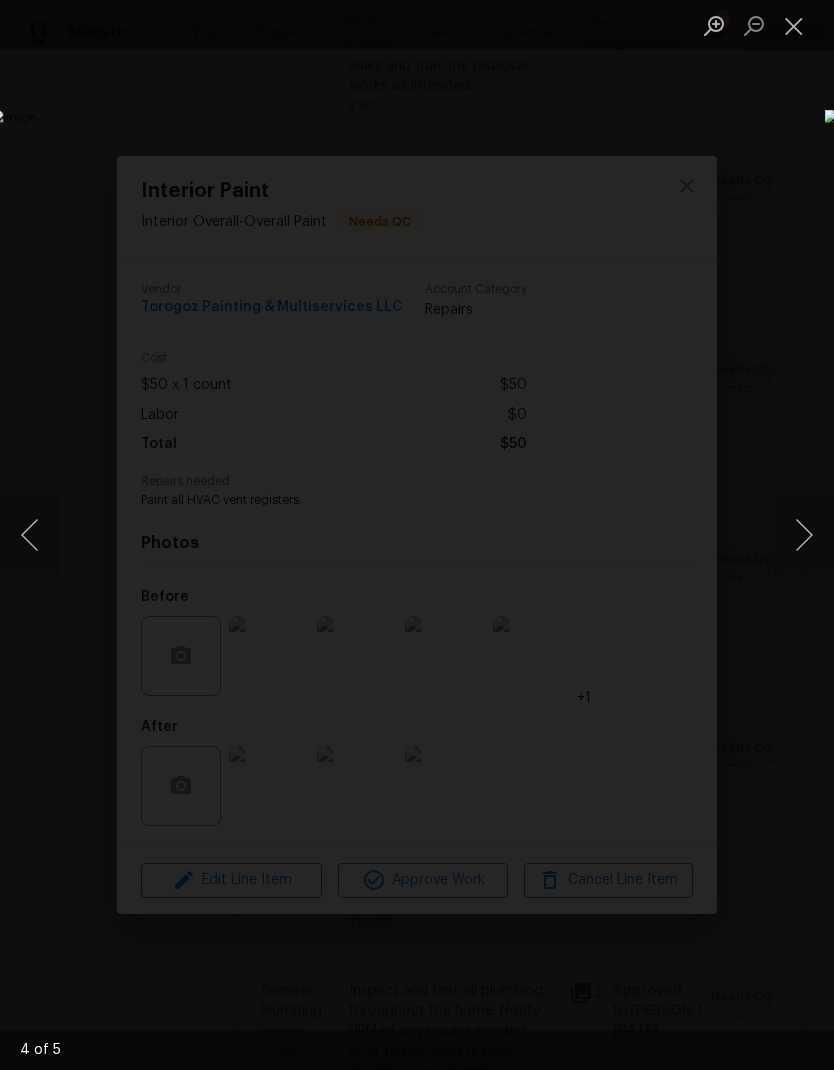click at bounding box center (804, 535) 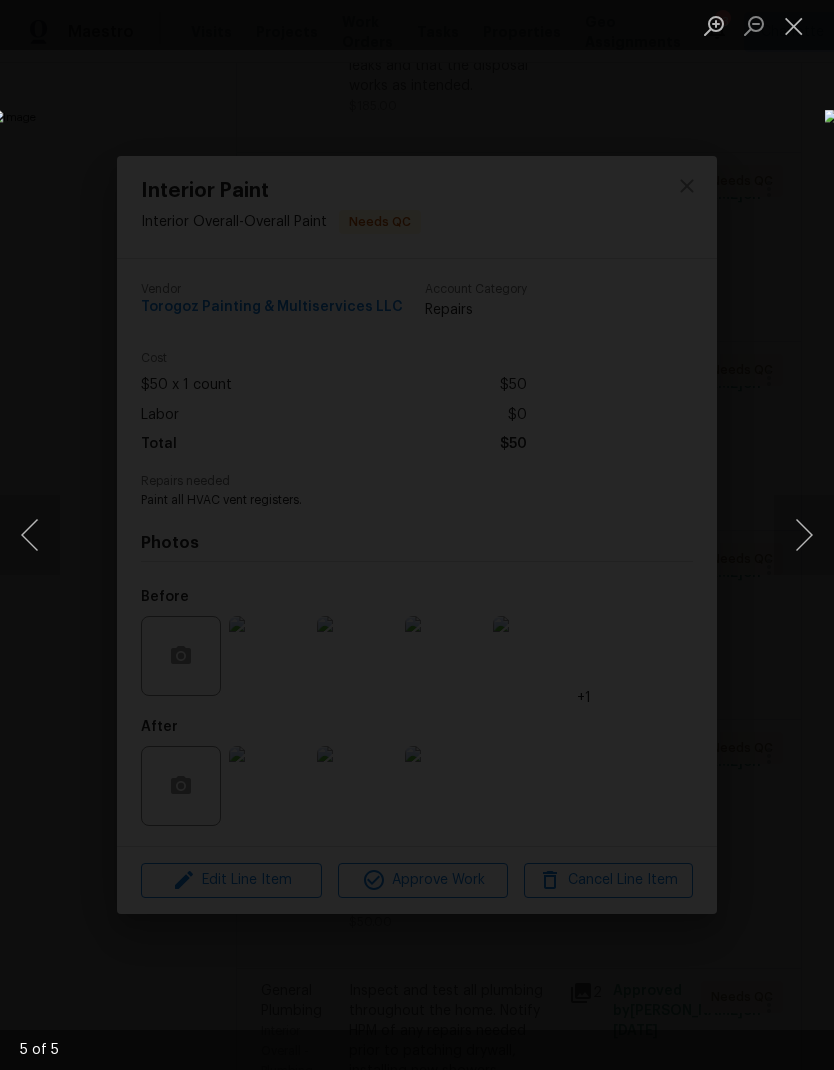 click at bounding box center [804, 535] 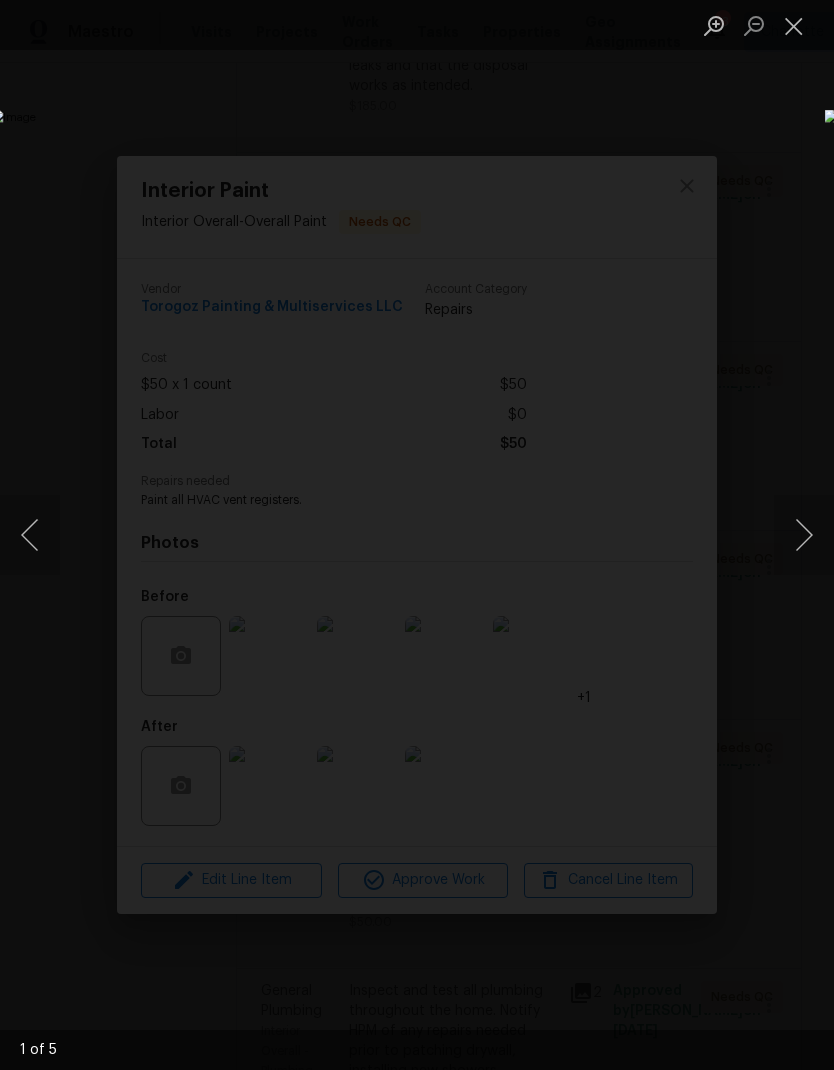click at bounding box center [794, 25] 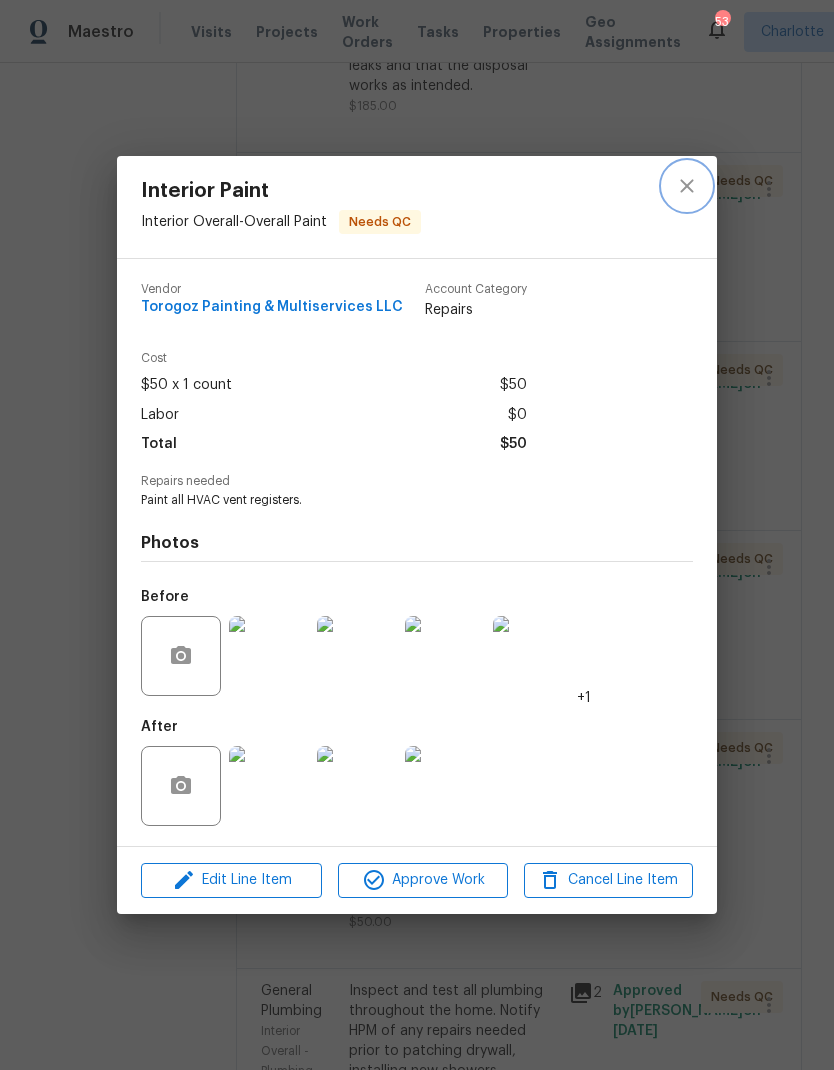 click 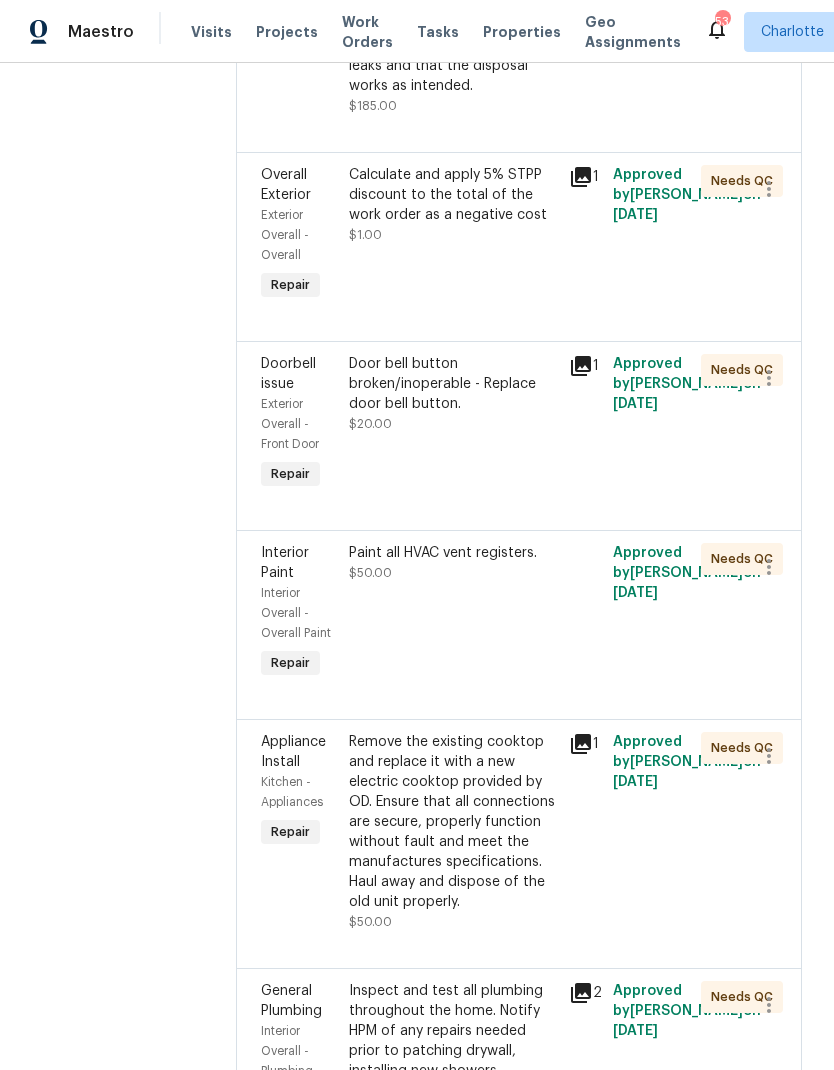 click on "Paint all HVAC vent registers." at bounding box center (453, 553) 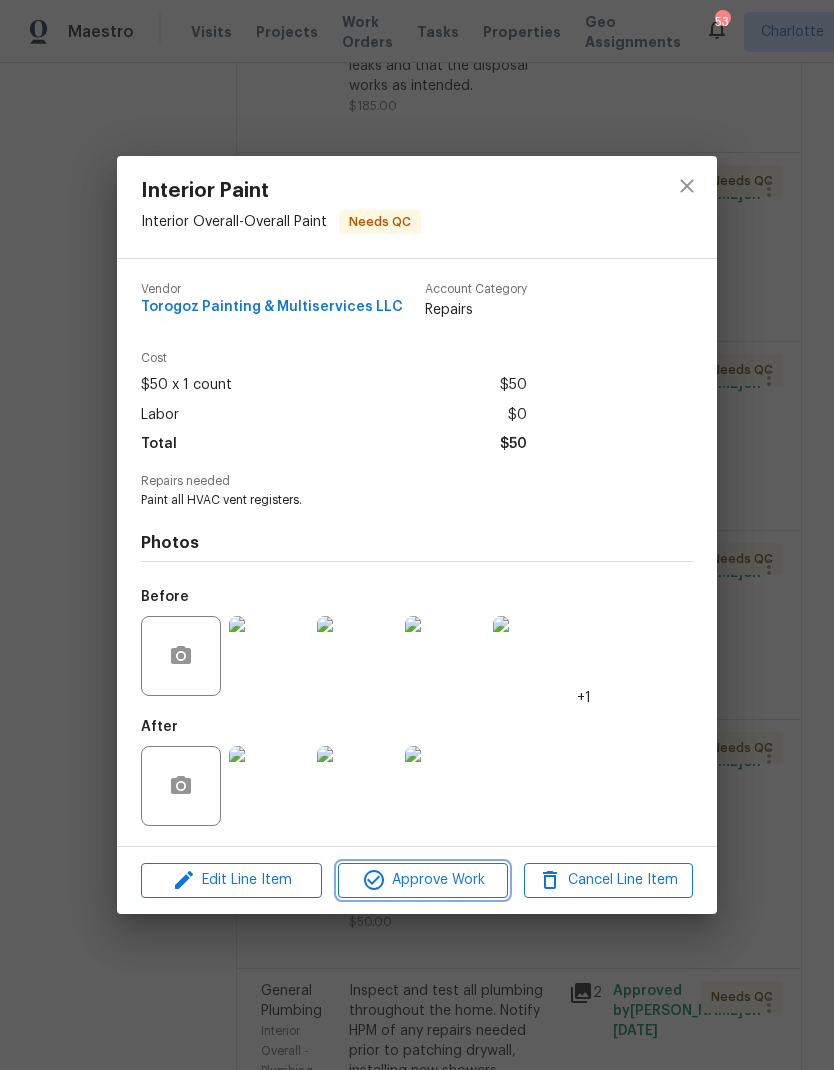 click on "Approve Work" at bounding box center [422, 880] 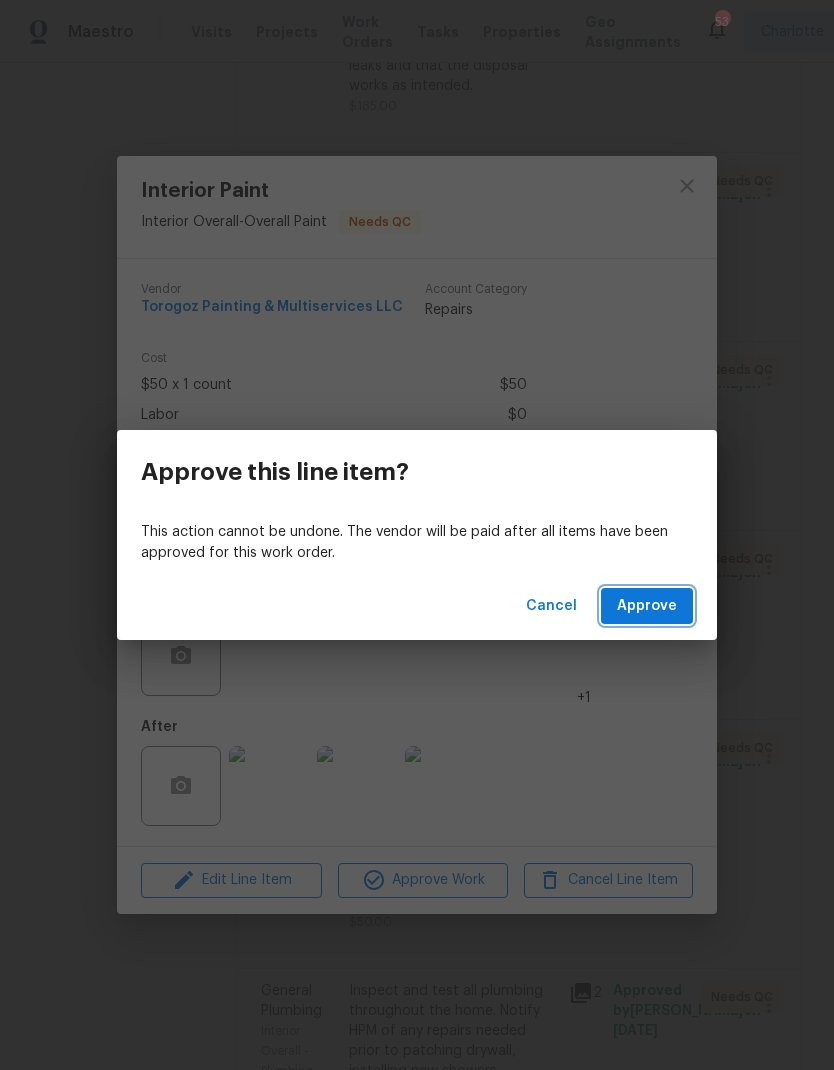 click on "Approve" at bounding box center (647, 606) 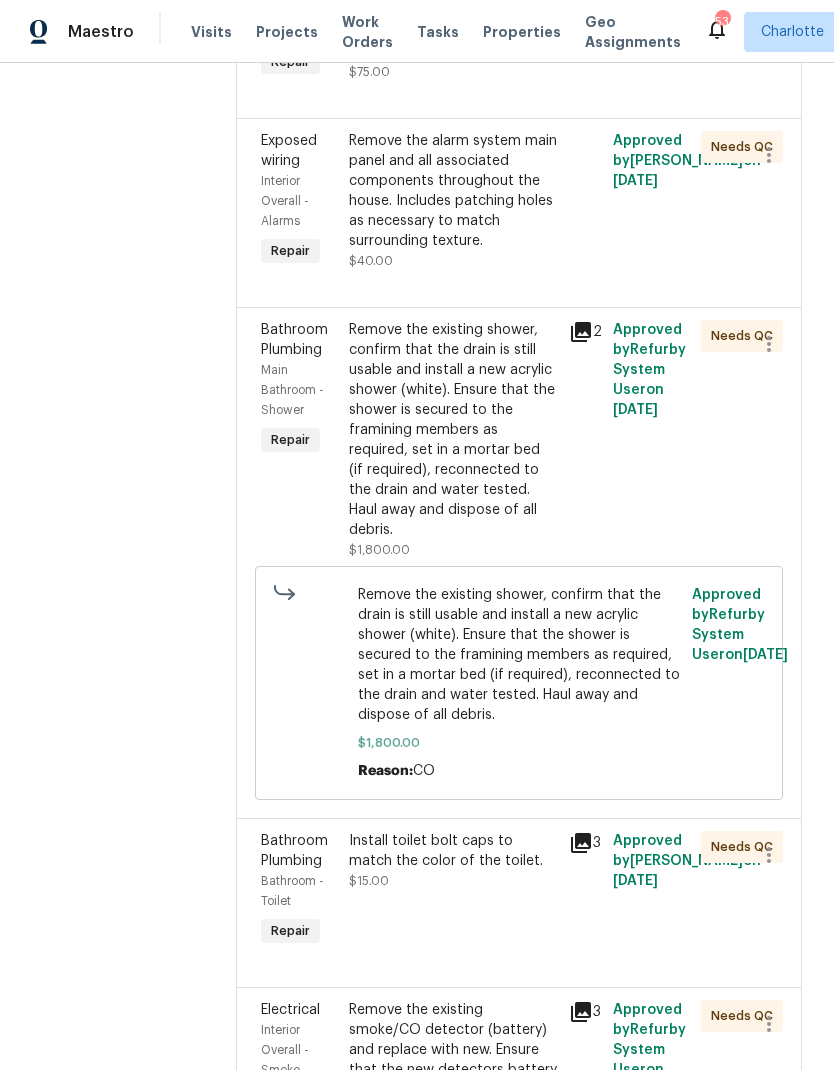 scroll, scrollTop: 2831, scrollLeft: 0, axis: vertical 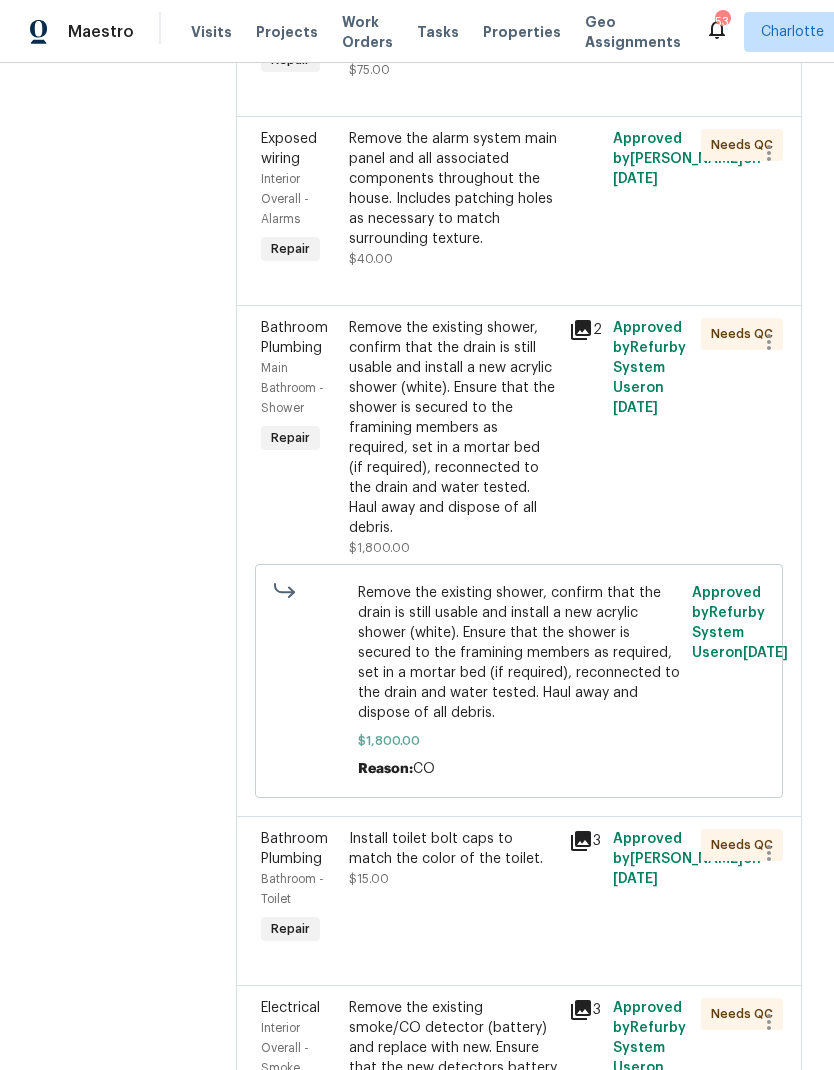 click on "Remove the alarm system main panel and all associated components throughout the house. Includes patching holes as necessary to match surrounding texture." at bounding box center (453, 189) 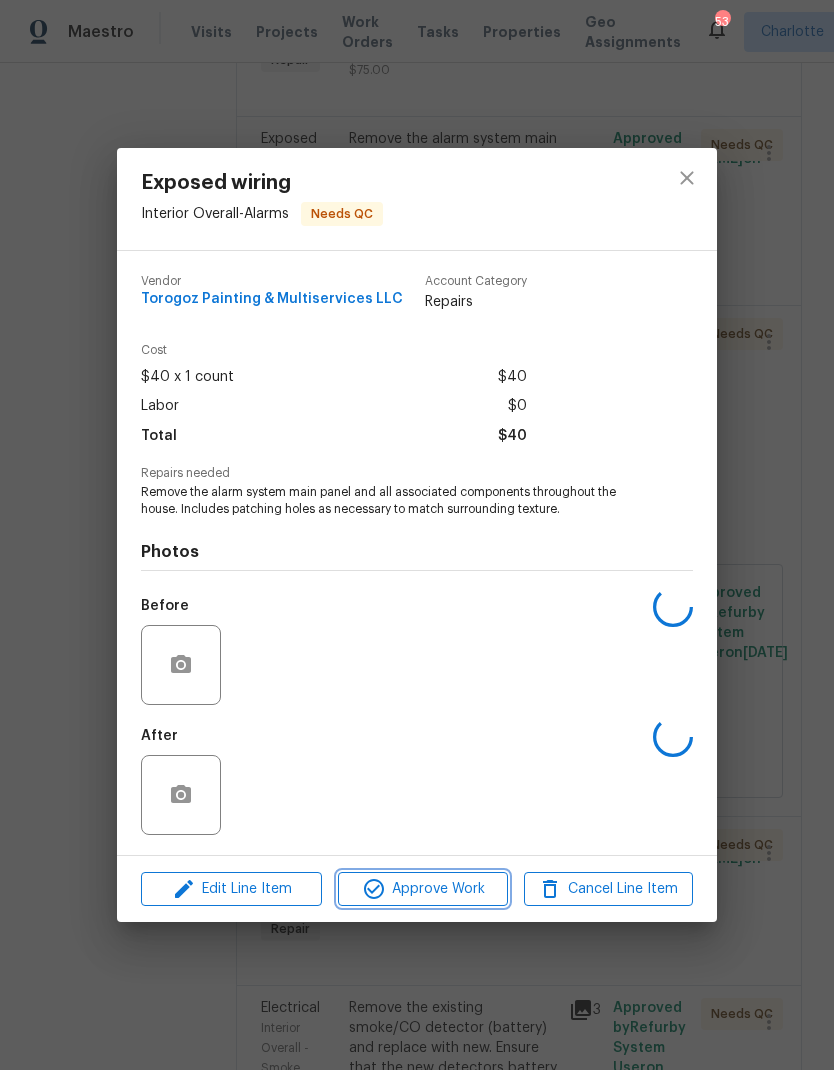 click on "Approve Work" at bounding box center [422, 889] 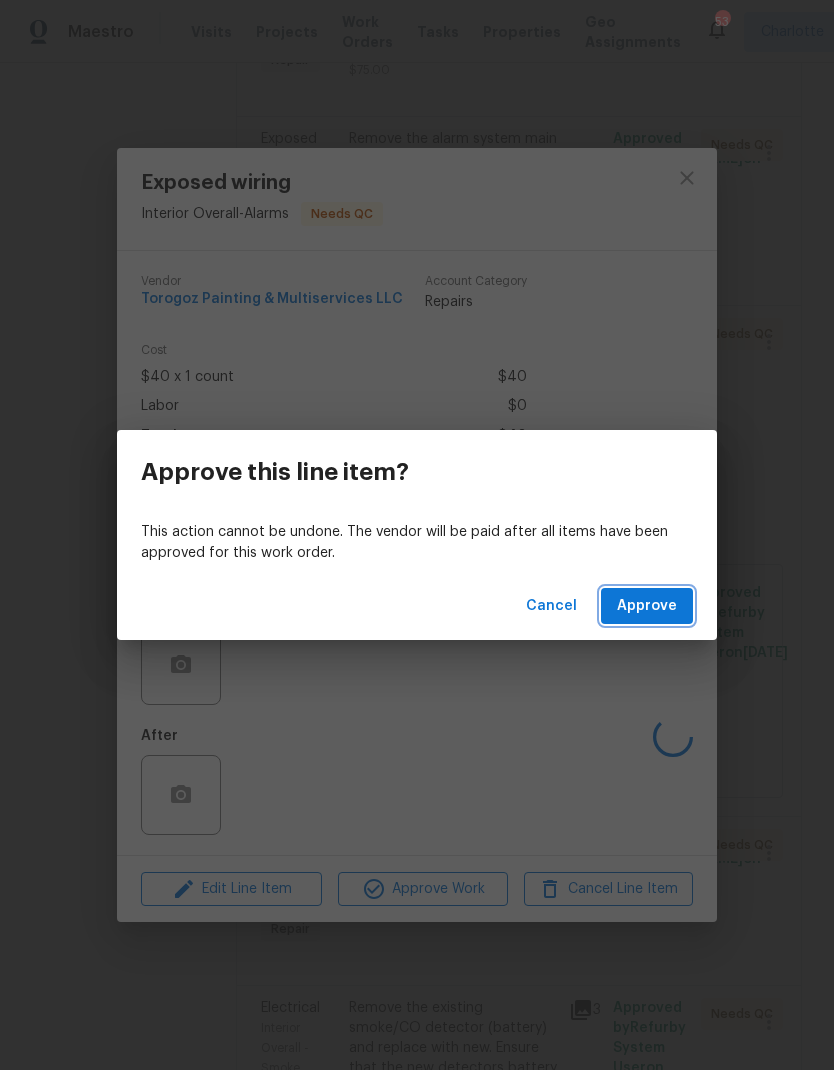 click on "Approve" at bounding box center [647, 606] 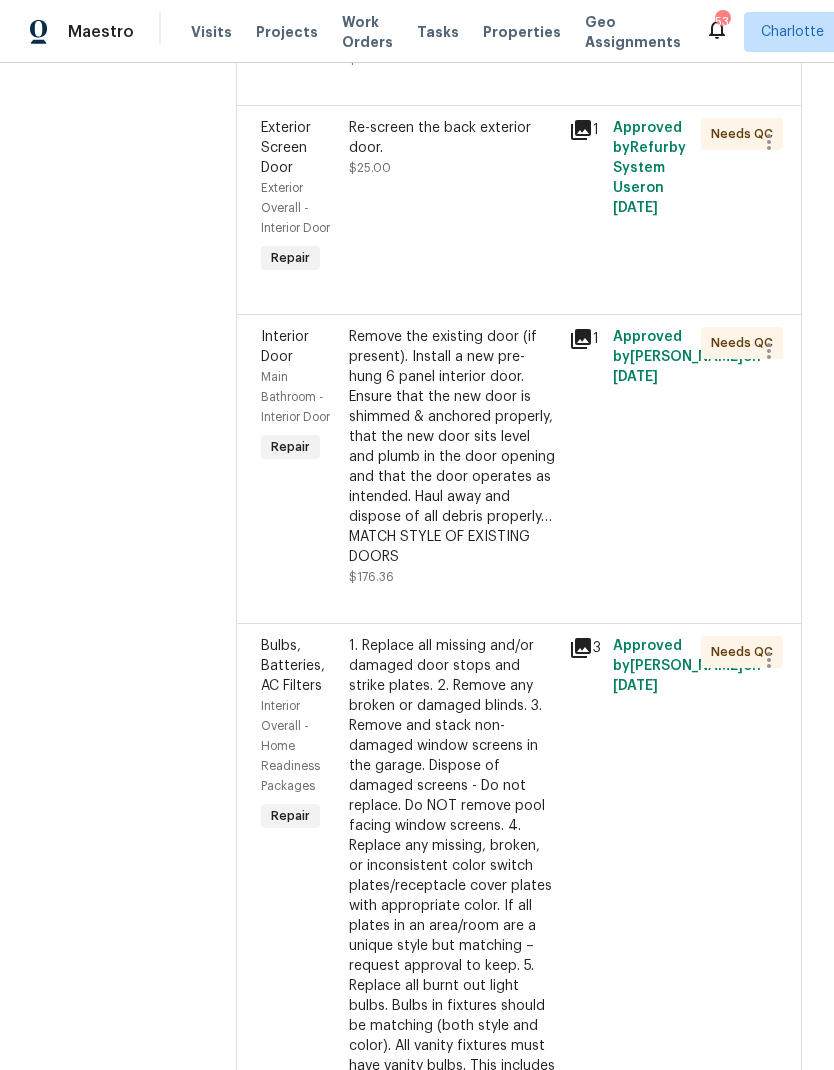 scroll, scrollTop: 572, scrollLeft: 0, axis: vertical 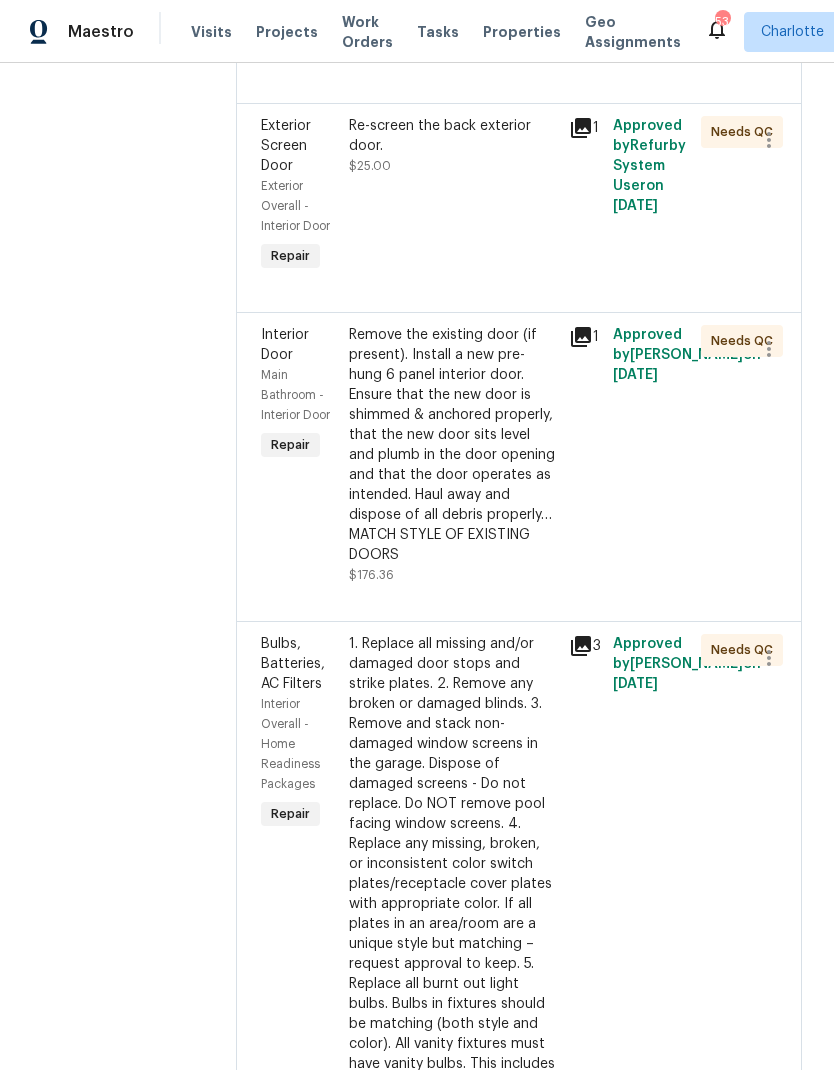 click on "Remove the existing door (if present). Install a new pre-hung 6 panel interior door. Ensure that the new door is shimmed & anchored properly, that the new door sits level and plumb in the door opening and that the door operates as intended. Haul away and dispose of all debris properly…MATCH STYLE OF EXISTING DOORS" at bounding box center [453, 445] 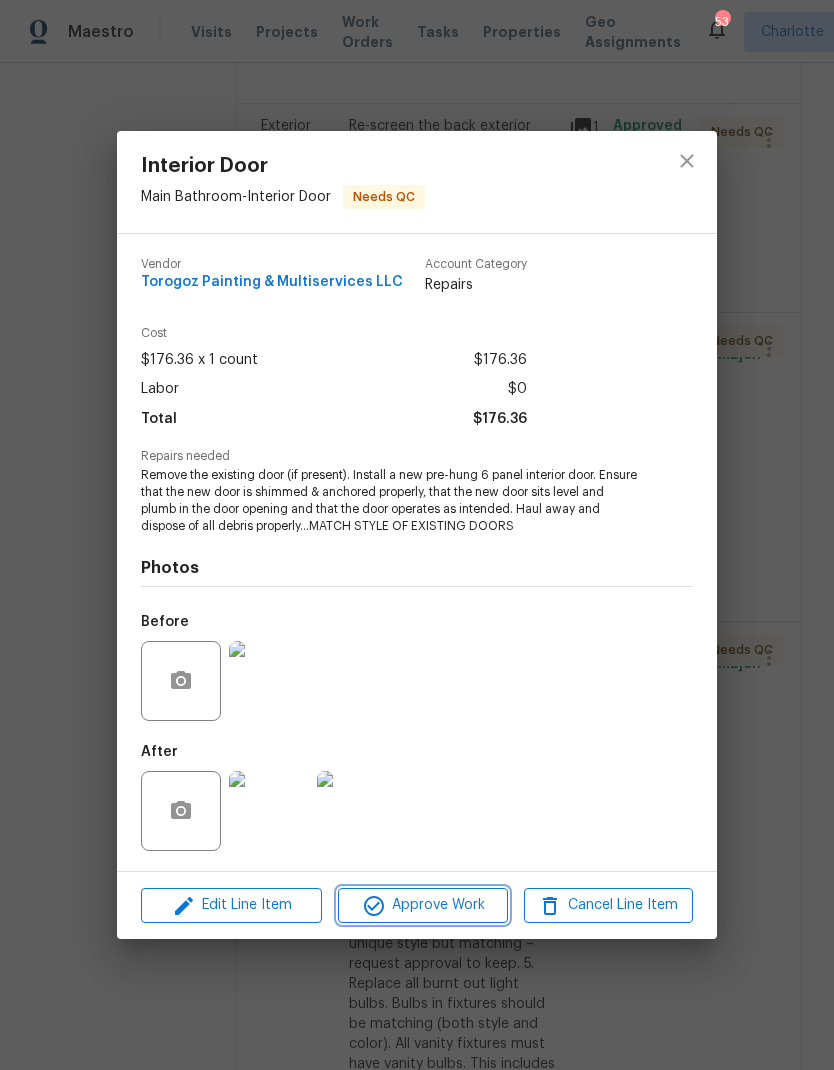 click on "Approve Work" at bounding box center [422, 905] 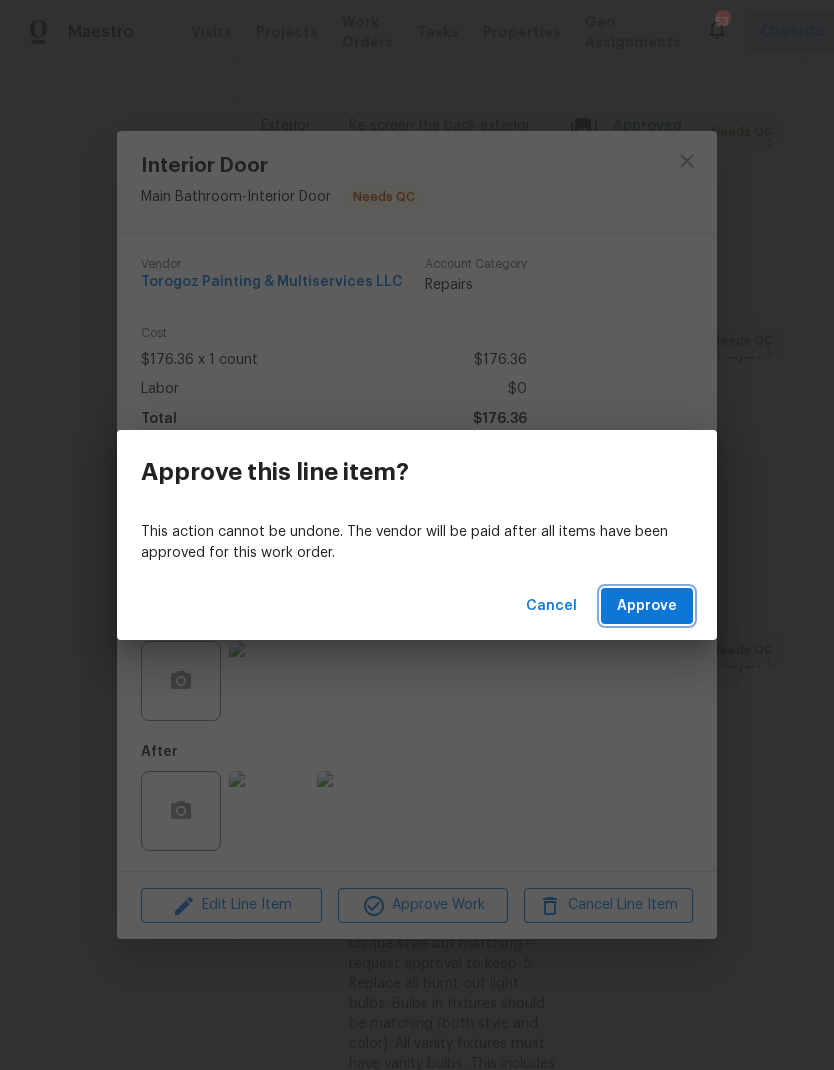 click on "Approve" at bounding box center [647, 606] 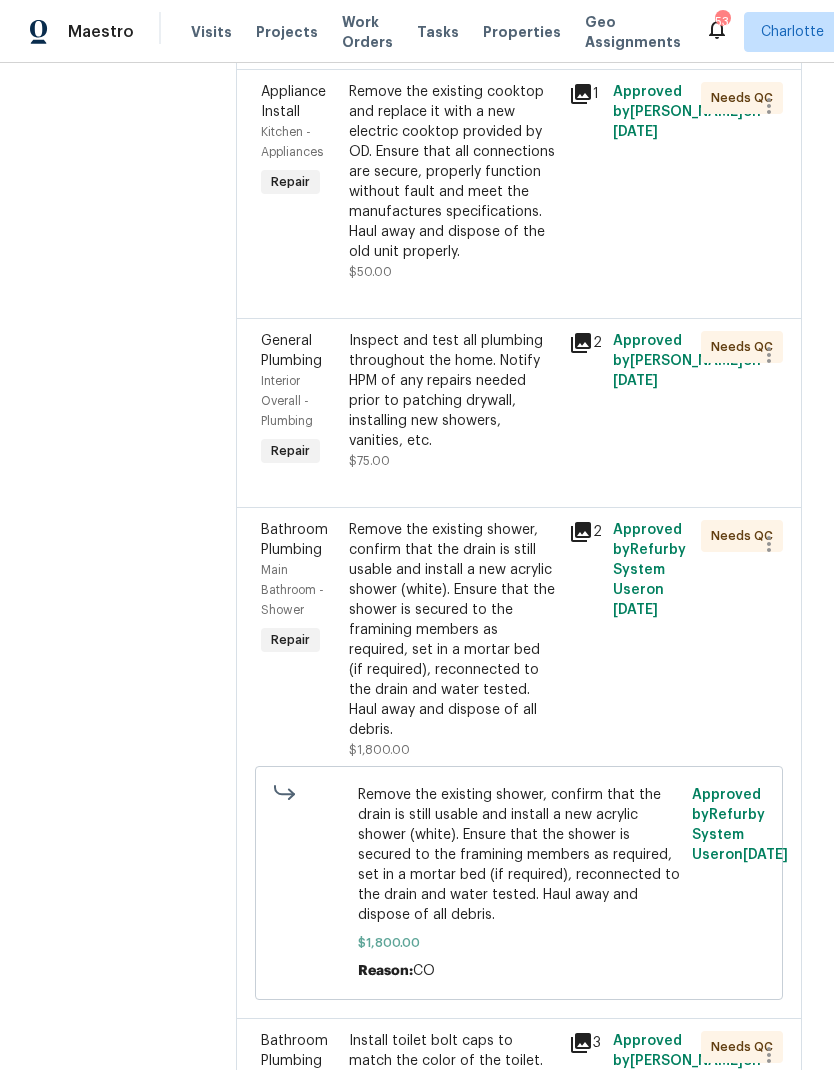 scroll, scrollTop: 2135, scrollLeft: 0, axis: vertical 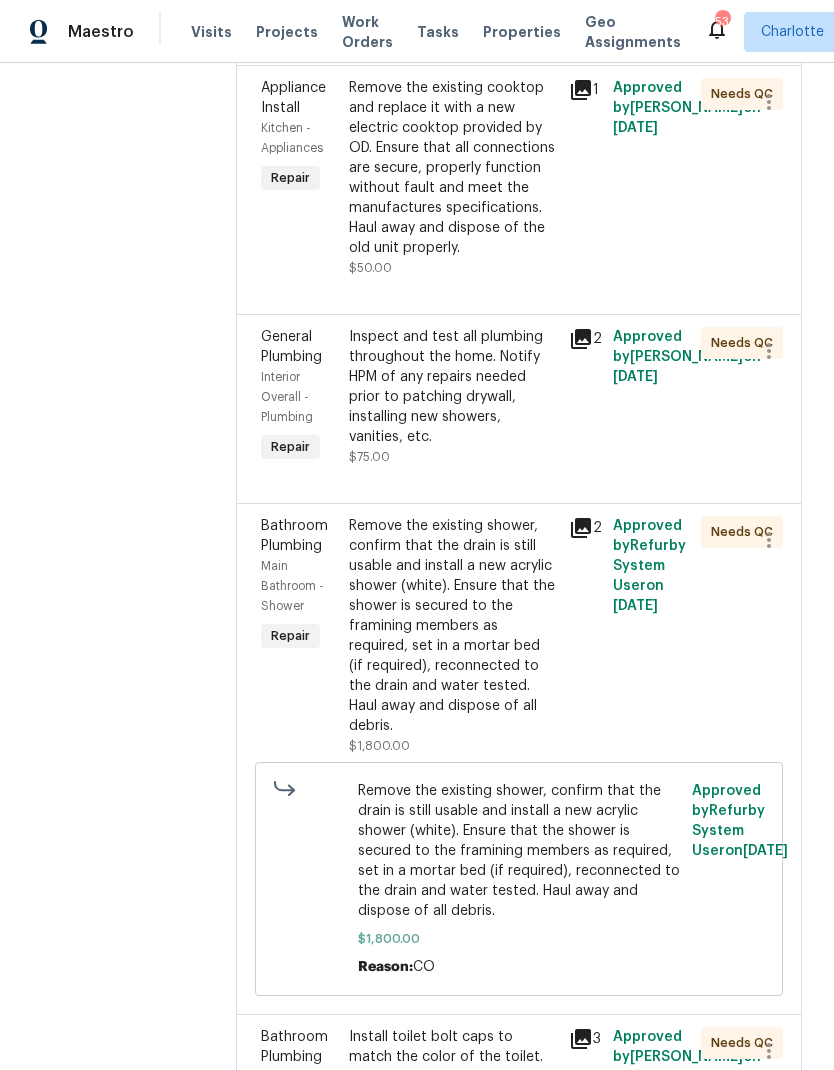 click on "Remove the existing cooktop and replace it with a new electric cooktop provided by OD. Ensure that all  connections are secure, properly function without fault and meet the manufactures specifications. Haul away and dispose of the old unit properly." at bounding box center [453, 168] 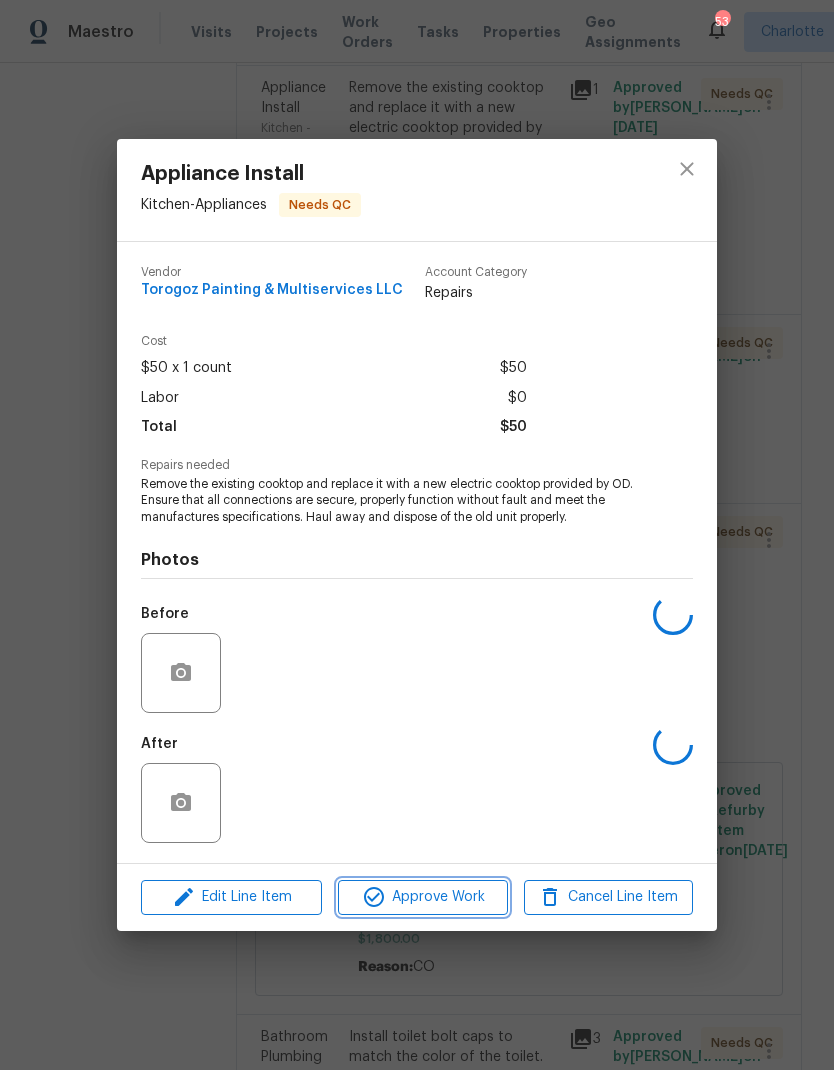 click on "Approve Work" at bounding box center (422, 897) 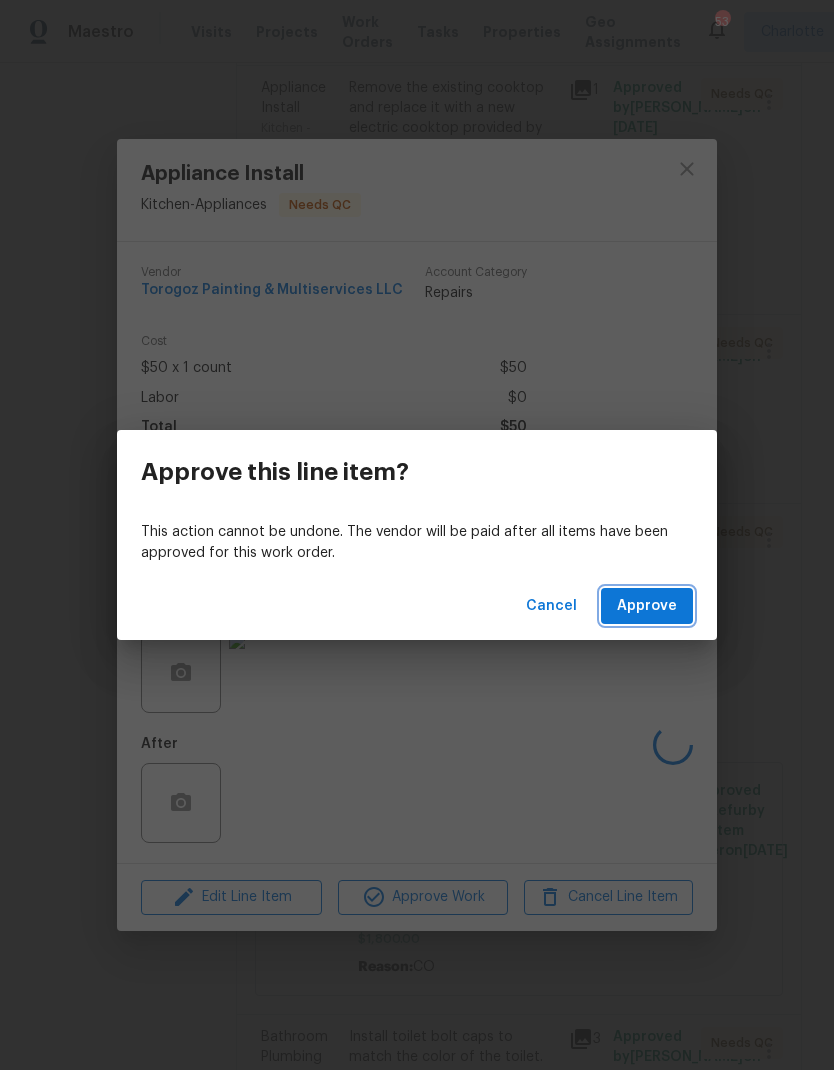 click on "Approve" at bounding box center [647, 606] 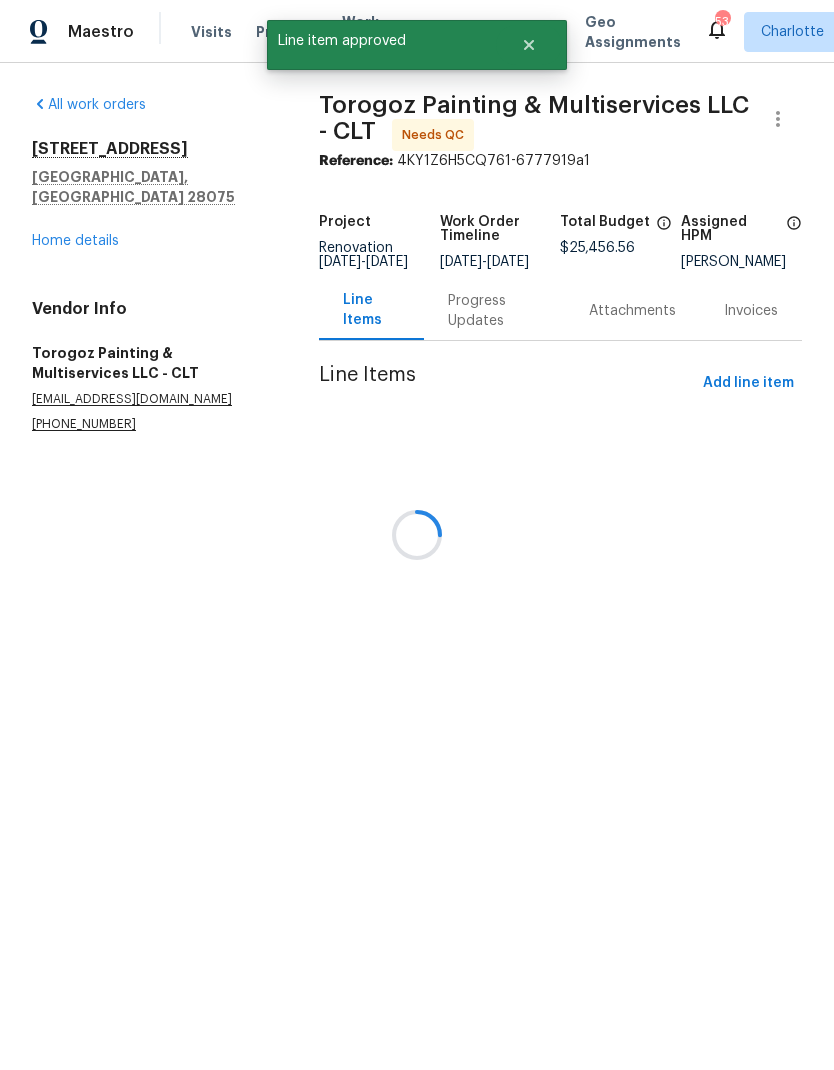 scroll, scrollTop: 3184, scrollLeft: 0, axis: vertical 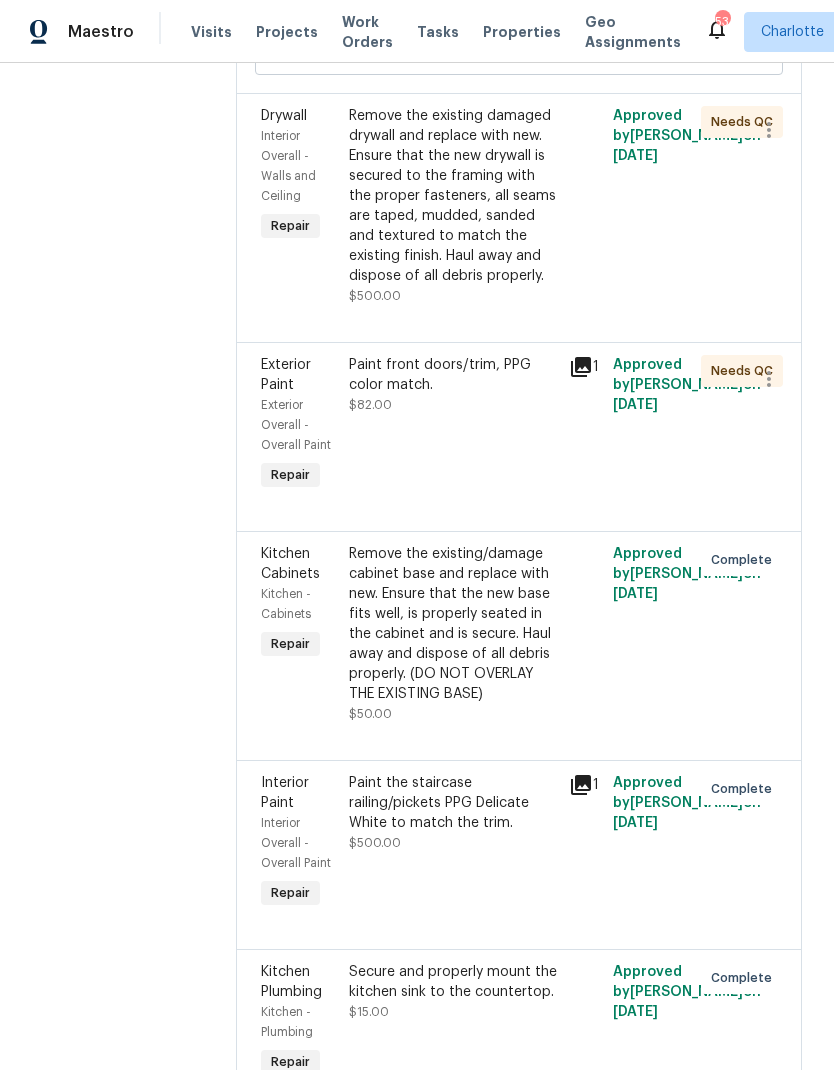 click on "Remove the existing damaged drywall and replace with new. Ensure that the new drywall is secured to the framing with the proper fasteners, all seams are taped, mudded, sanded and textured to match the existing finish. Haul away and dispose of all debris properly." at bounding box center [453, 196] 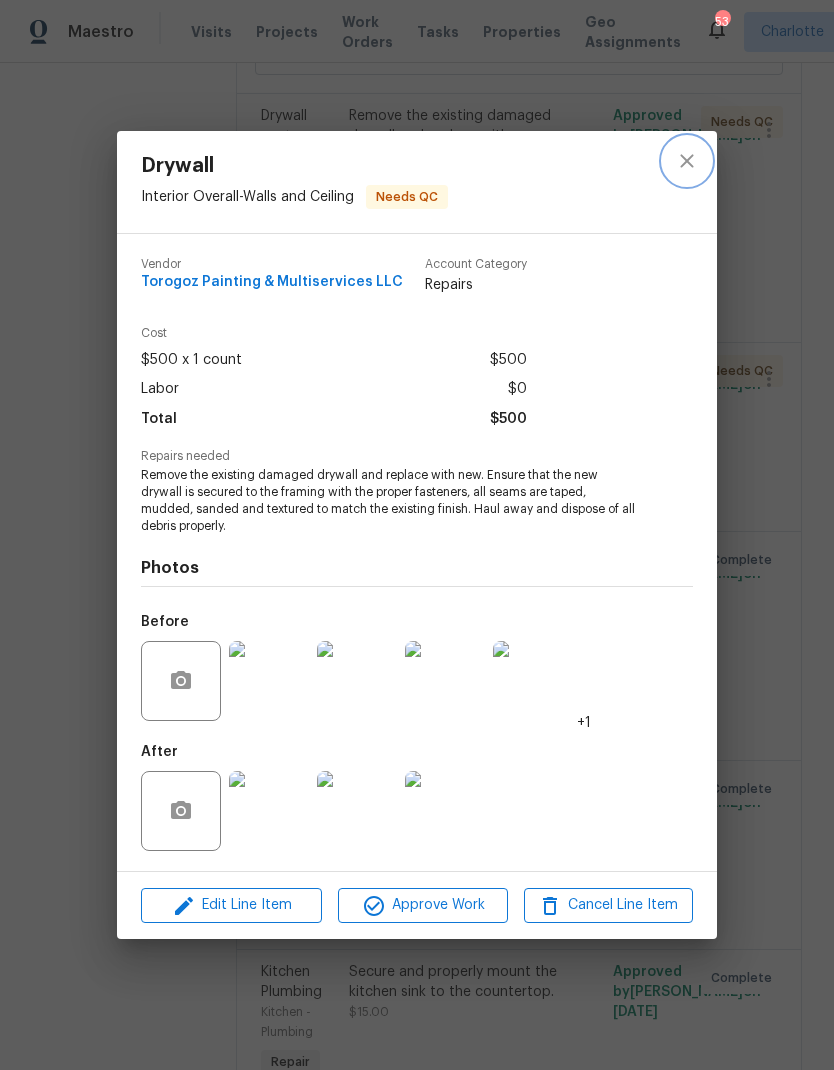 click 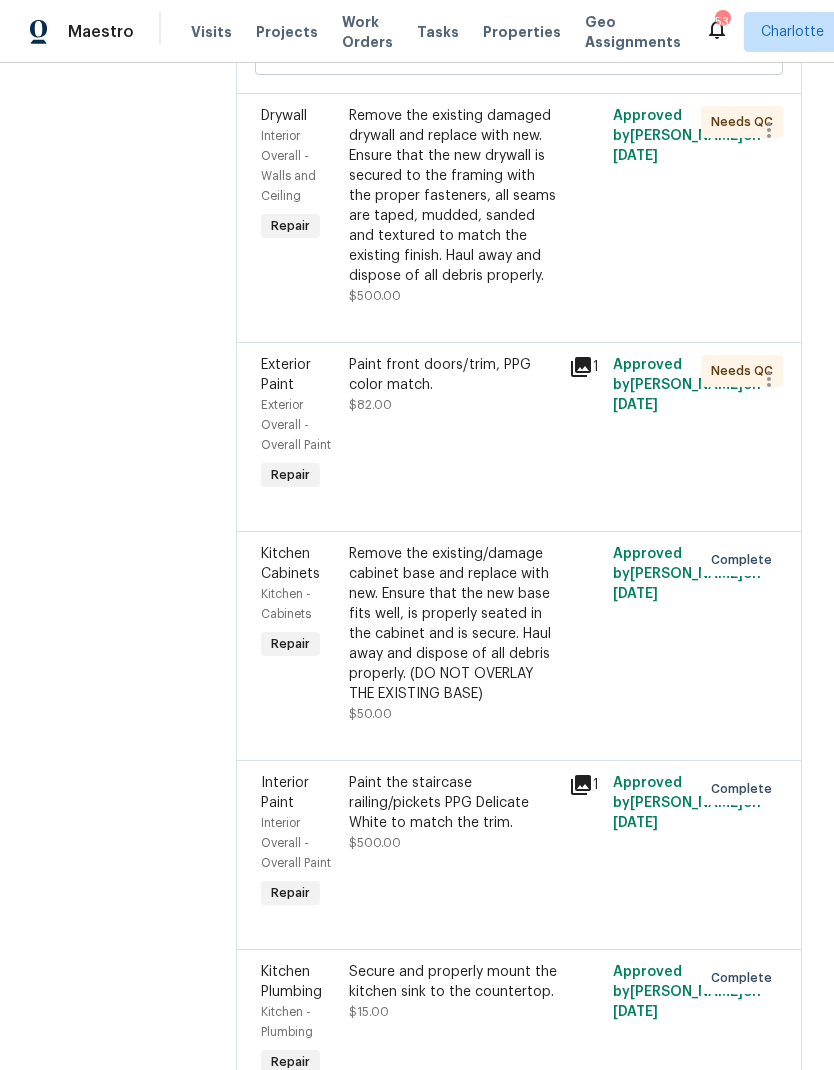 click on "Remove the existing damaged drywall and replace with new. Ensure that the new drywall is secured to the framing with the proper fasteners, all seams are taped, mudded, sanded and textured to match the existing finish. Haul away and dispose of all debris properly." at bounding box center [453, 196] 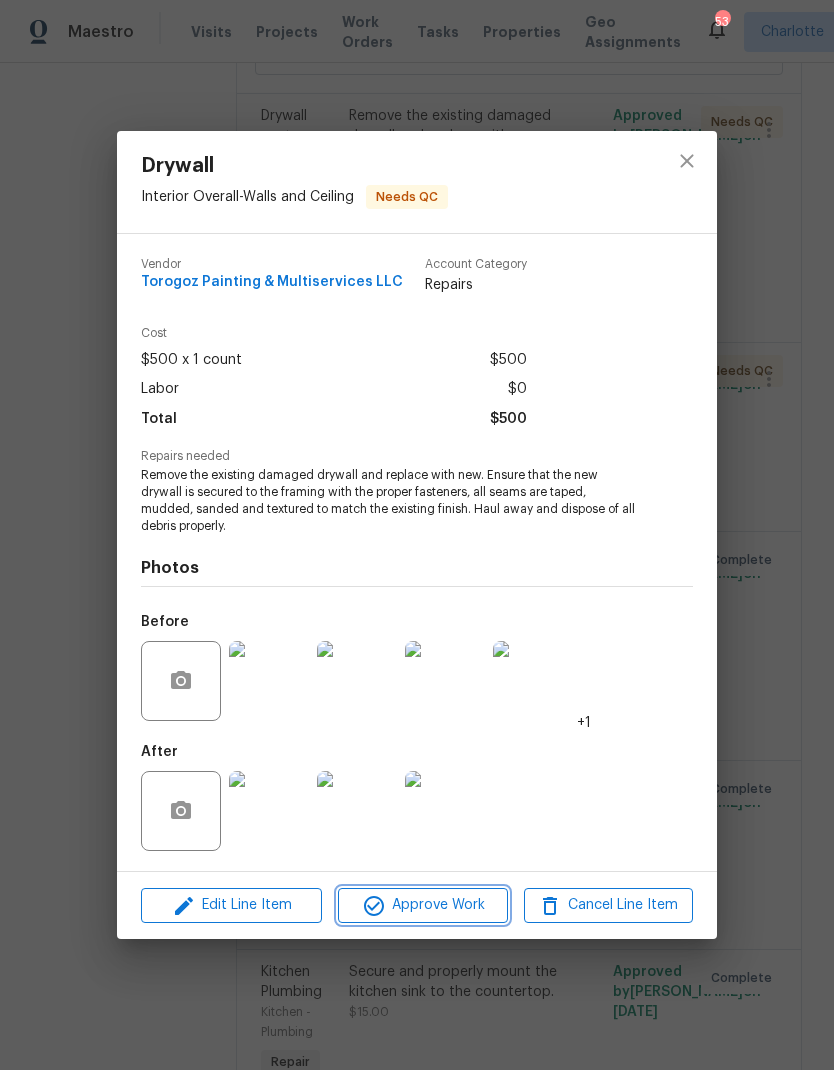click on "Approve Work" at bounding box center [422, 905] 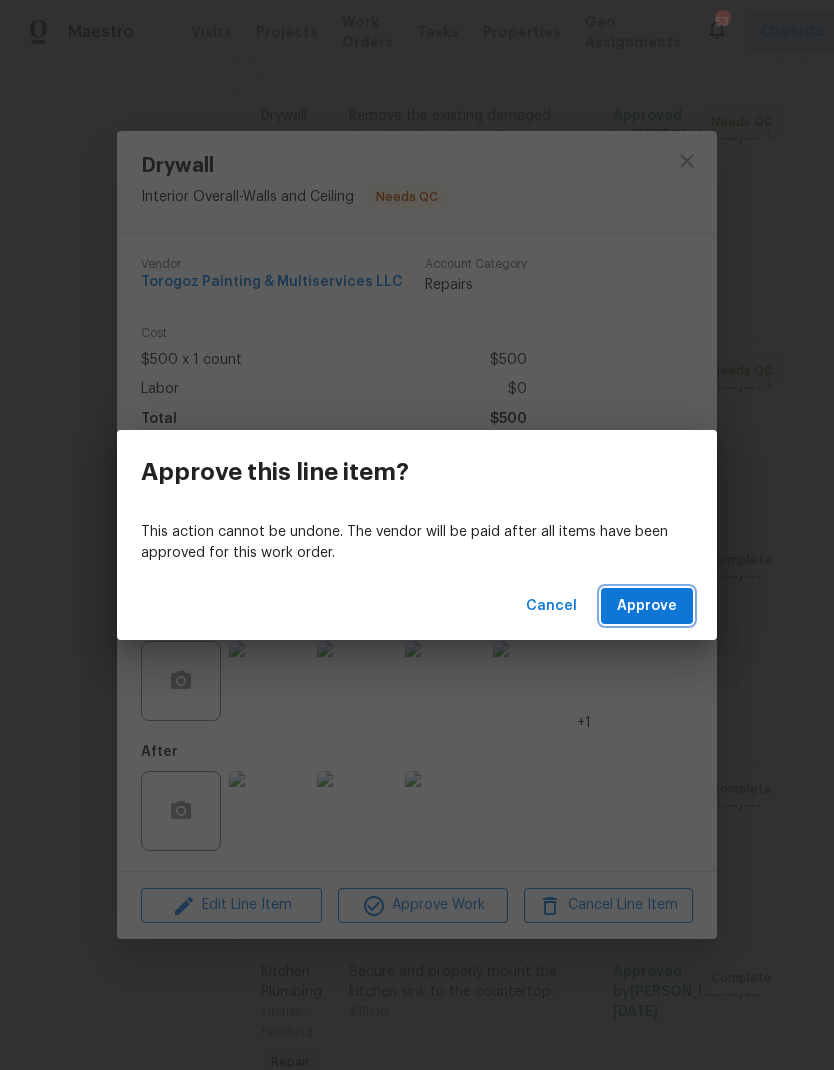 click on "Approve" at bounding box center [647, 606] 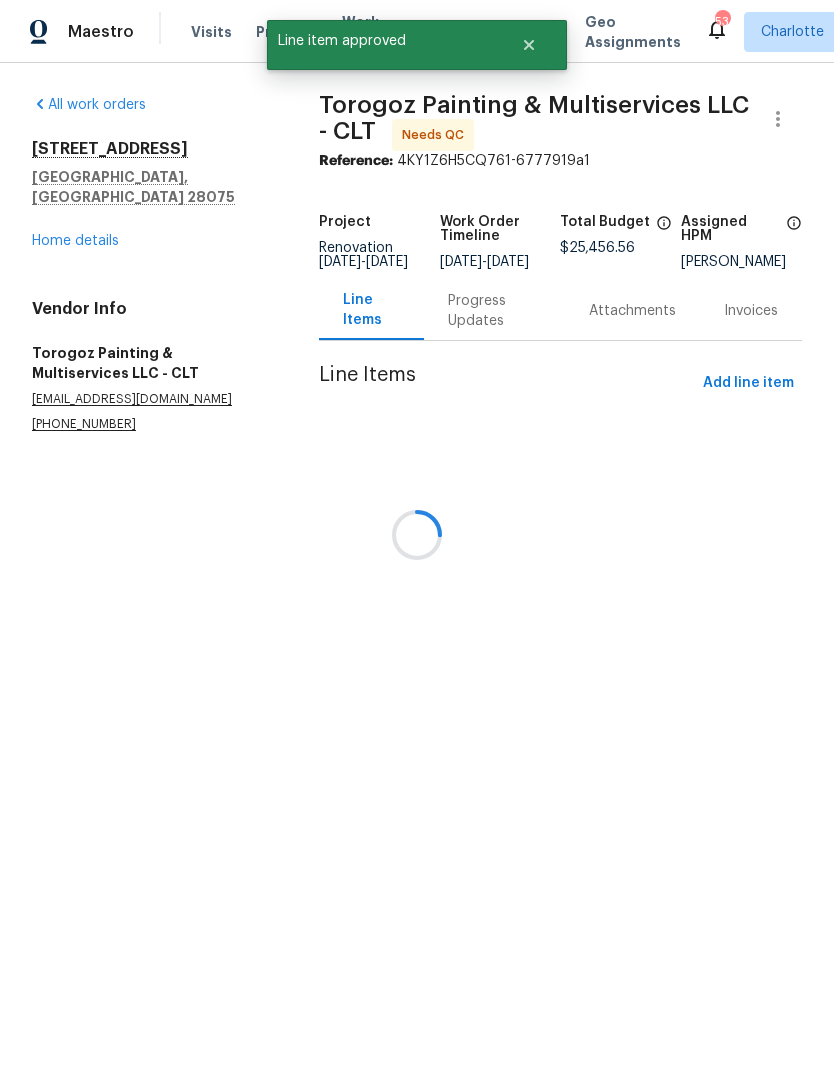 scroll, scrollTop: 0, scrollLeft: 0, axis: both 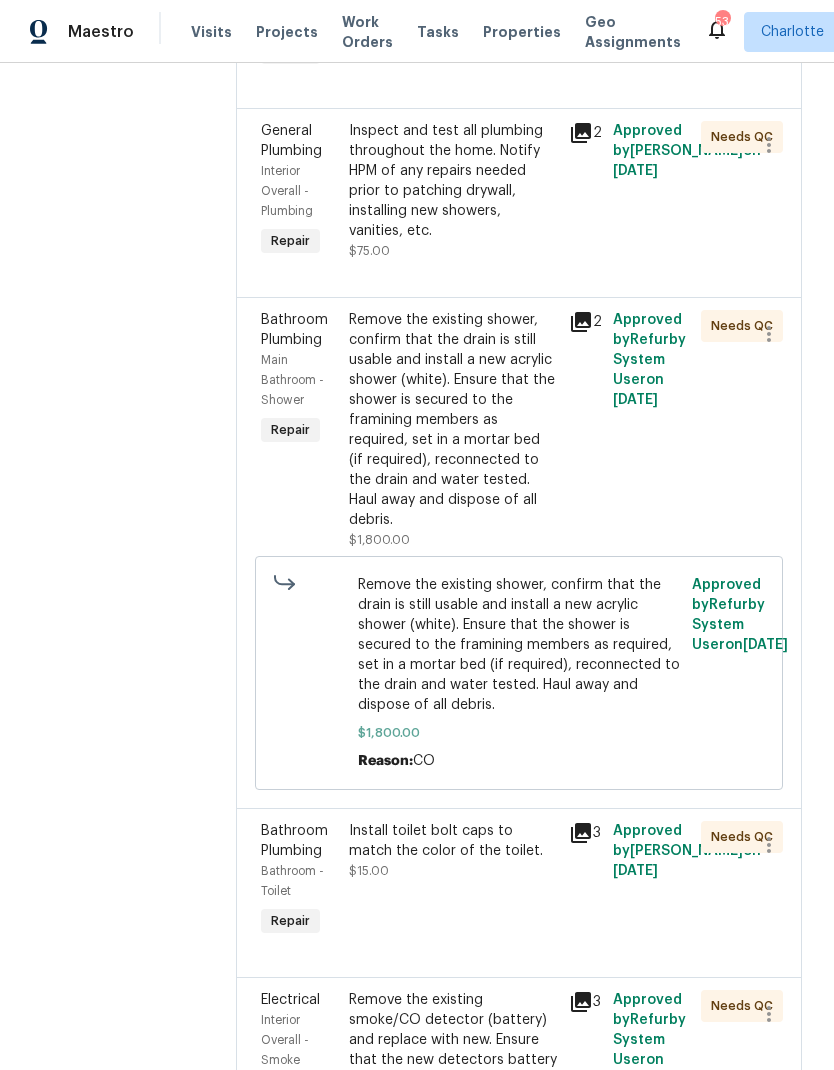 click on "Inspect and test all plumbing throughout the home. Notify HPM of any repairs needed prior to patching drywall, installing new showers, vanities, etc." at bounding box center [453, 181] 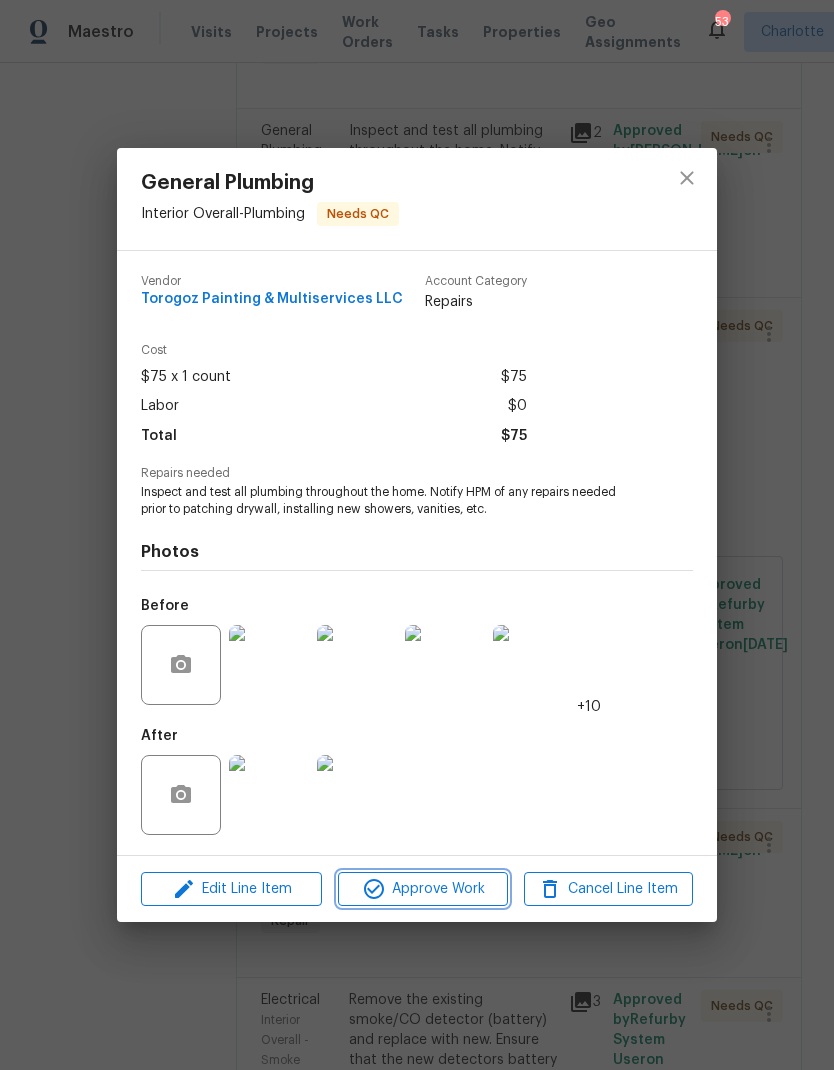 click on "Approve Work" at bounding box center (422, 889) 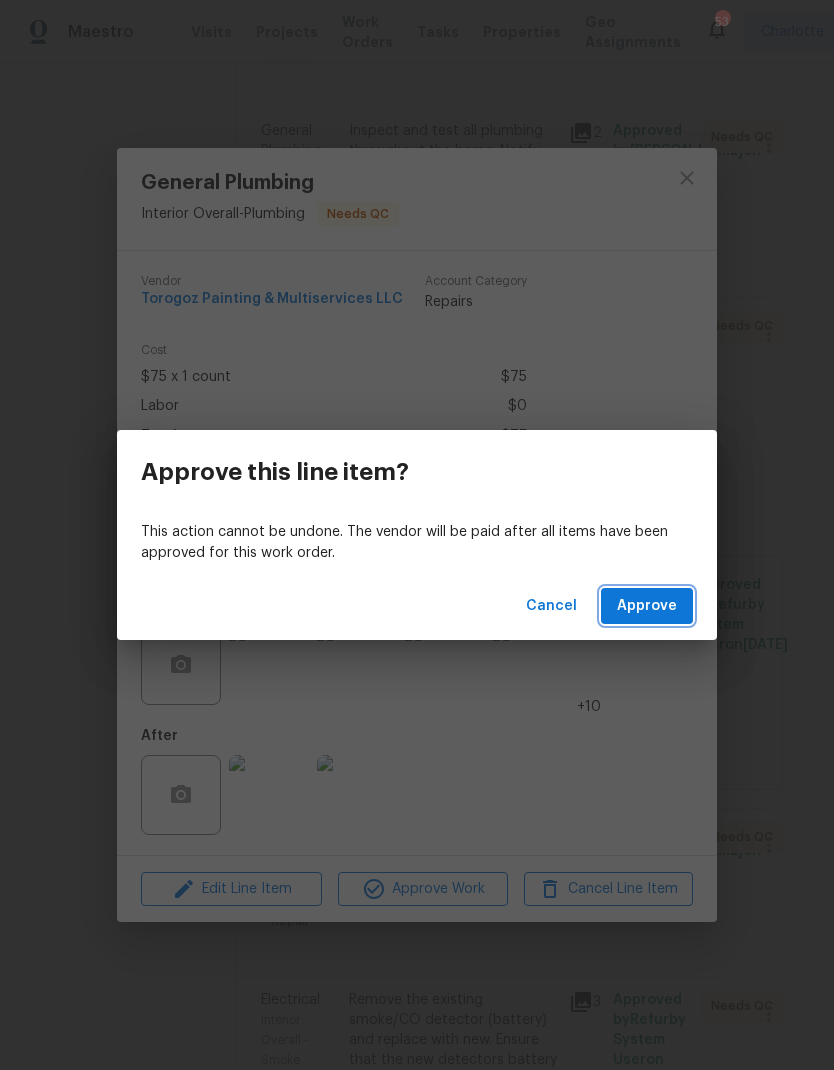 click on "Approve" at bounding box center (647, 606) 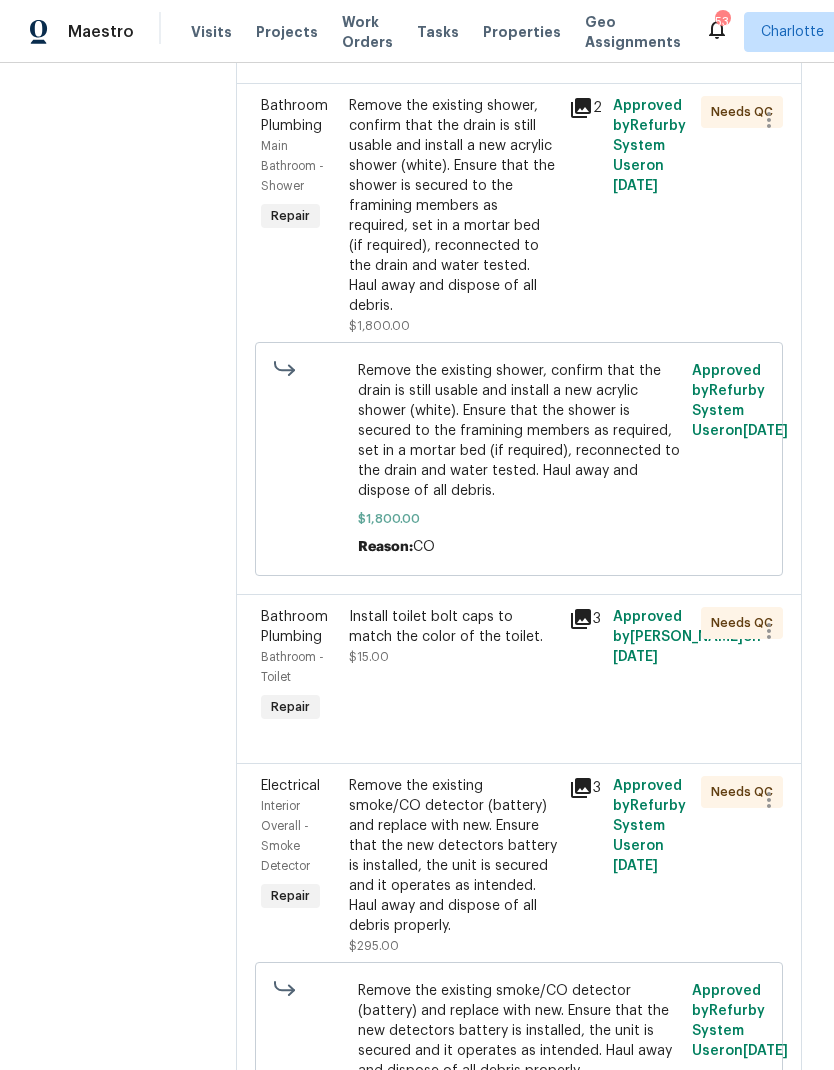 scroll, scrollTop: 2130, scrollLeft: 0, axis: vertical 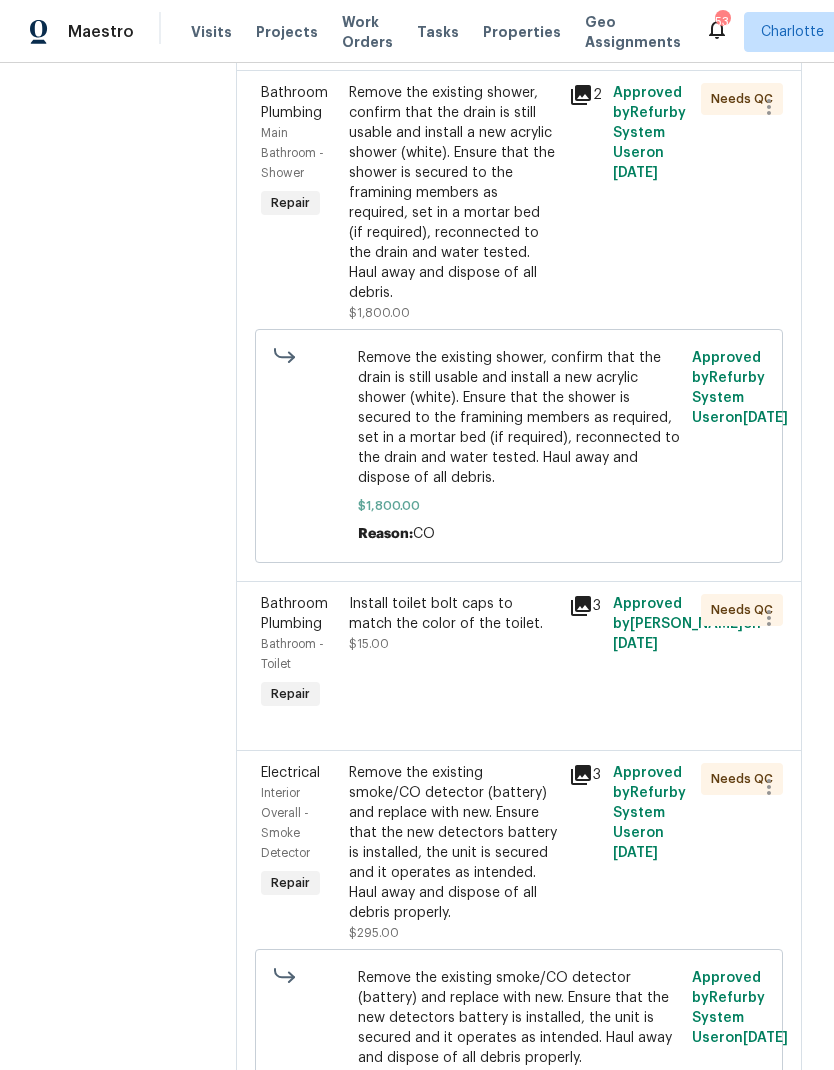 click on "Remove the existing shower, confirm that the drain is still usable and install a new acrylic shower (white). Ensure that the shower is secured to the framining members as required, set in a mortar bed (if required), reconnected to the drain and water tested. Haul away and dispose of all debris." at bounding box center [453, 193] 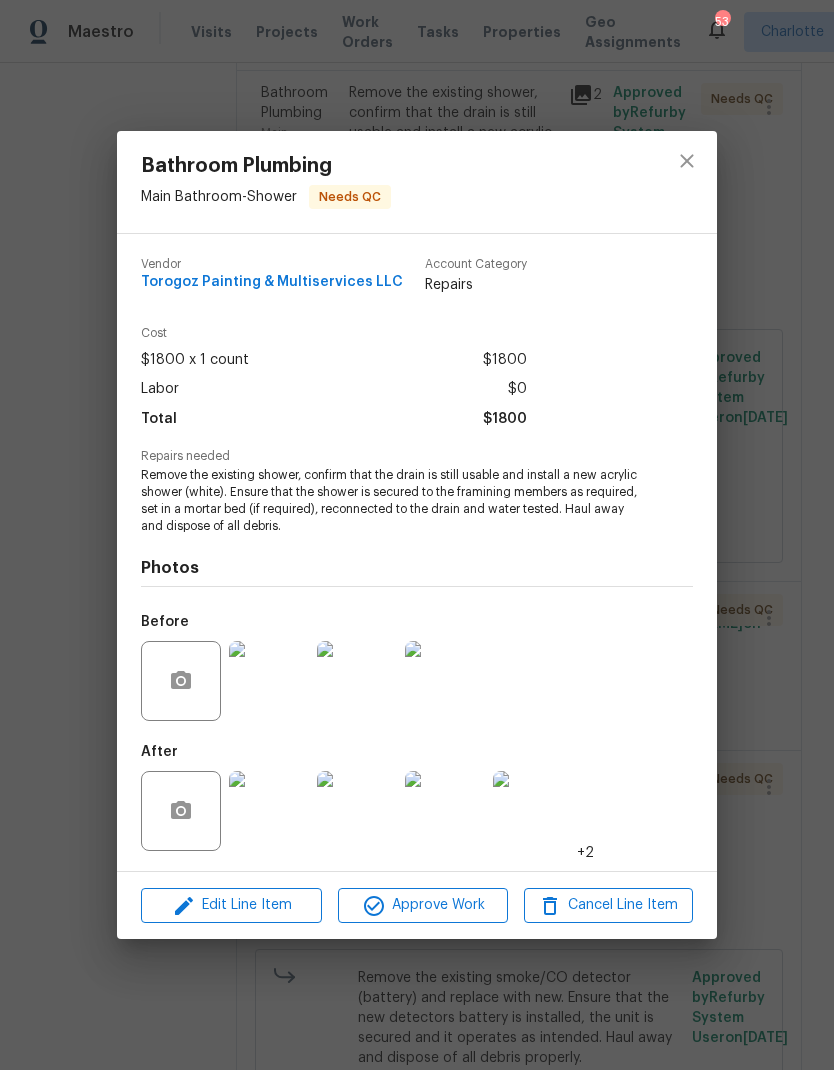 click at bounding box center [269, 681] 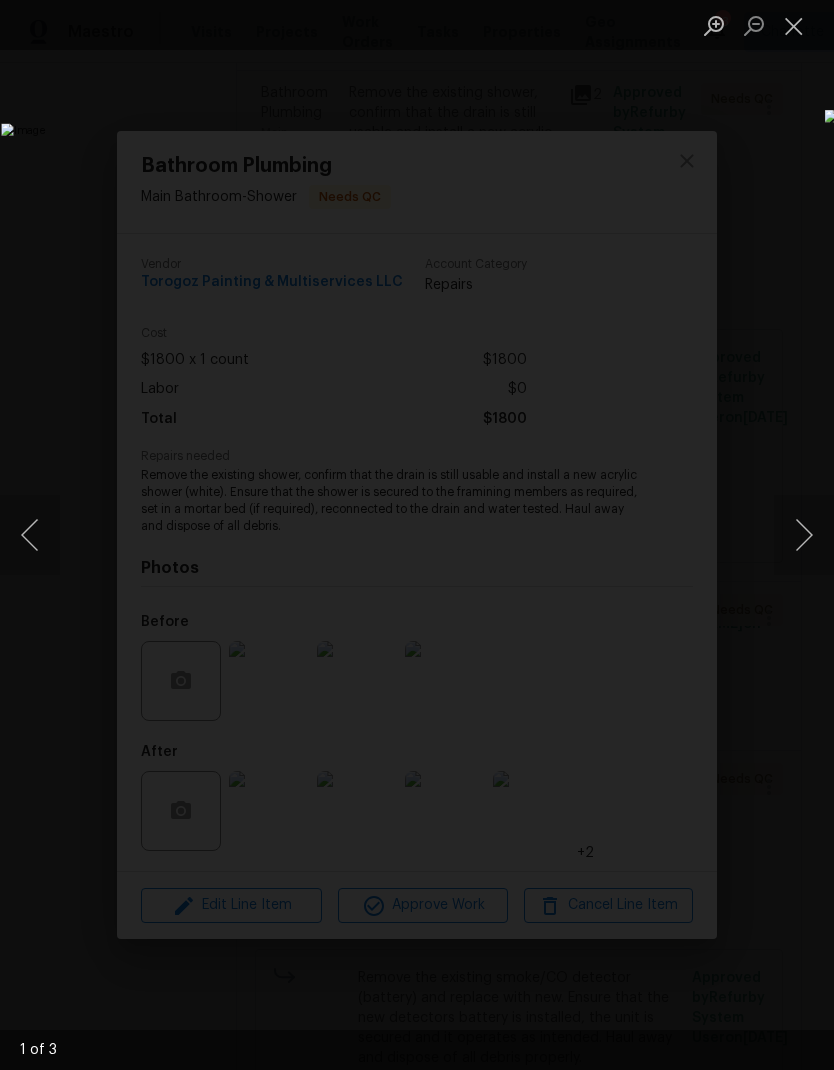 click at bounding box center (804, 535) 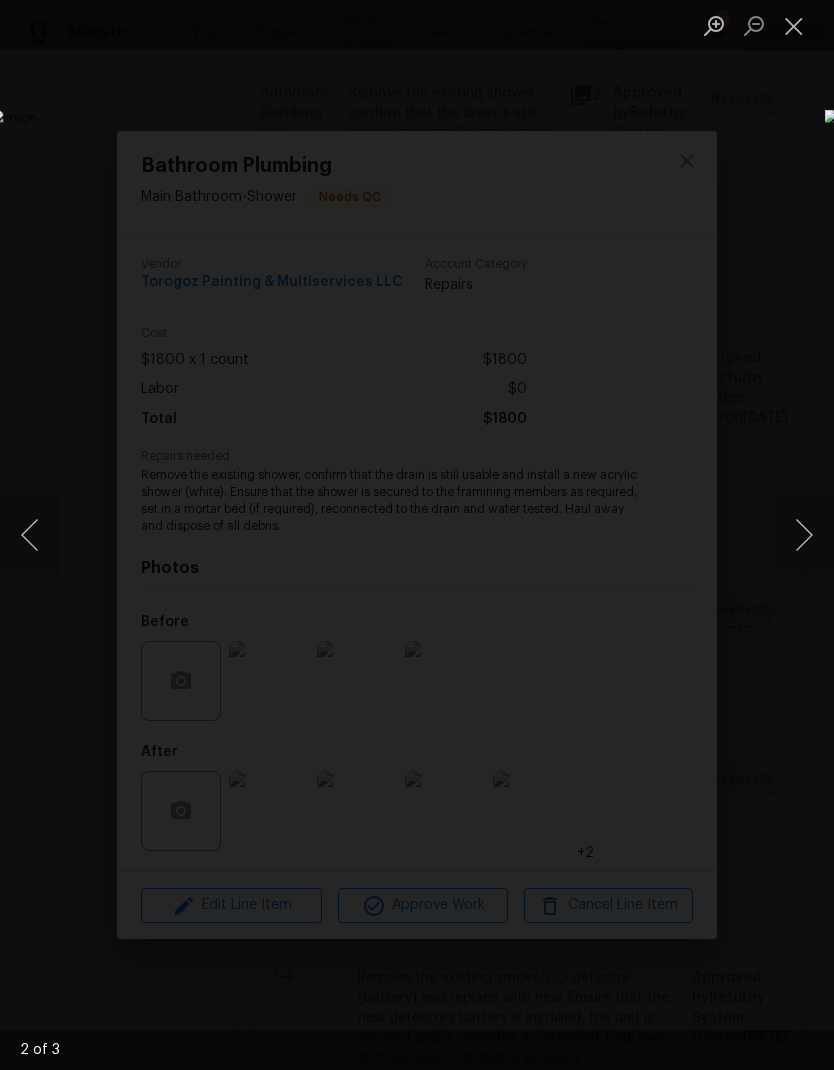 click at bounding box center [804, 535] 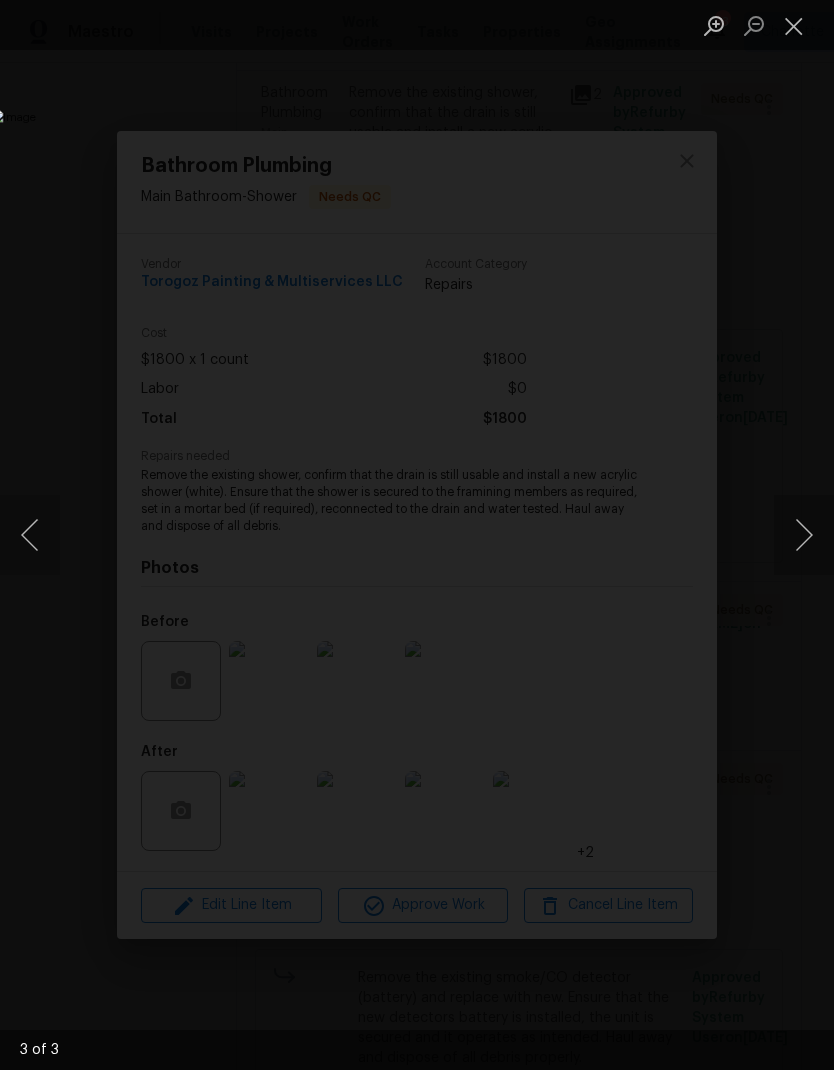 click at bounding box center (804, 535) 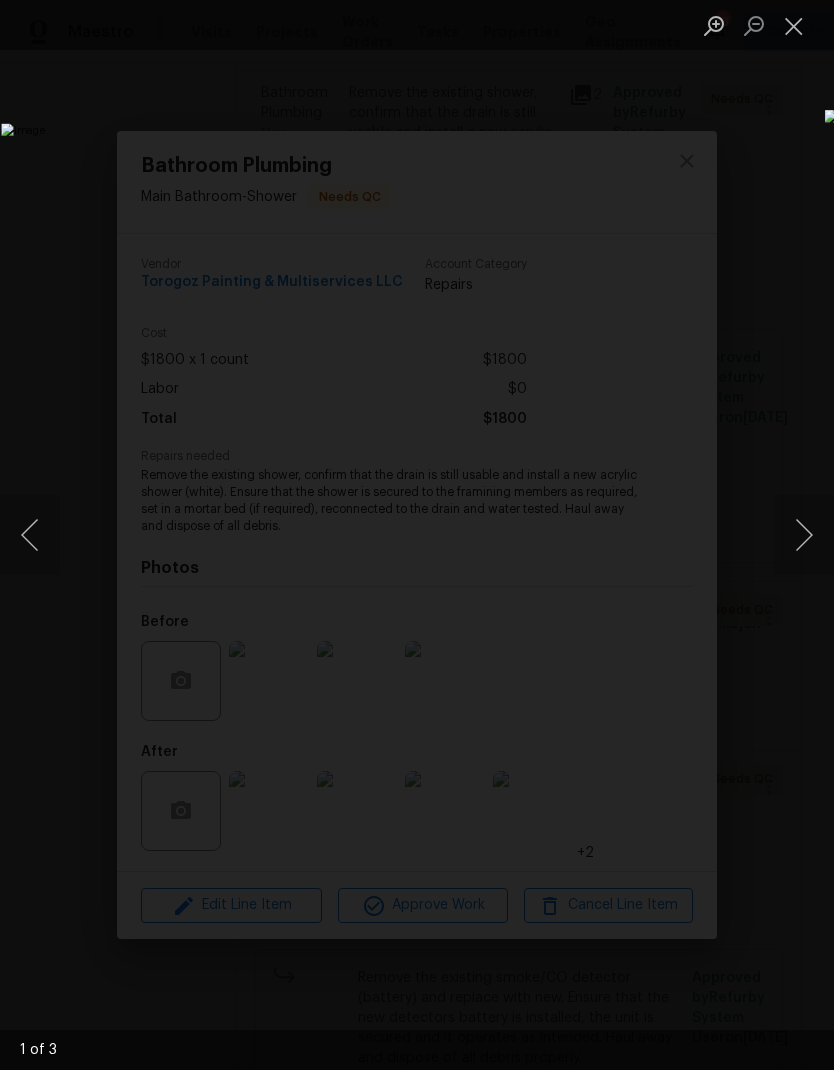 click at bounding box center (804, 535) 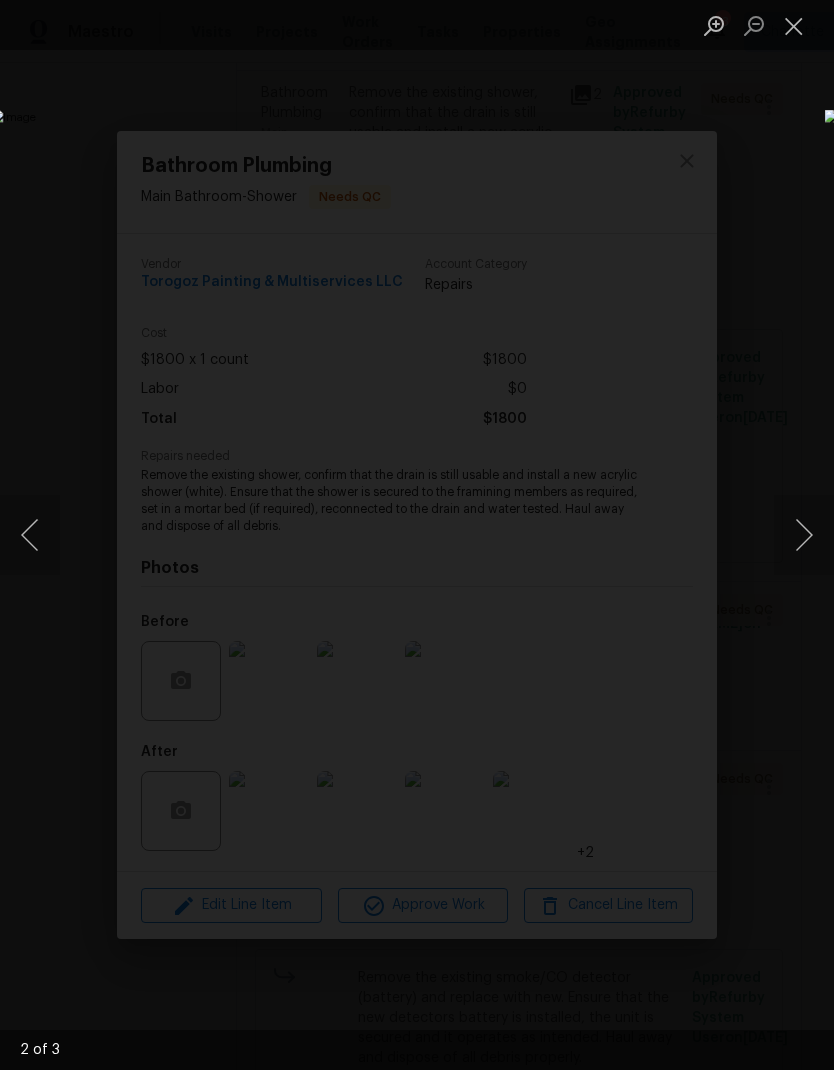 click at bounding box center (804, 535) 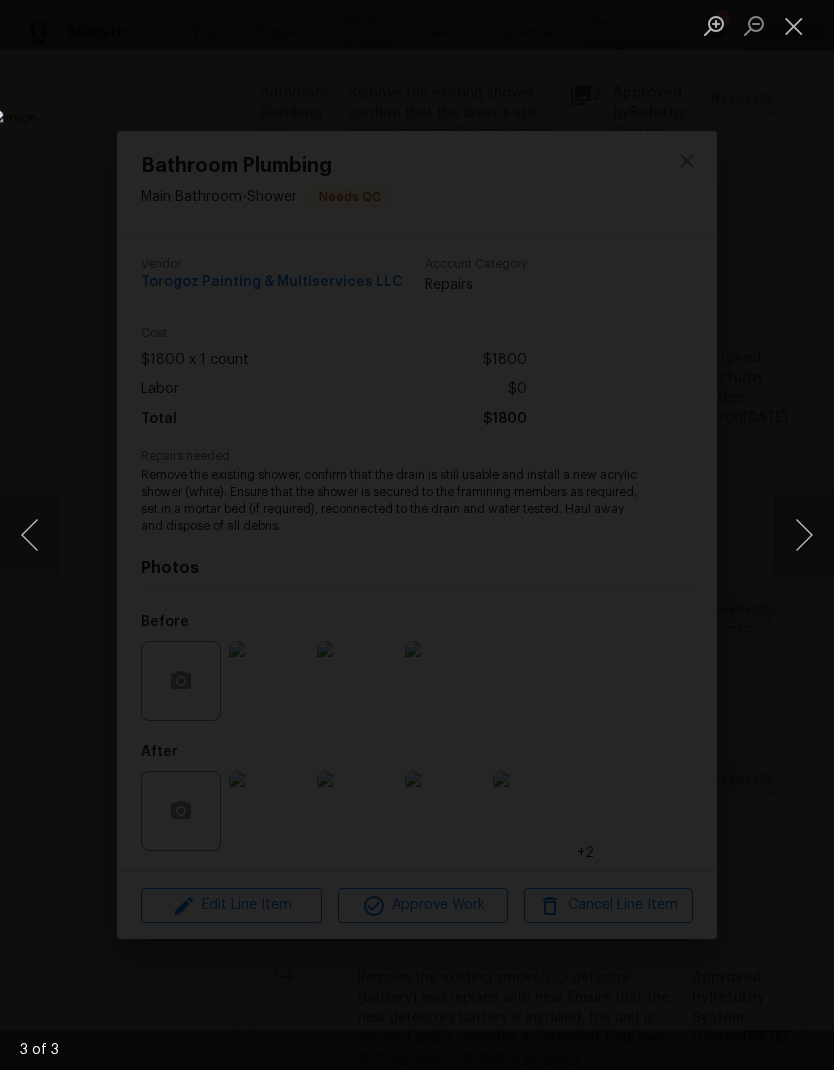 click at bounding box center [794, 25] 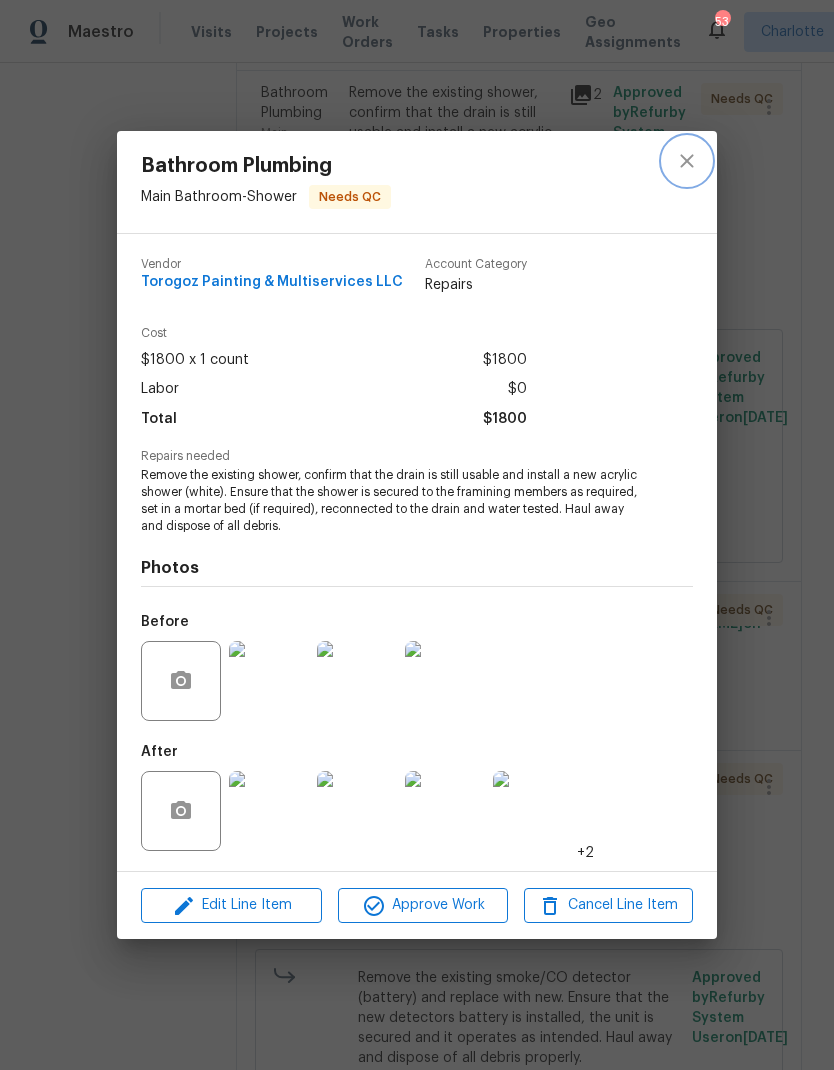 click 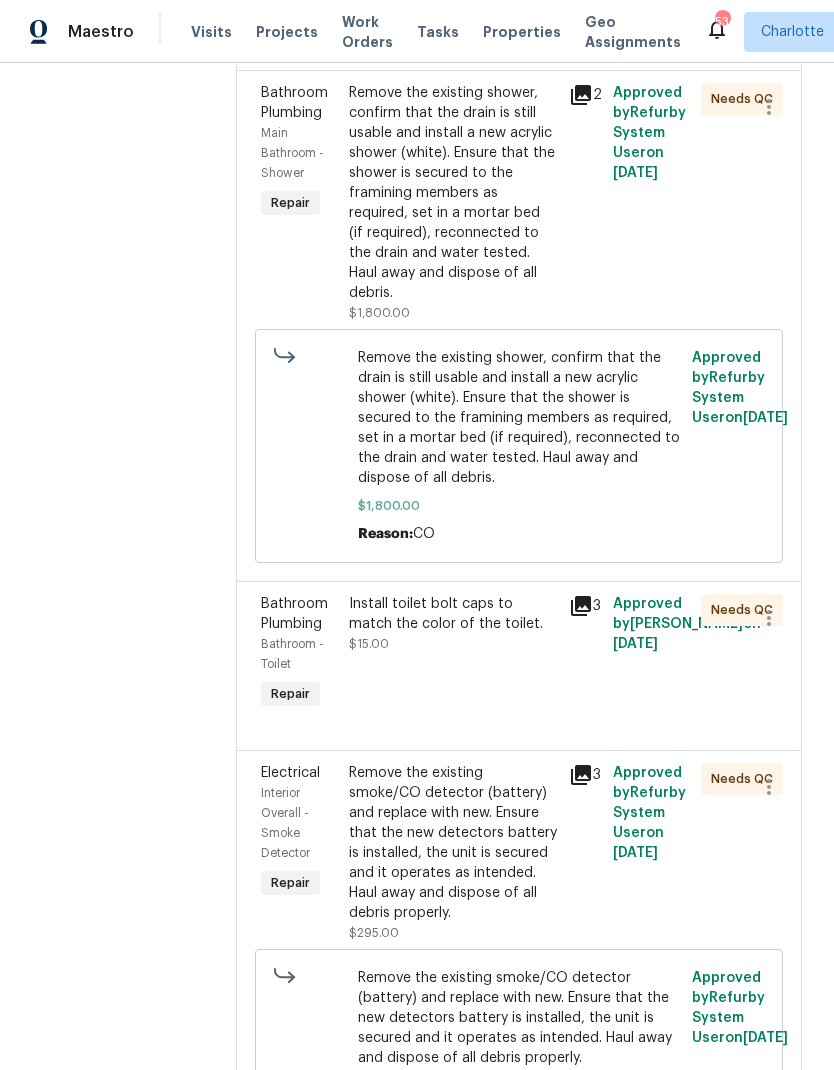 click on "Remove the existing shower, confirm that the drain is still usable and install a new acrylic shower (white). Ensure that the shower is secured to the framining members as required, set in a mortar bed (if required), reconnected to the drain and water tested. Haul away and dispose of all debris." at bounding box center (453, 193) 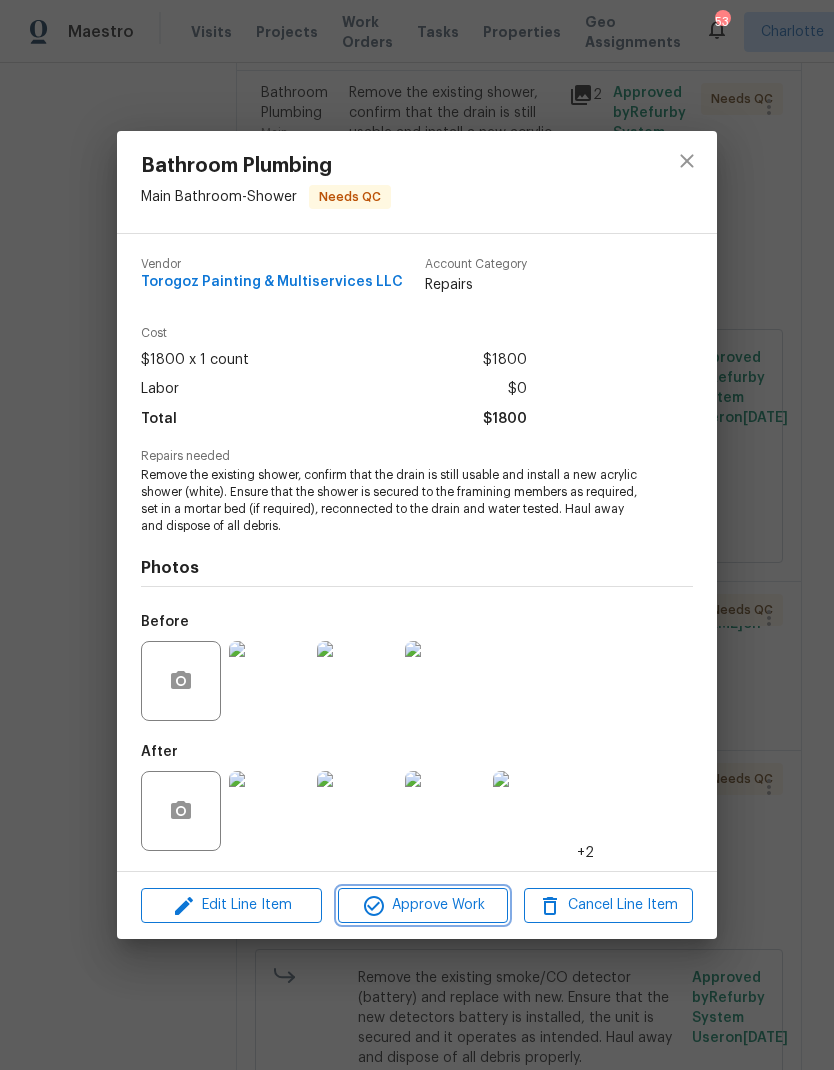 click on "Approve Work" at bounding box center [422, 905] 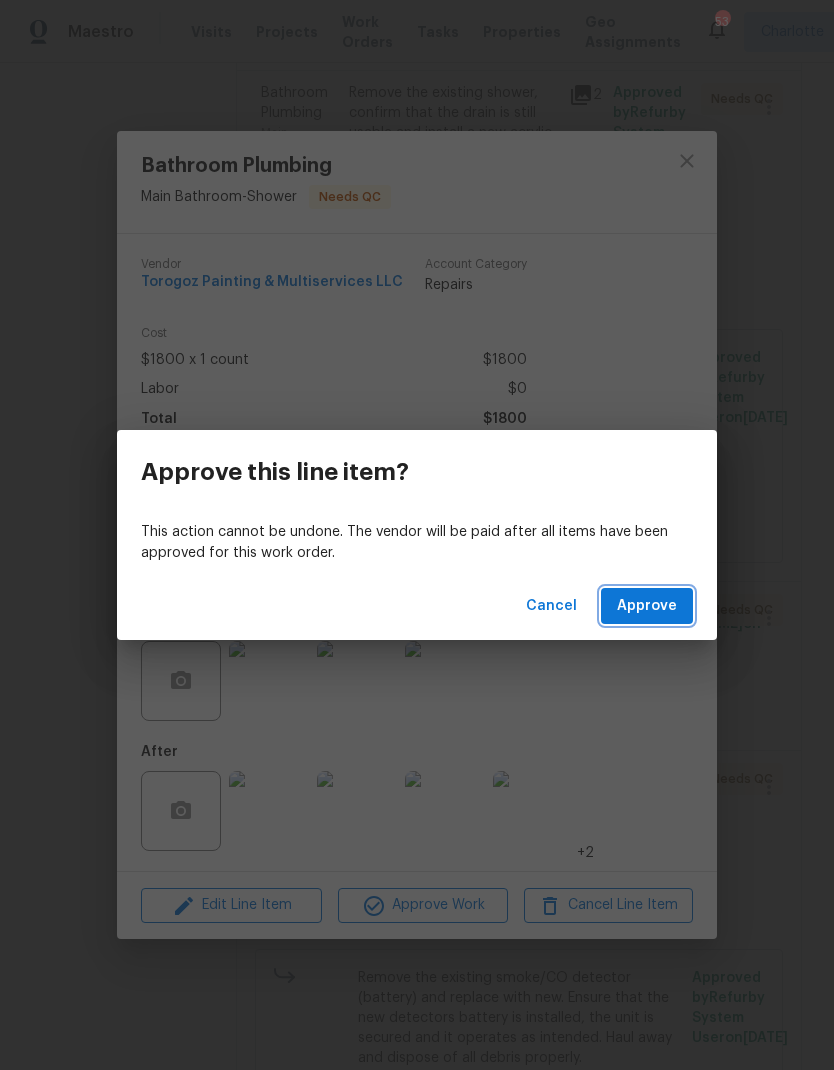 click on "Approve" at bounding box center [647, 606] 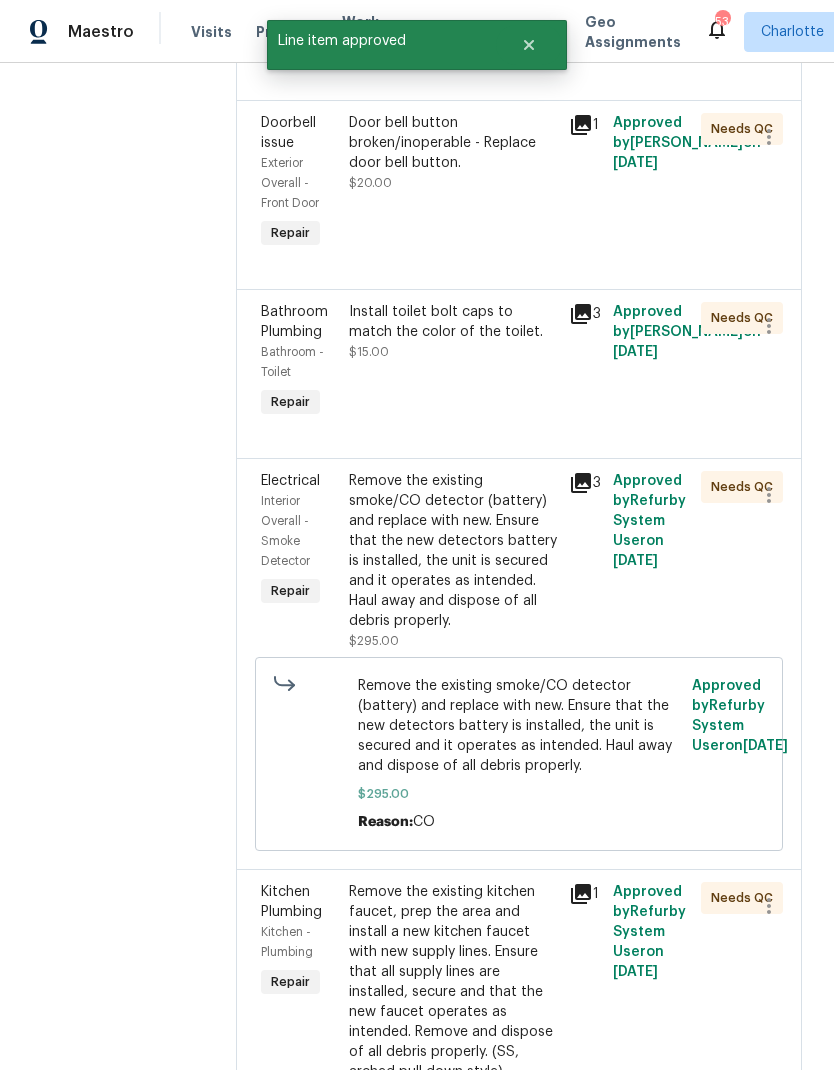 scroll, scrollTop: 1913, scrollLeft: 0, axis: vertical 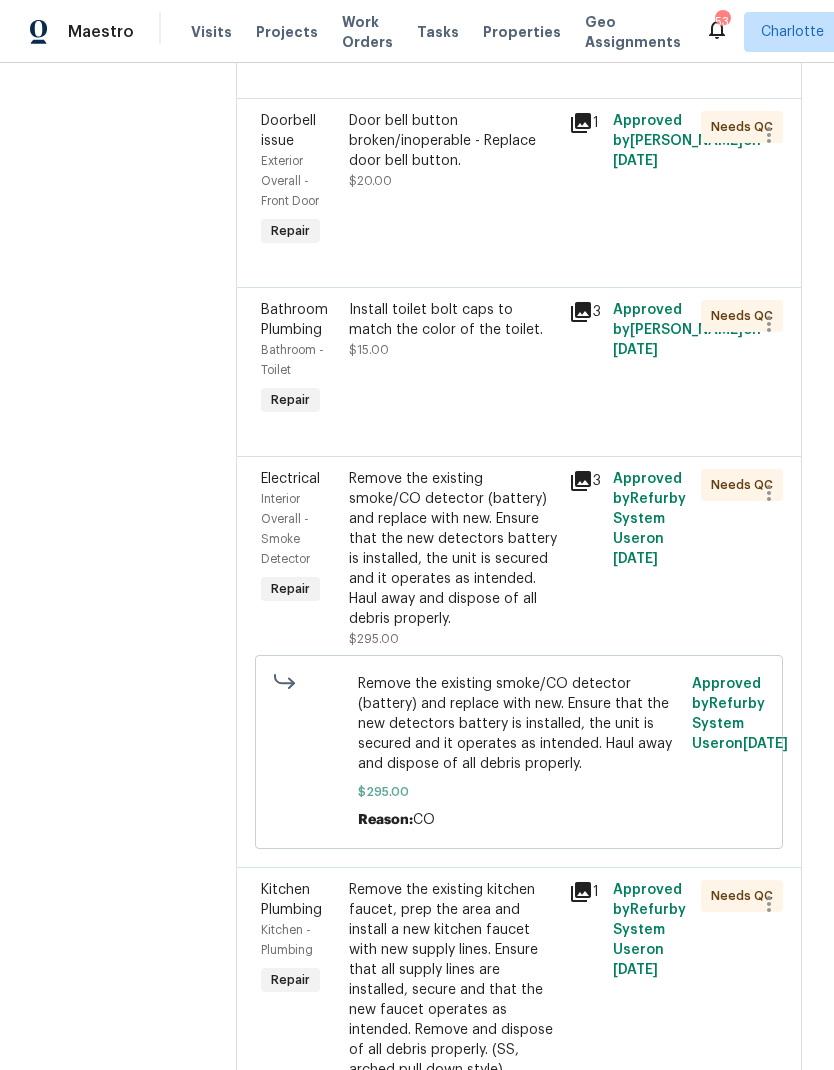 click on "Install toilet bolt caps to match the color of the toilet." at bounding box center (453, 320) 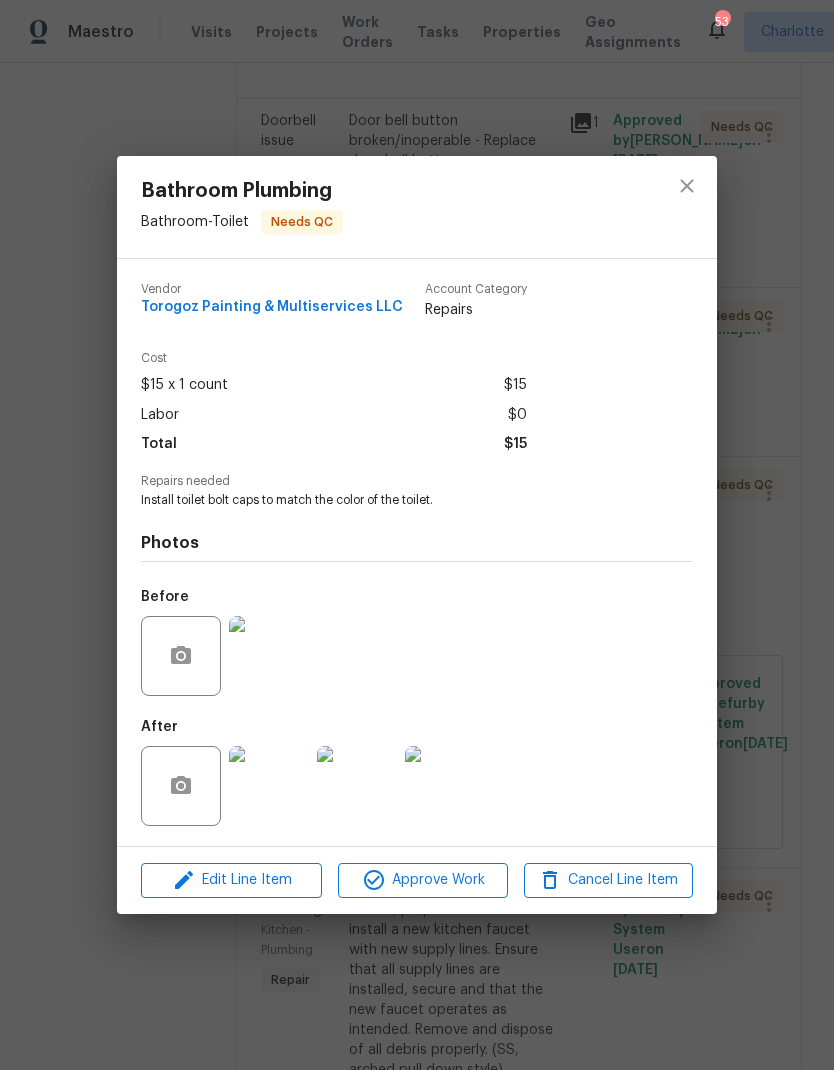 click at bounding box center [269, 656] 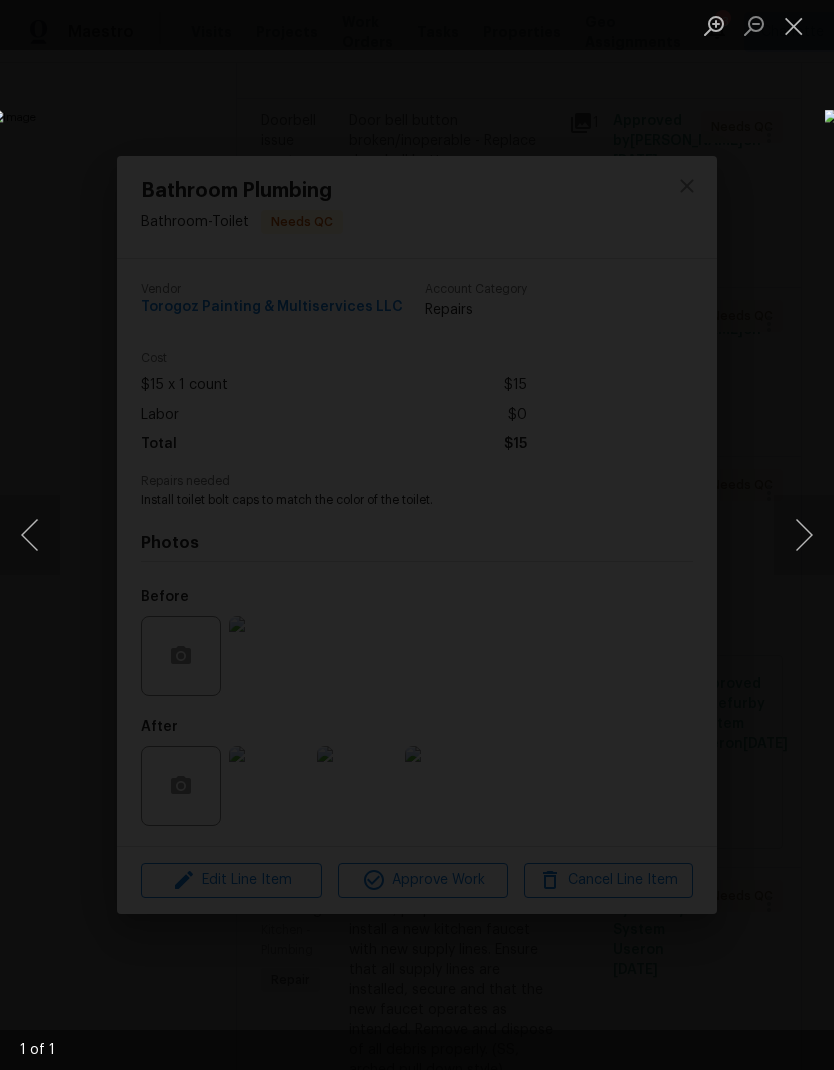 click at bounding box center (804, 535) 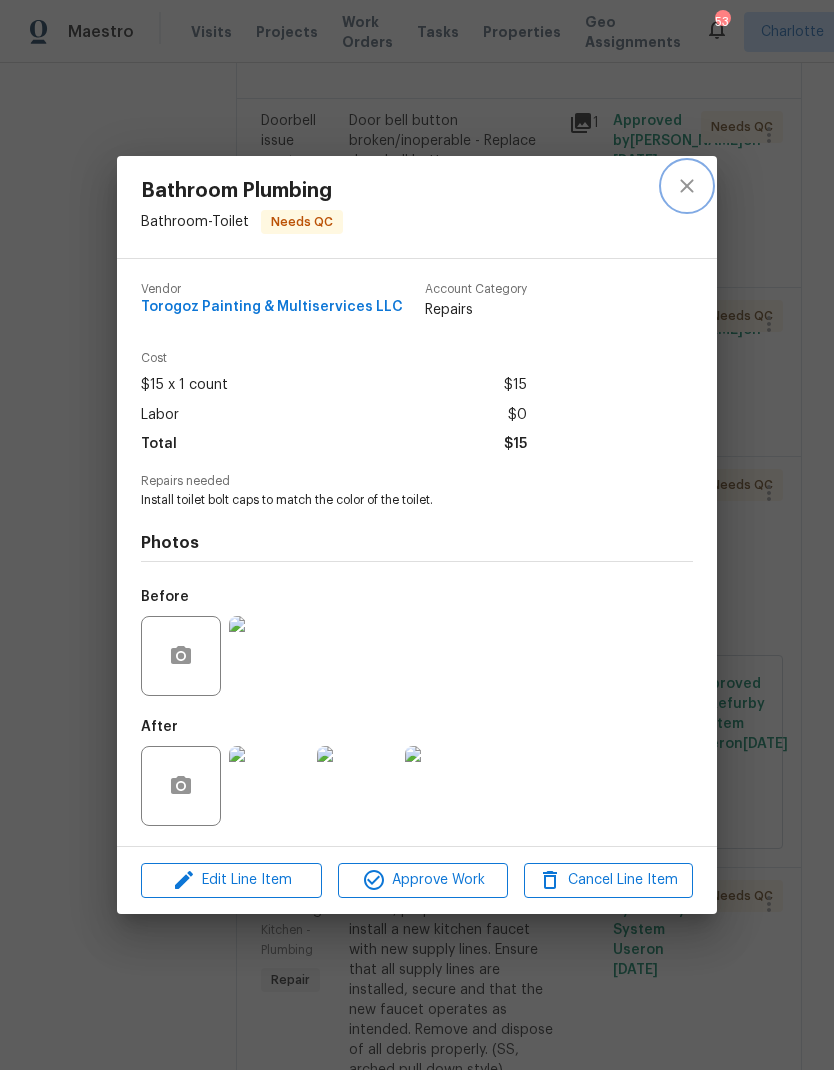 click at bounding box center [687, 186] 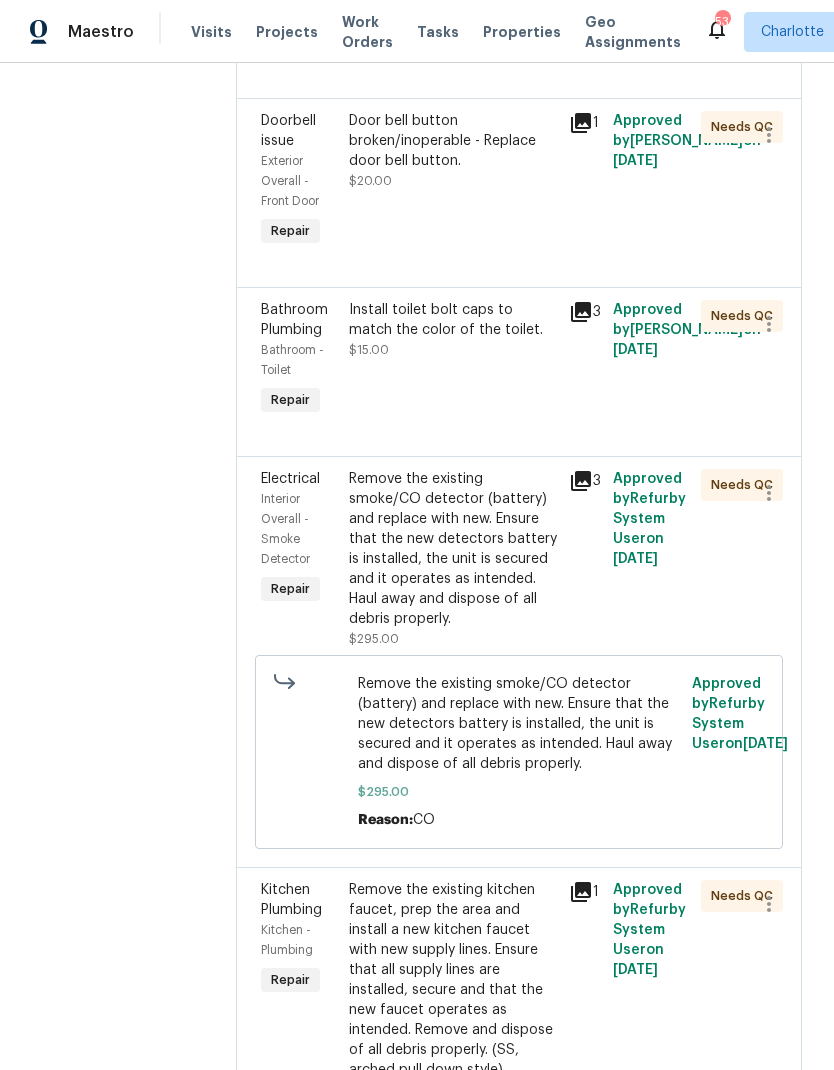 click on "Install toilet bolt caps to match the color of the toilet." at bounding box center (453, 320) 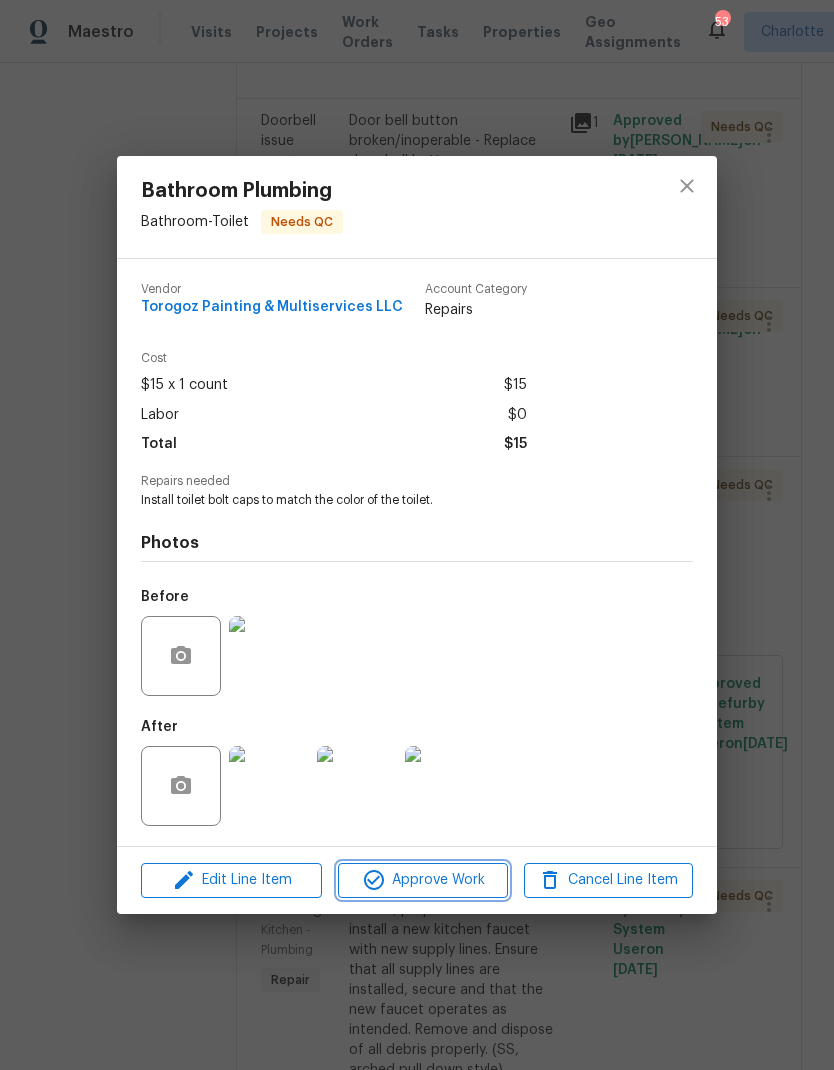 click on "Approve Work" at bounding box center [422, 880] 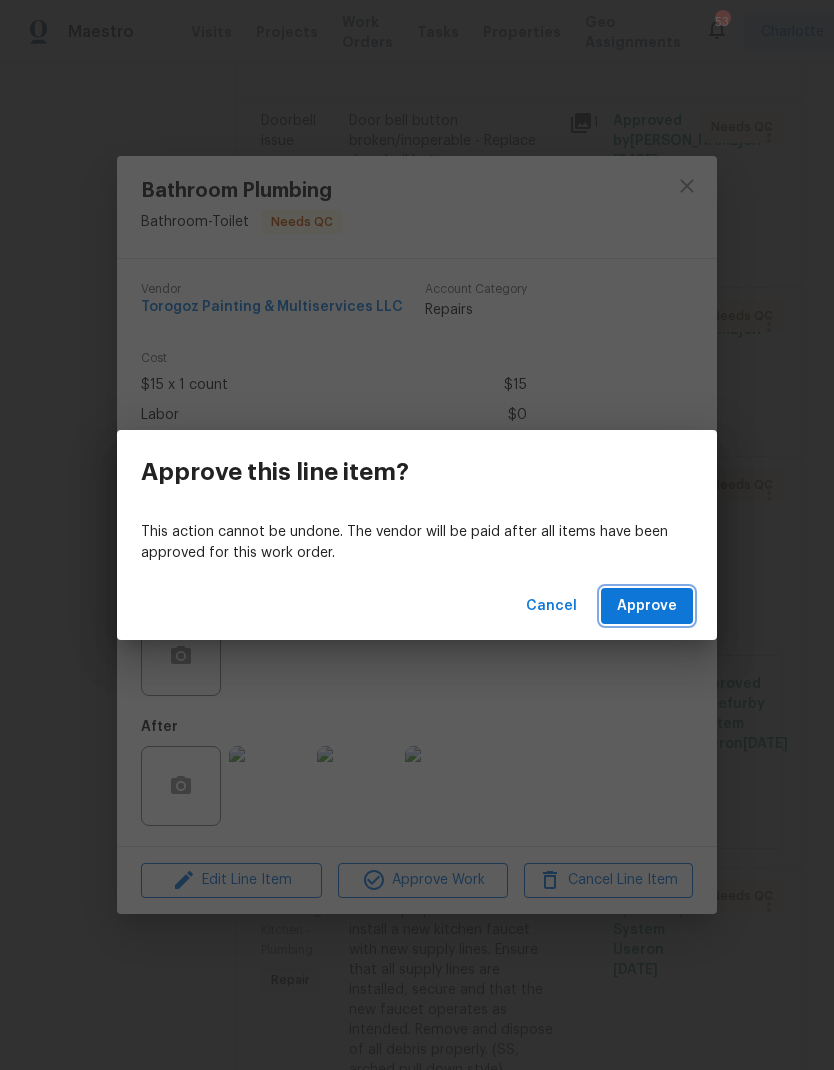 click on "Approve" at bounding box center (647, 606) 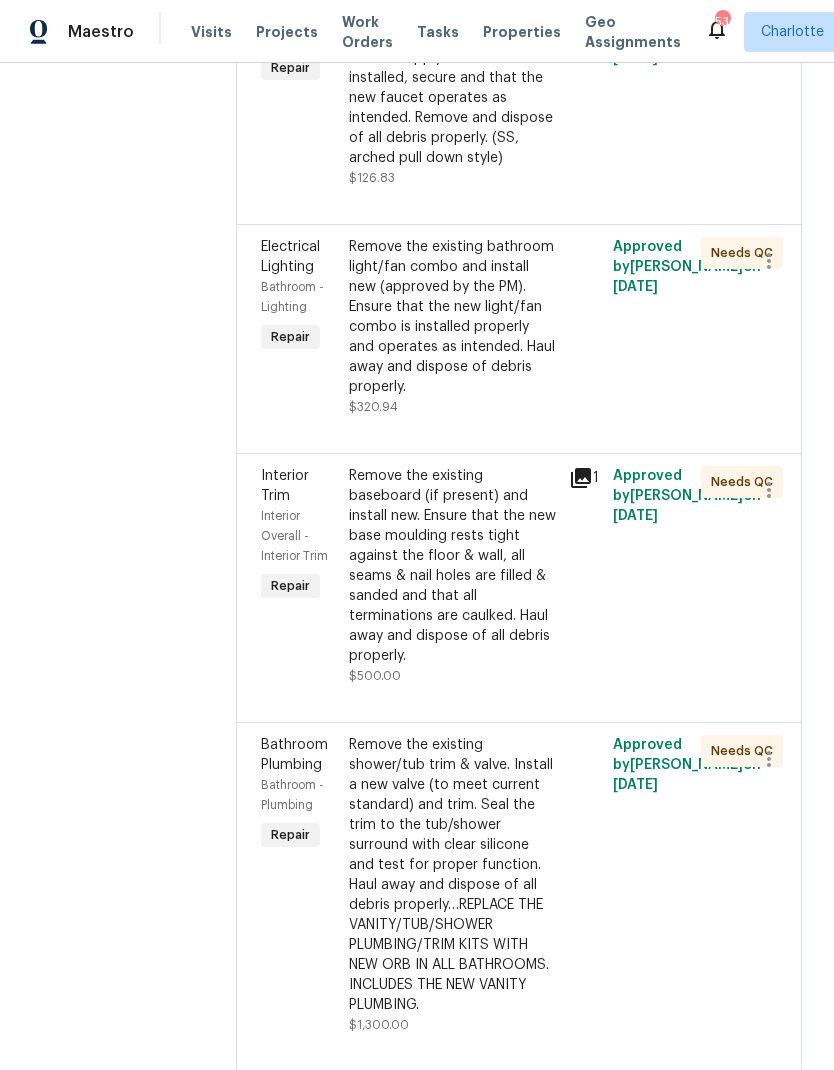 scroll, scrollTop: 2655, scrollLeft: 0, axis: vertical 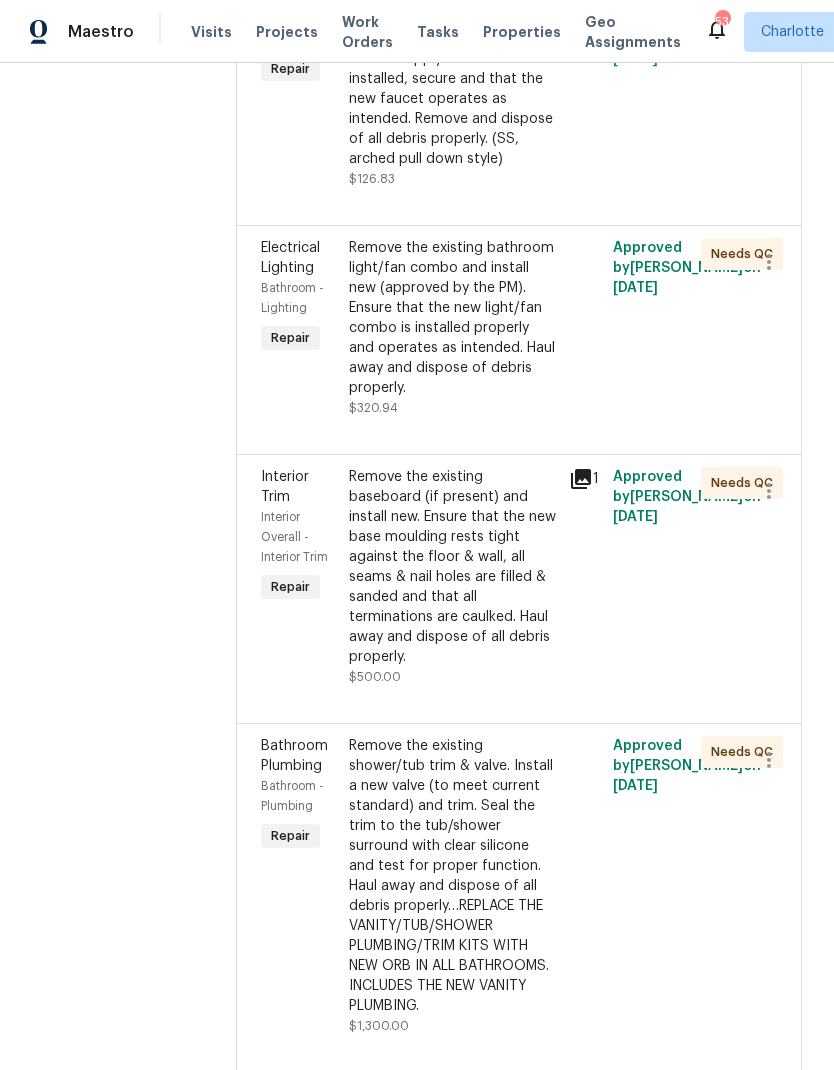 click on "Remove the existing kitchen faucet, prep the area and install a new kitchen faucet with new supply lines. Ensure that all supply lines are installed, secure and that the new faucet operates as intended. Remove and dispose of all debris properly. (SS, arched pull down style)" at bounding box center [453, 69] 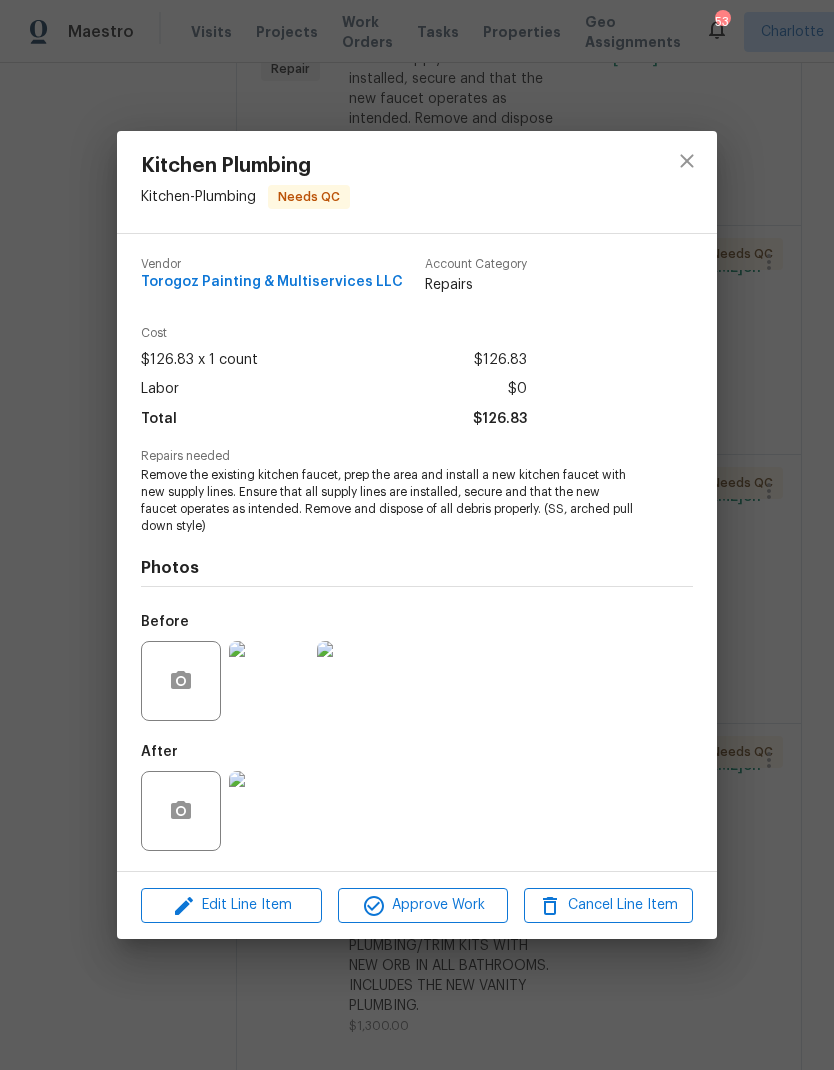 click at bounding box center [269, 811] 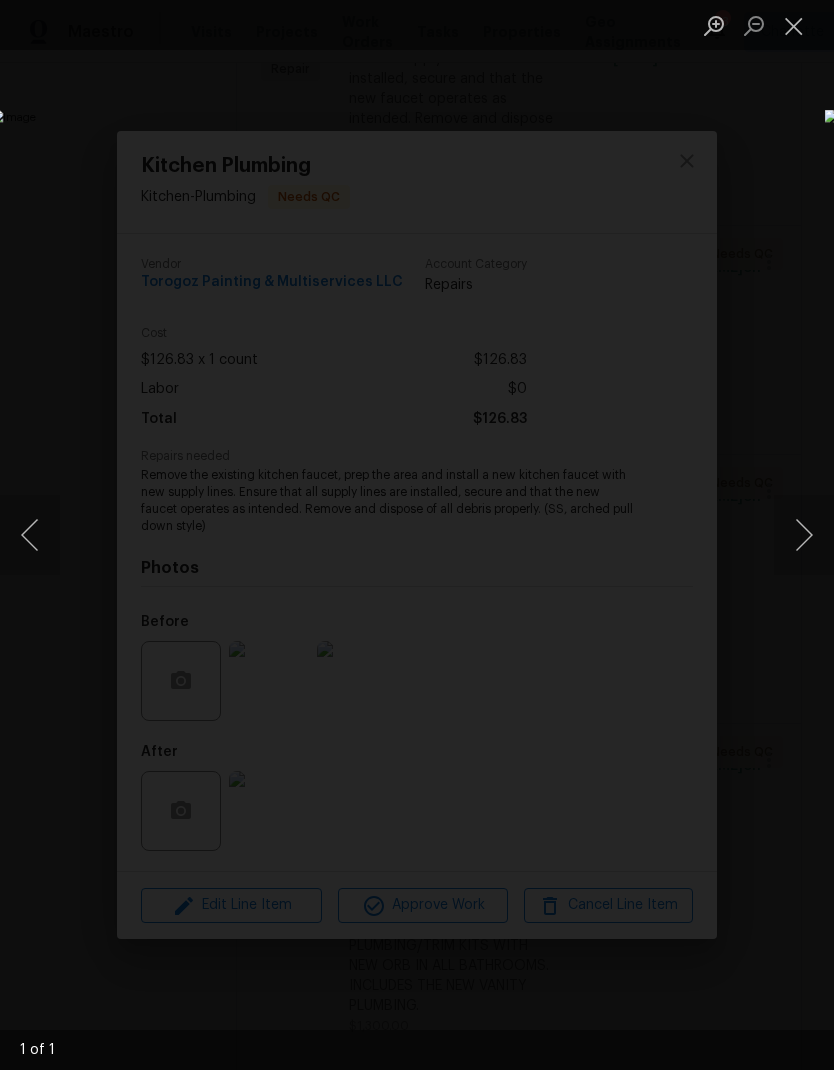 click at bounding box center [804, 535] 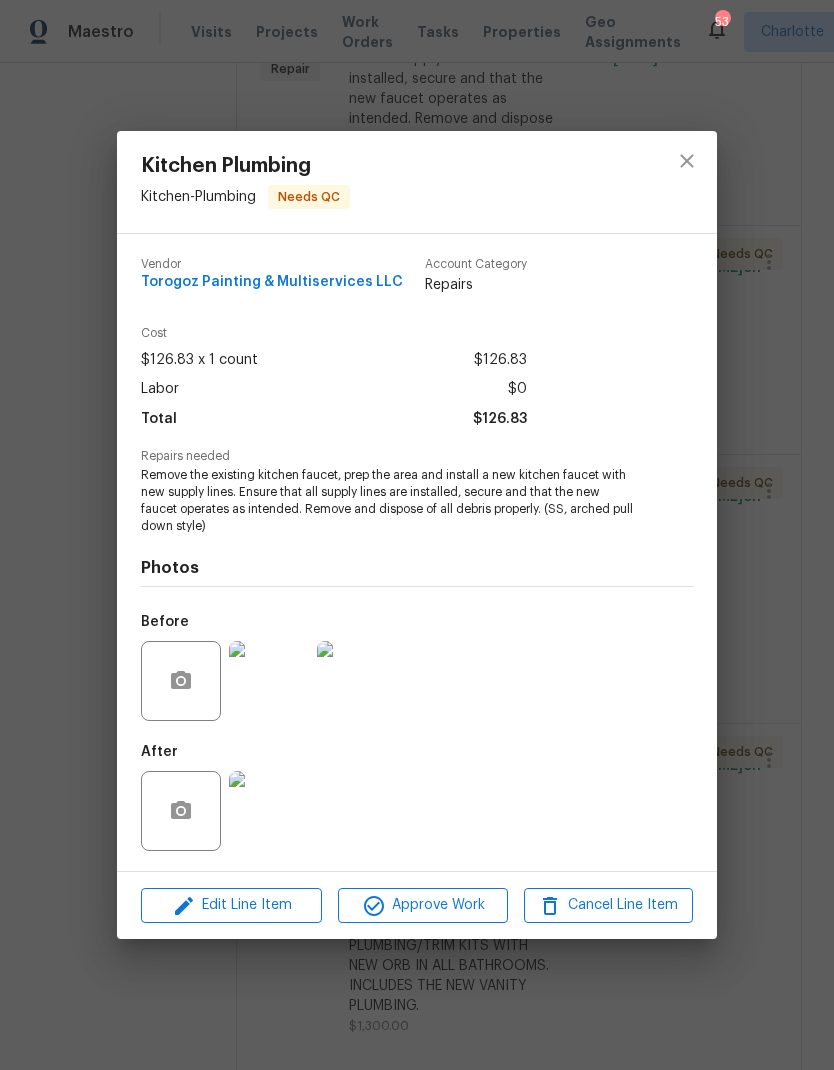 click at bounding box center [269, 811] 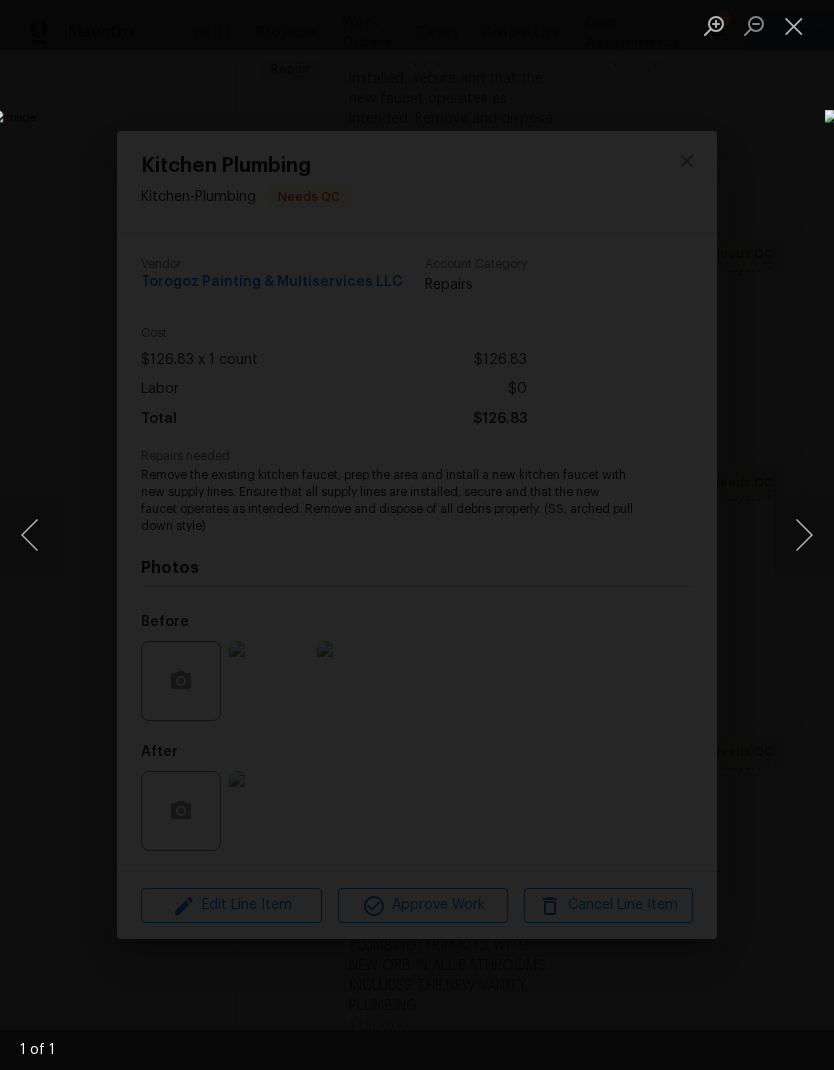click at bounding box center [794, 25] 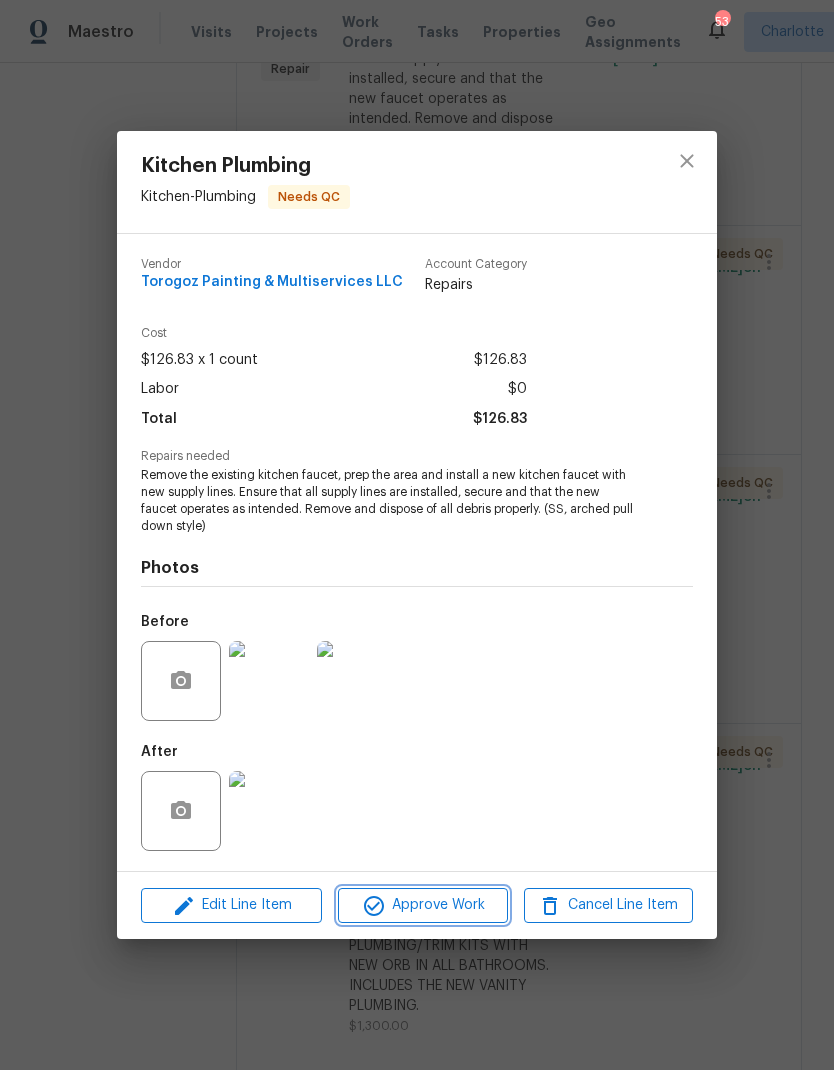 click on "Approve Work" at bounding box center [422, 905] 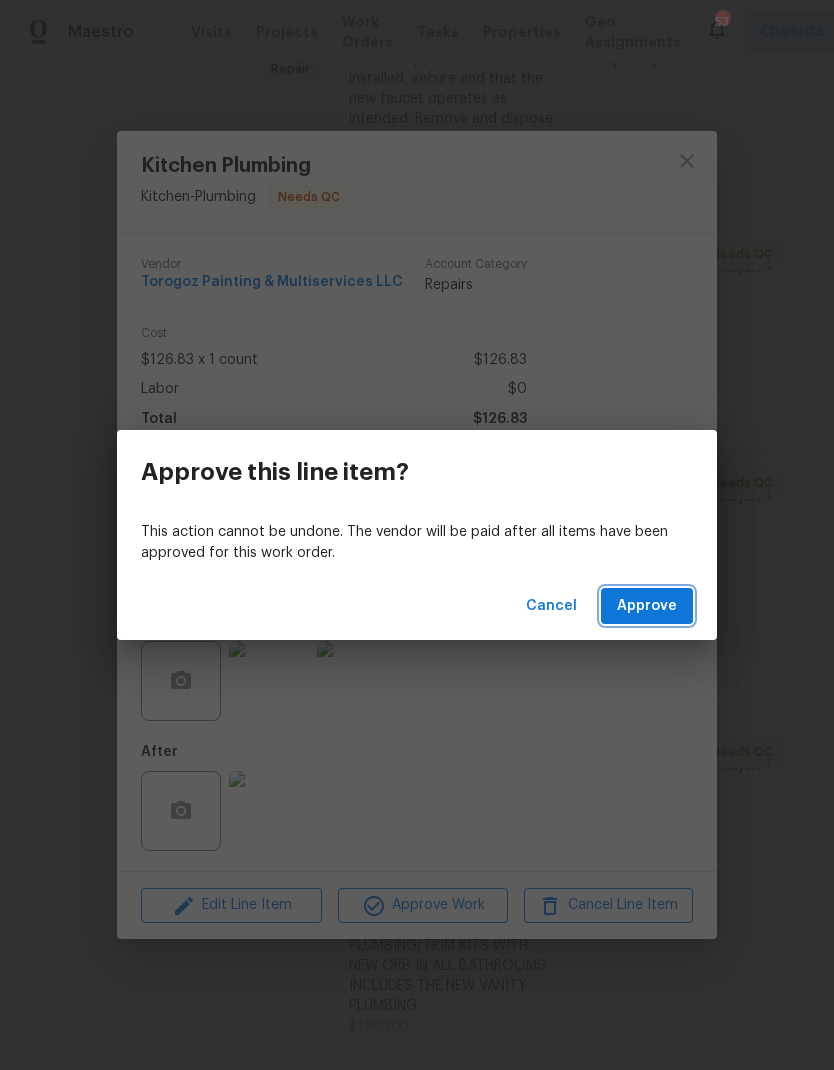 click on "Approve" at bounding box center [647, 606] 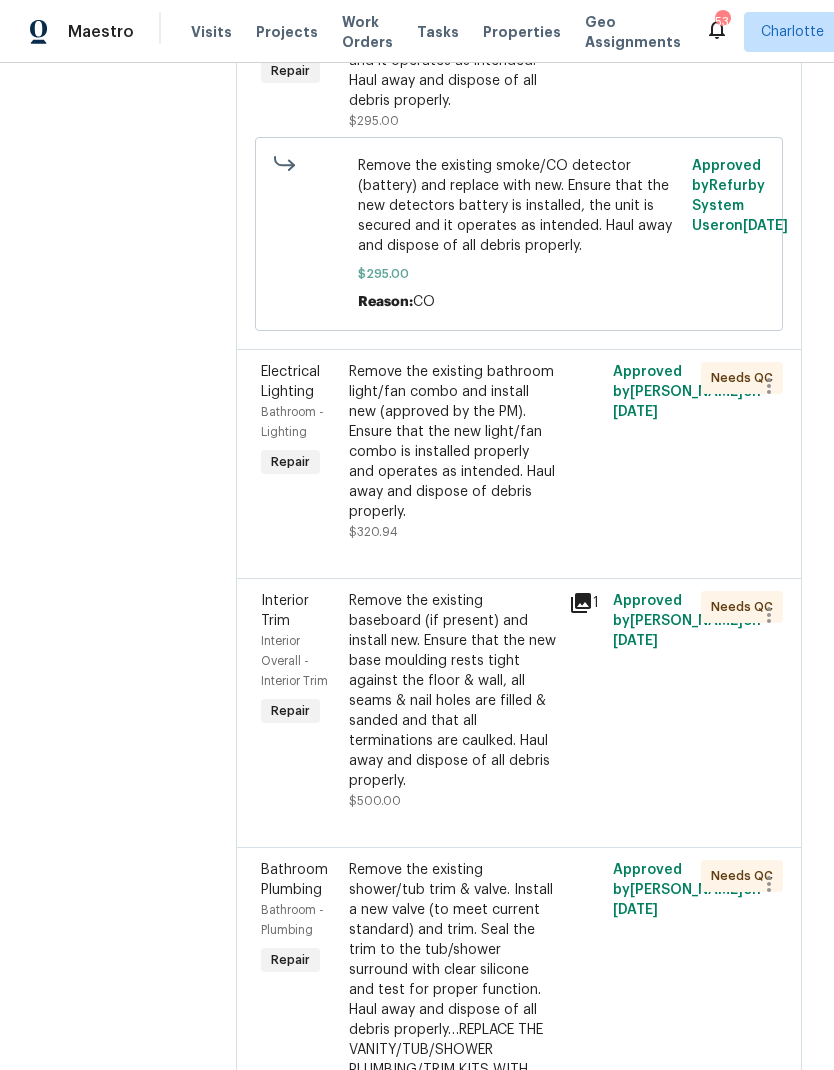 scroll, scrollTop: 2263, scrollLeft: 0, axis: vertical 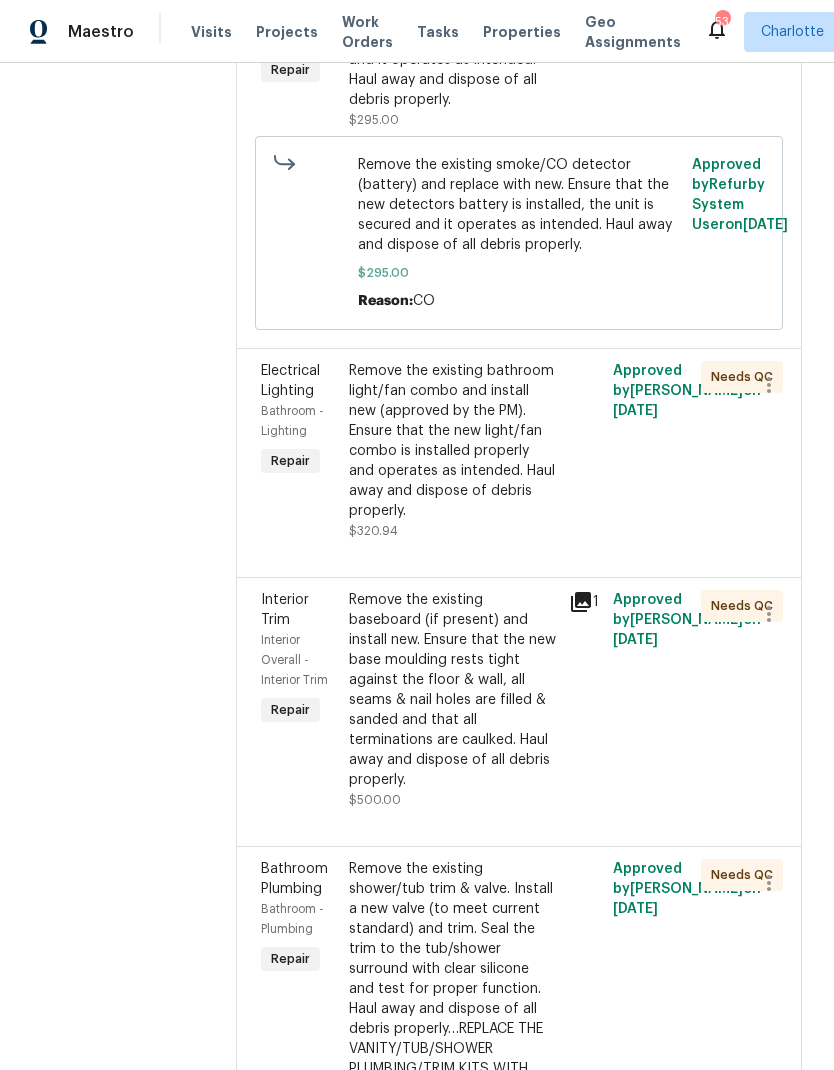 click on "Remove the existing bathroom light/fan combo and install new (approved by the PM). Ensure that the new light/fan combo is installed properly and operates as intended. Haul away and dispose of debris properly." at bounding box center (453, 441) 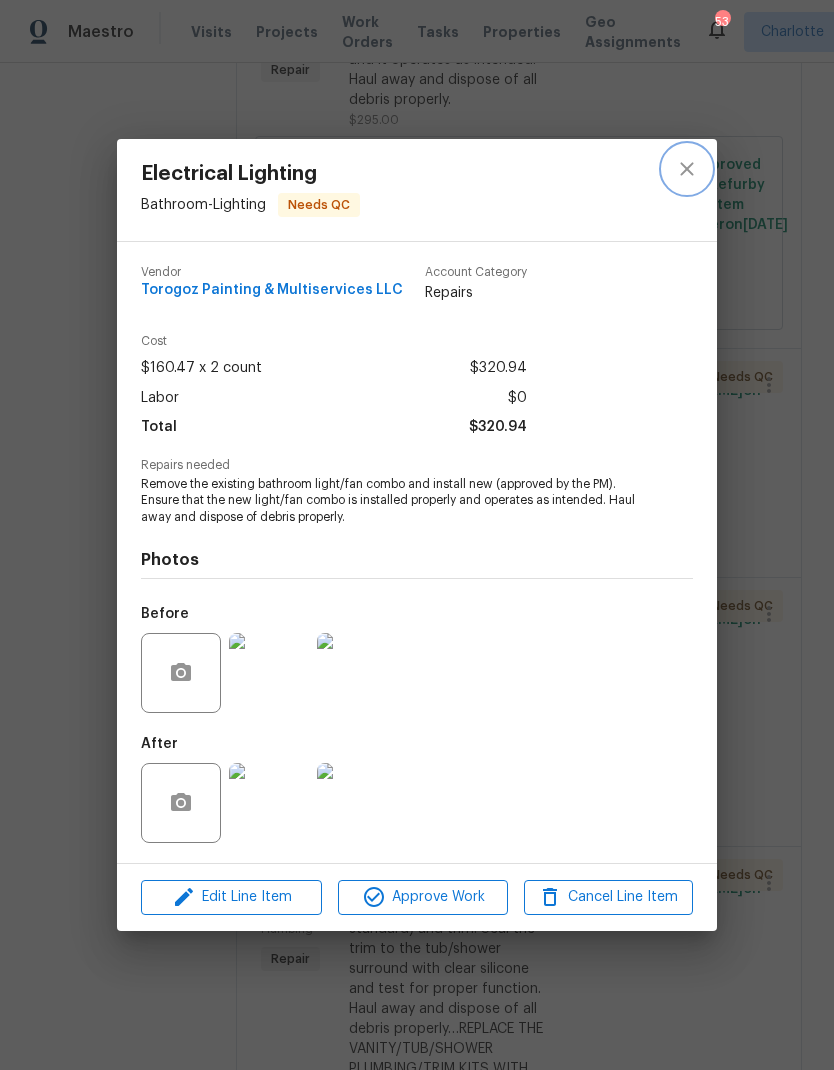 click 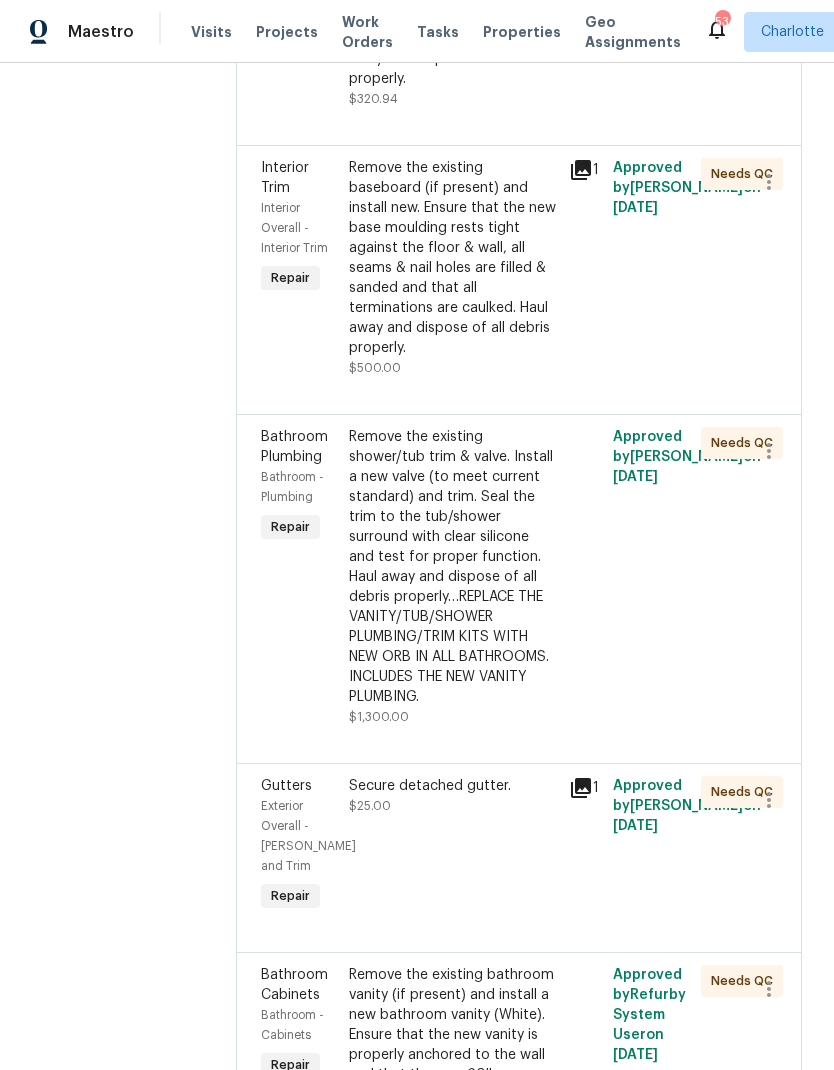 scroll, scrollTop: 2705, scrollLeft: 0, axis: vertical 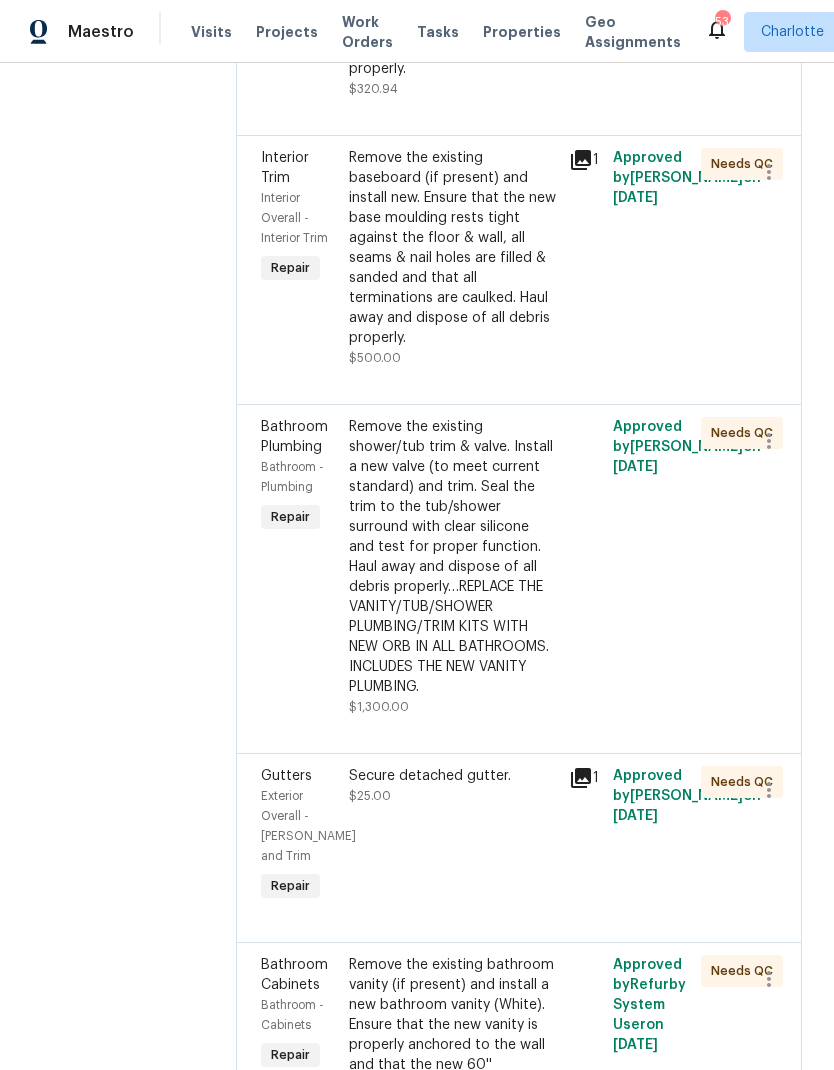 click on "Remove the existing baseboard (if present) and install new. Ensure that the new base moulding rests tight against the floor & wall, all seams & nail holes are filled & sanded and that all terminations are caulked. Haul away and dispose of all debris properly." at bounding box center [453, 248] 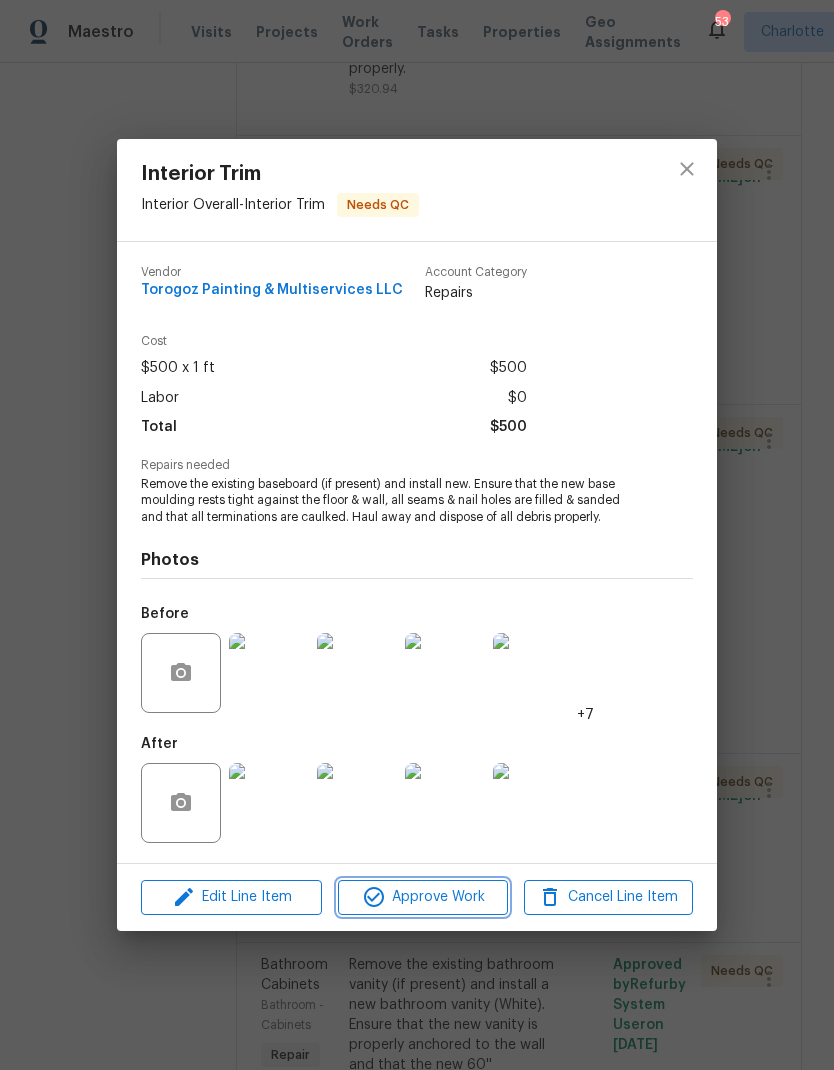 click on "Approve Work" at bounding box center (422, 897) 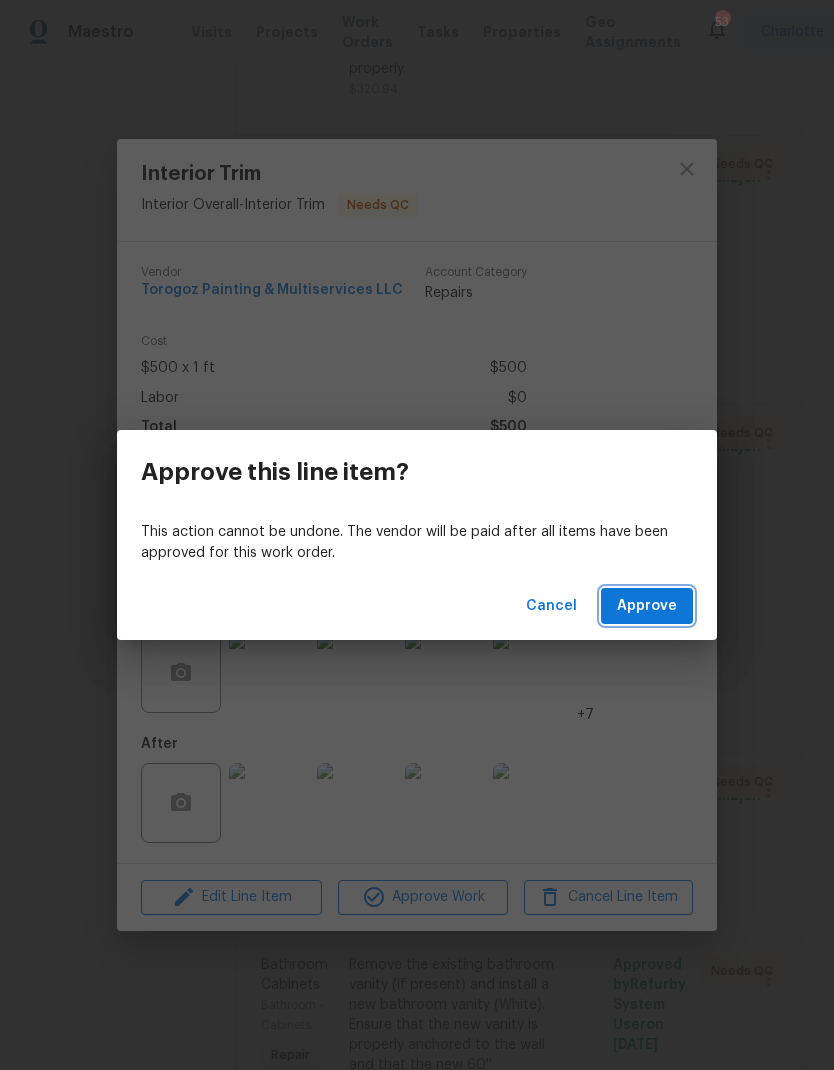 click on "Approve" at bounding box center [647, 606] 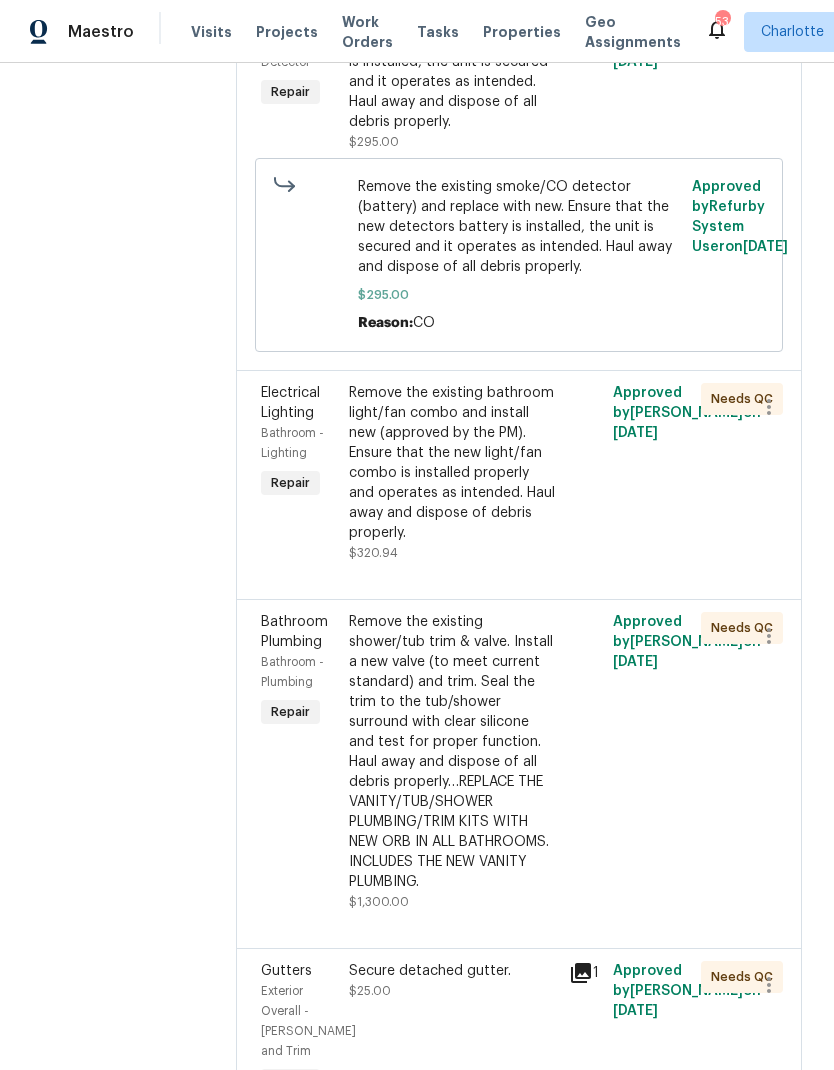 scroll, scrollTop: 2236, scrollLeft: 0, axis: vertical 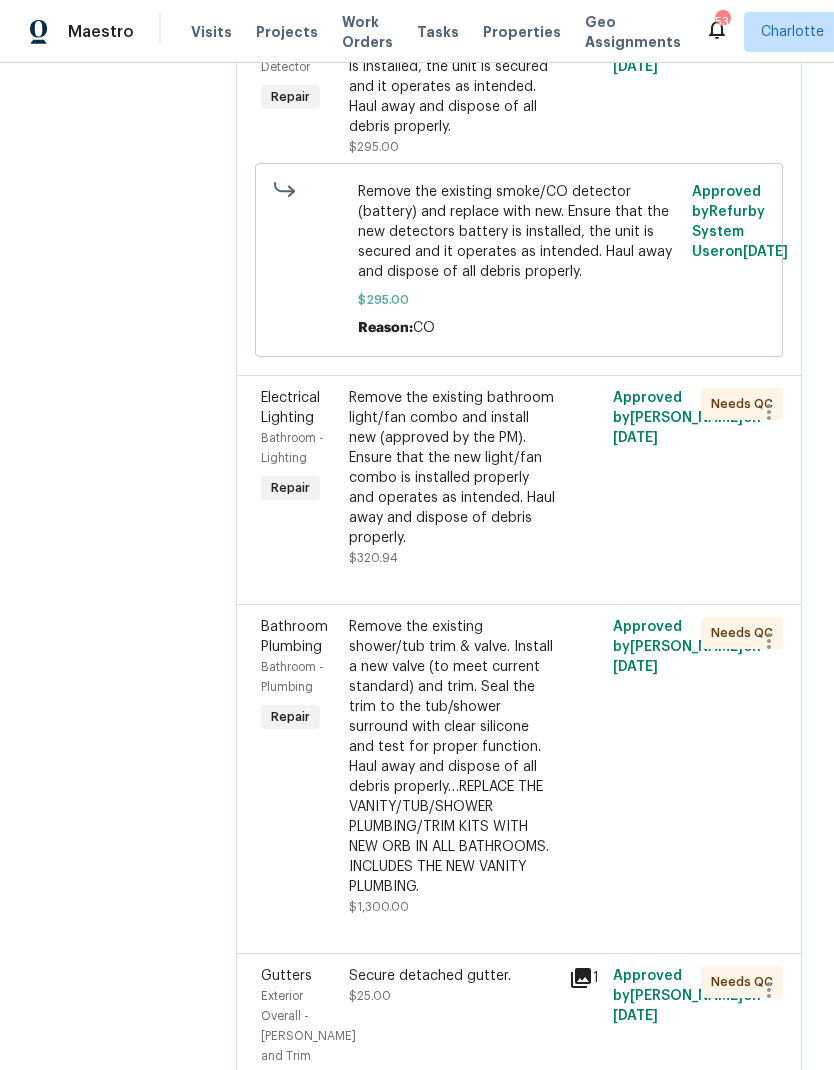click on "Remove the existing smoke/CO detector (battery) and replace with new. Ensure that the new detectors battery is installed, the unit is secured and it operates as intended. Haul away and dispose of all debris properly." at bounding box center [453, 57] 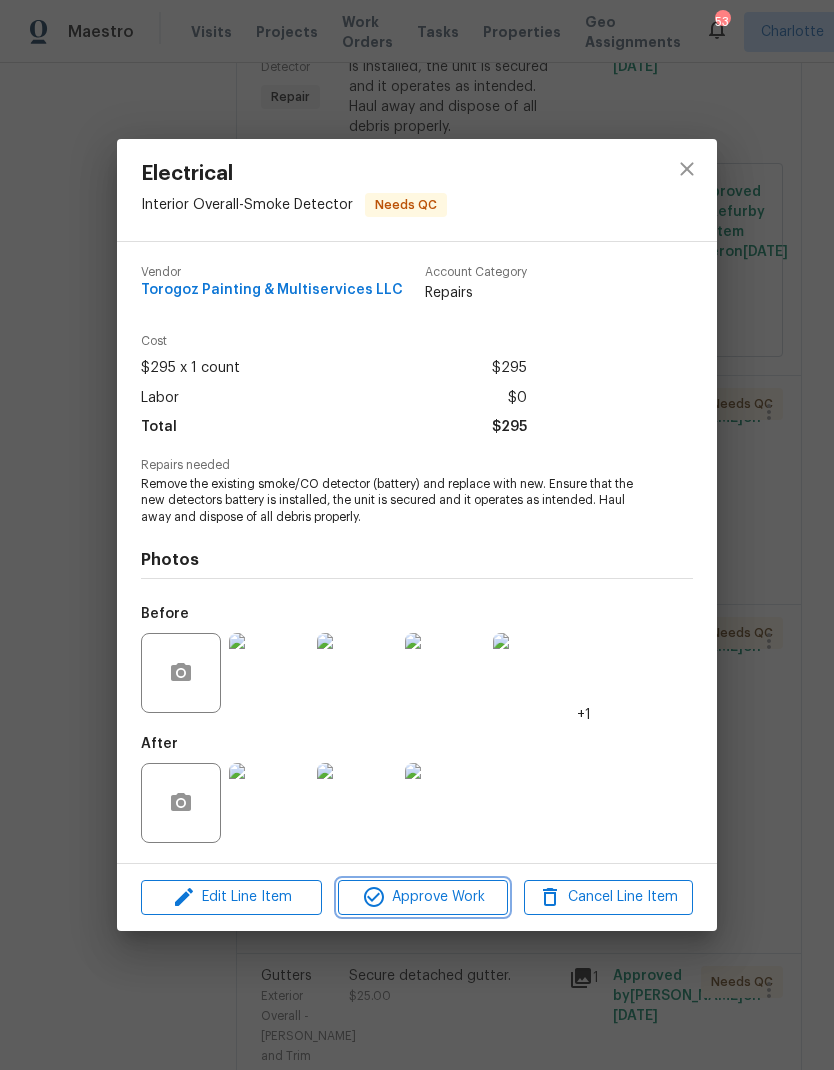 click on "Approve Work" at bounding box center [422, 897] 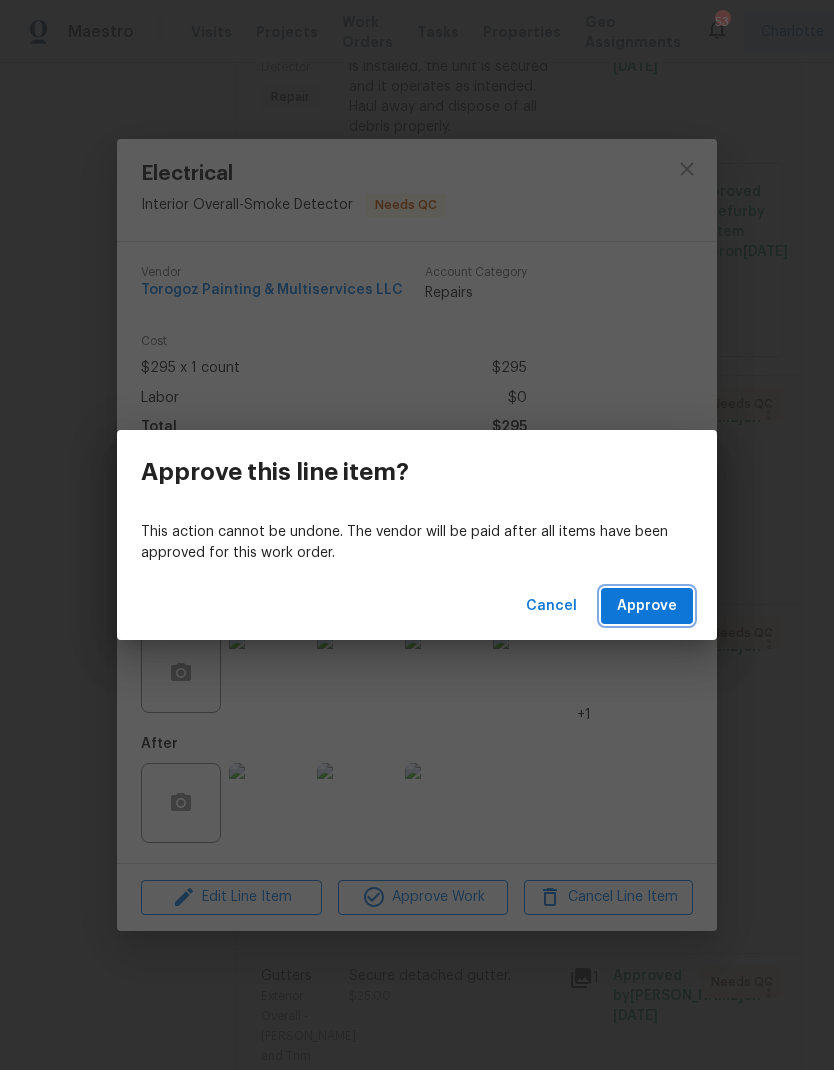 click on "Approve" at bounding box center [647, 606] 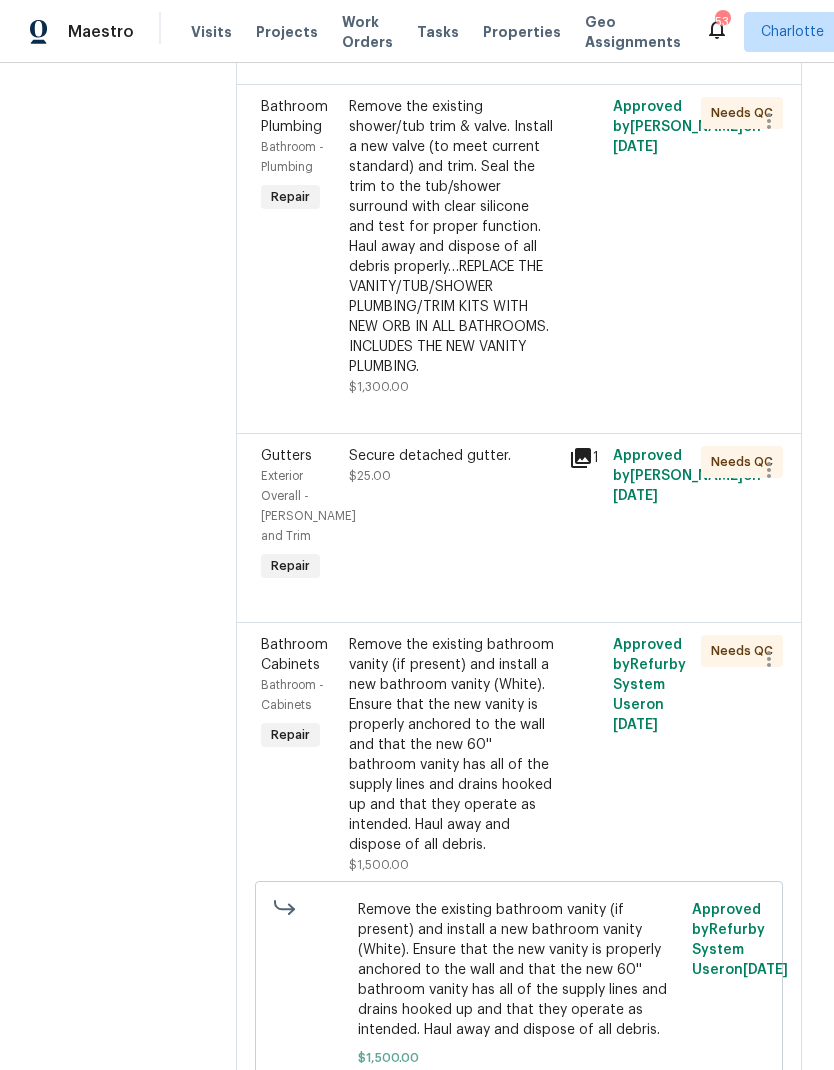 scroll, scrollTop: 2367, scrollLeft: 0, axis: vertical 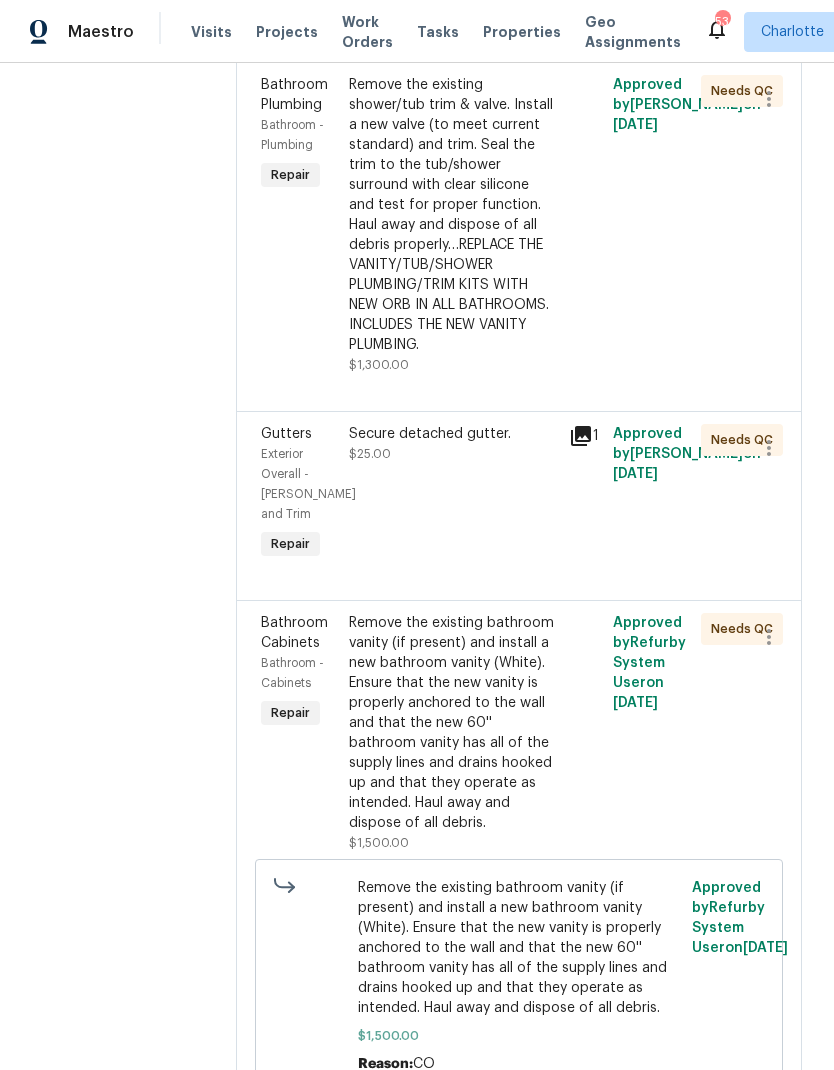 click on "Remove the existing shower/tub trim & valve. Install a new valve (to meet current standard) and trim. Seal the trim to the tub/shower surround with clear silicone and test for proper function. Haul away and dispose of all debris properly…REPLACE THE VANITY/TUB/SHOWER PLUMBING/TRIM KITS WITH NEW ORB IN ALL BATHROOMS. INCLUDES THE NEW VANITY PLUMBING." at bounding box center [453, 215] 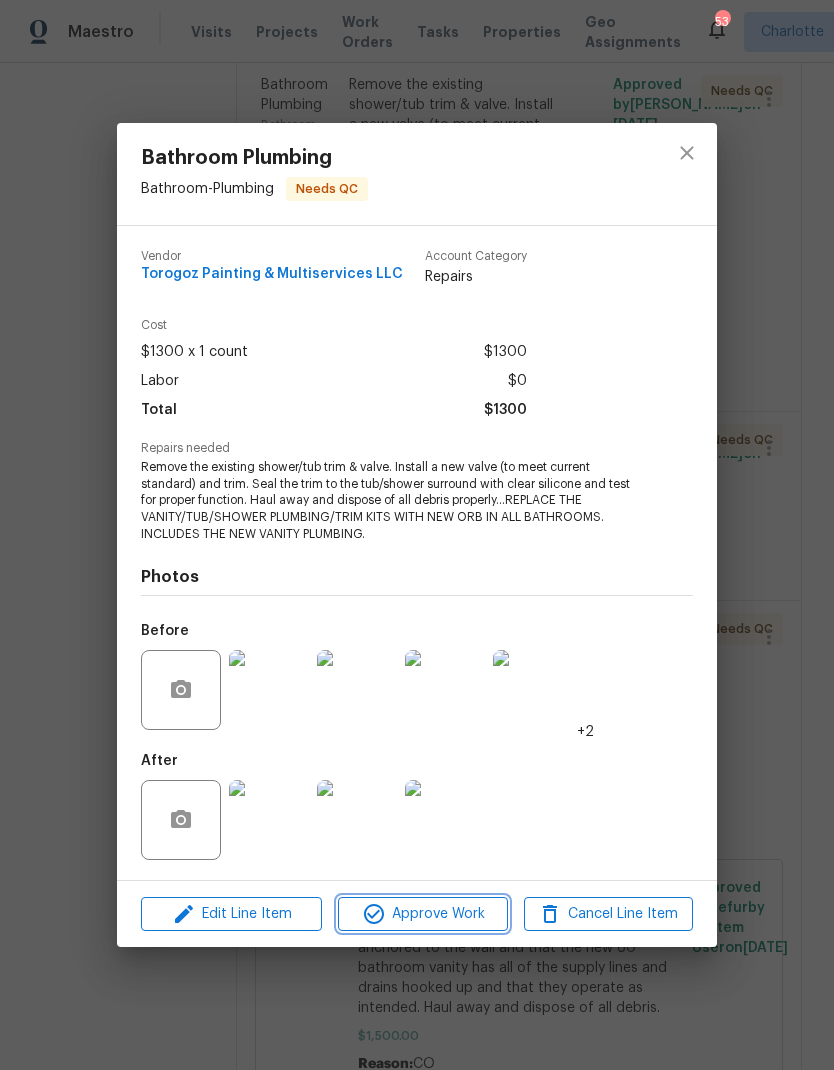 click on "Approve Work" at bounding box center [422, 914] 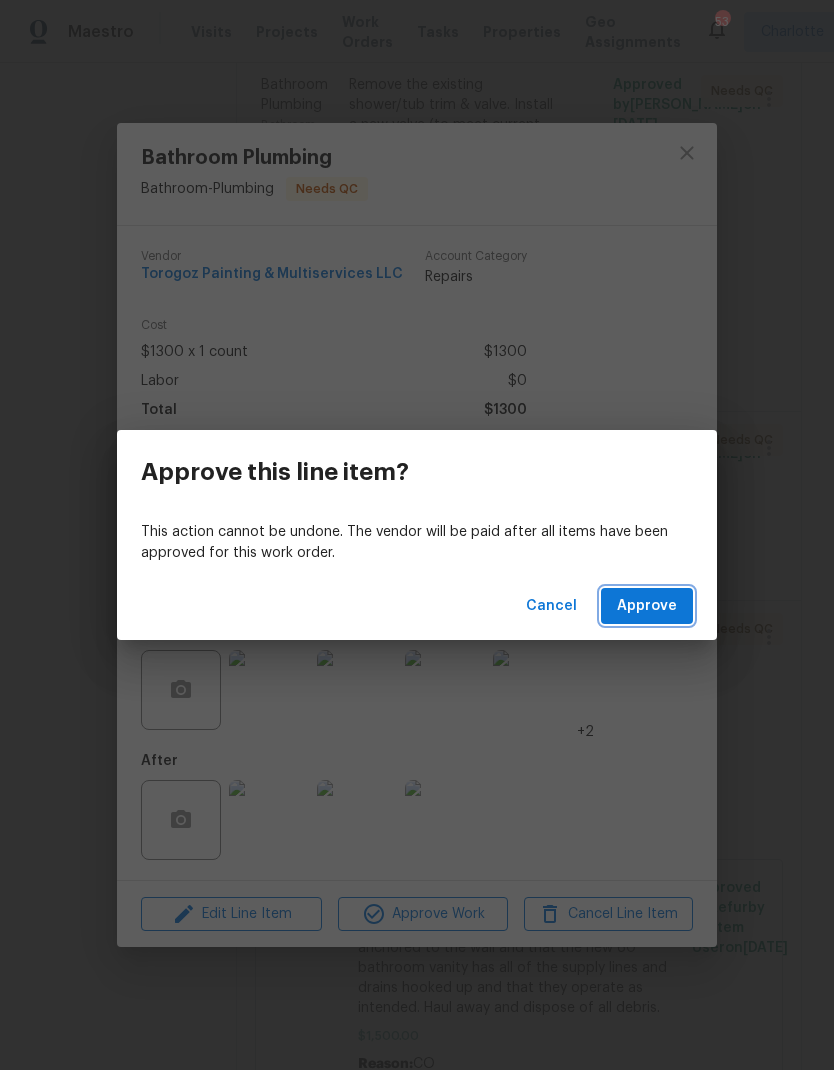 click on "Approve" at bounding box center [647, 606] 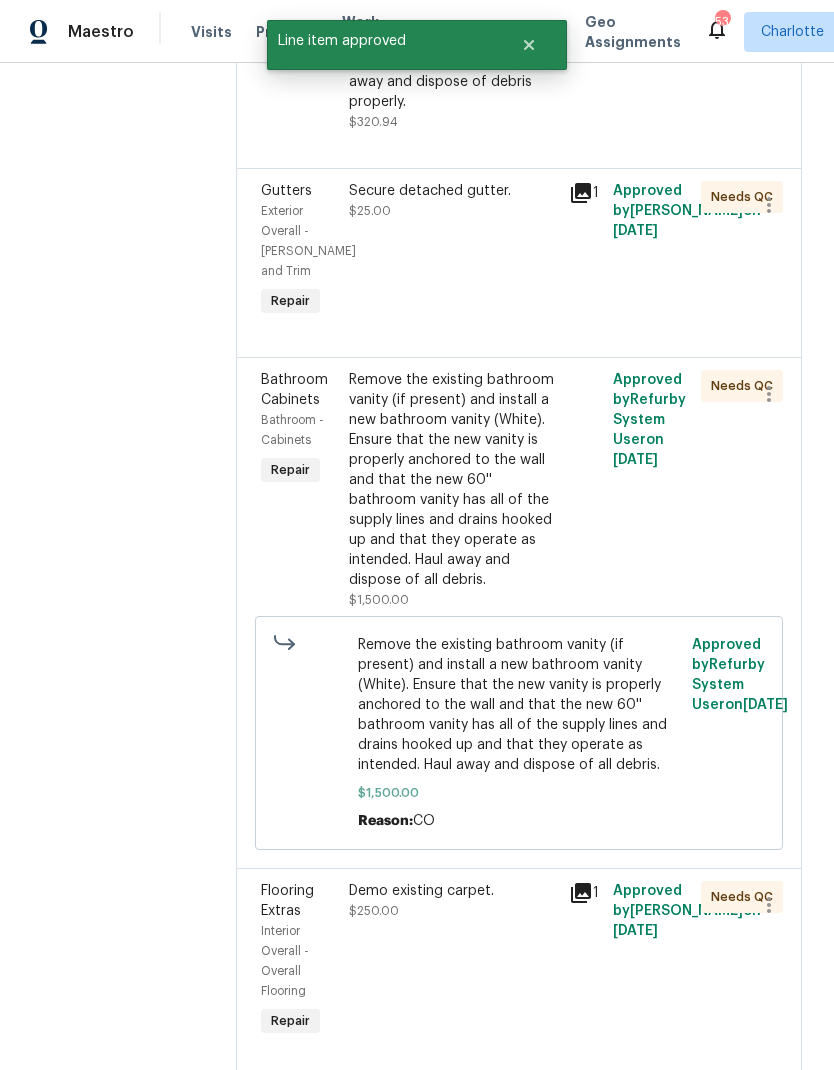 scroll, scrollTop: 2294, scrollLeft: 0, axis: vertical 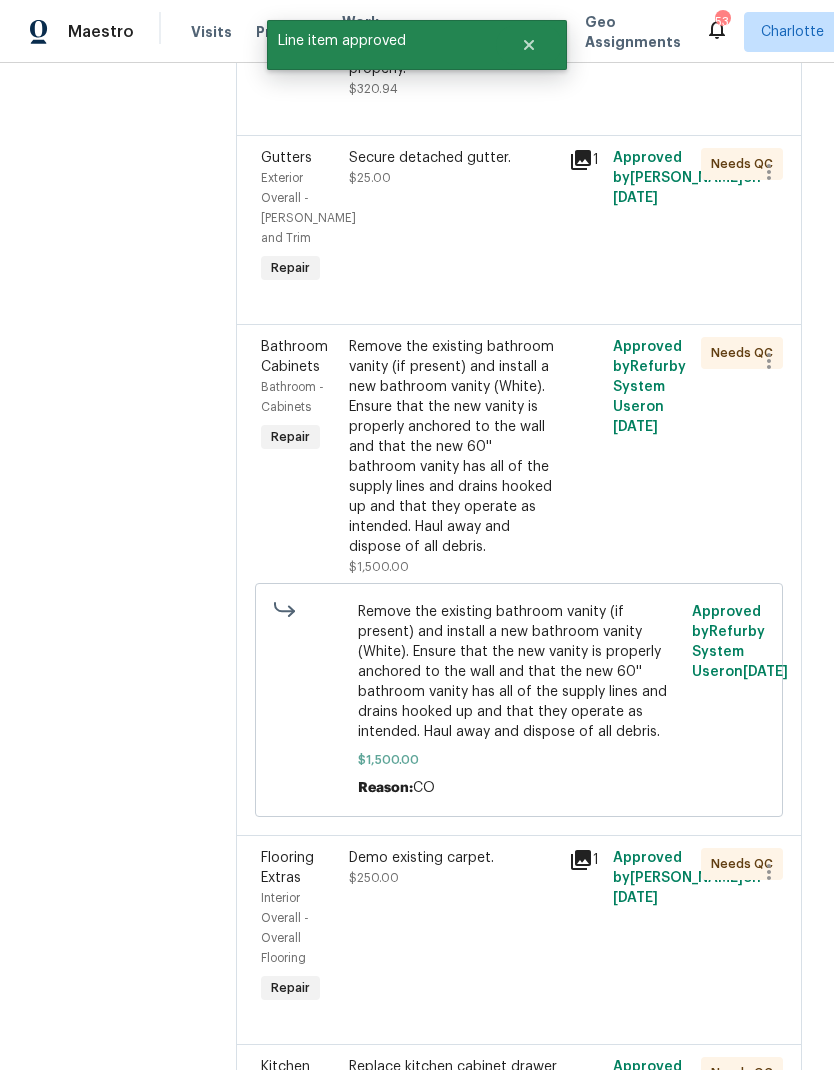 click on "Secure detached gutter." at bounding box center (453, 158) 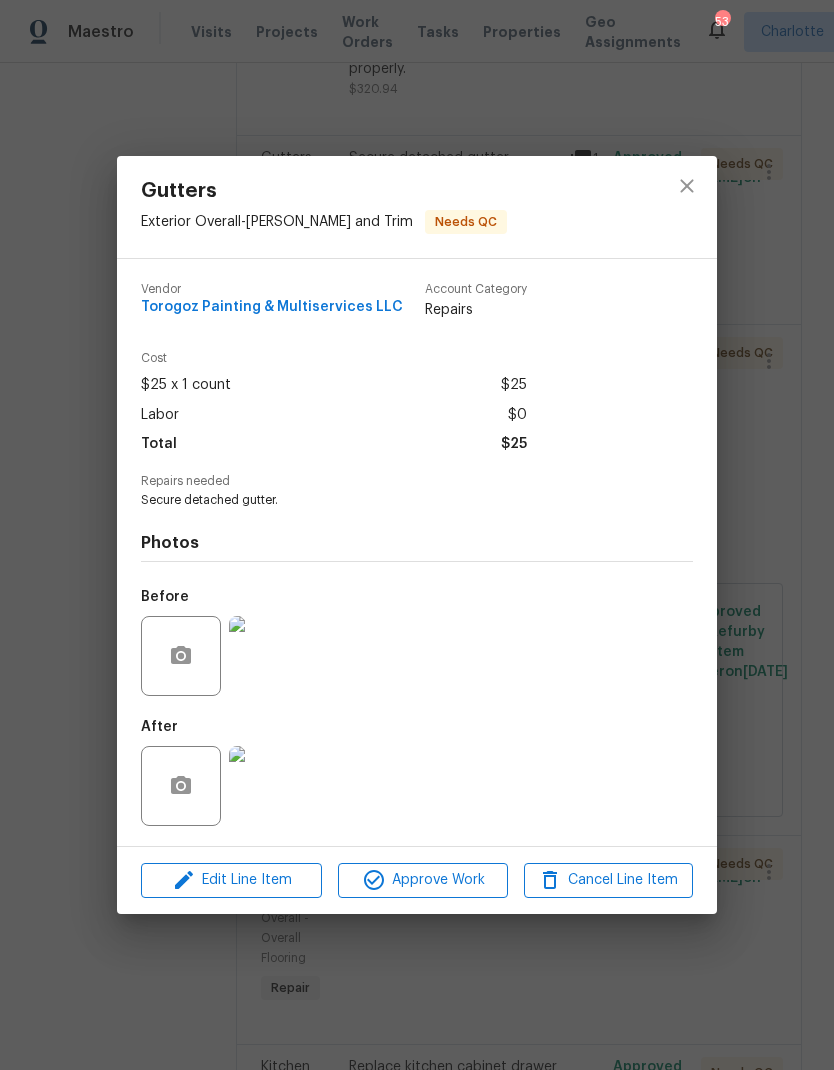 click at bounding box center [269, 786] 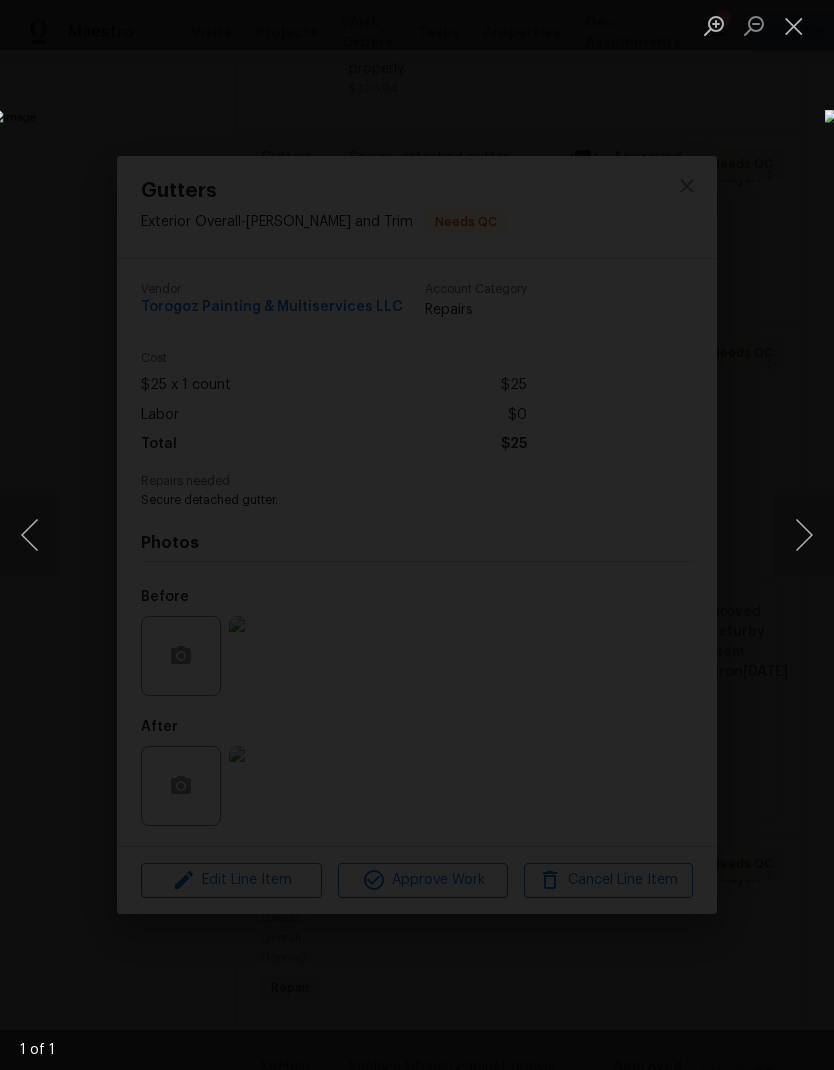 click at bounding box center (794, 25) 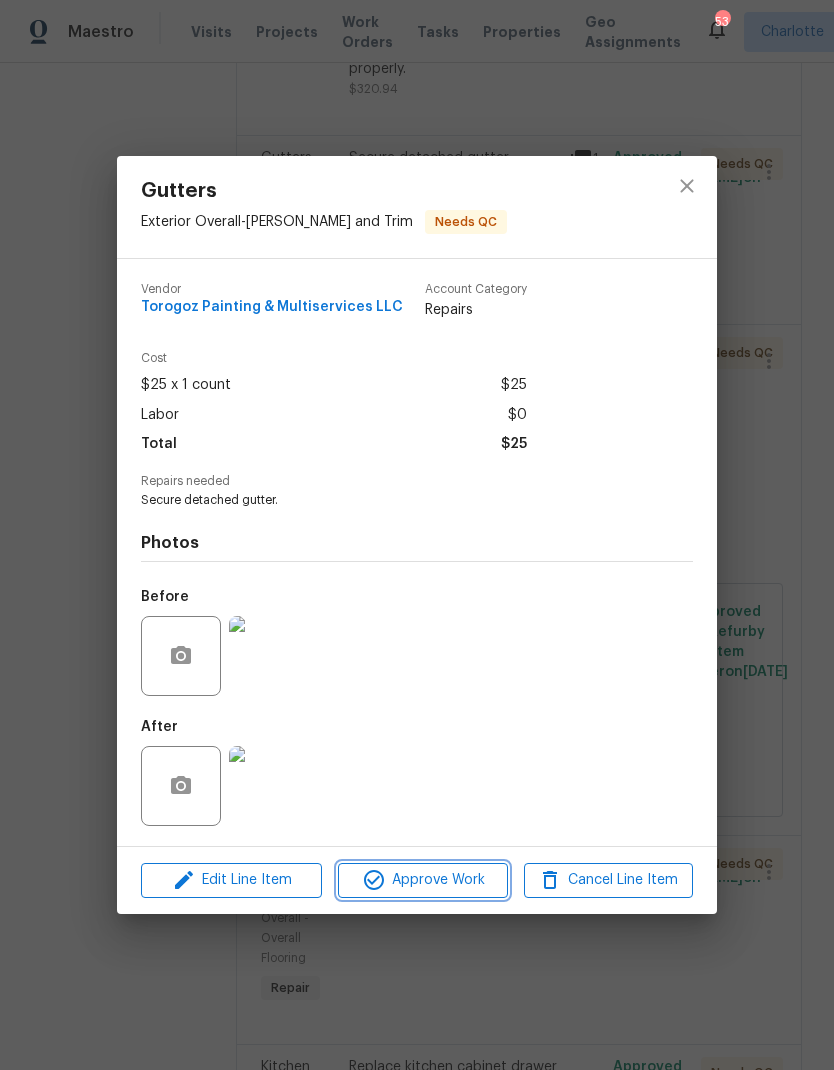 click on "Approve Work" at bounding box center (422, 880) 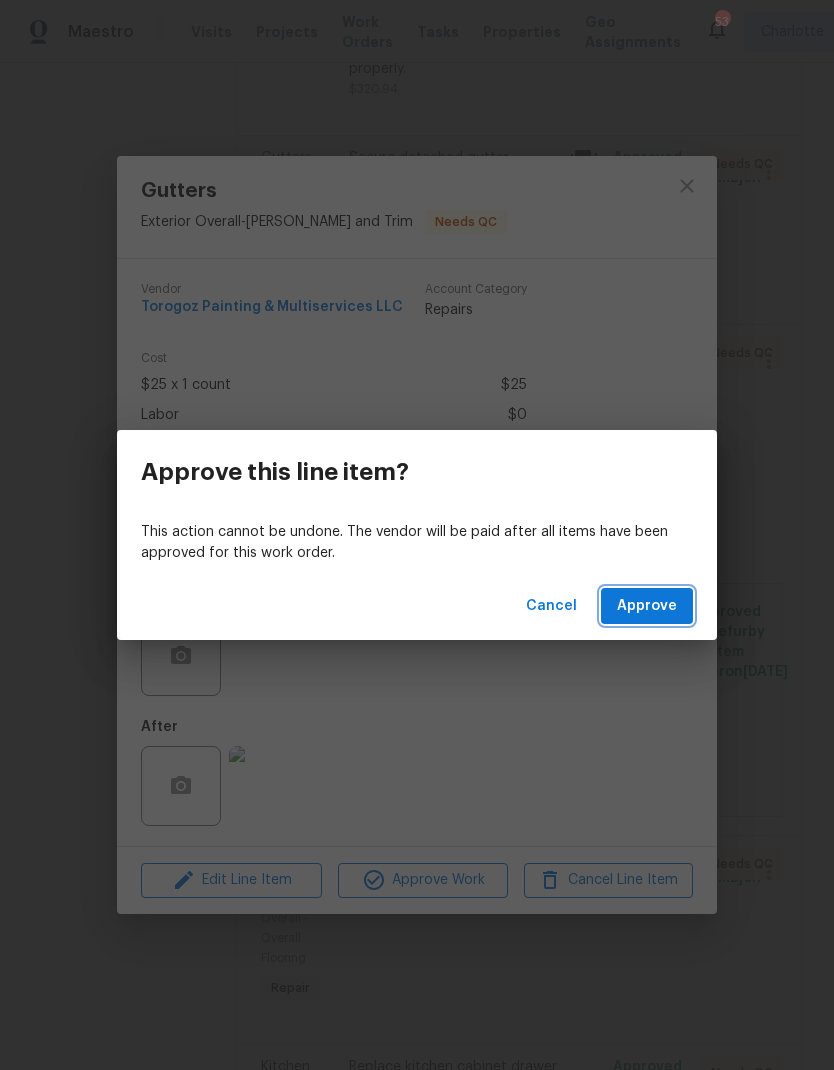 click on "Approve" at bounding box center (647, 606) 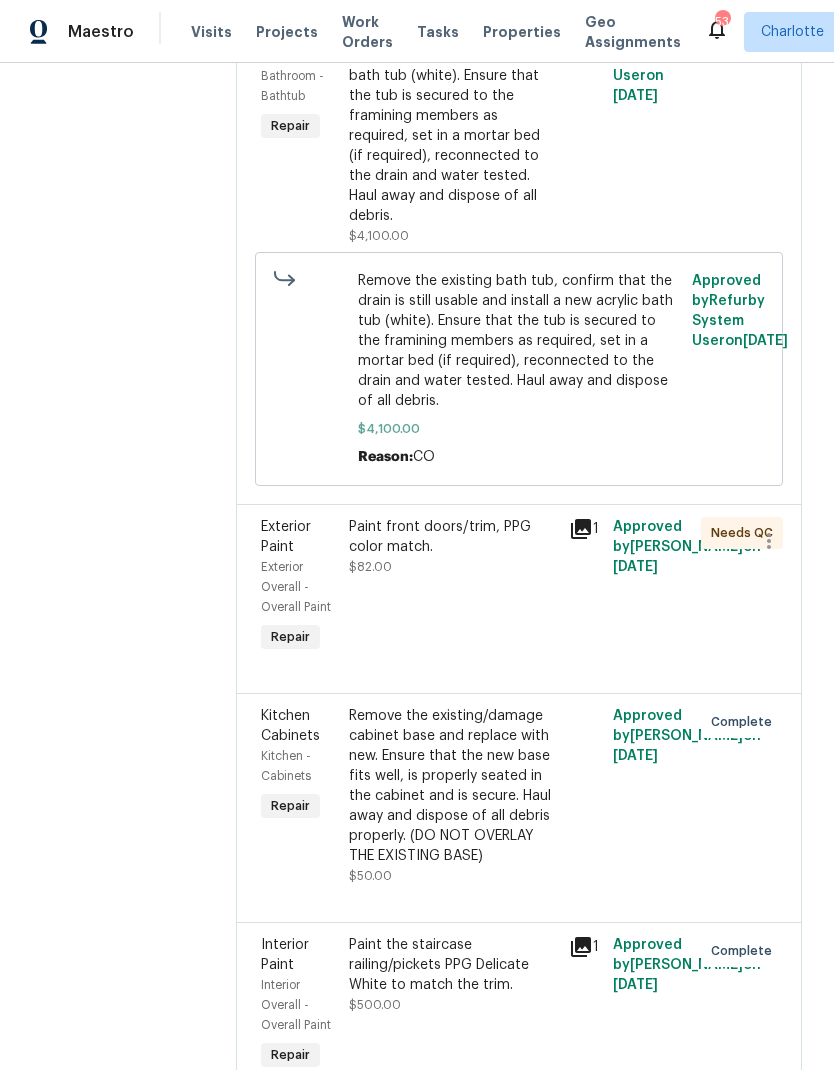 scroll, scrollTop: 3302, scrollLeft: 0, axis: vertical 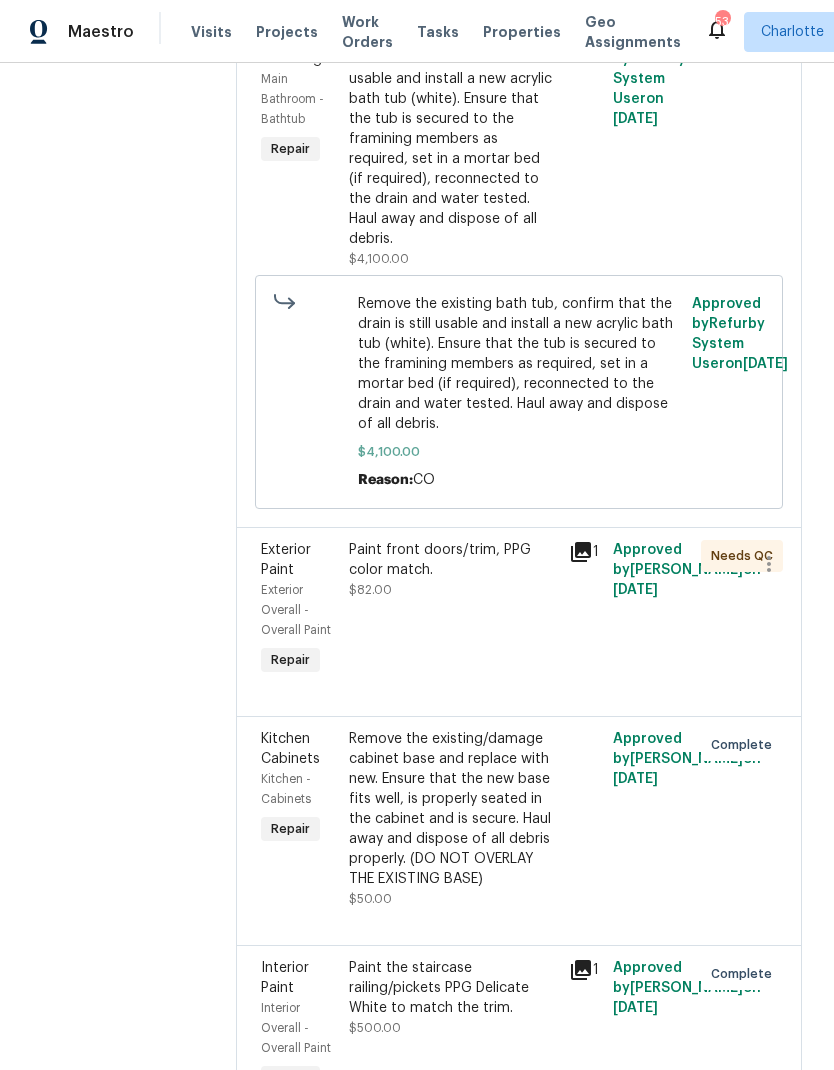 click on "Remove the existing bath tub, confirm that the drain is still usable and install a new acrylic bath tub (white). Ensure that the tub is secured to the framining members as required, set in a mortar bed (if required), reconnected to the drain and water tested. Haul away and dispose of all debris." at bounding box center [453, 139] 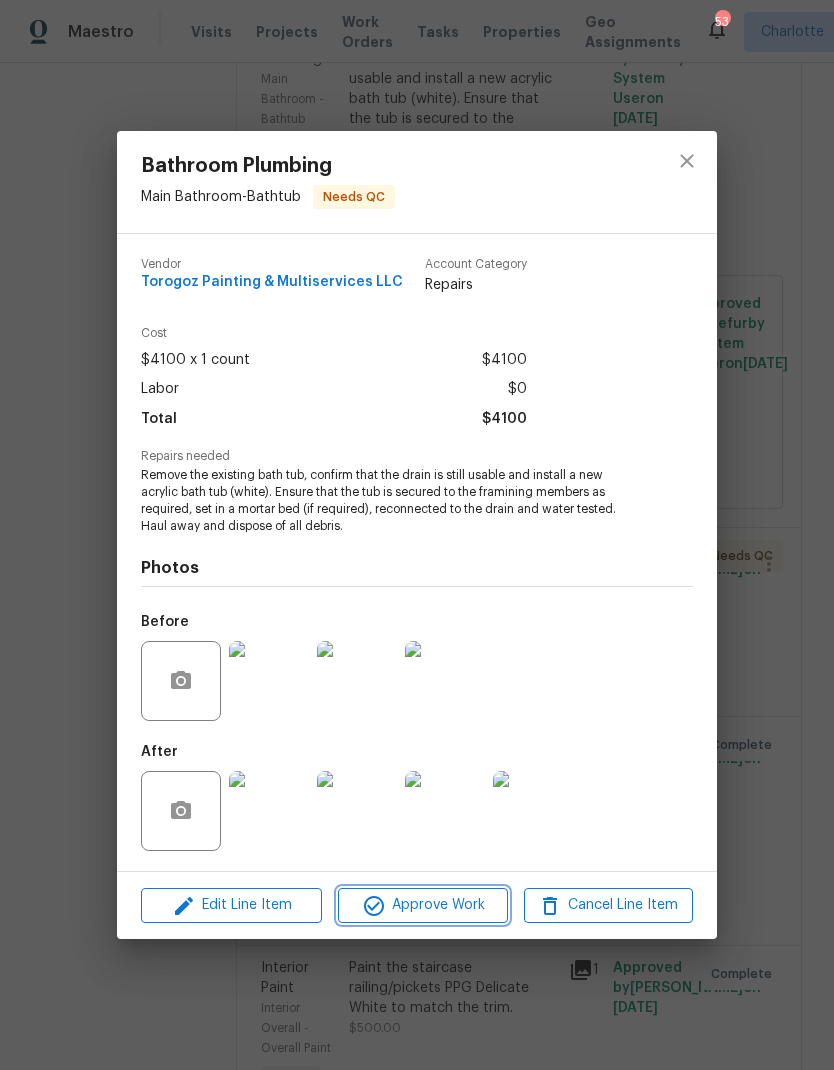 click on "Approve Work" at bounding box center (422, 905) 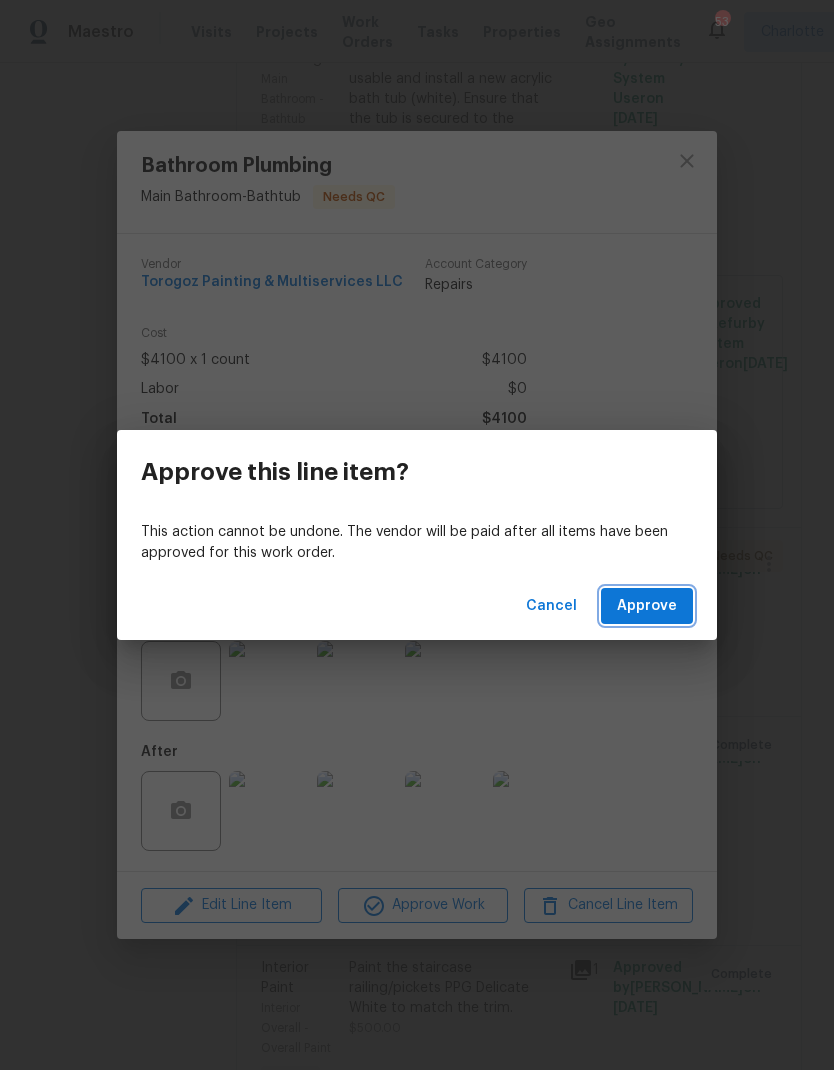 click on "Approve" at bounding box center (647, 606) 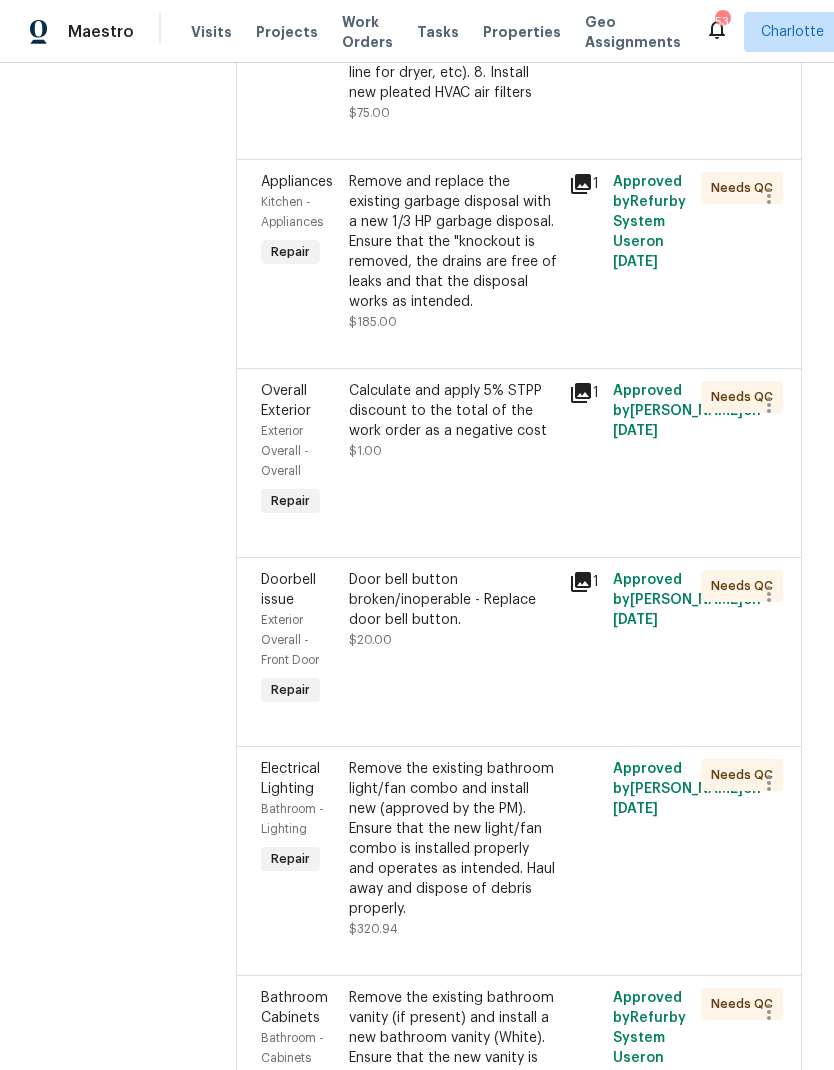 scroll, scrollTop: 1598, scrollLeft: 0, axis: vertical 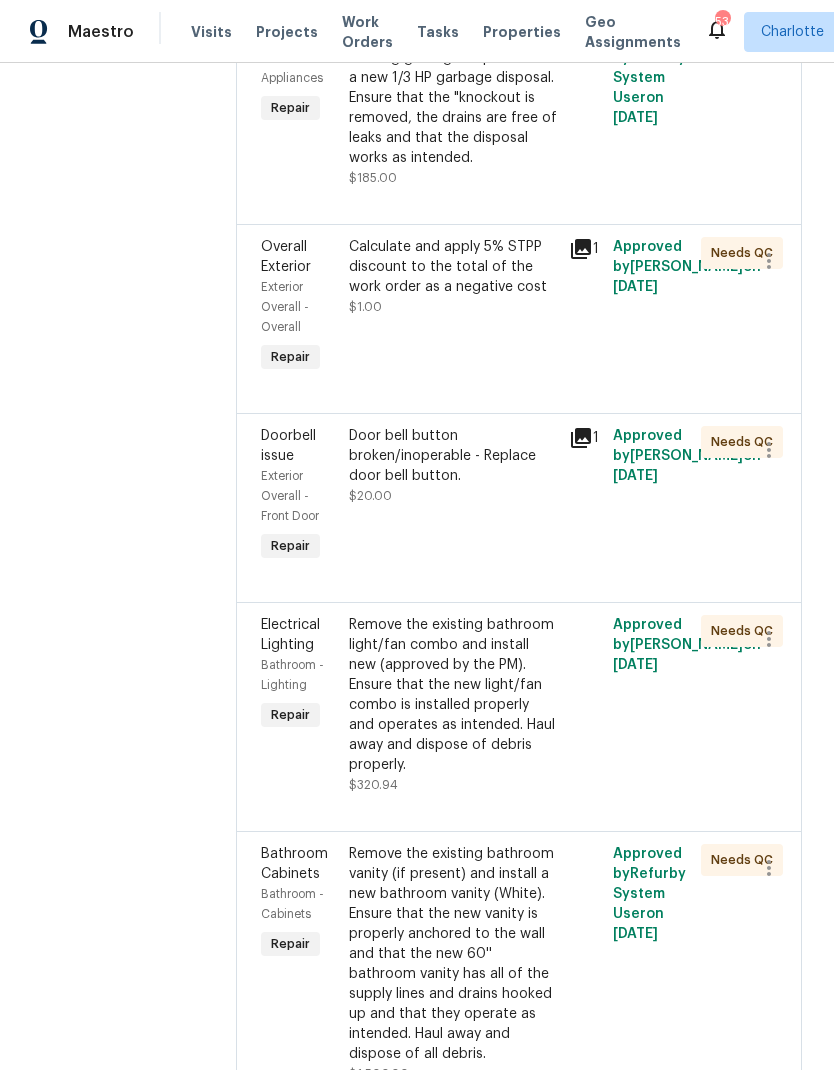 click on "Remove and replace the existing garbage disposal with a new 1/3 HP garbage disposal. Ensure that the "knockout is removed, the drains are free of leaks and that the disposal works as intended." at bounding box center (453, 98) 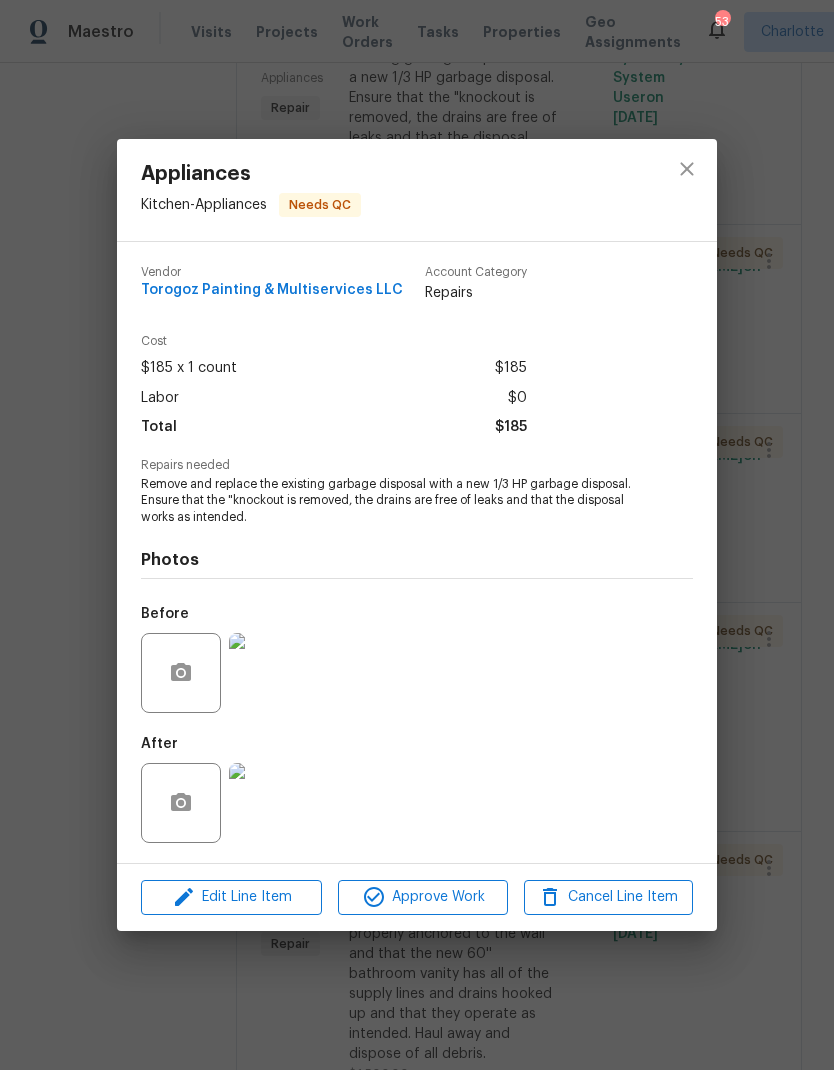 click at bounding box center (269, 673) 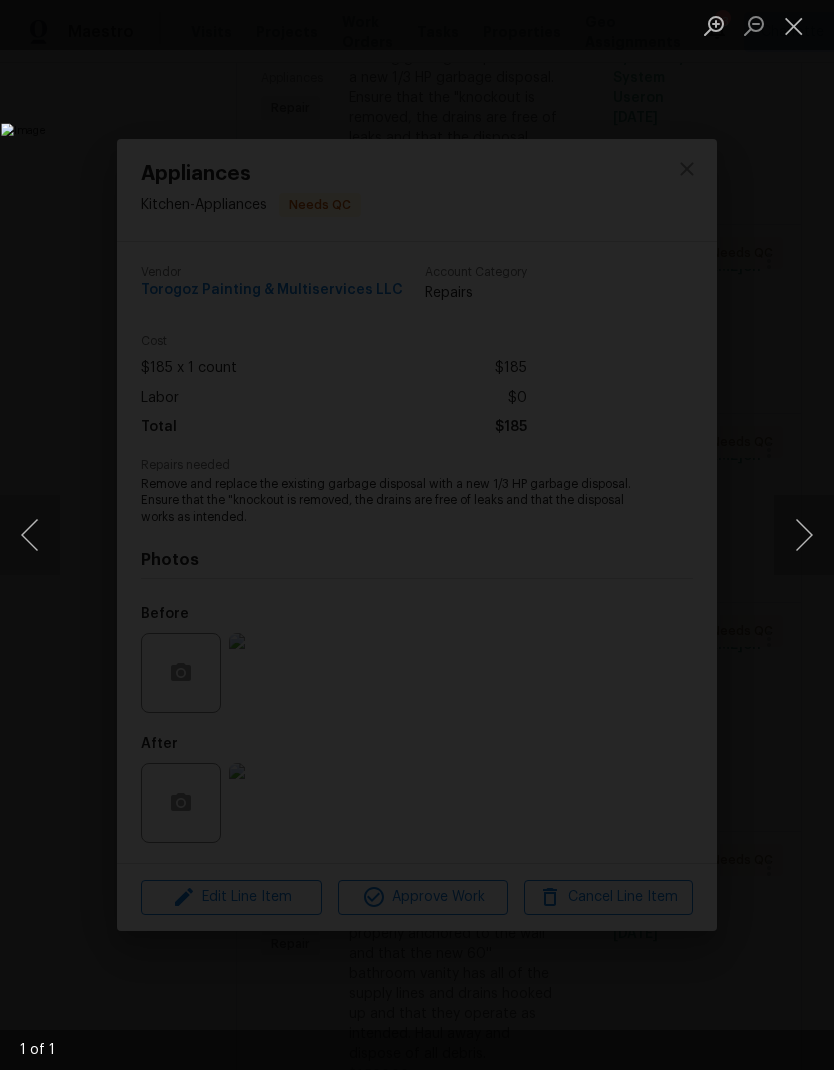 click at bounding box center [804, 535] 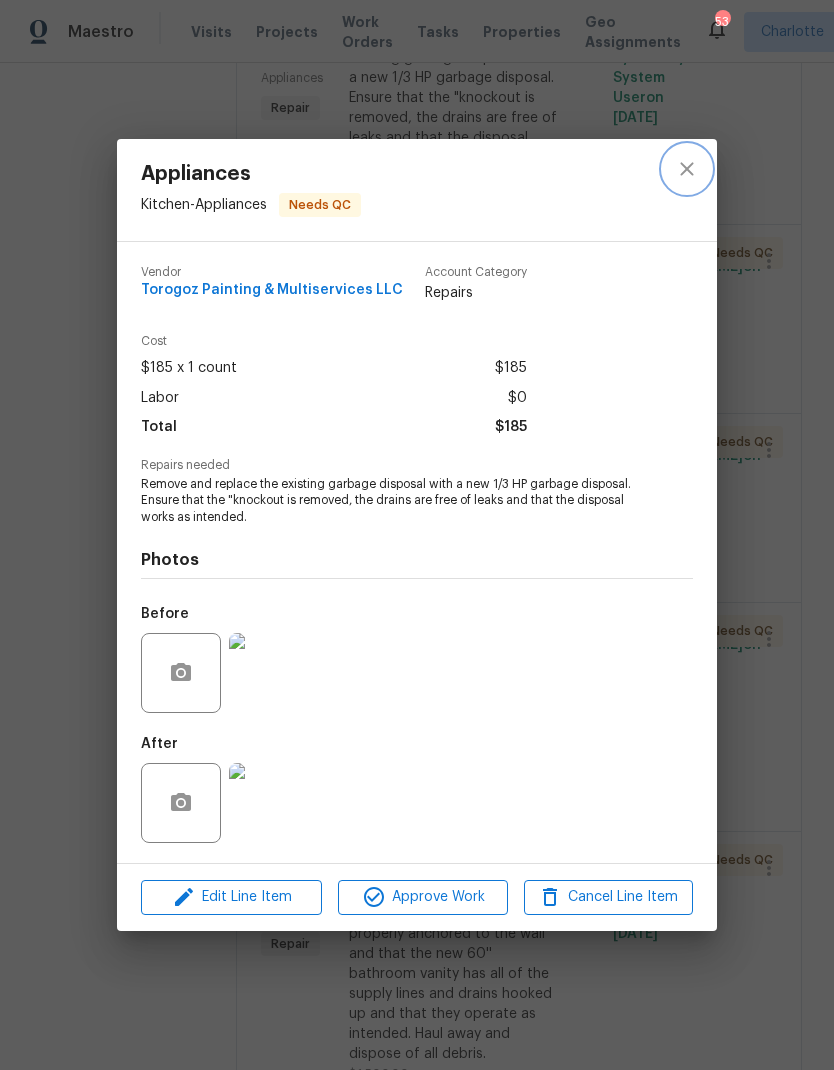 click 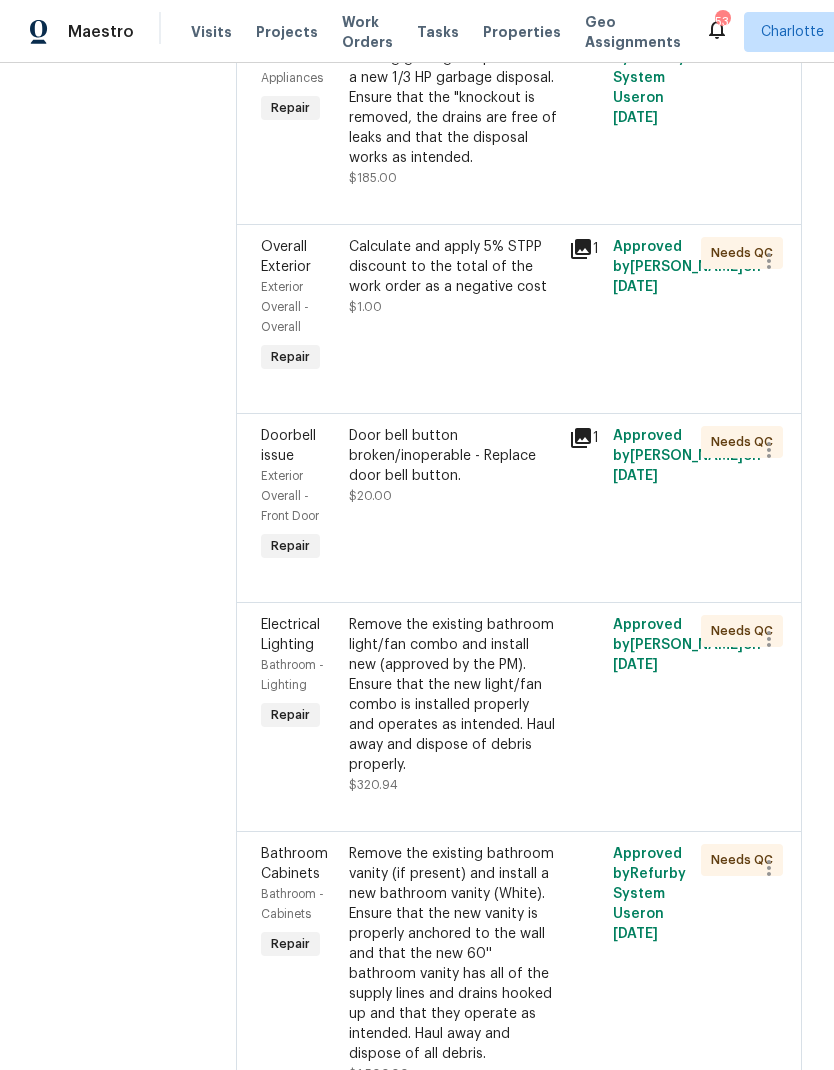 click on "Remove and replace the existing garbage disposal with a new 1/3 HP garbage disposal. Ensure that the "knockout is removed, the drains are free of leaks and that the disposal works as intended." at bounding box center [453, 98] 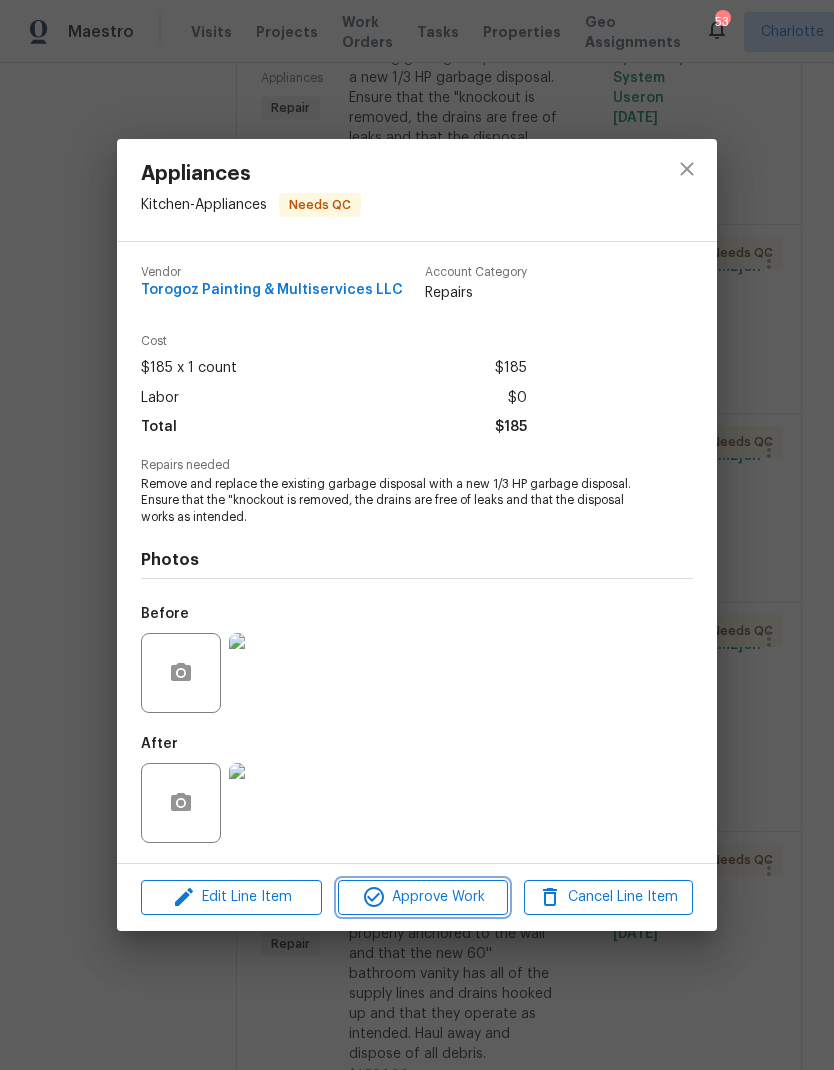 click on "Approve Work" at bounding box center [422, 897] 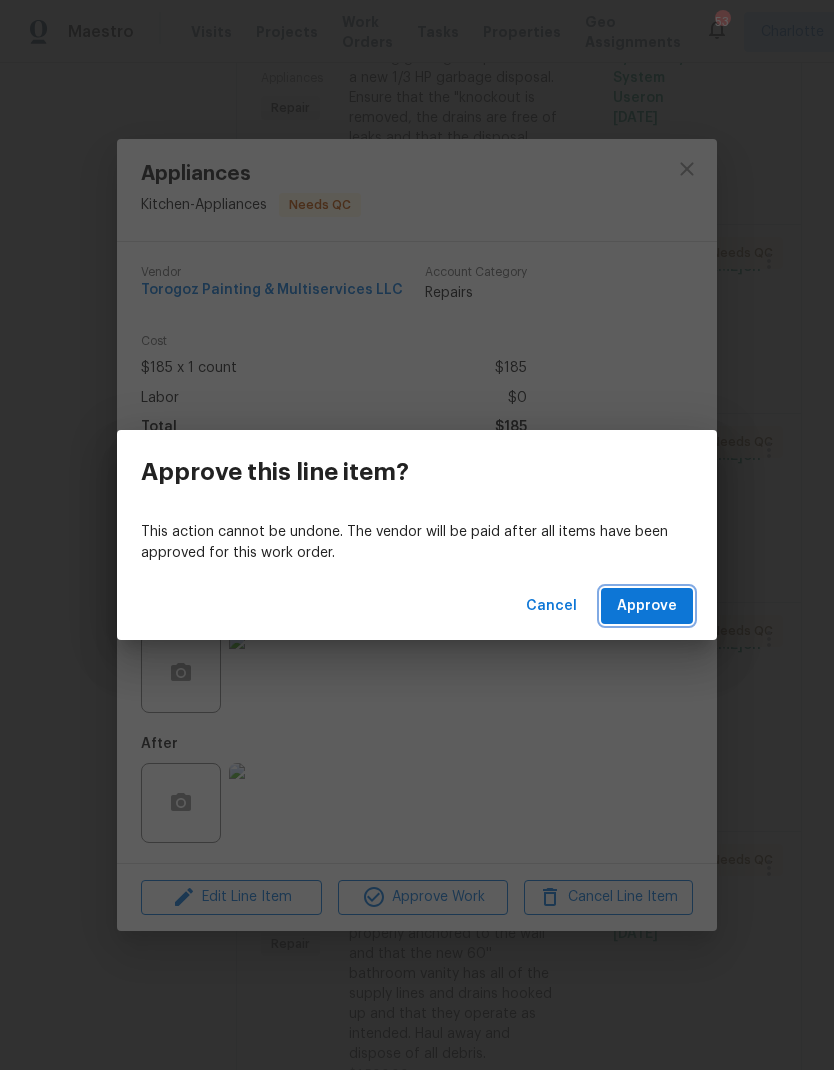 click on "Approve" at bounding box center [647, 606] 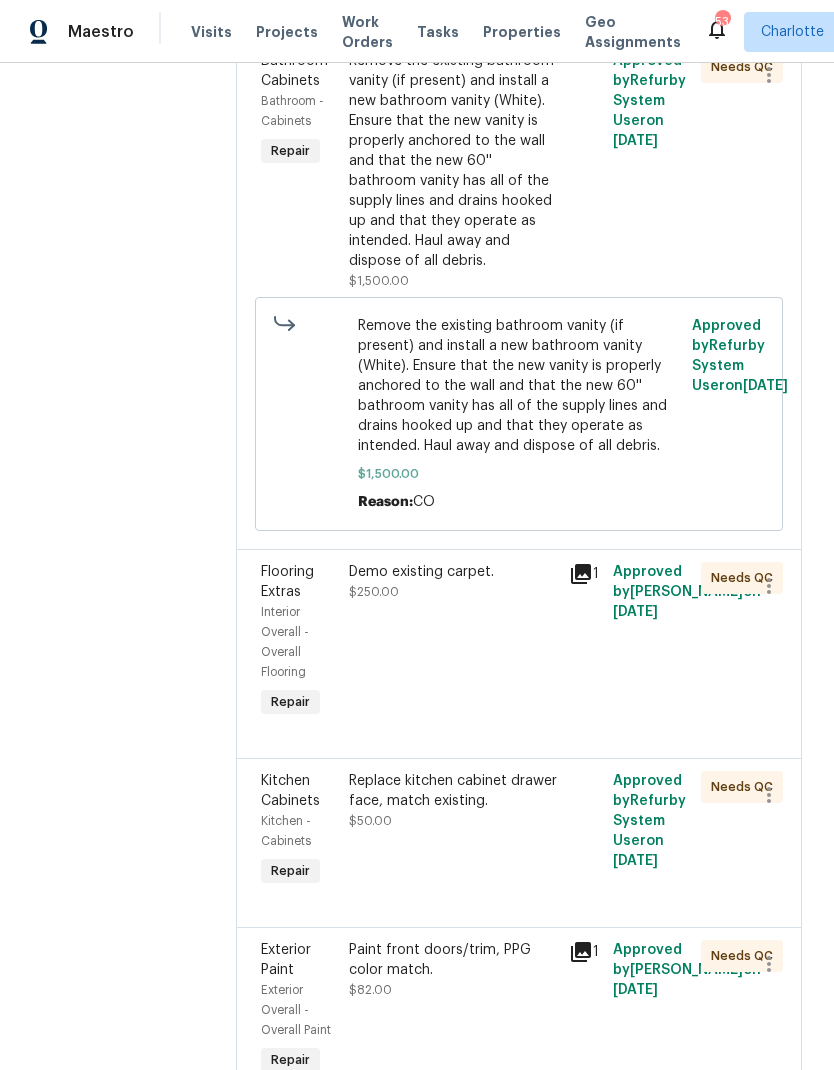 scroll, scrollTop: 2184, scrollLeft: 0, axis: vertical 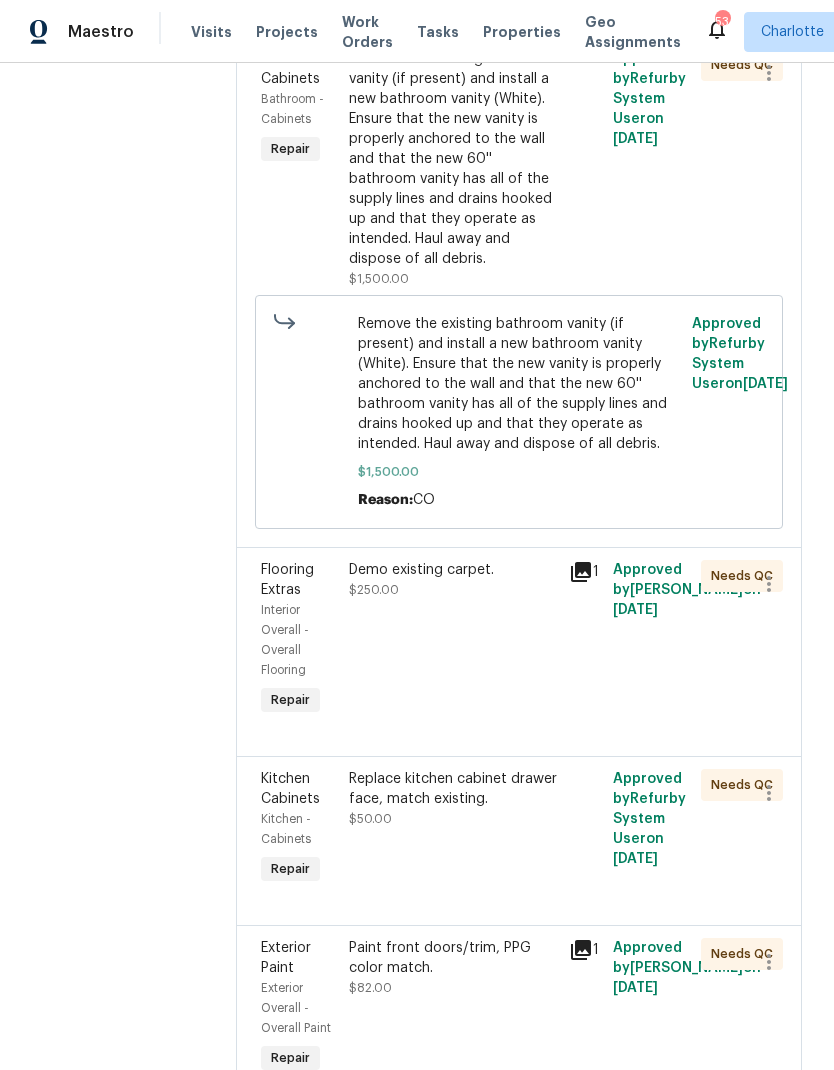 click on "Remove the existing bathroom vanity (if present) and install a new bathroom vanity (White). Ensure that the new vanity is properly anchored to the wall and that the new 60'' bathroom vanity has all of the supply lines and drains hooked up and that they operate as intended. Haul away and dispose of all debris." at bounding box center [453, 159] 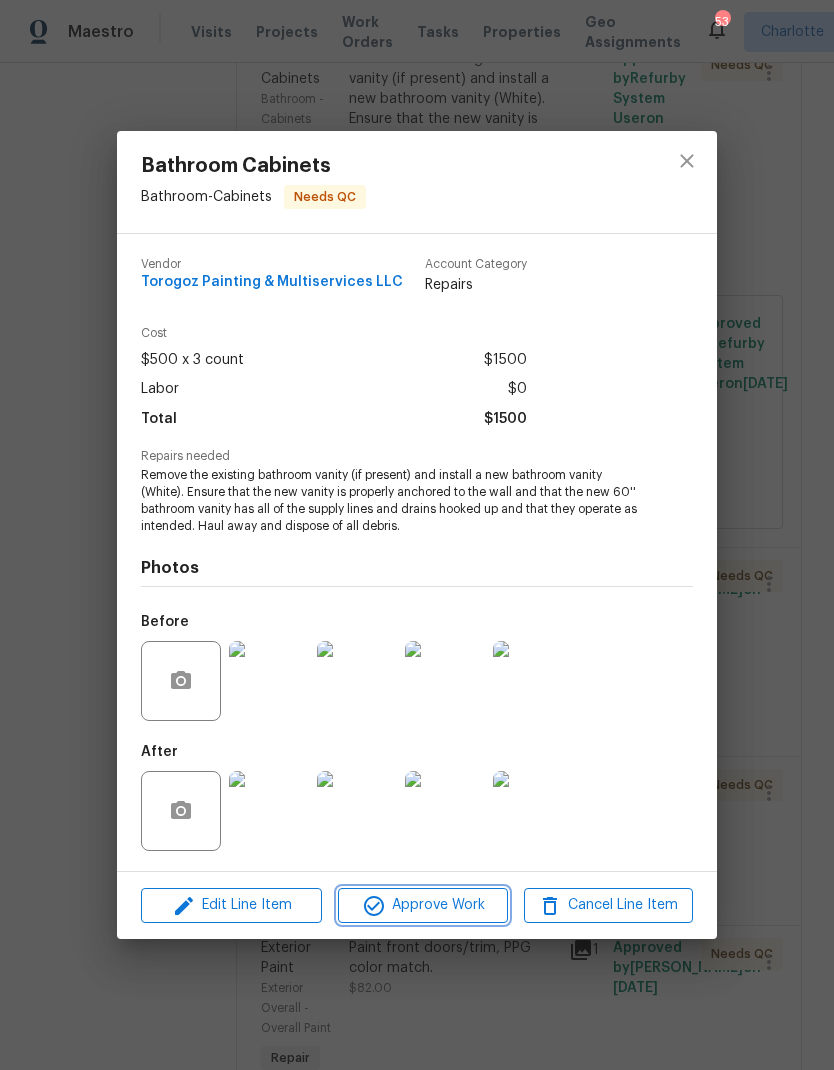 click on "Approve Work" at bounding box center (422, 905) 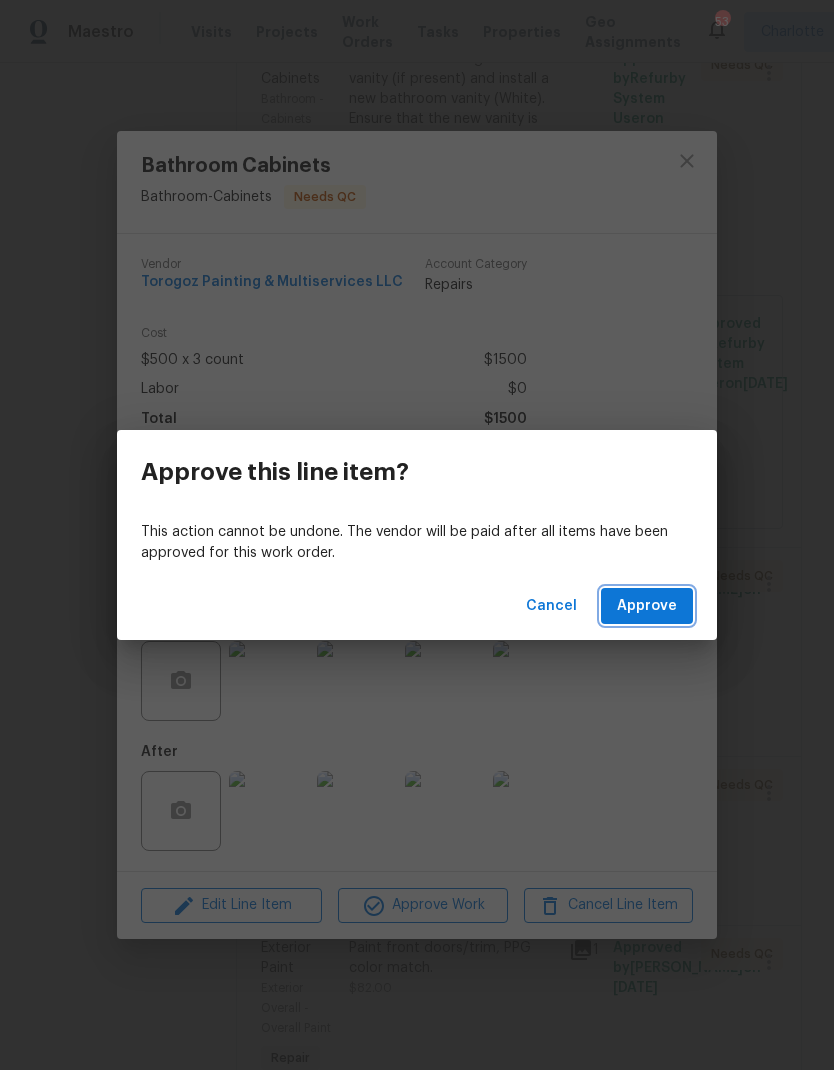 click on "Approve" at bounding box center (647, 606) 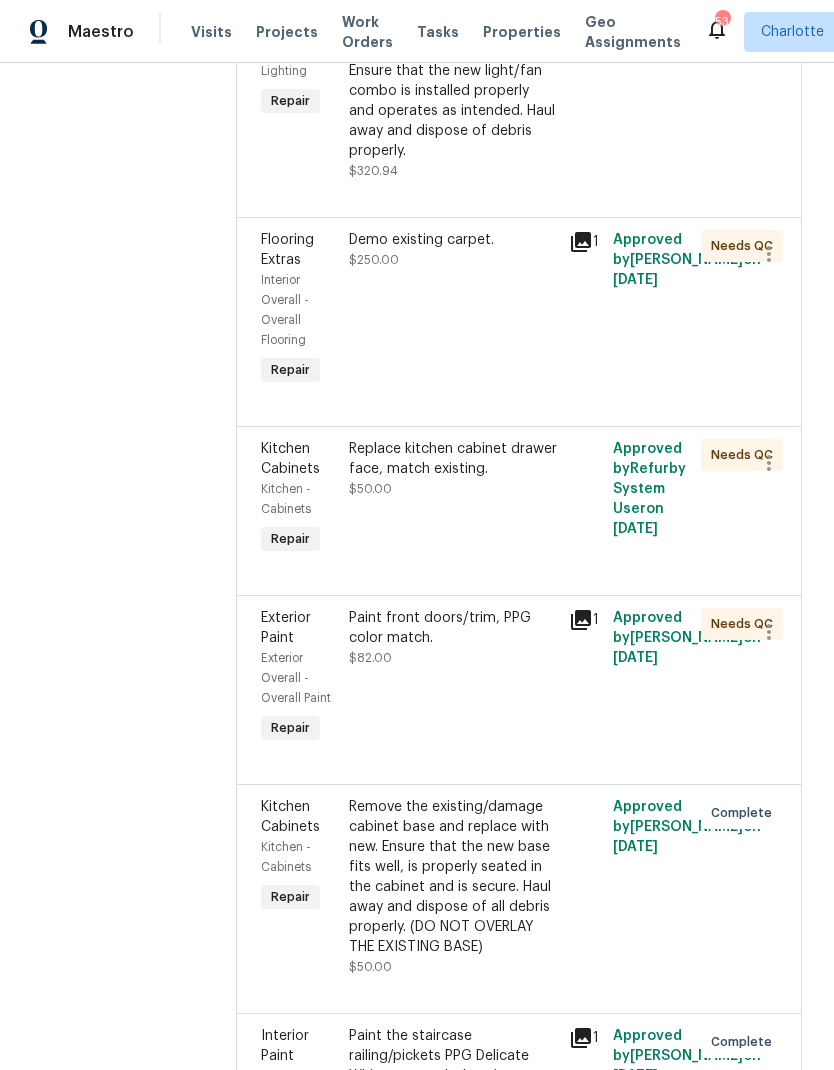 scroll, scrollTop: 2007, scrollLeft: 0, axis: vertical 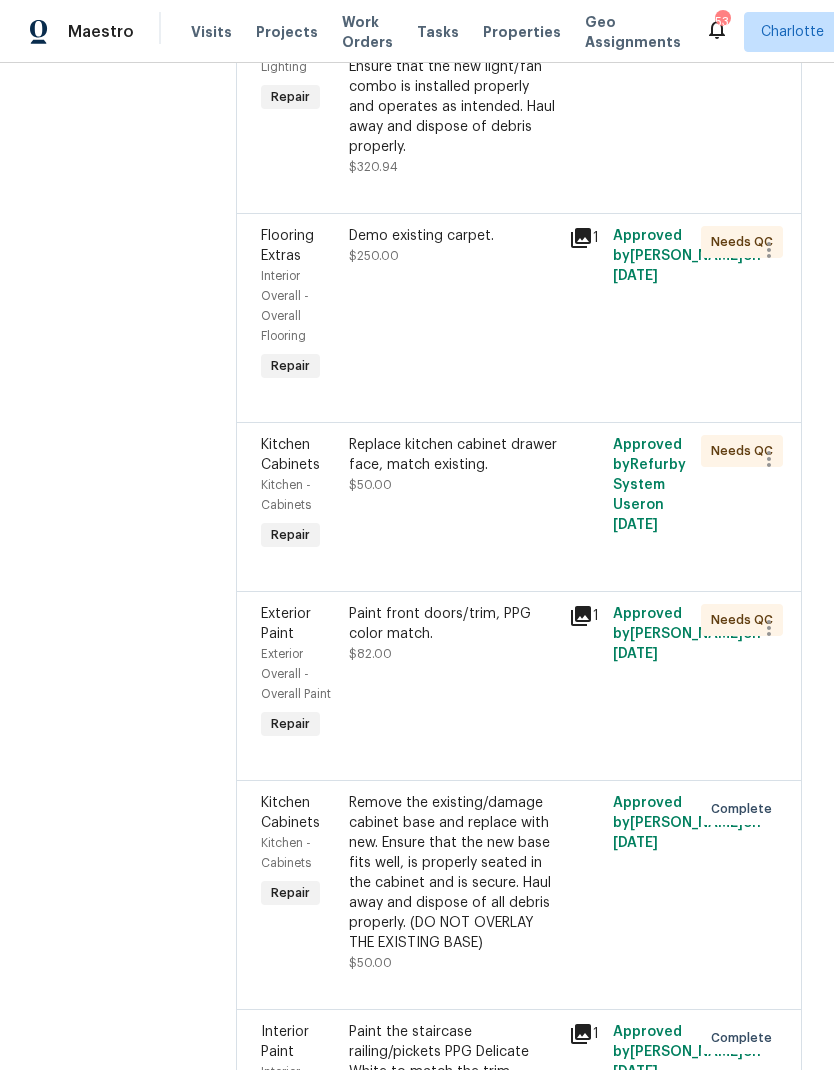 click on "Demo existing carpet. $250.00" at bounding box center [453, 246] 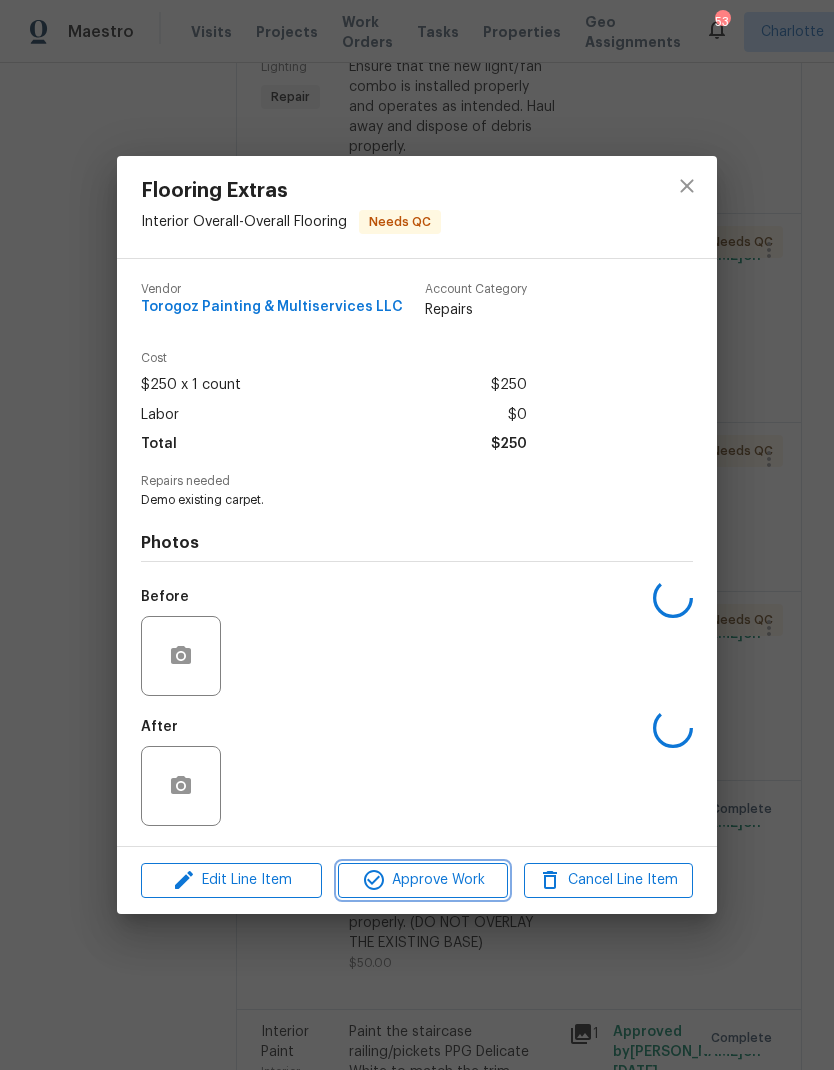 click on "Approve Work" at bounding box center [422, 880] 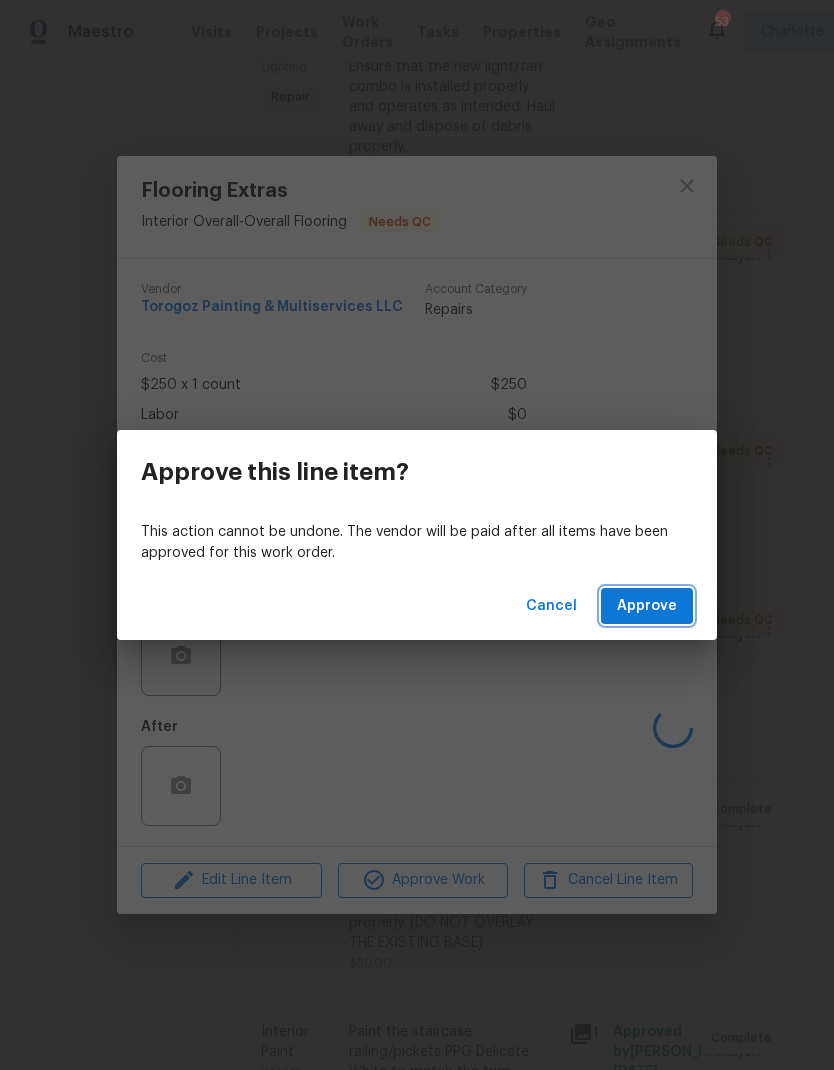 click on "Approve" at bounding box center (647, 606) 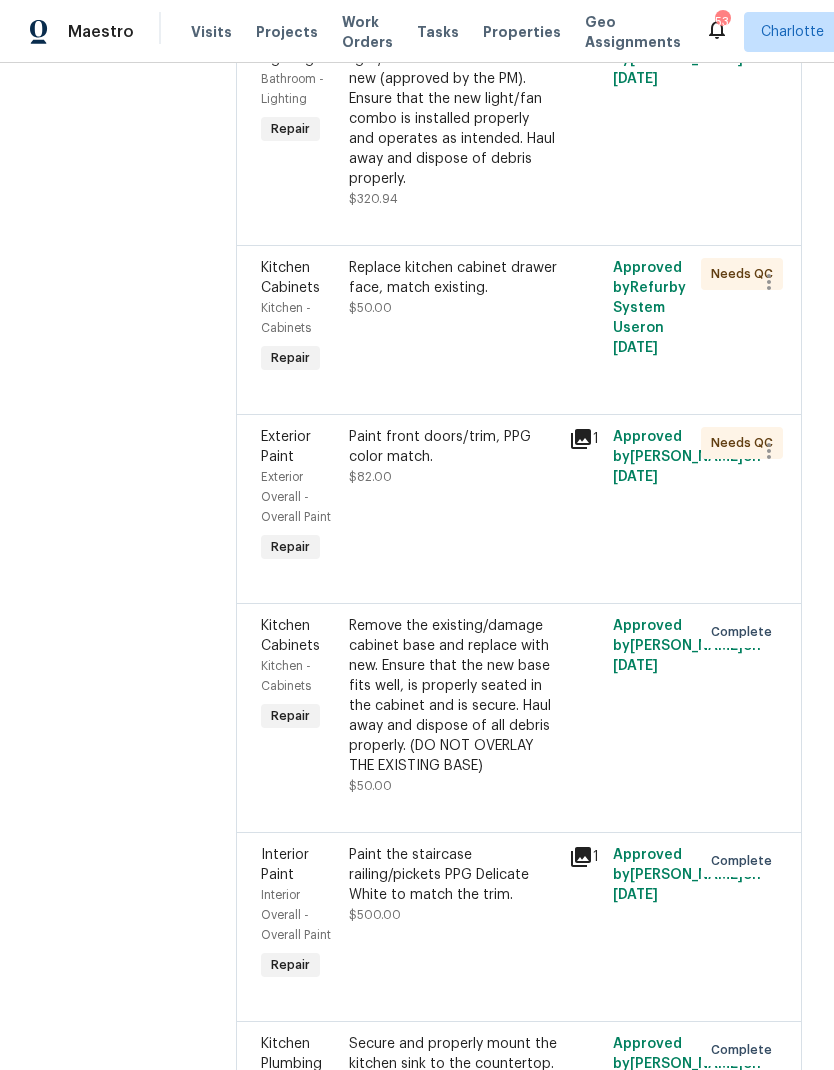 scroll, scrollTop: 1978, scrollLeft: 0, axis: vertical 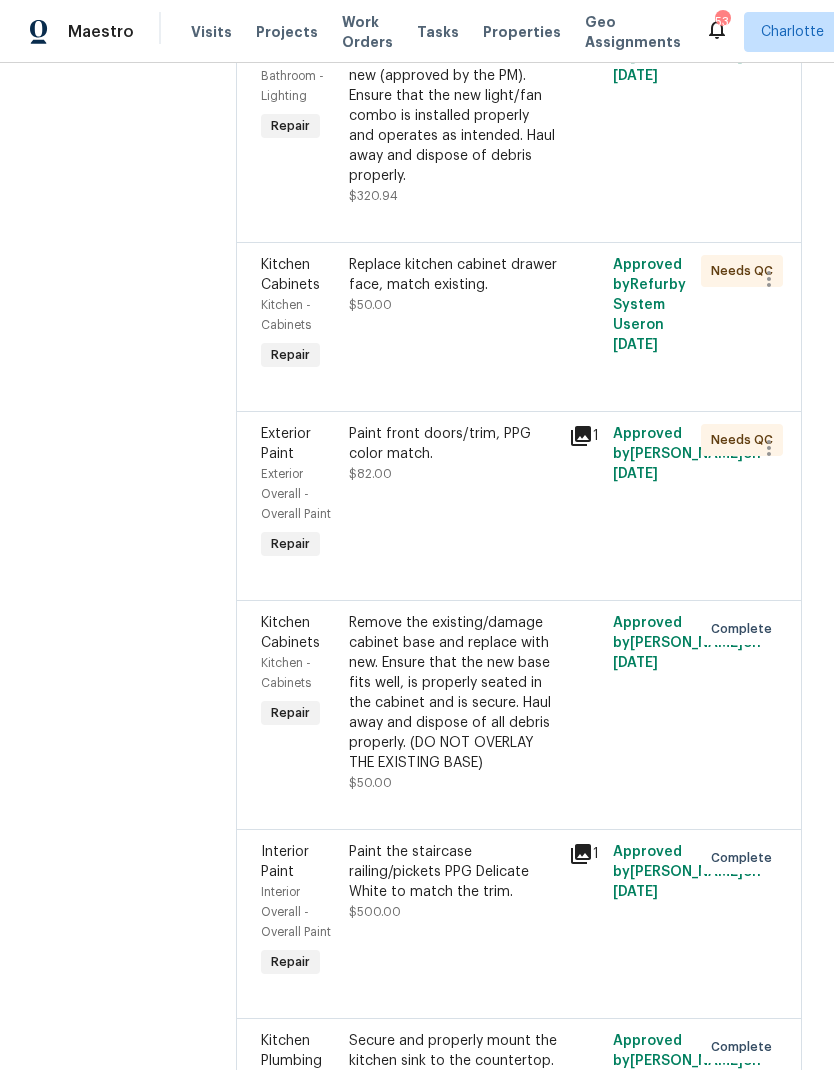 click on "Replace kitchen cabinet drawer face, match existing. $50.00" at bounding box center (453, 285) 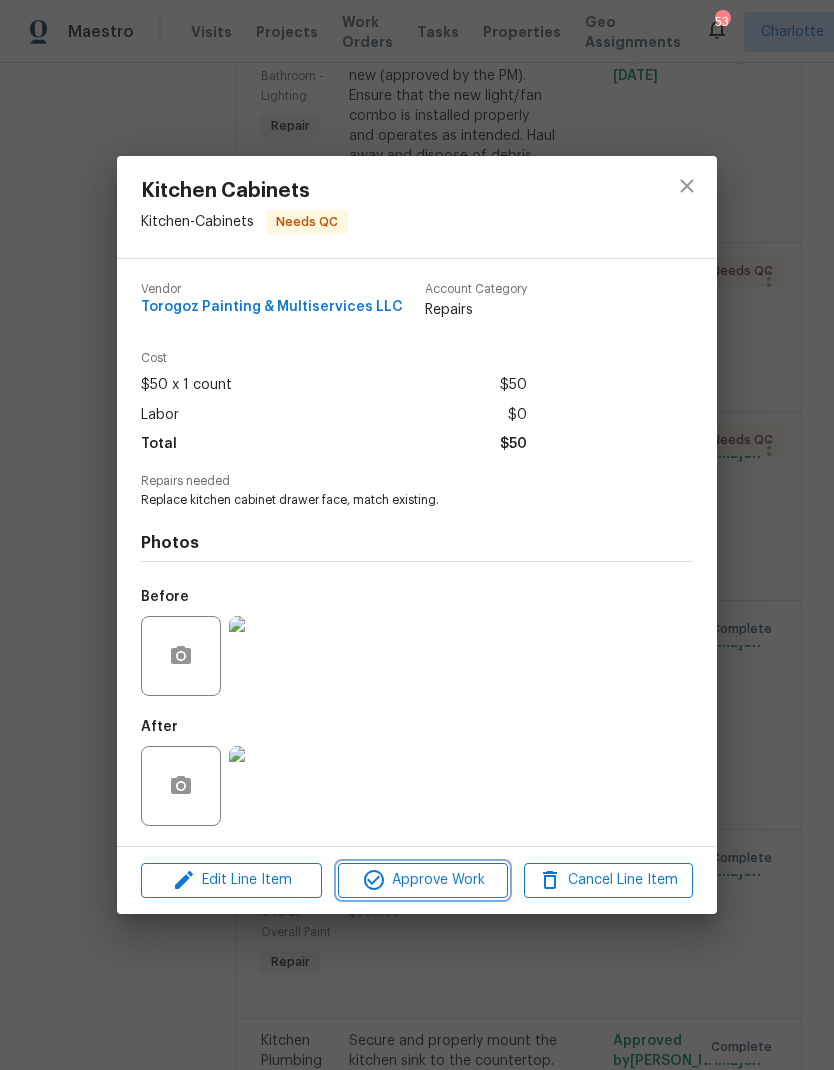 click on "Approve Work" at bounding box center [422, 880] 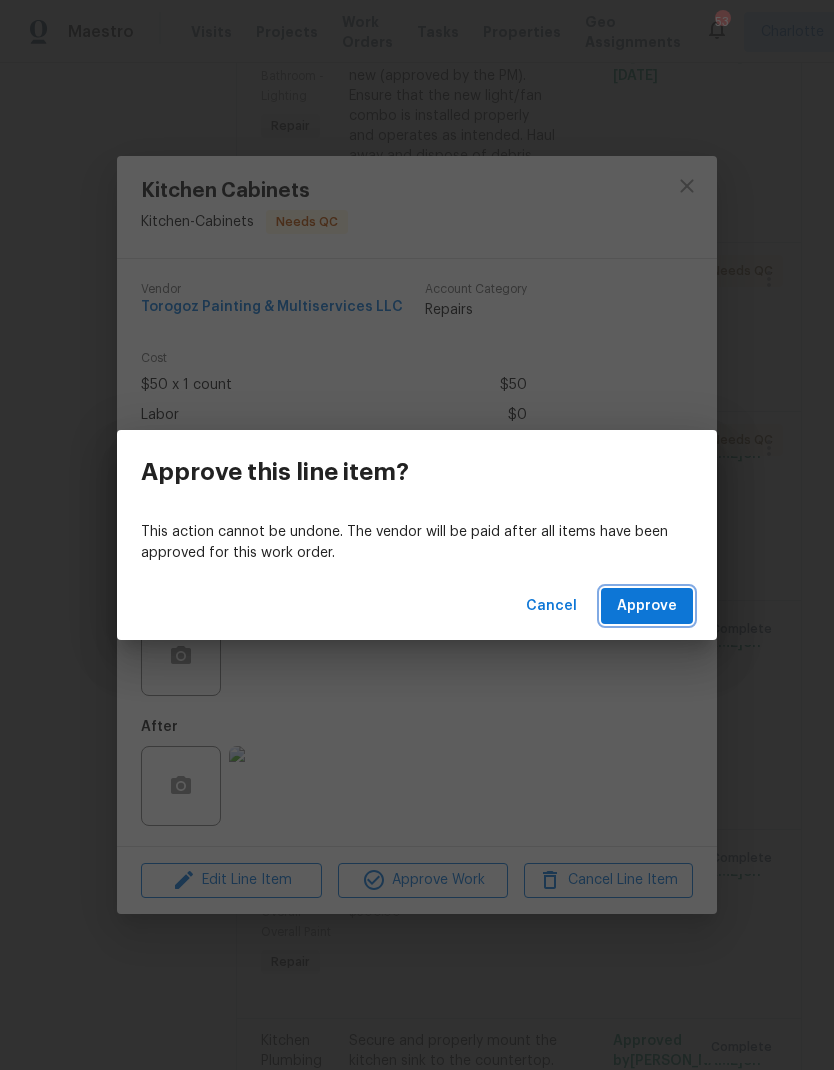 click on "Approve" at bounding box center (647, 606) 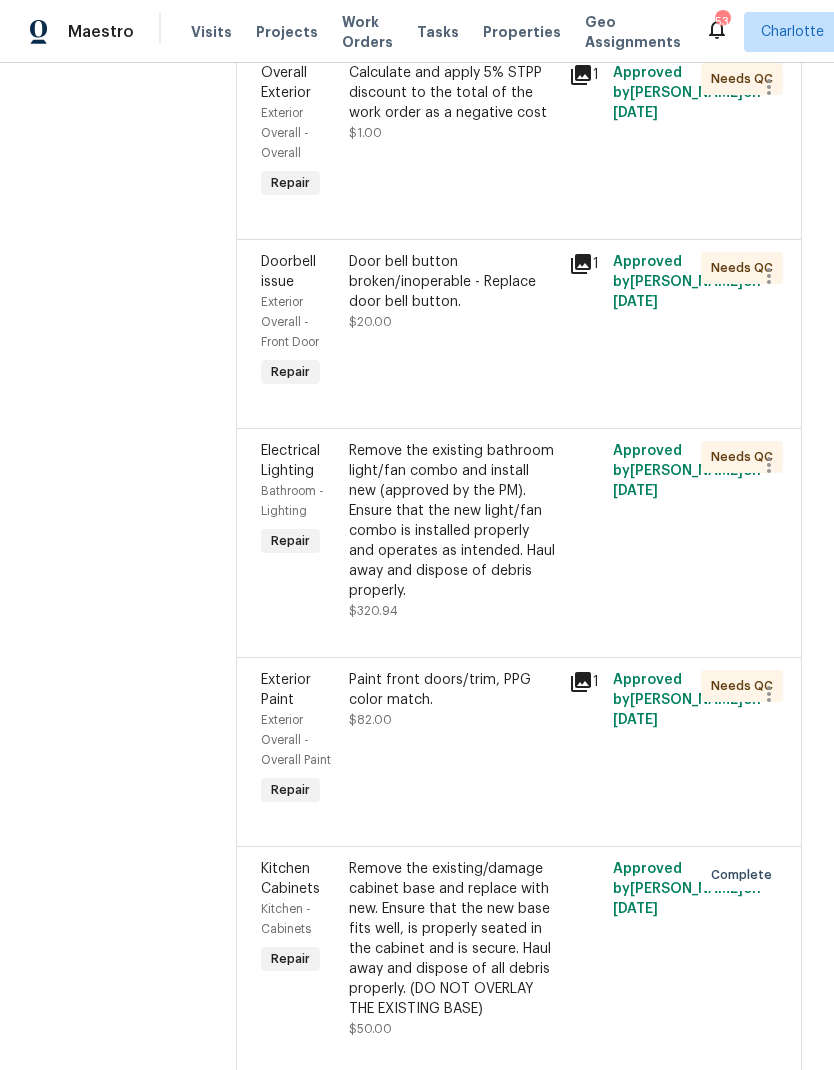 scroll, scrollTop: 1595, scrollLeft: 0, axis: vertical 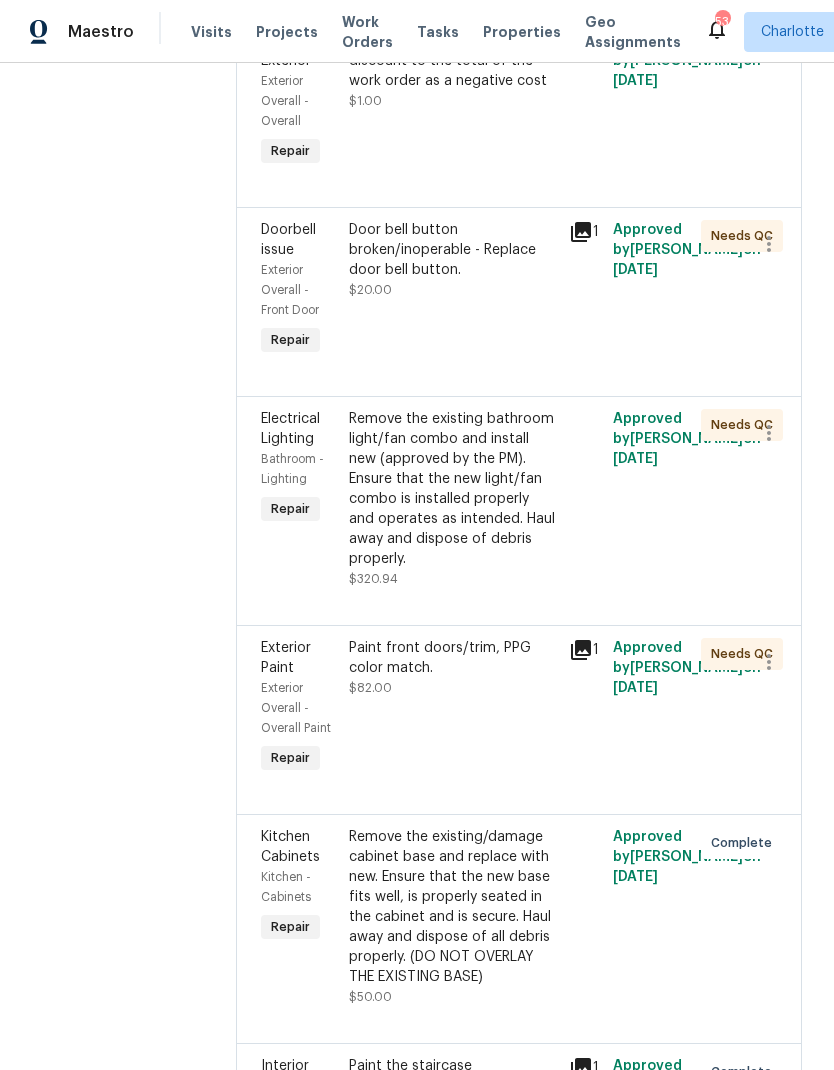 click on "Door bell button broken/inoperable - Replace door bell button." at bounding box center (453, 250) 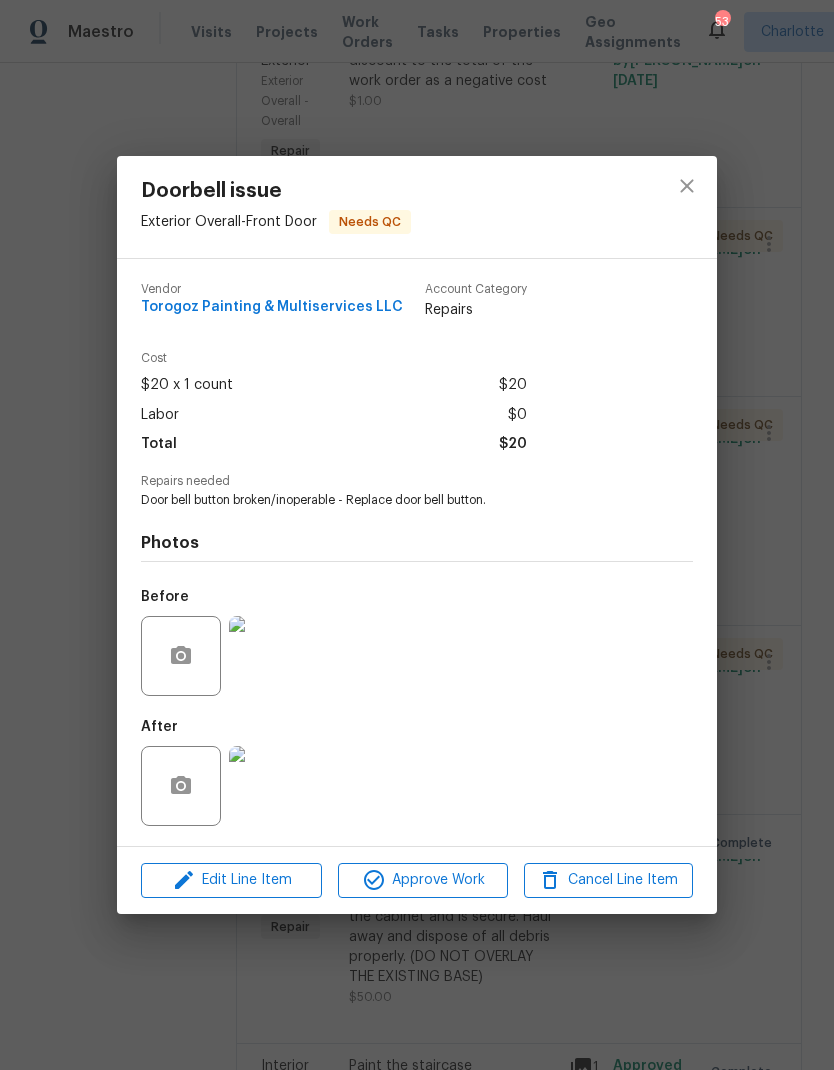 click at bounding box center (269, 656) 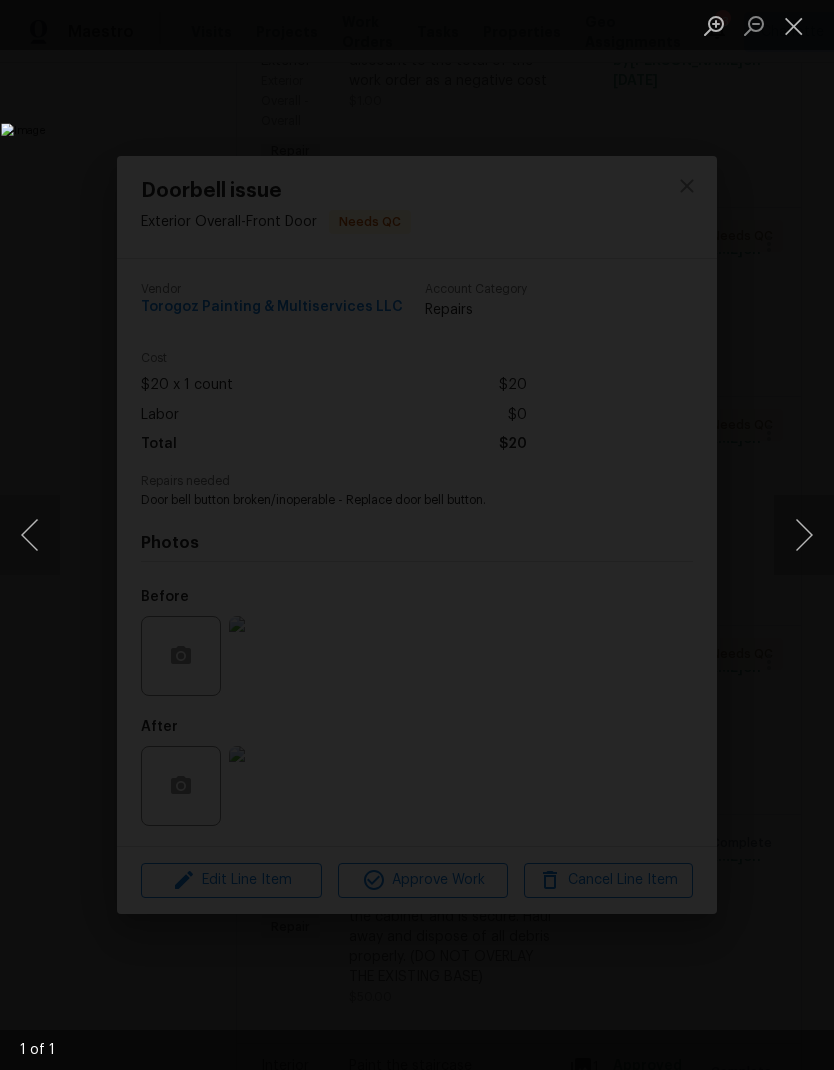 click at bounding box center (794, 25) 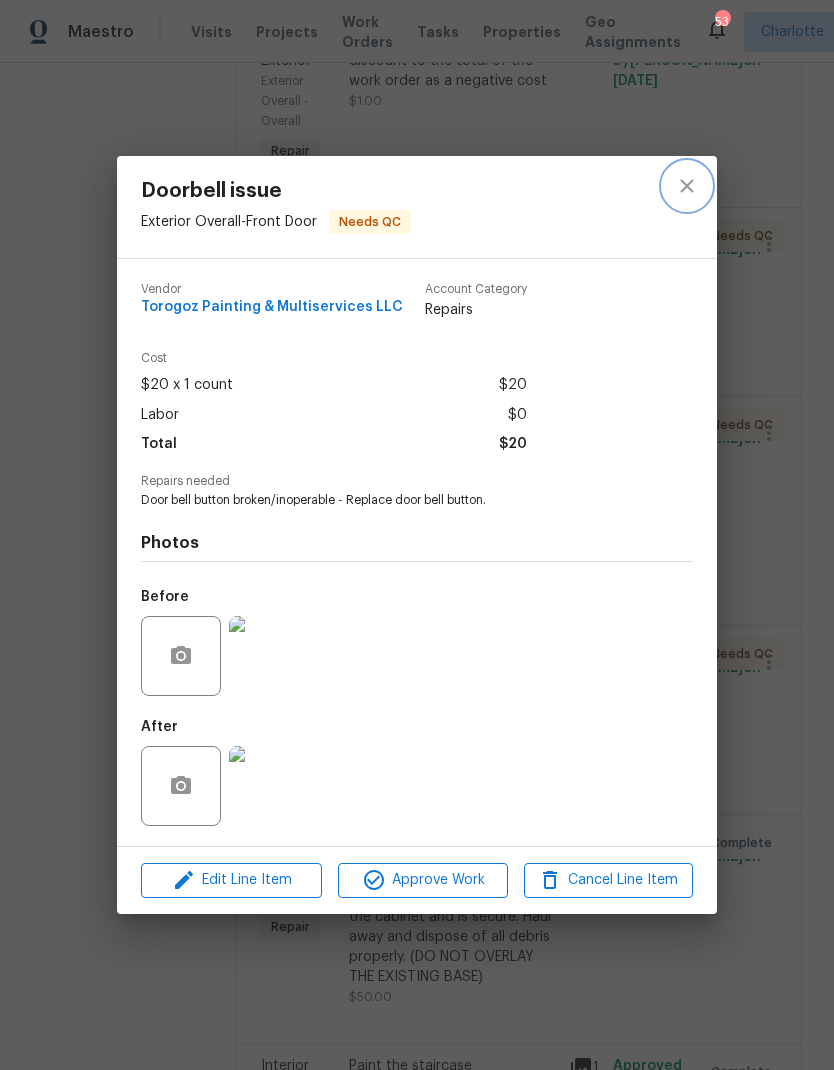 click 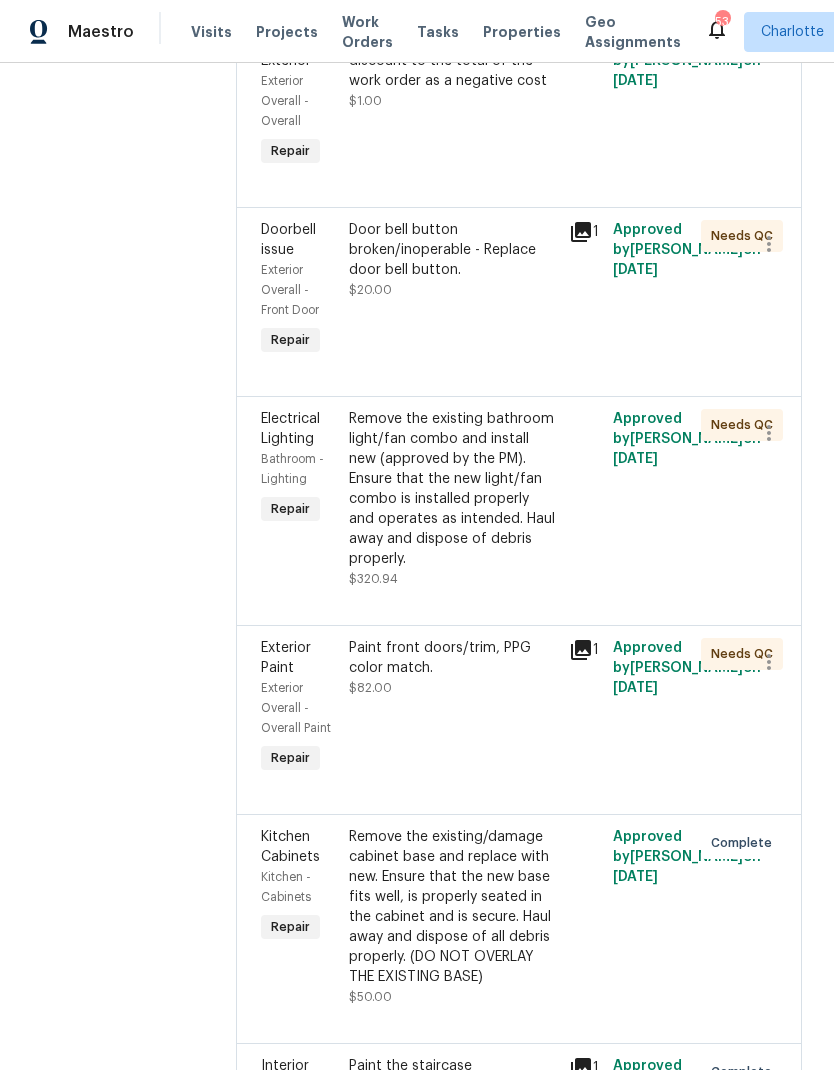 click on "Door bell button broken/inoperable - Replace door bell button." at bounding box center [453, 250] 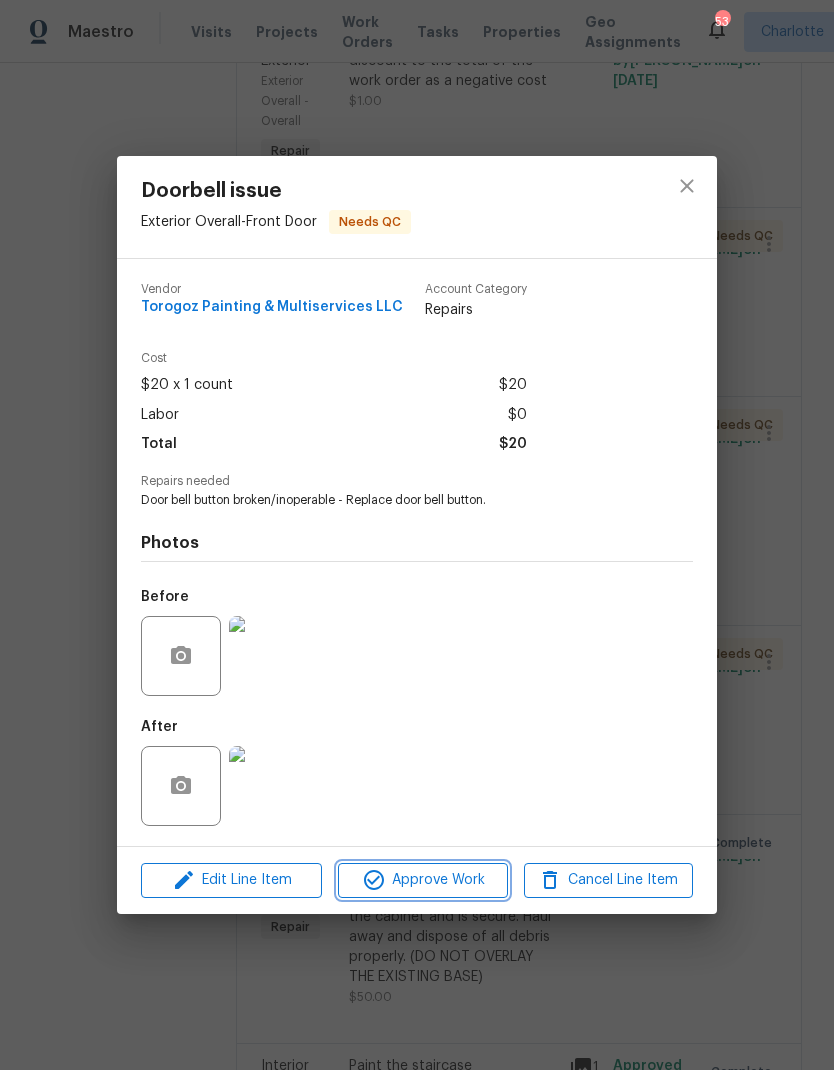click on "Approve Work" at bounding box center (422, 880) 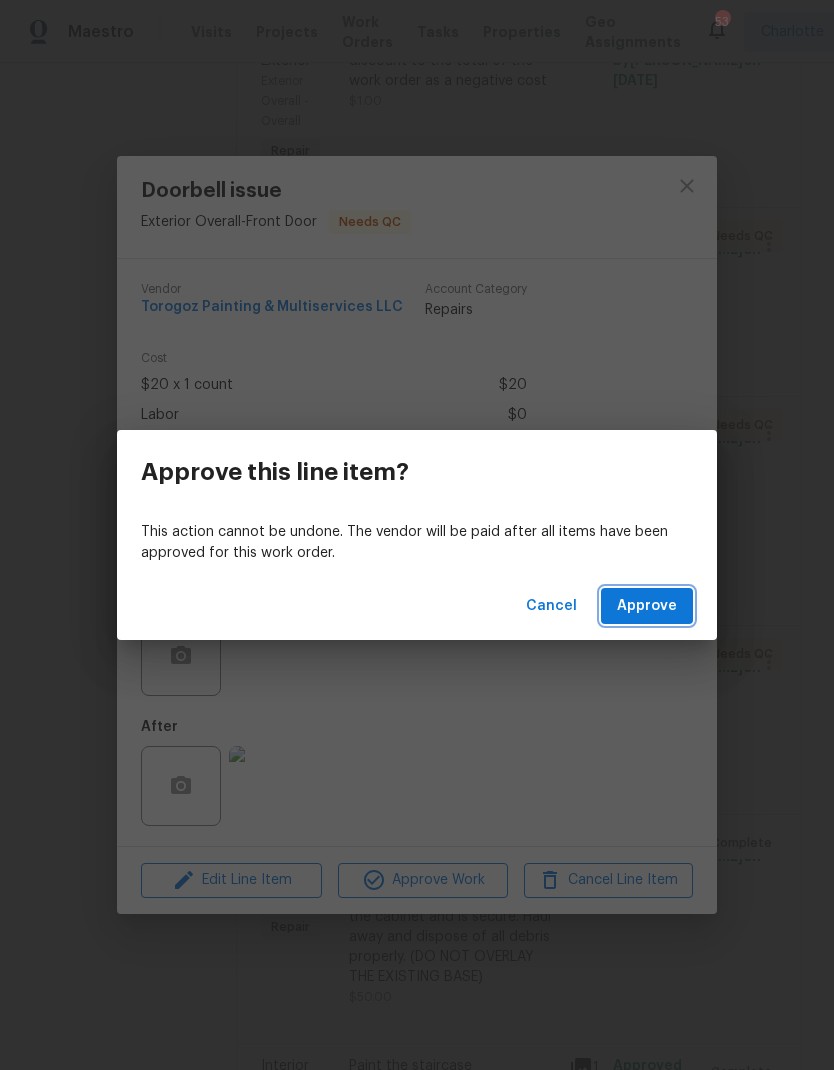 click on "Approve" at bounding box center [647, 606] 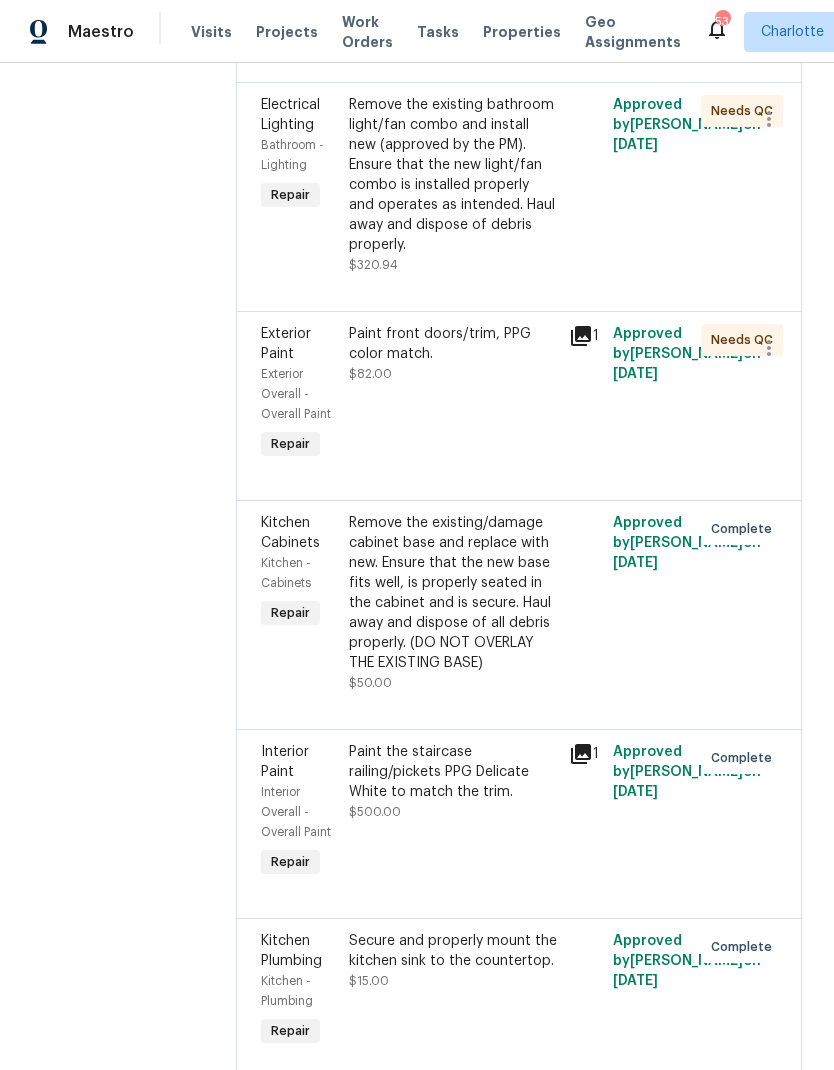 scroll, scrollTop: 1727, scrollLeft: 0, axis: vertical 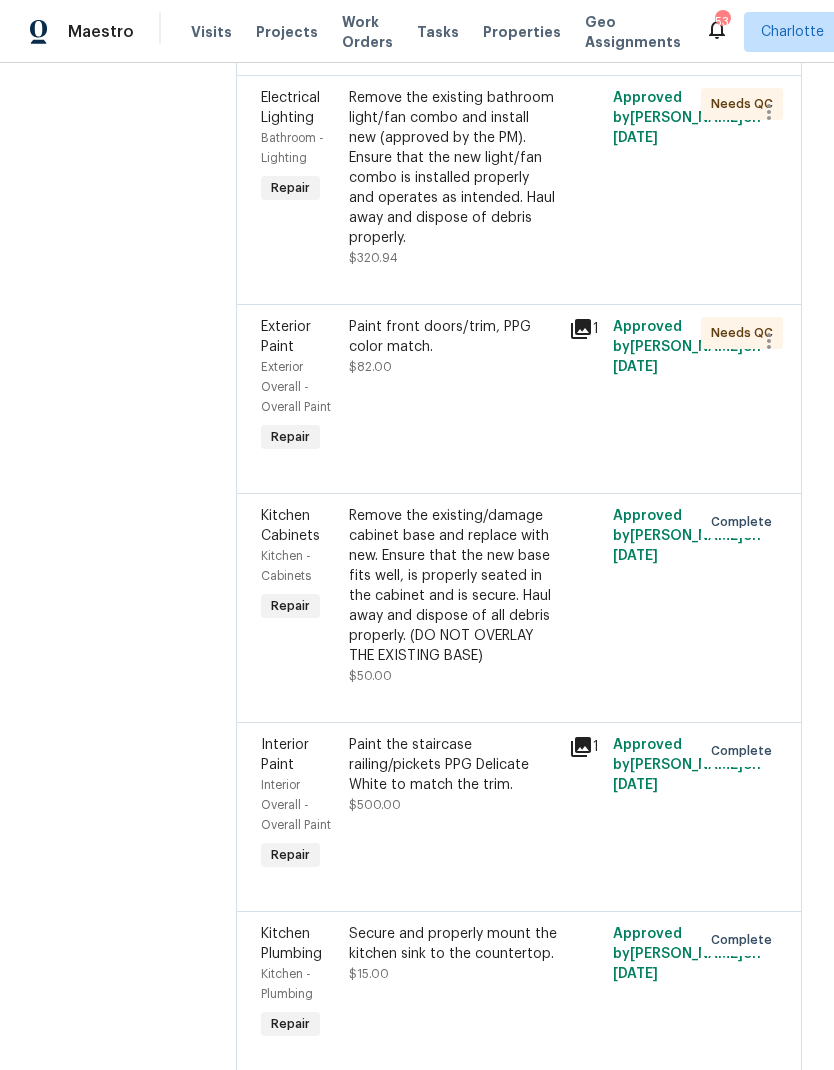 click on "Paint front doors/trim, PPG color match." at bounding box center [453, 337] 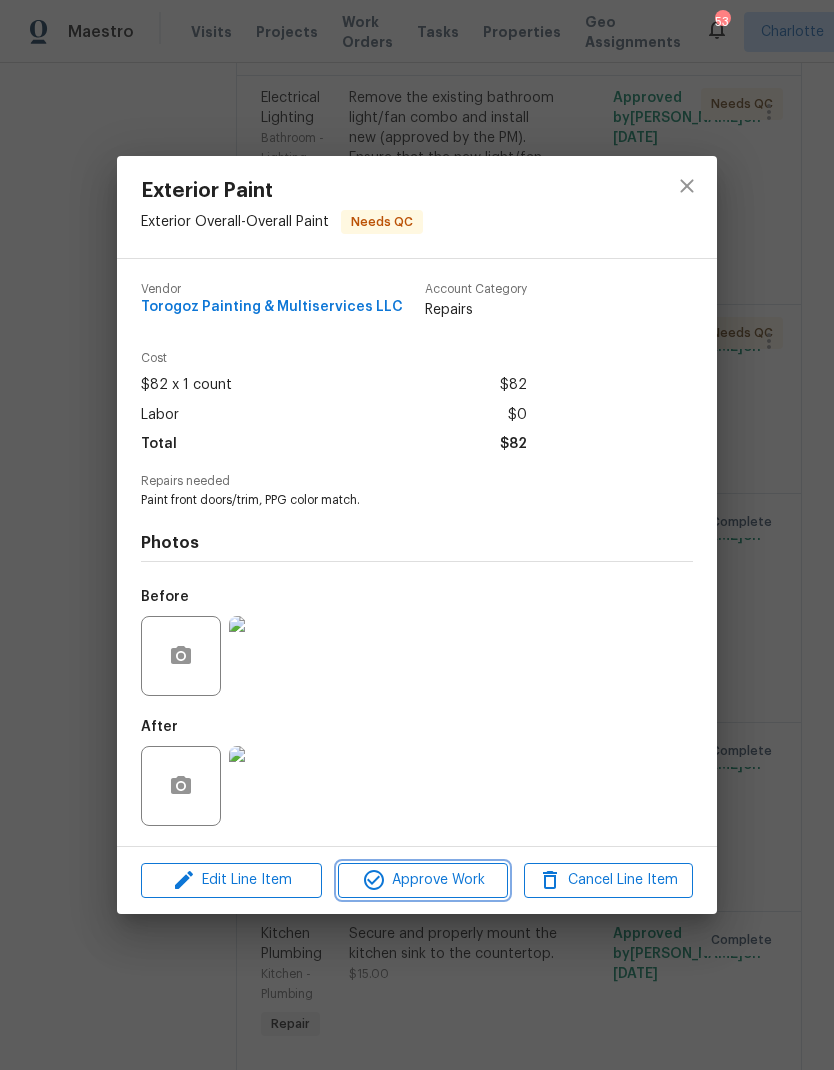 click on "Approve Work" at bounding box center [422, 880] 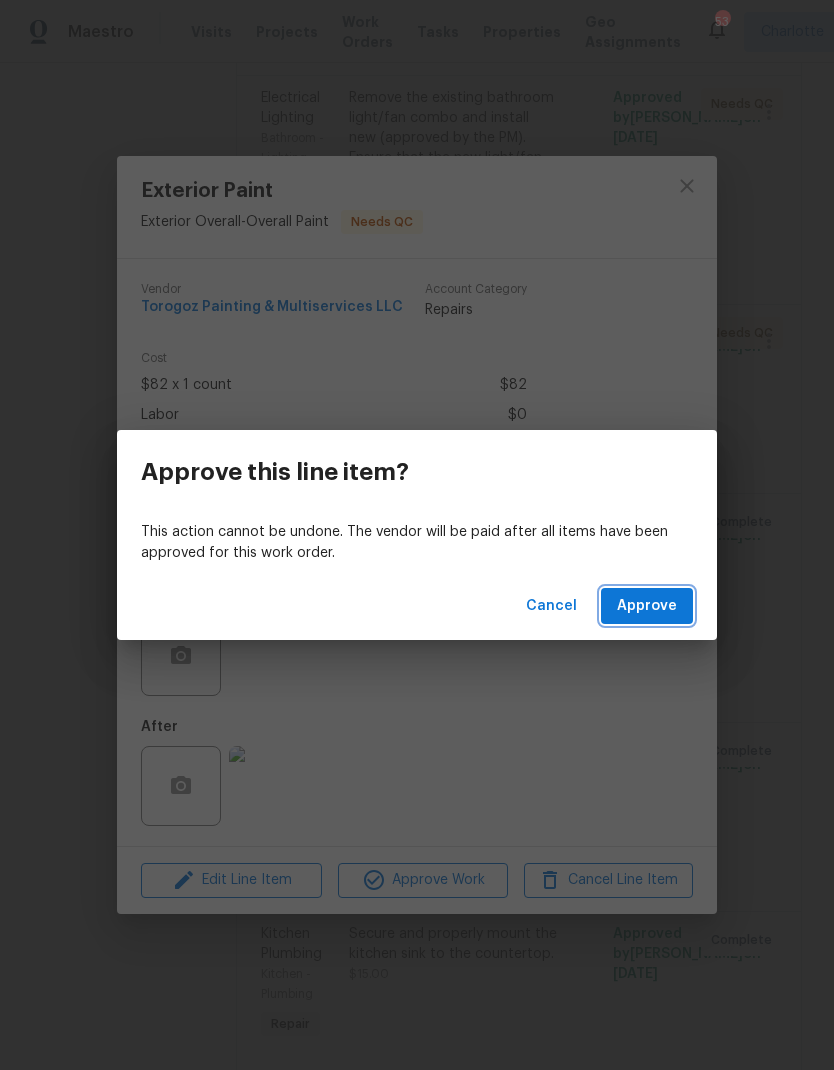 click on "Approve" at bounding box center (647, 606) 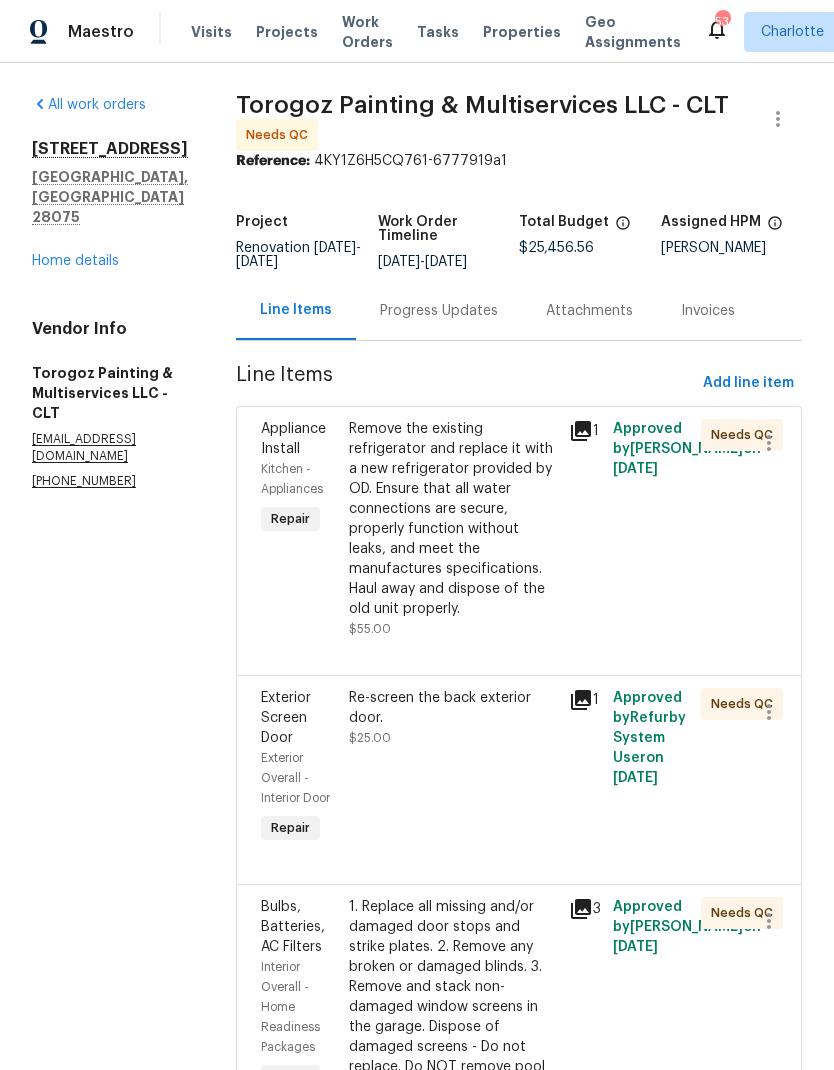scroll, scrollTop: 0, scrollLeft: 0, axis: both 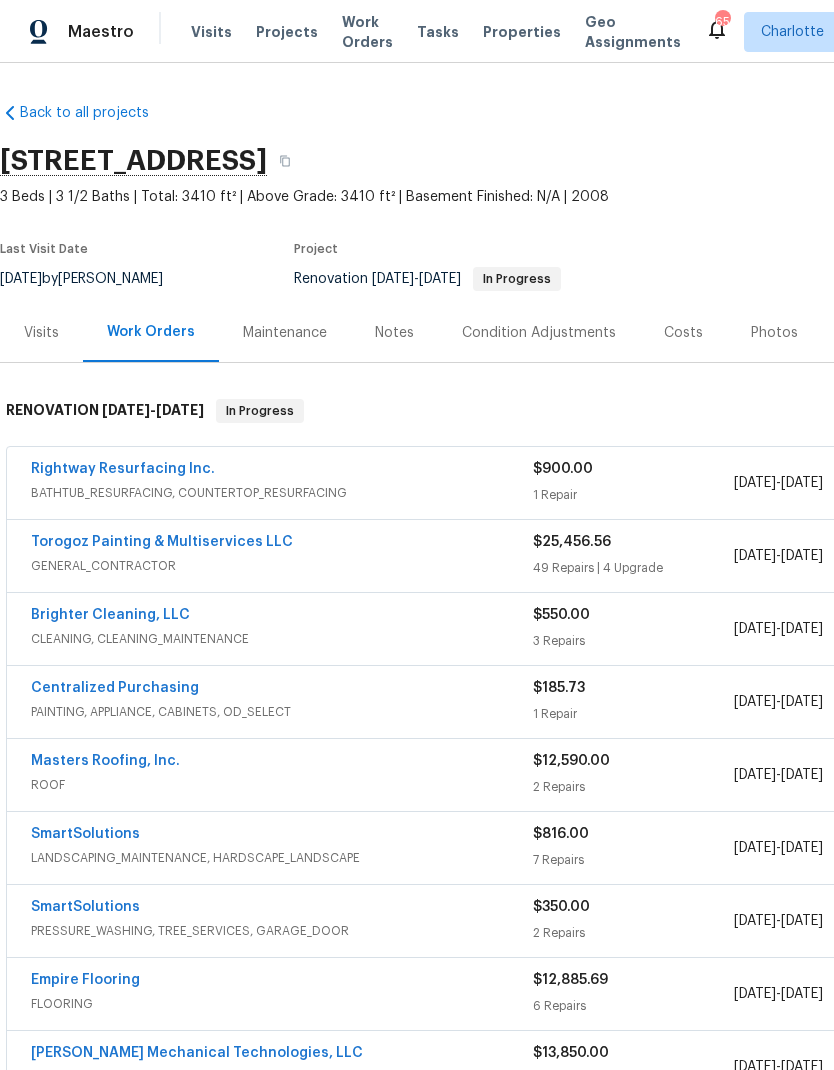 click on "Torogoz Painting & Multiservices LLC" at bounding box center [162, 542] 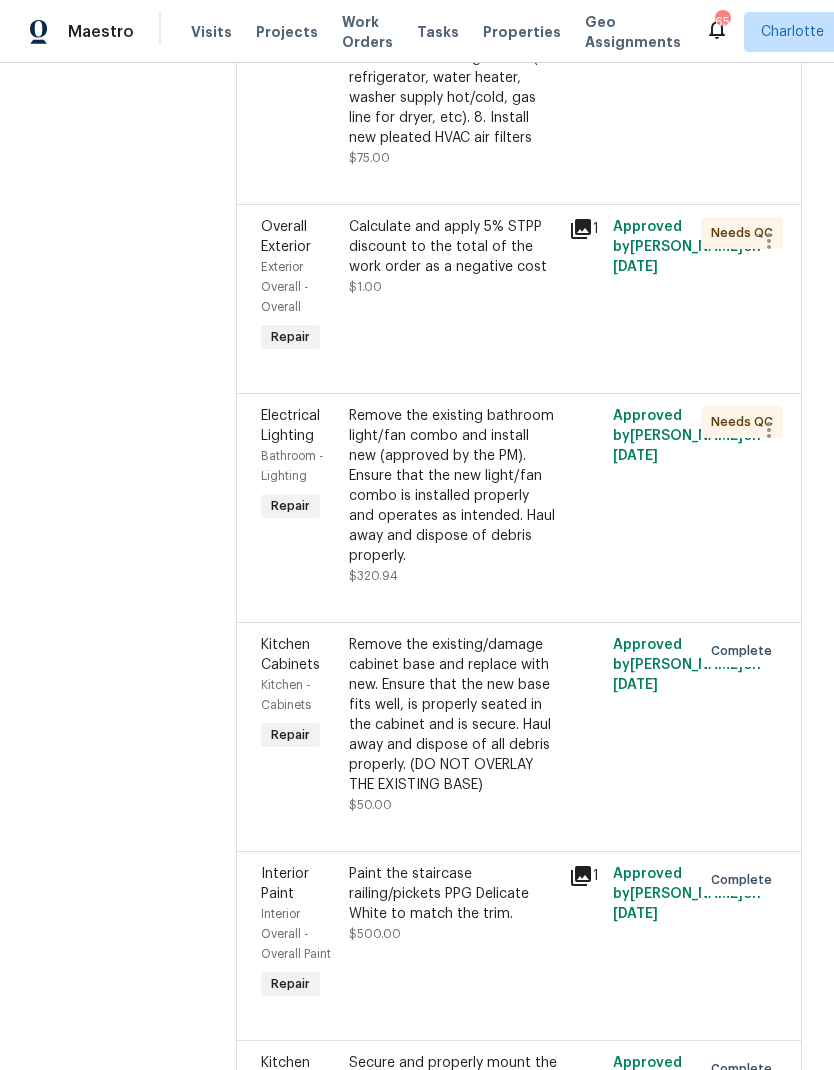 scroll, scrollTop: 1445, scrollLeft: 0, axis: vertical 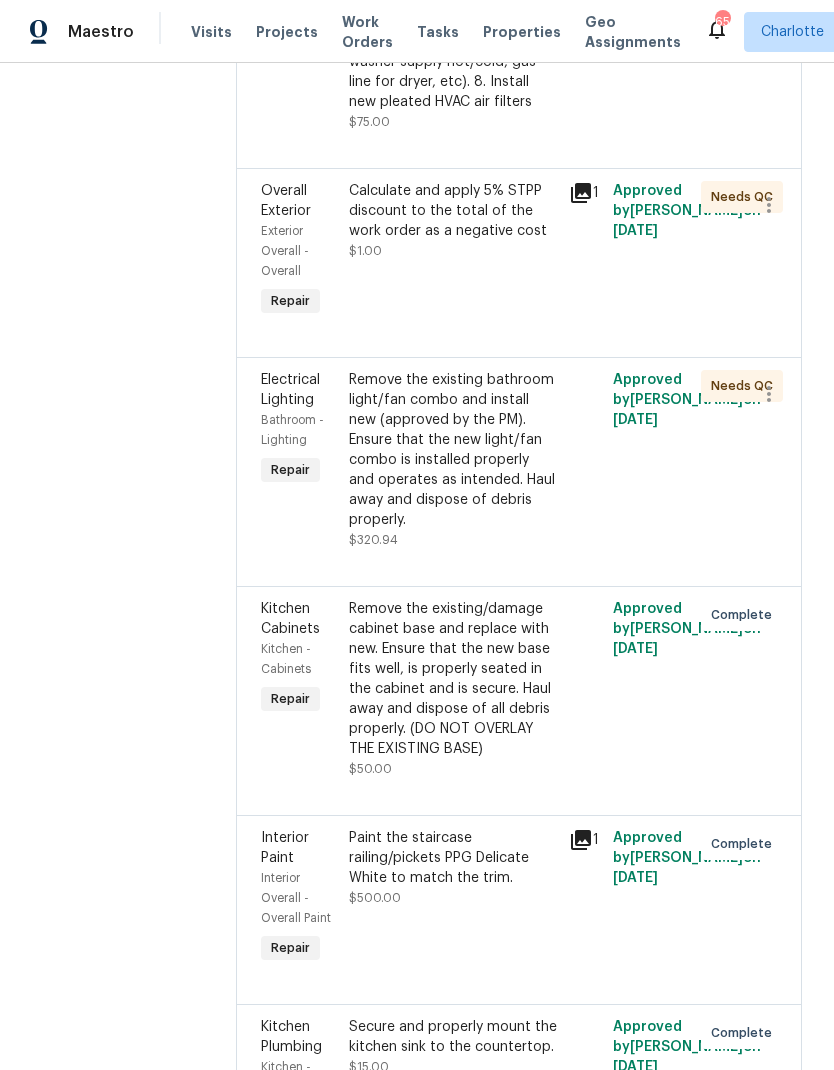 click on "Calculate and apply 5% STPP discount to the total of the work order as a negative cost" at bounding box center (453, 211) 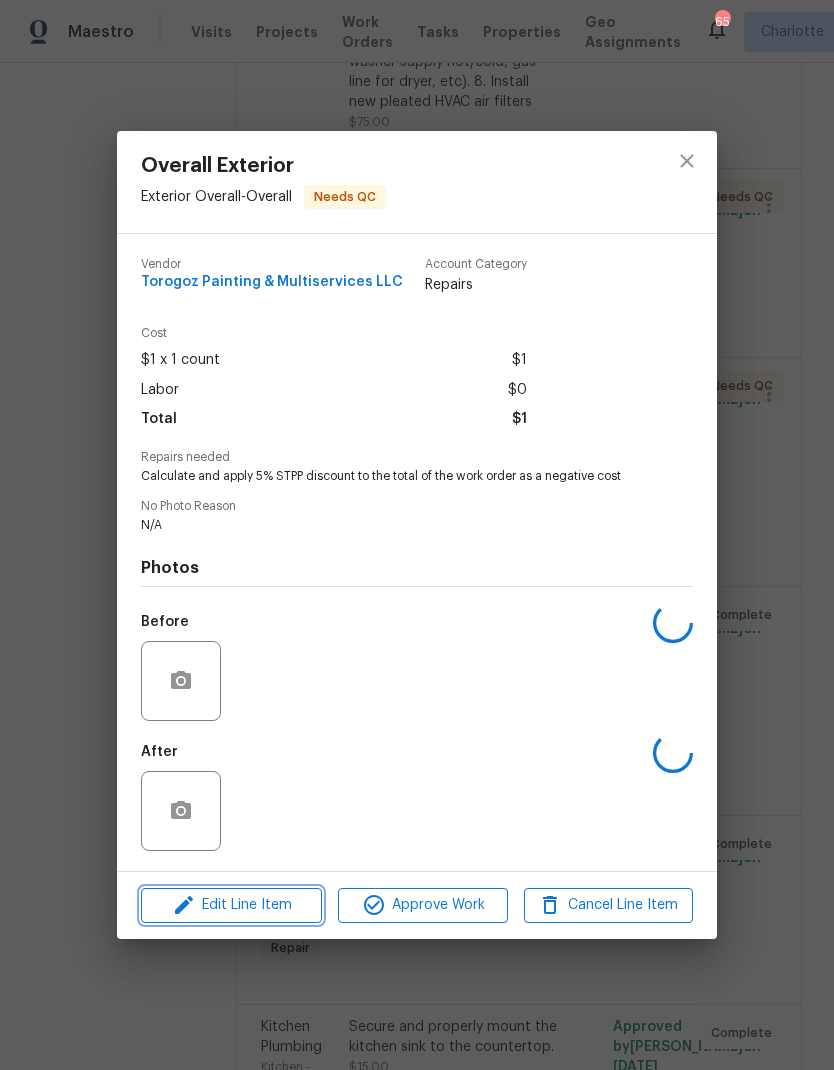 click on "Edit Line Item" at bounding box center (231, 905) 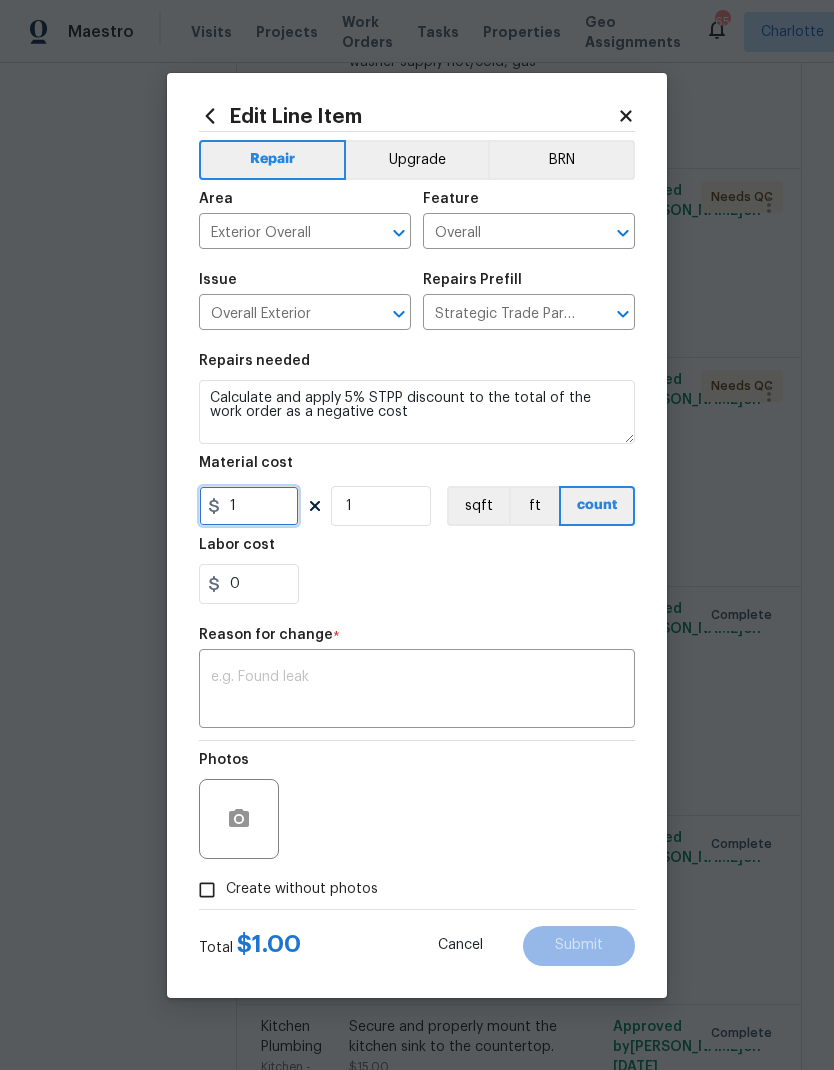click on "1" at bounding box center [249, 506] 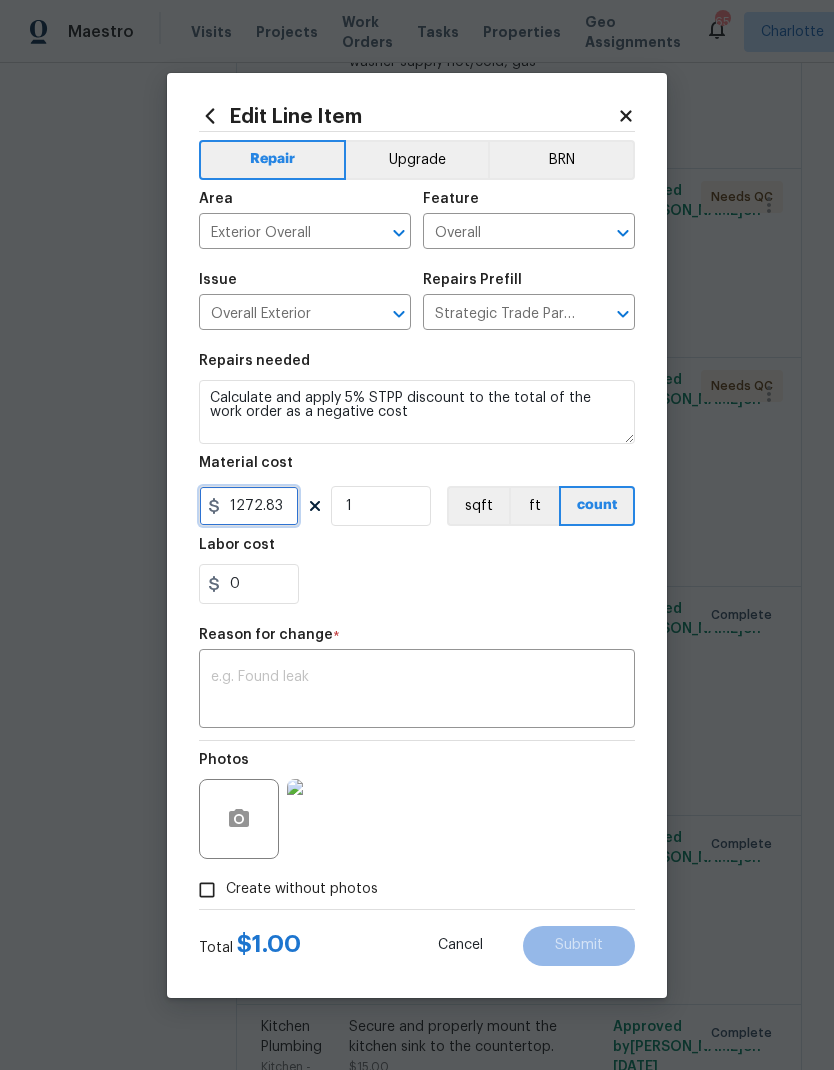 click on "1272.83" at bounding box center (249, 506) 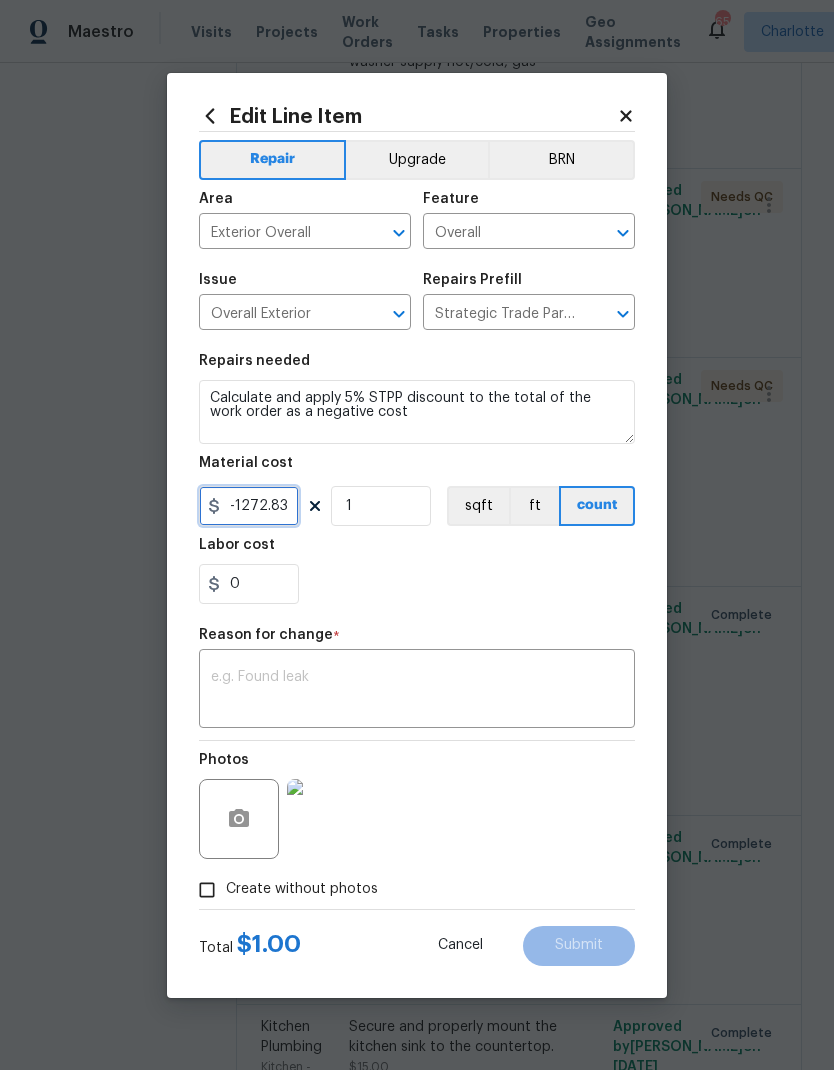 type on "-1272.83" 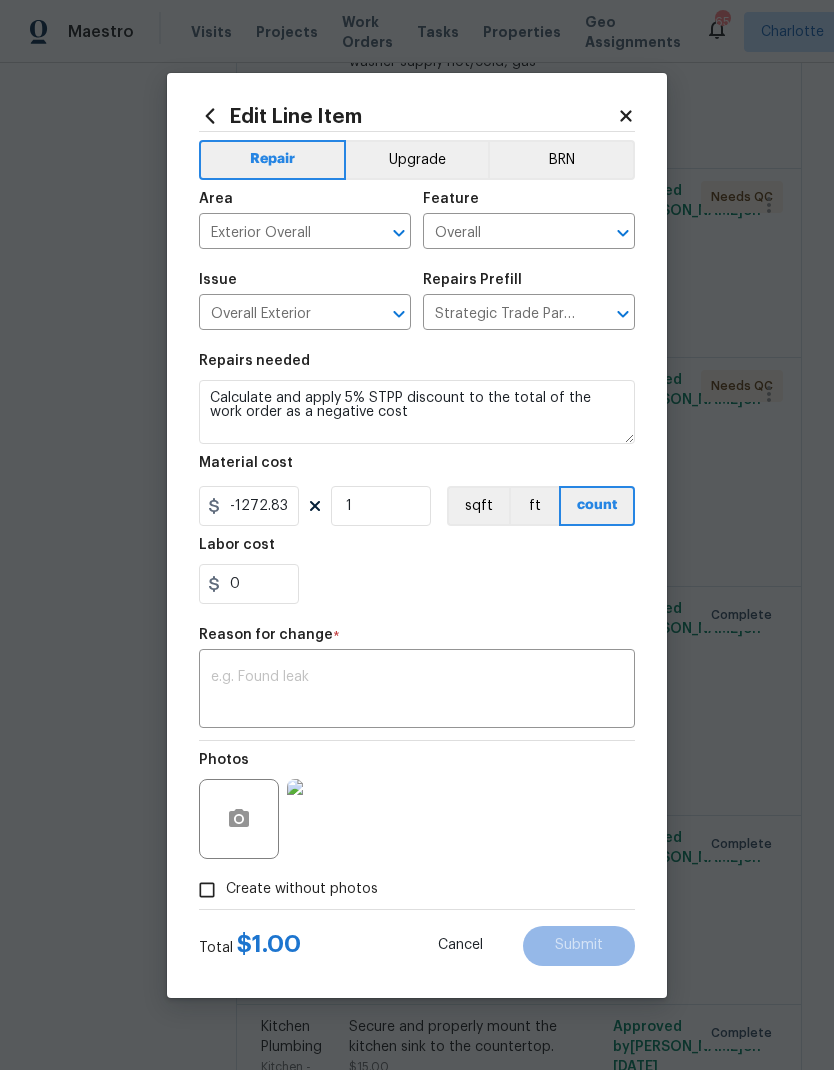 click at bounding box center [417, 691] 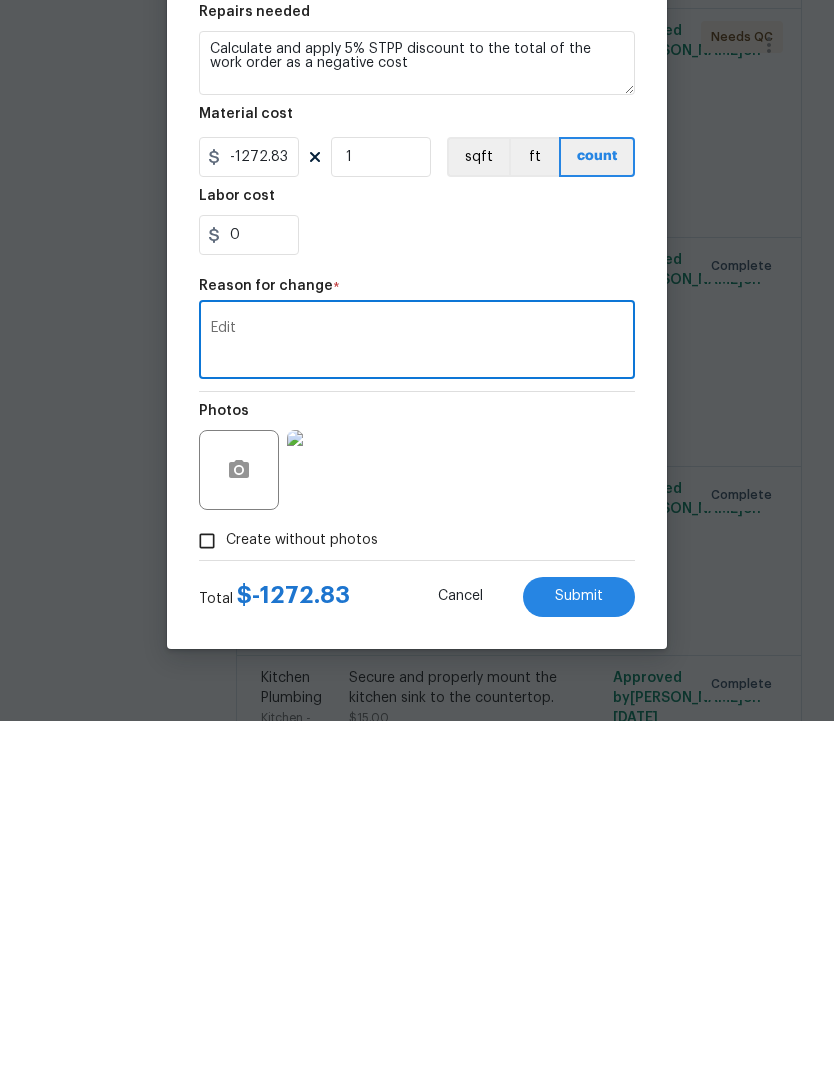 scroll, scrollTop: 80, scrollLeft: 0, axis: vertical 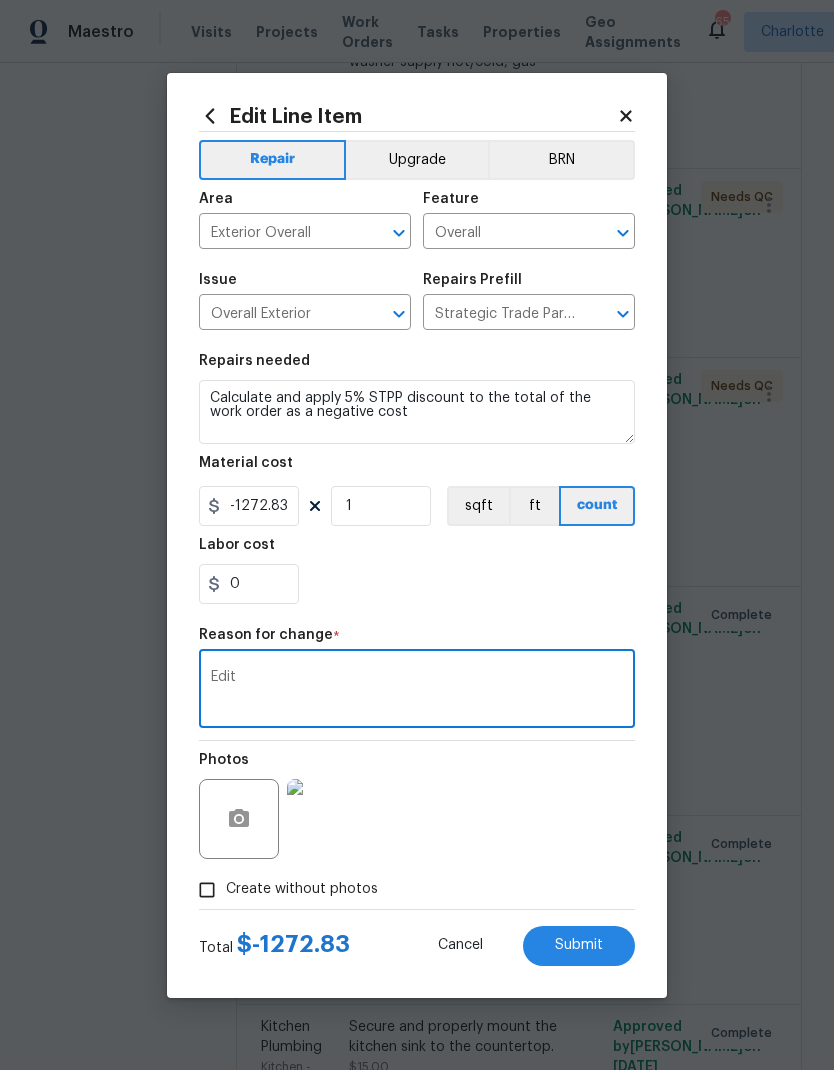 type on "Edit" 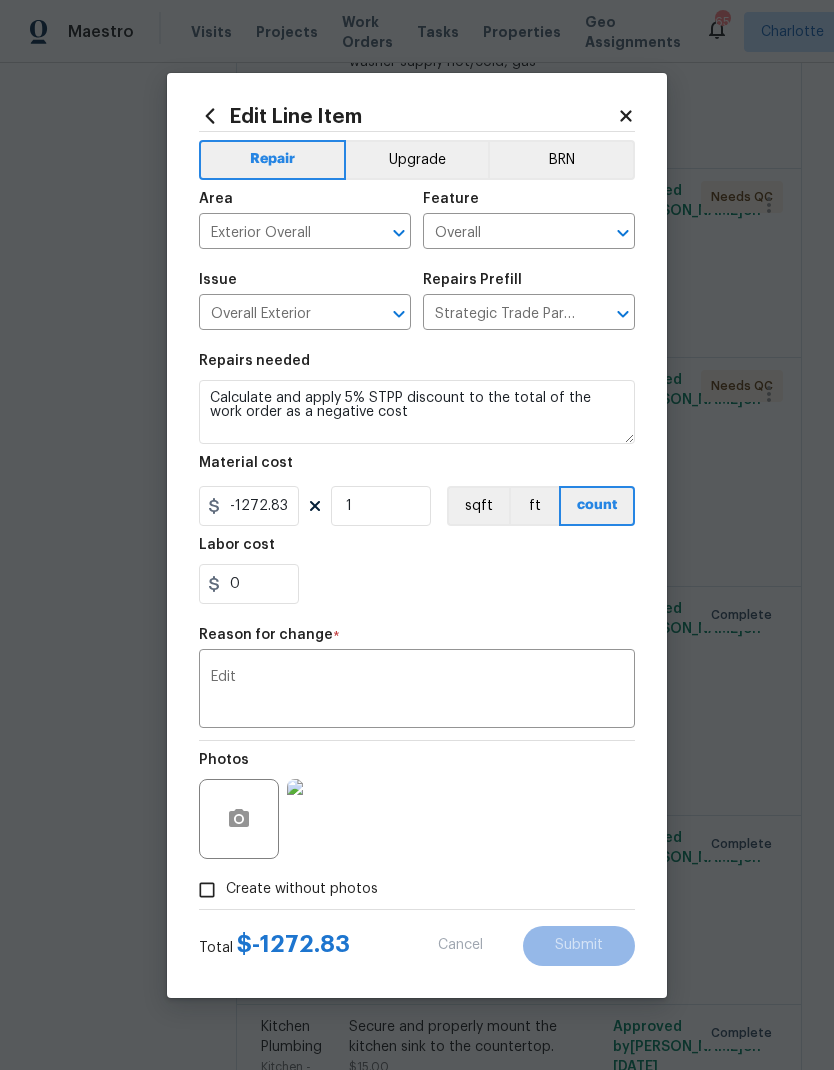 type on "1" 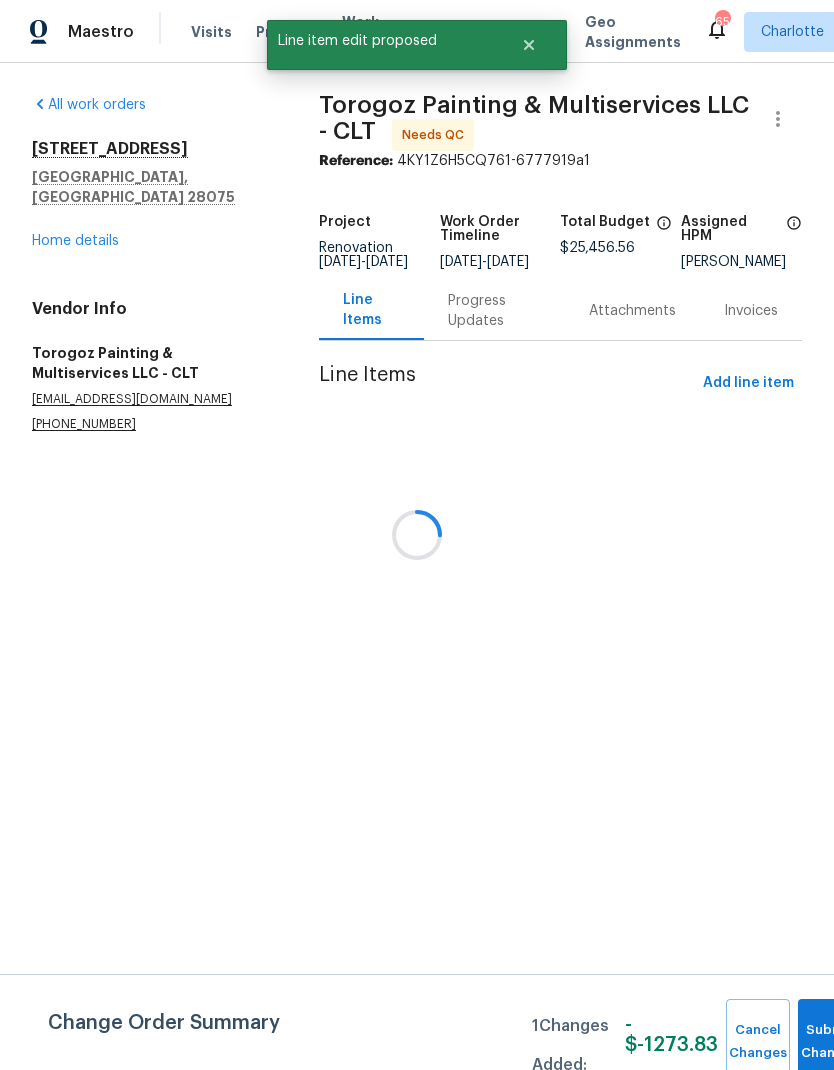 scroll, scrollTop: 0, scrollLeft: 0, axis: both 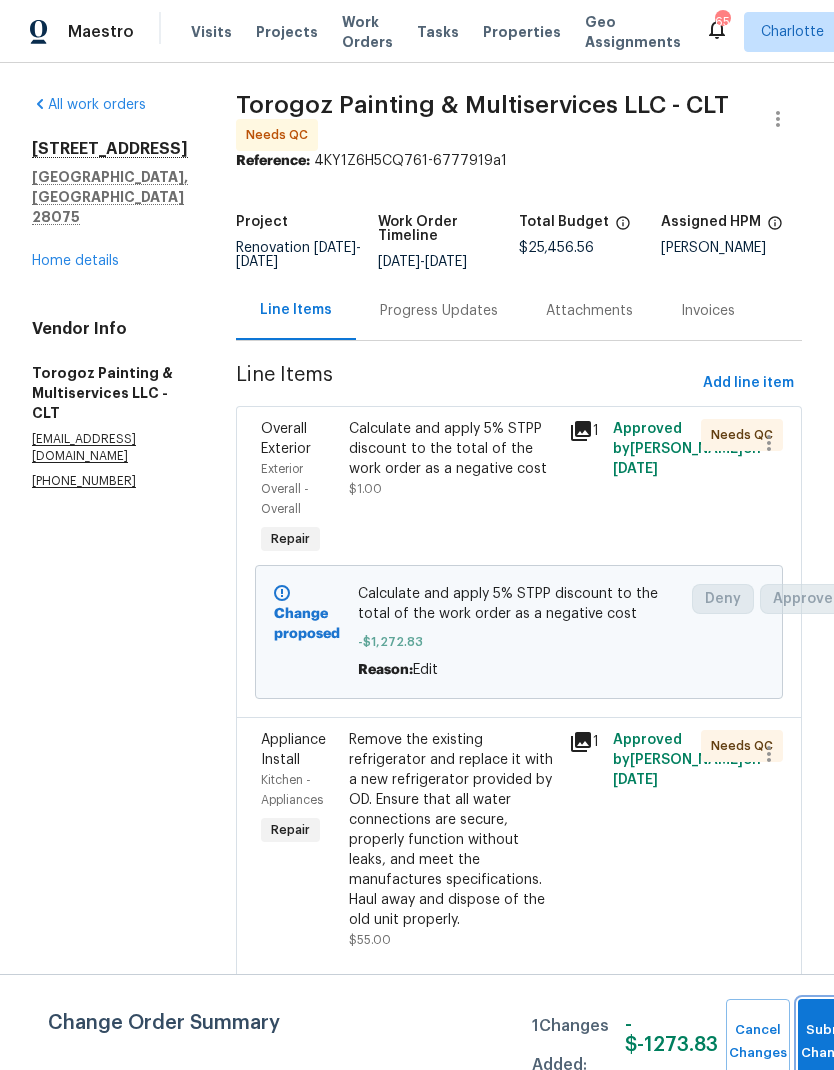 click on "Submit Changes" at bounding box center (830, 1042) 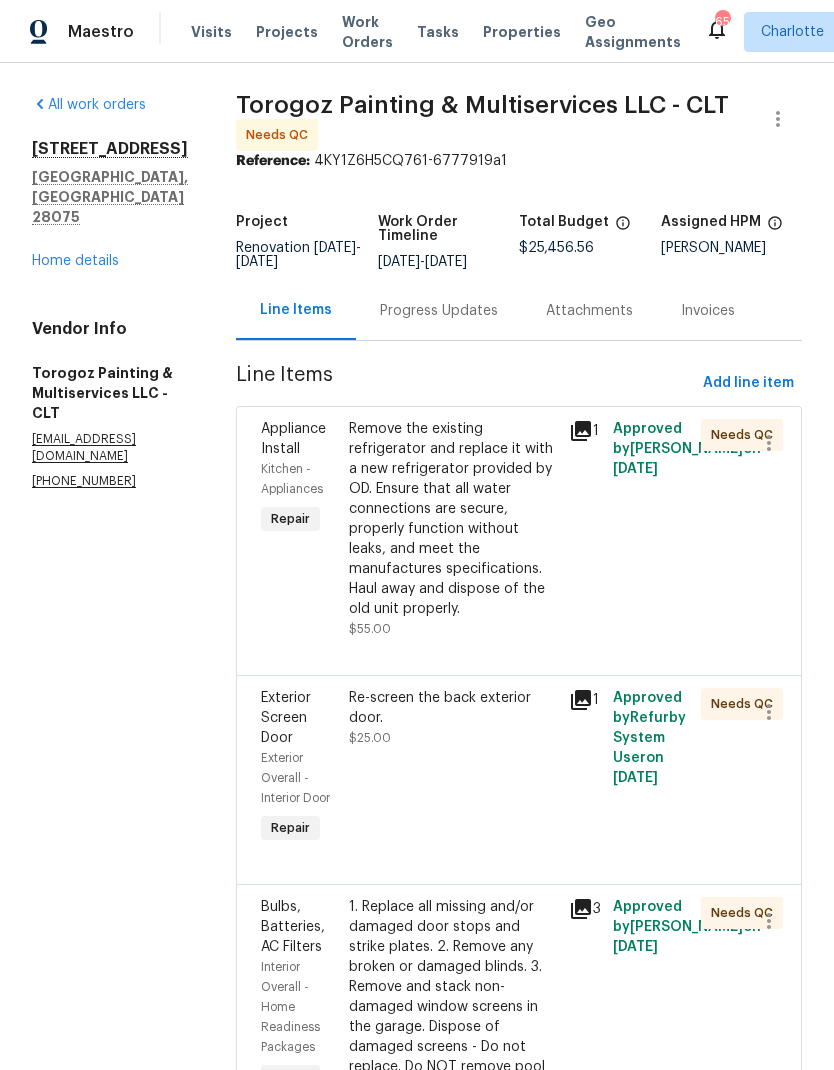 scroll, scrollTop: 0, scrollLeft: 0, axis: both 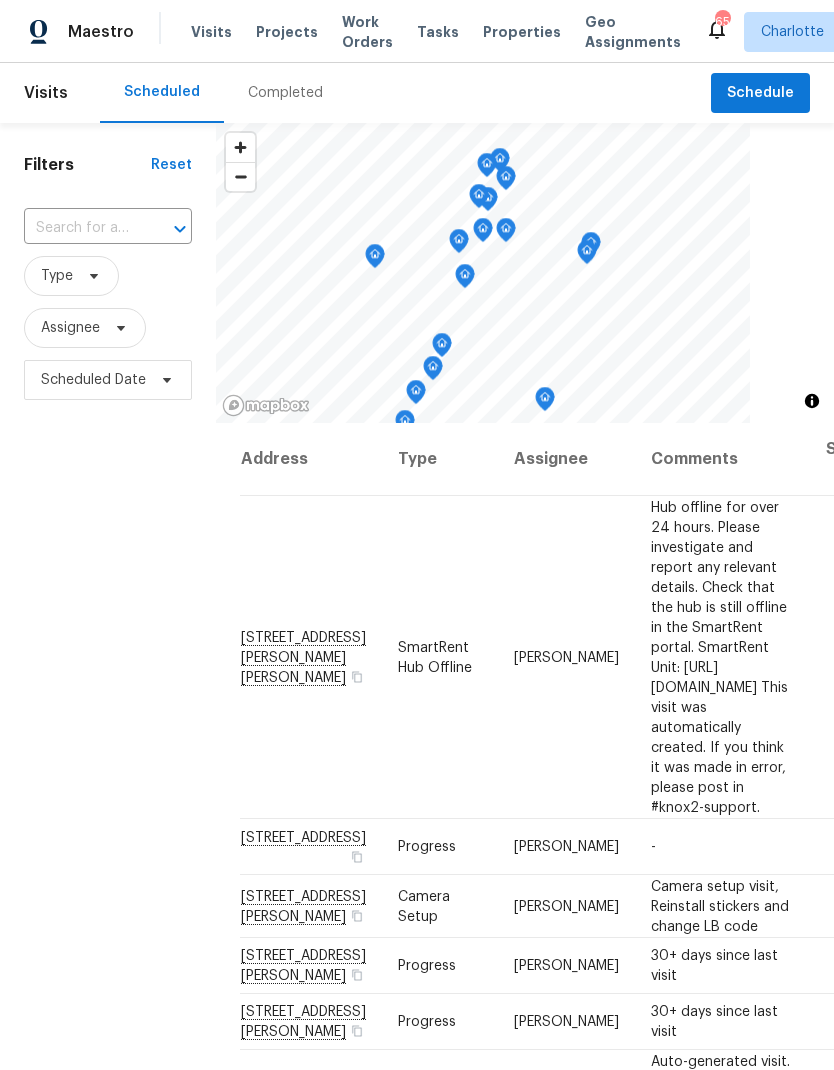 click on "Work Orders" at bounding box center [367, 32] 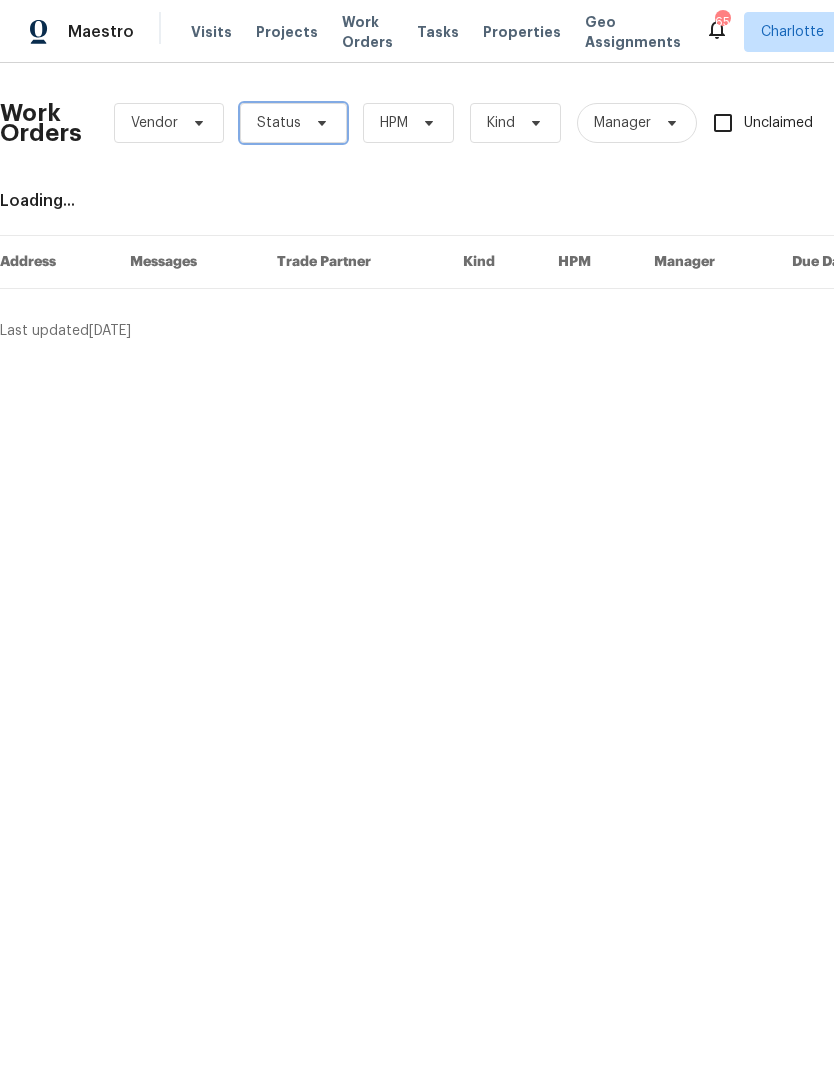 click 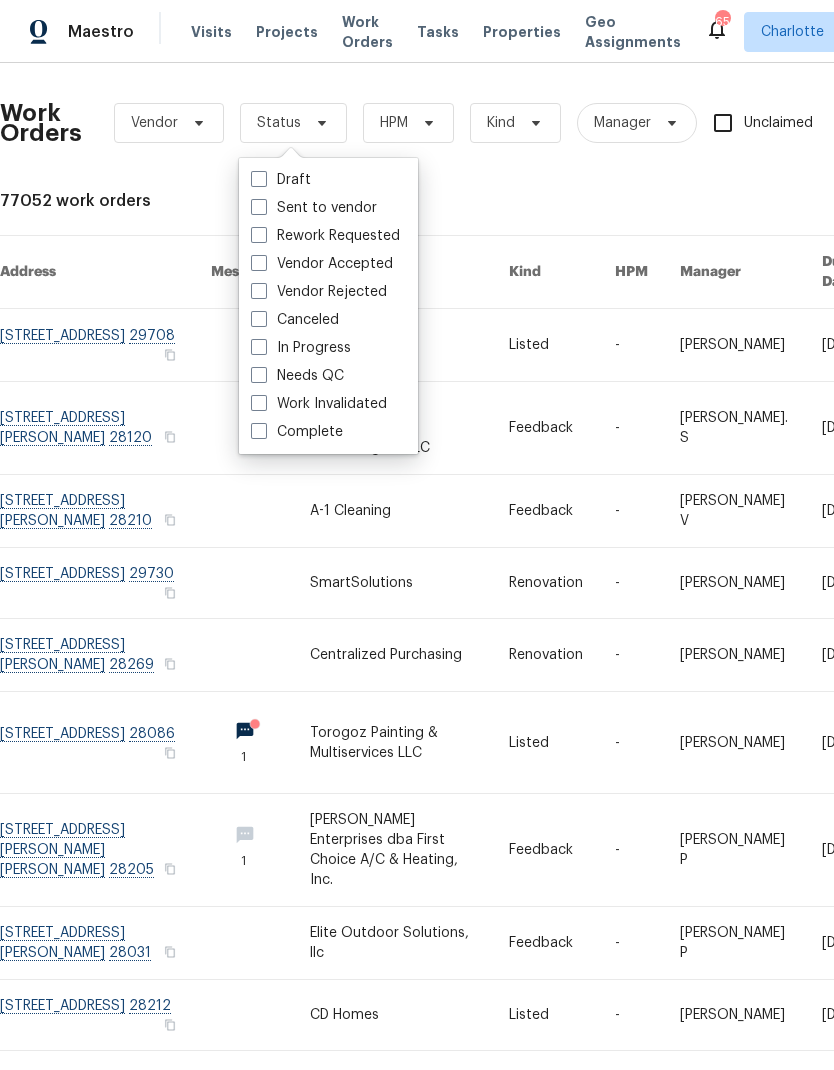 click on "Needs QC" at bounding box center [297, 376] 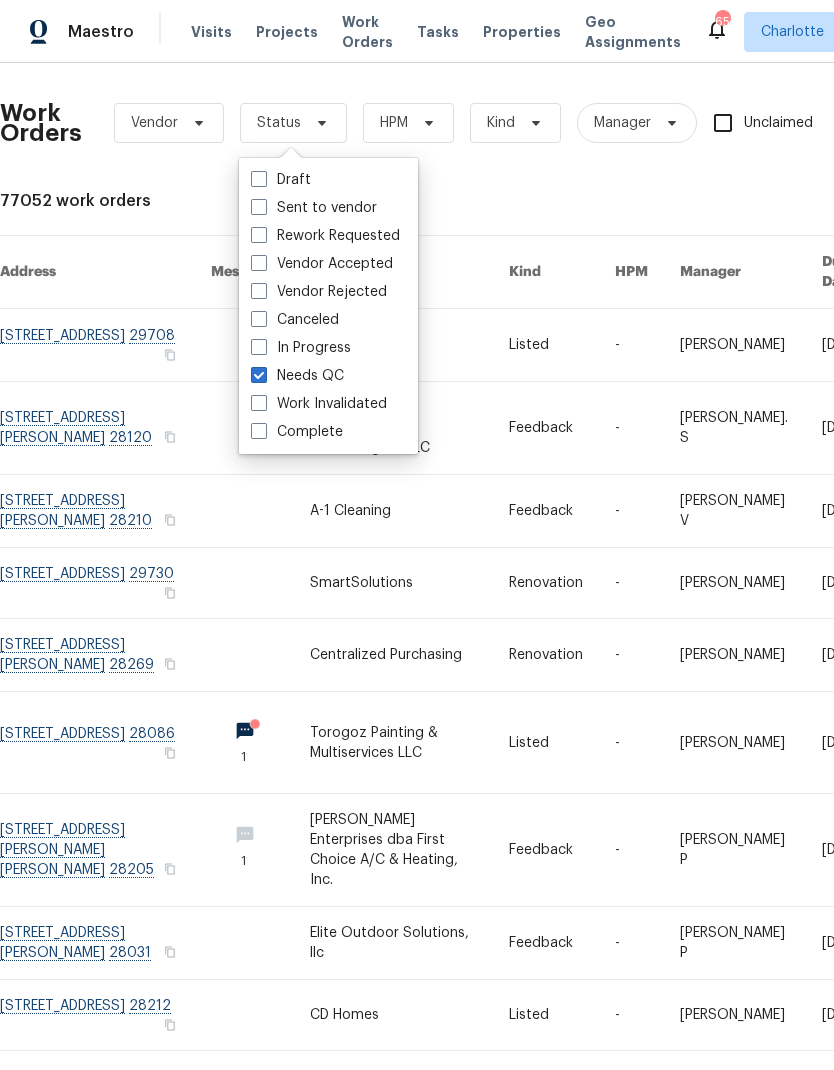 checkbox on "true" 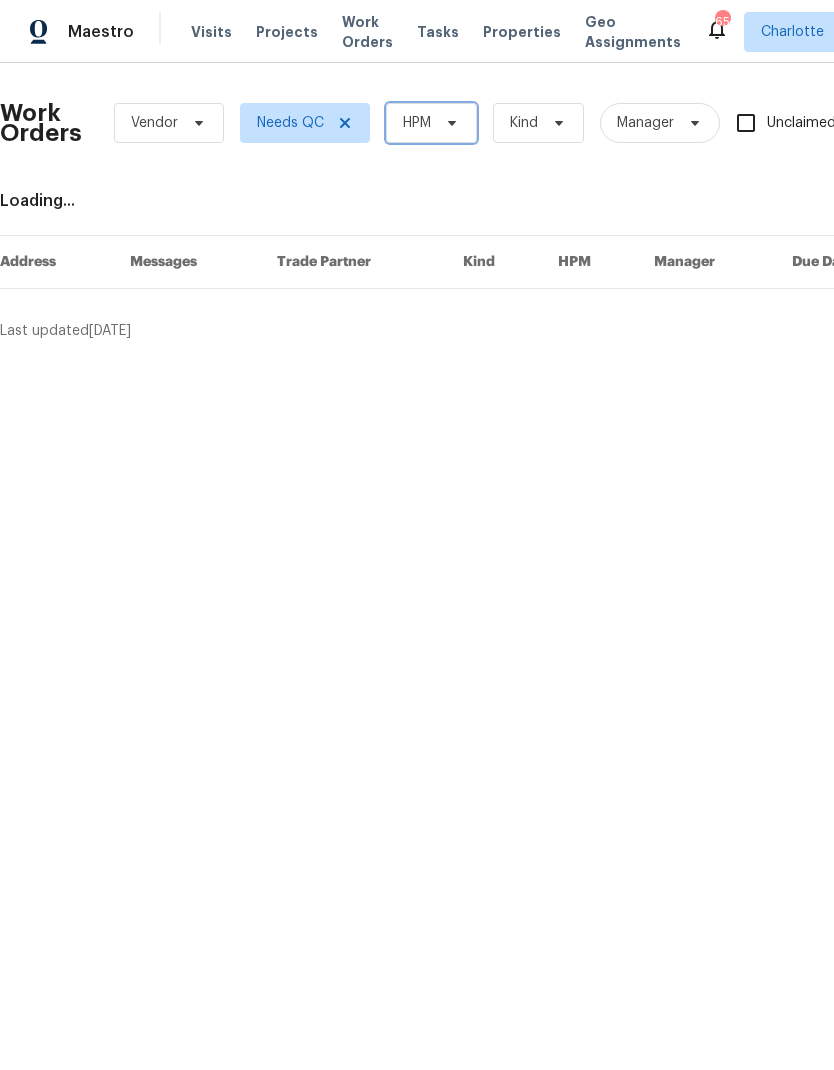 click on "HPM" at bounding box center [431, 123] 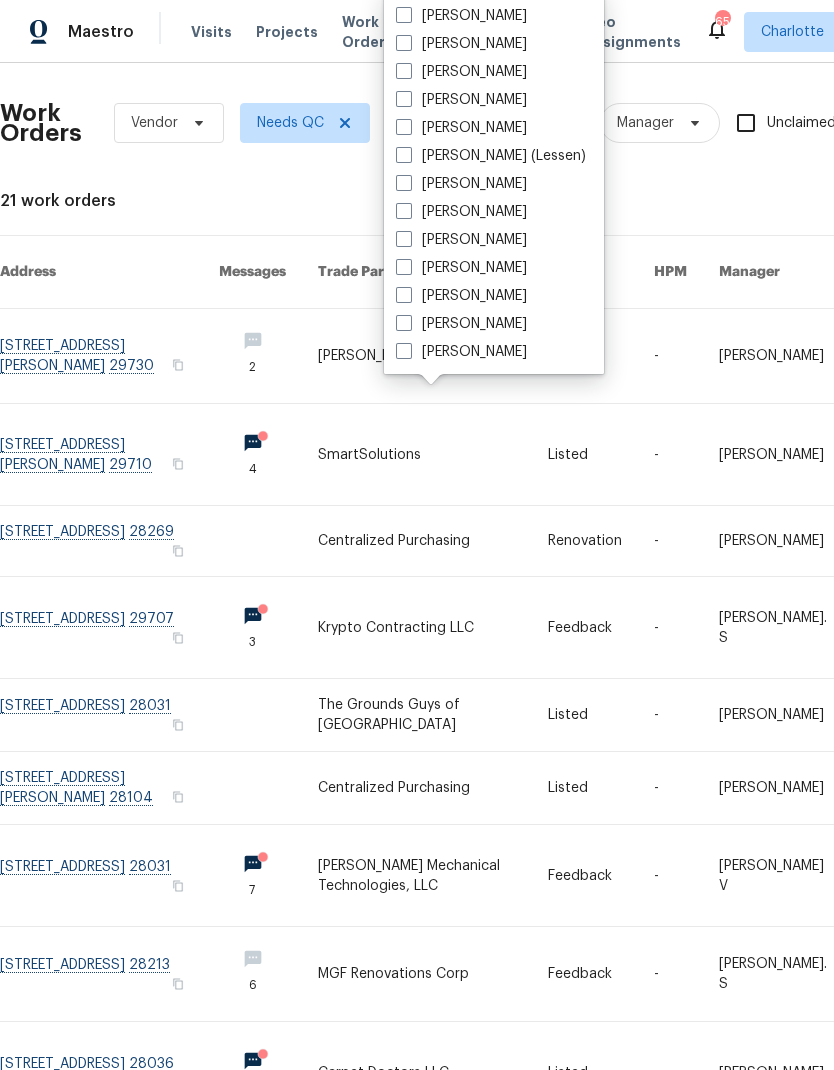 scroll, scrollTop: 248, scrollLeft: 0, axis: vertical 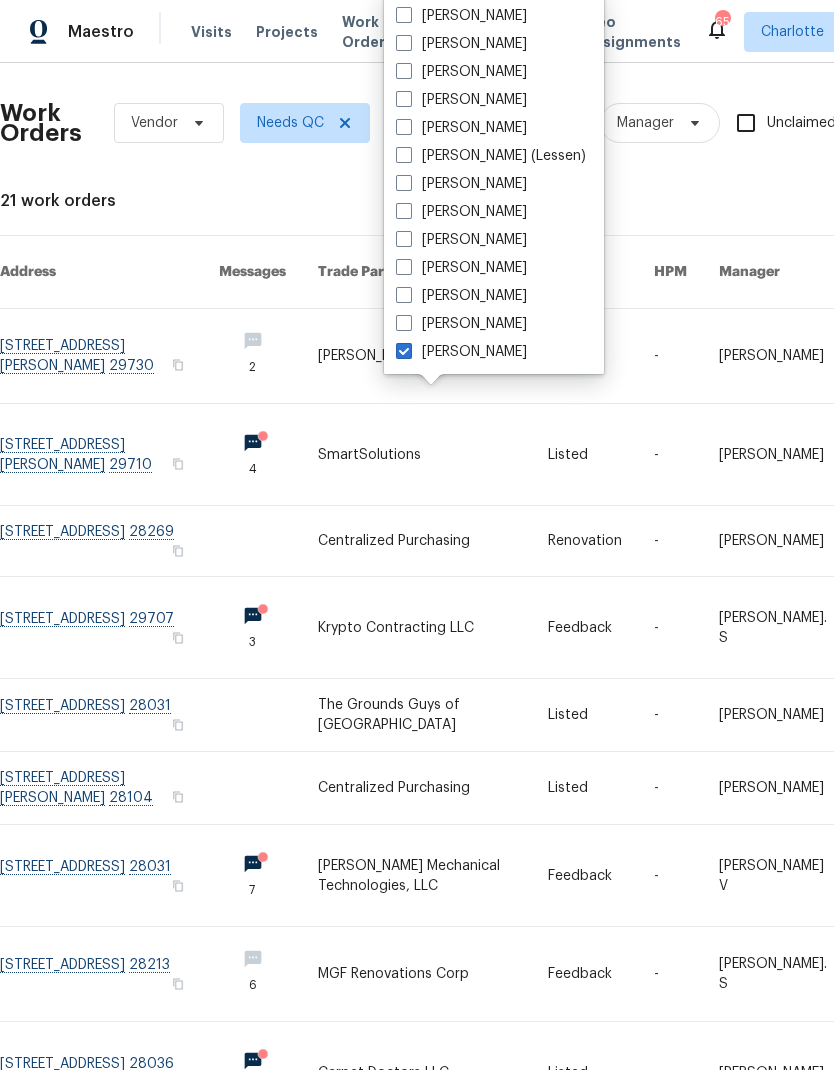 checkbox on "true" 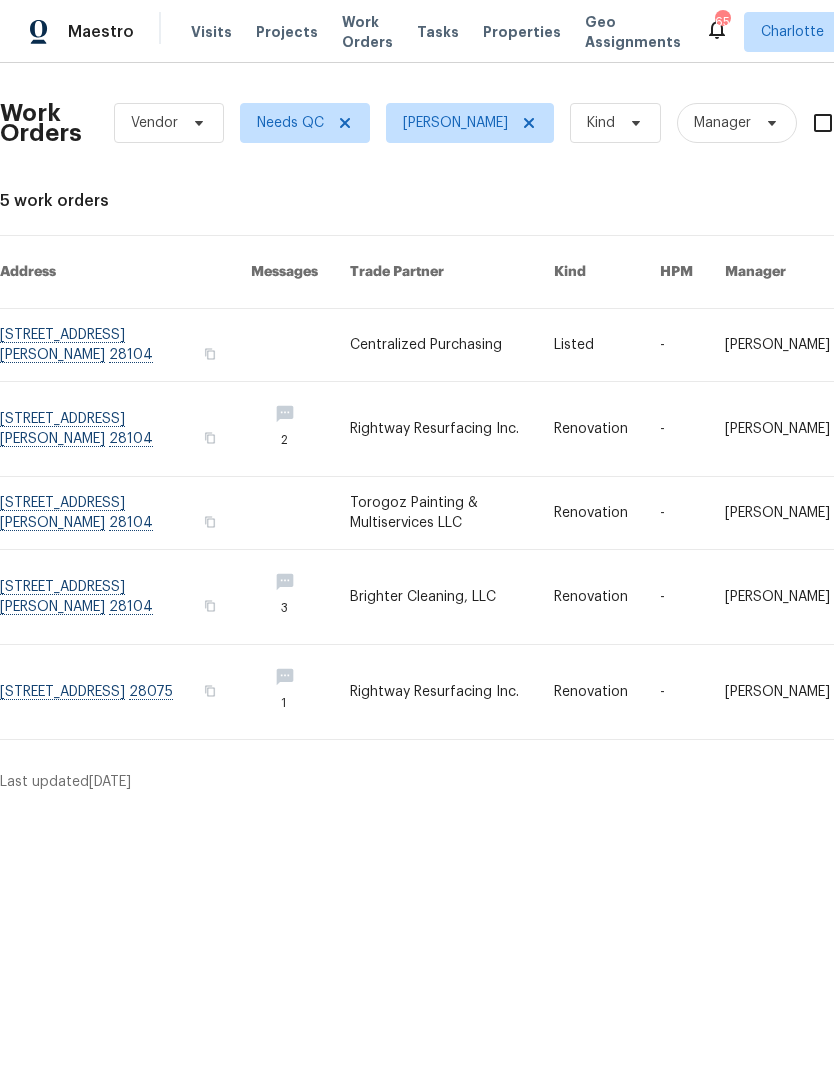 click at bounding box center [125, 692] 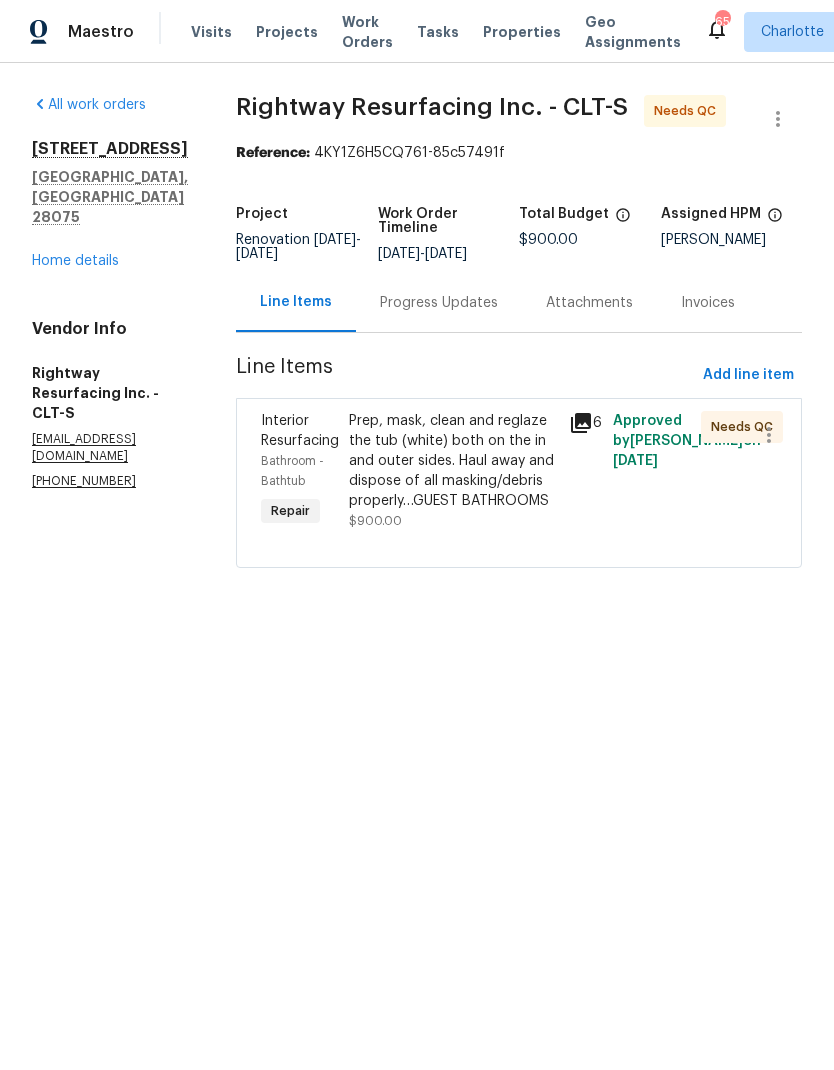 click on "Prep, mask, clean and reglaze the tub (white) both on the in and outer sides. Haul away and dispose of all masking/debris properly…GUEST BATHROOMS" at bounding box center (453, 461) 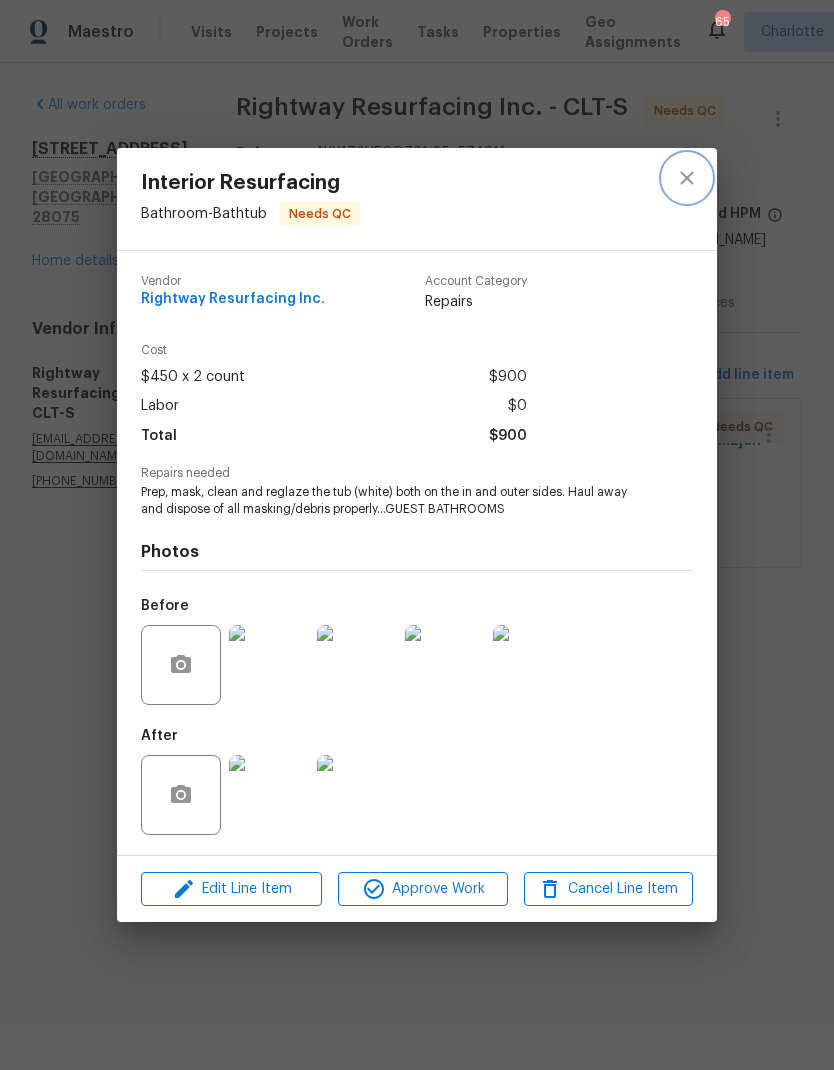 click 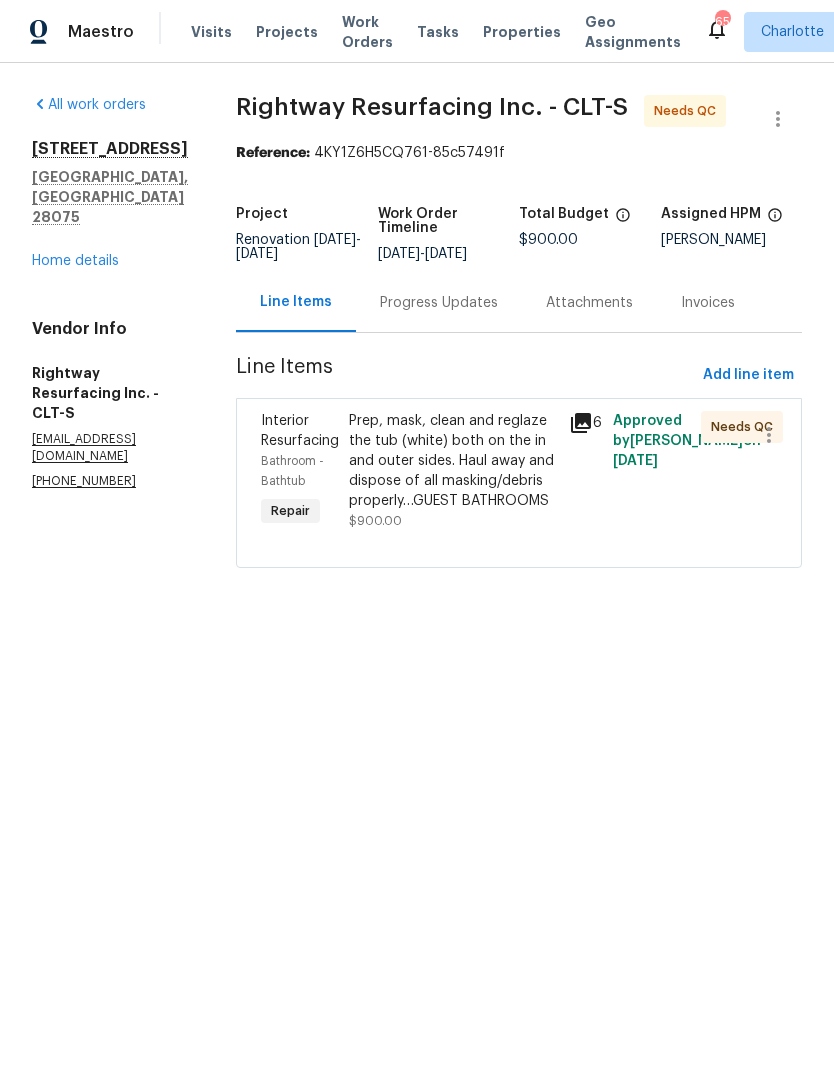 click on "Prep, mask, clean and reglaze the tub (white) both on the in and outer sides. Haul away and dispose of all masking/debris properly…GUEST BATHROOMS" at bounding box center [453, 461] 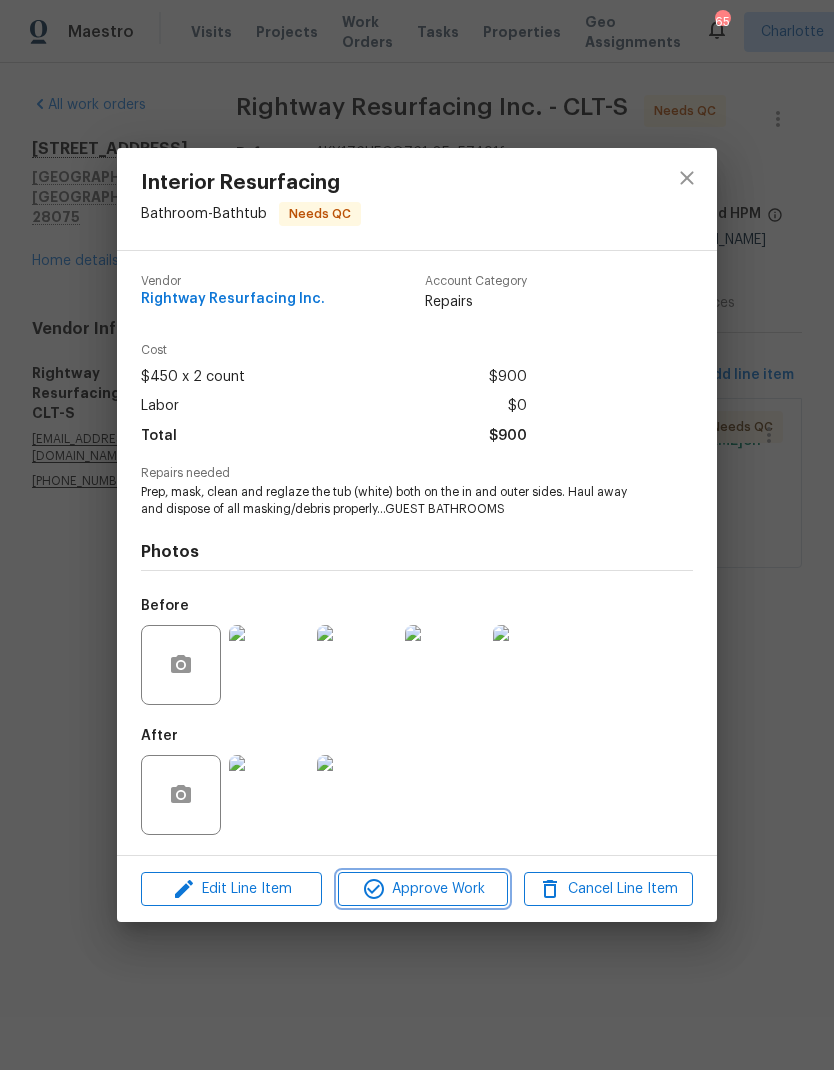click on "Approve Work" at bounding box center [422, 889] 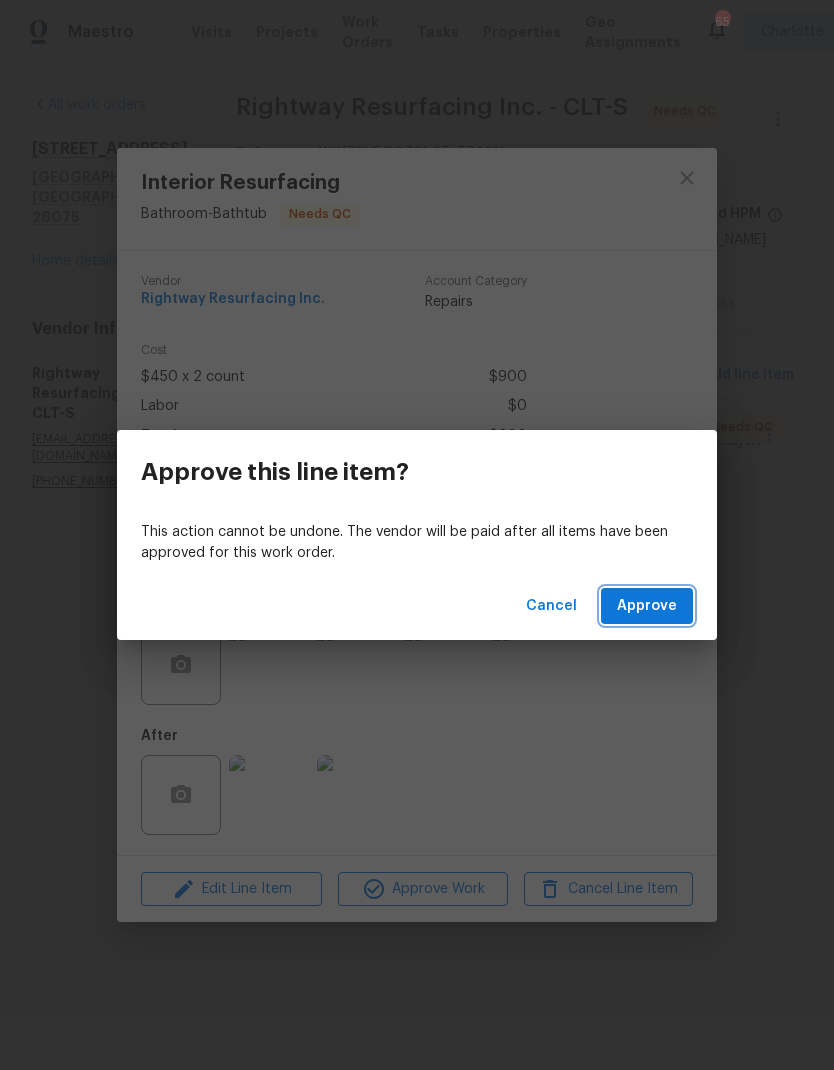 click on "Approve" at bounding box center [647, 606] 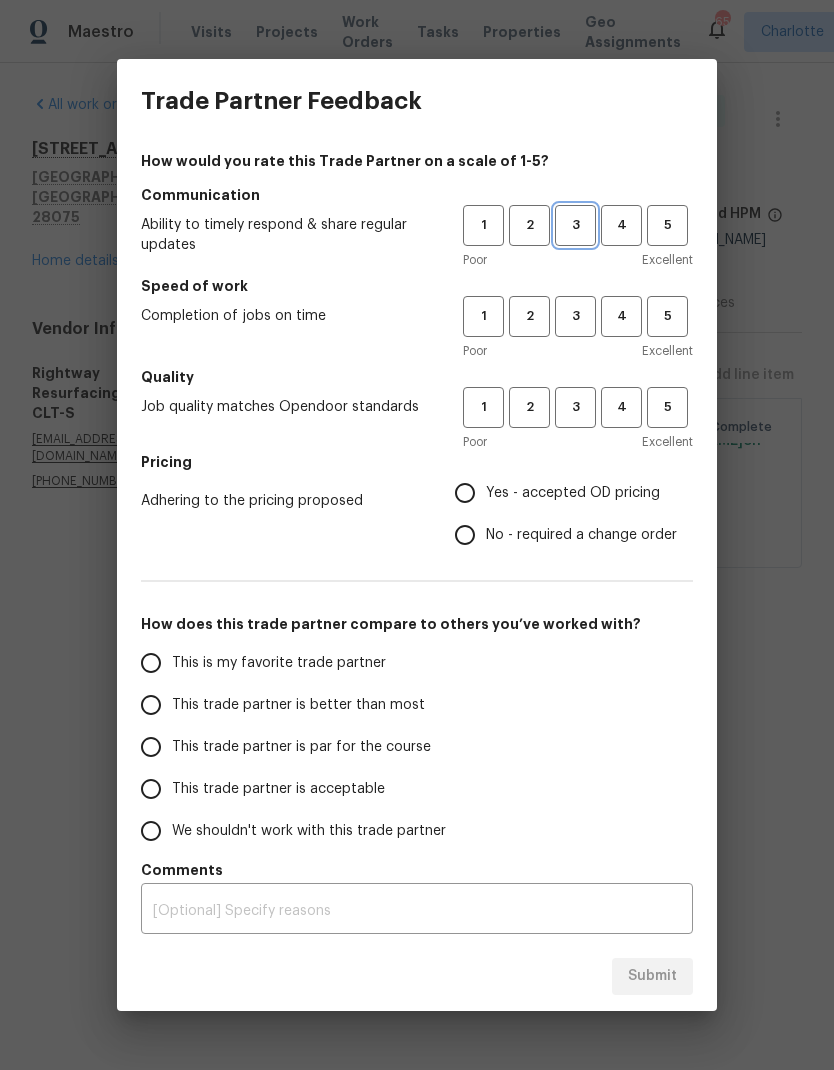 click on "3" at bounding box center [575, 225] 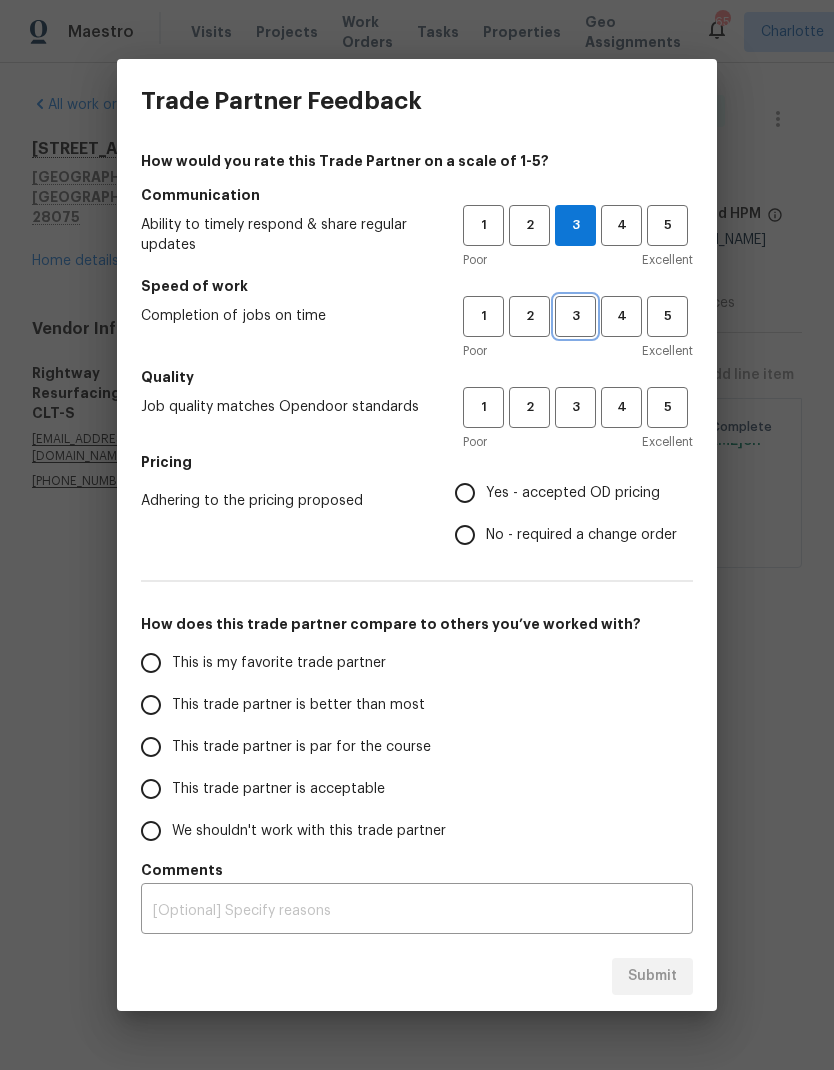 click on "3" at bounding box center [575, 316] 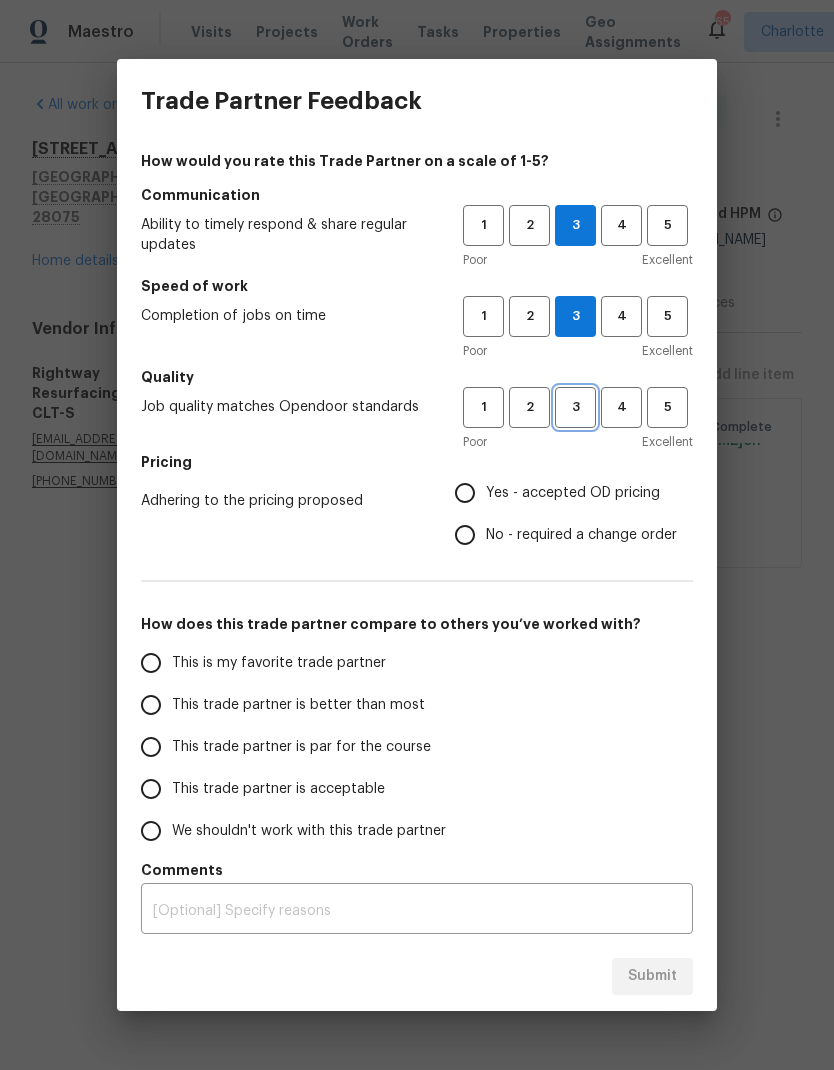 click on "3" at bounding box center (575, 407) 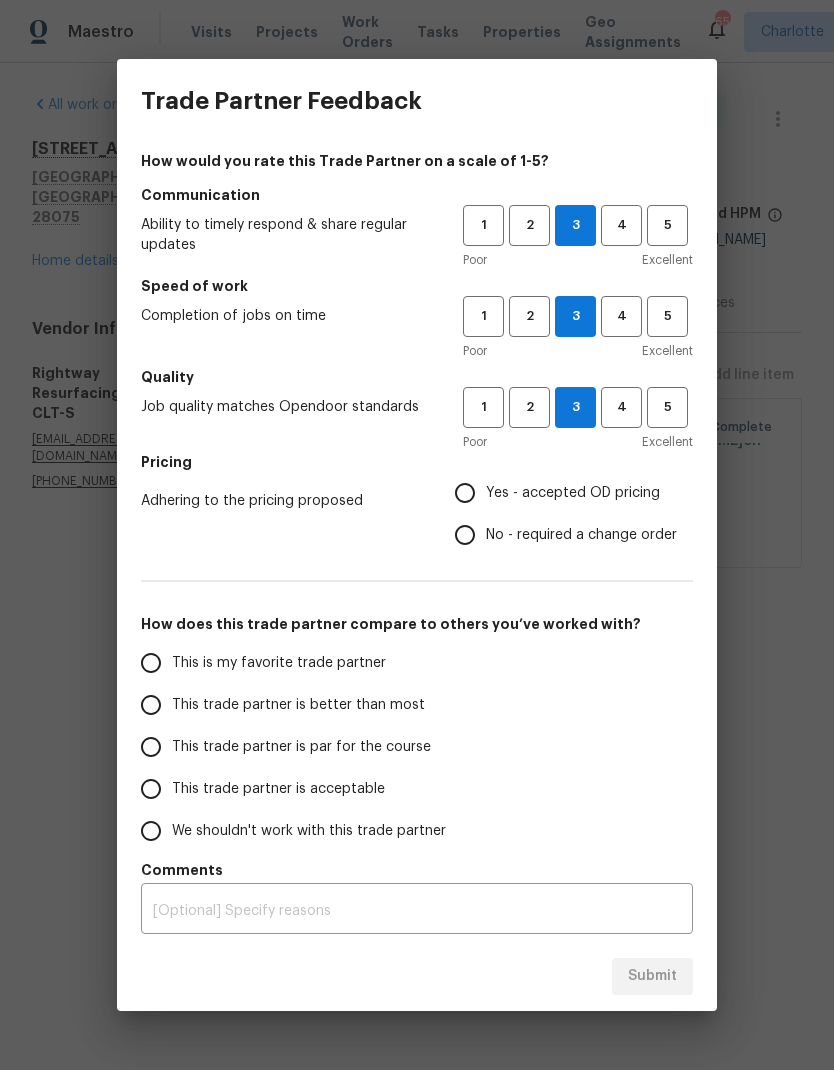 click on "Yes - accepted OD pricing" at bounding box center (465, 493) 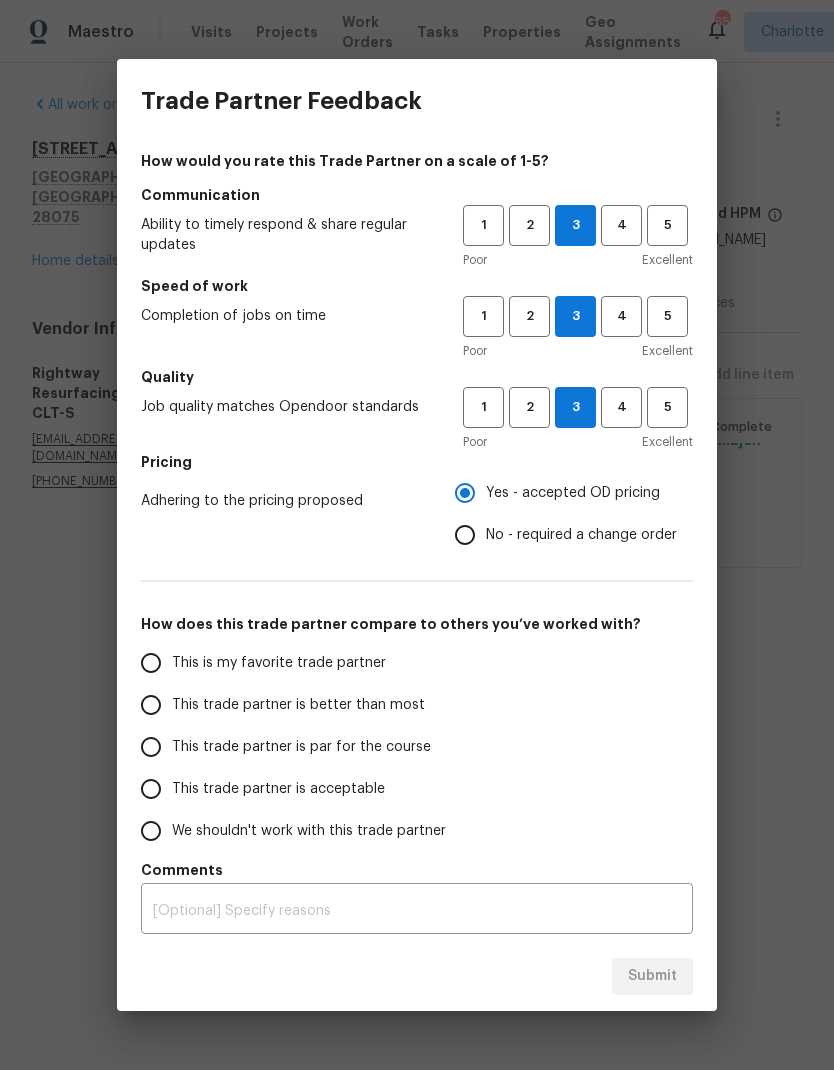 click on "This is my favorite trade partner" at bounding box center (151, 663) 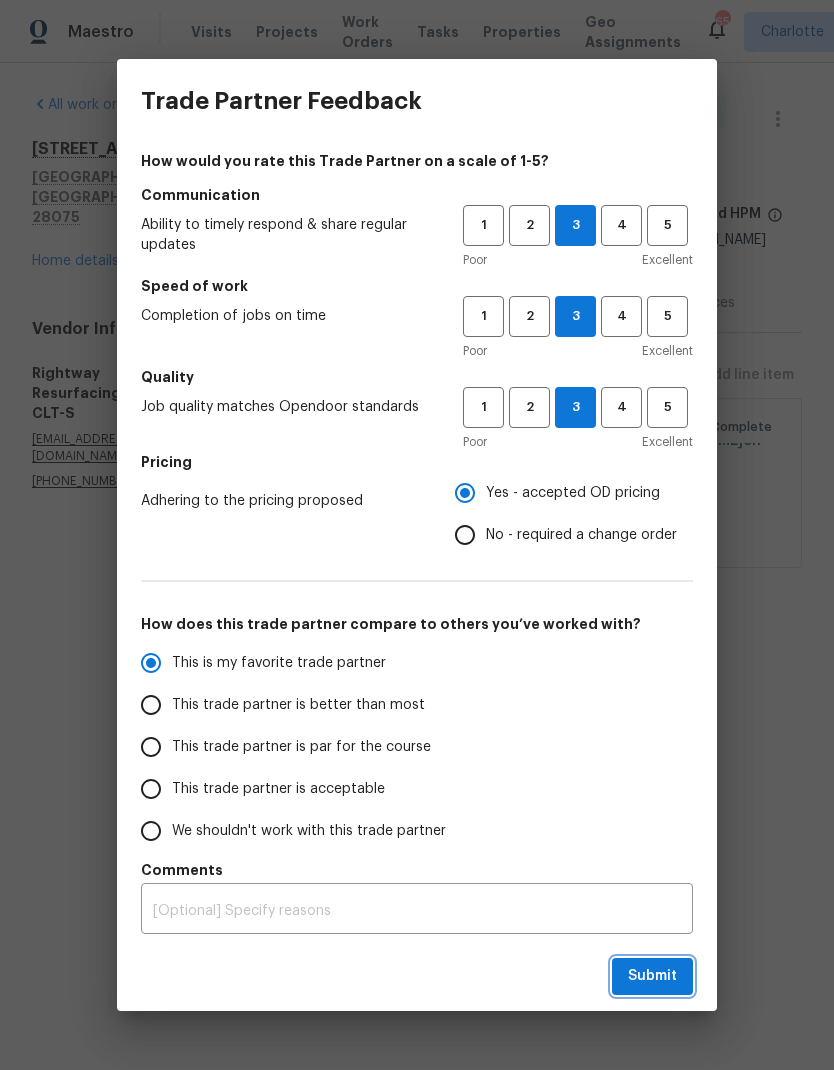 click on "Submit" at bounding box center (652, 976) 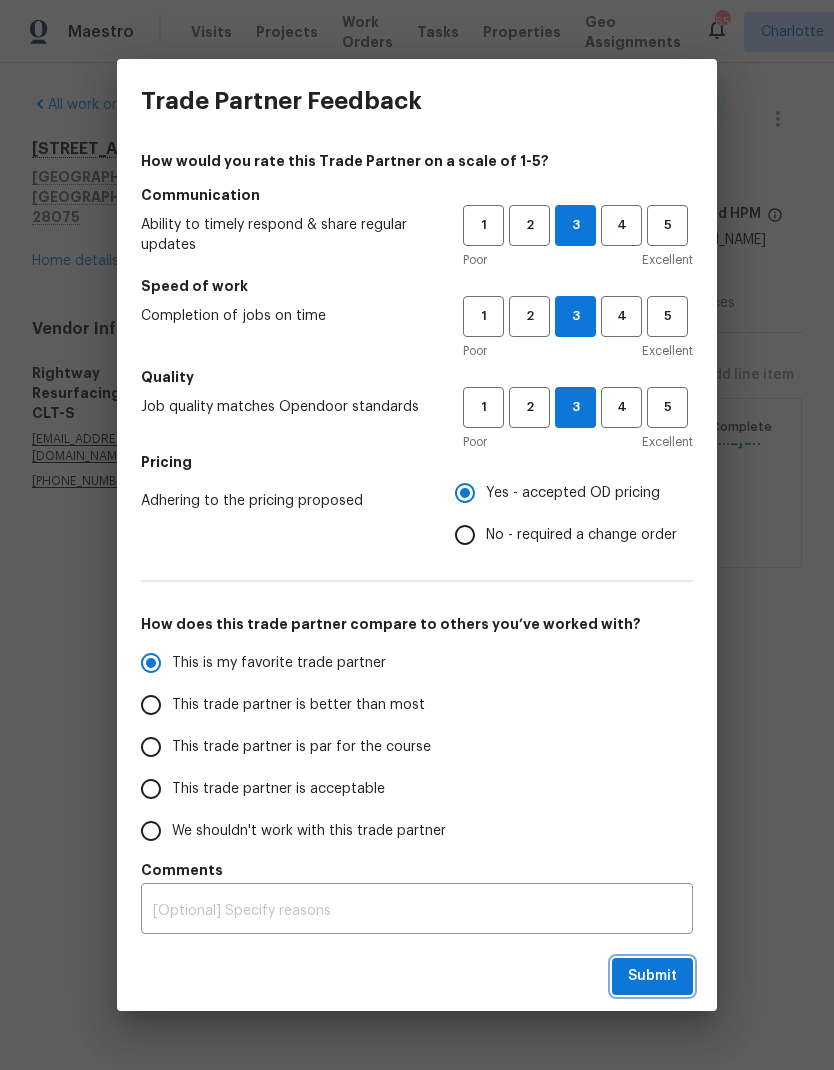 radio on "true" 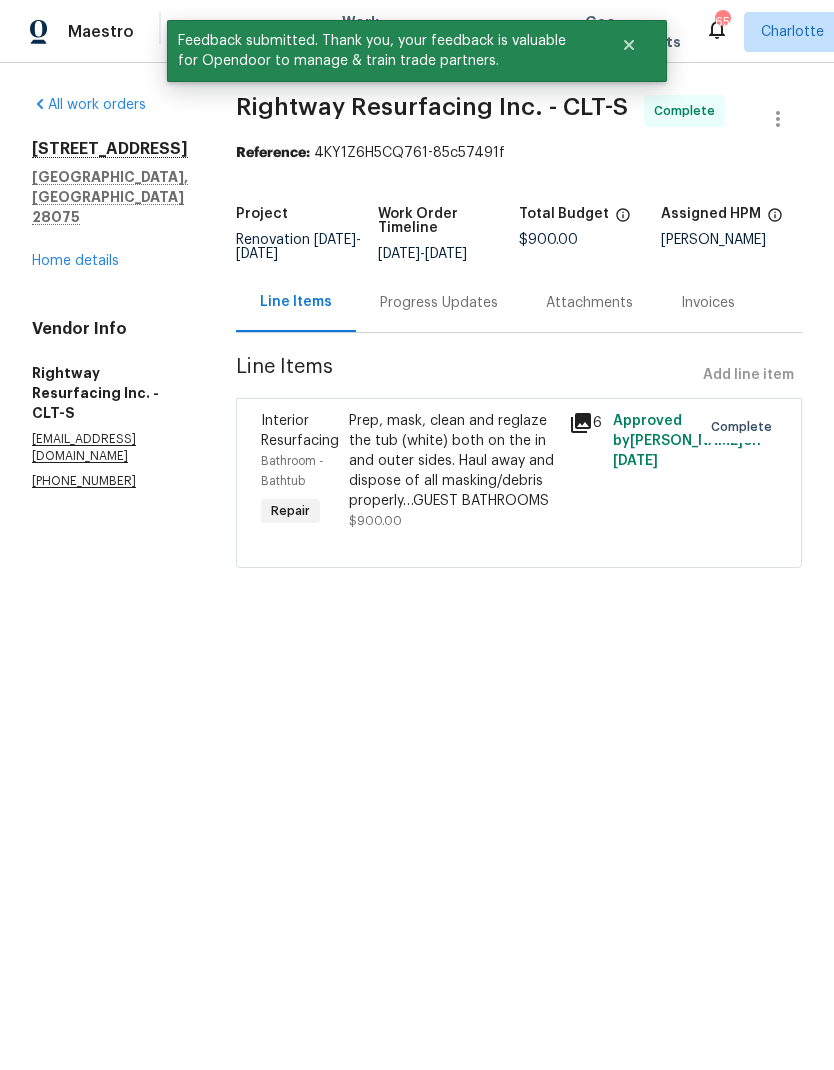 click on "Home details" at bounding box center [75, 261] 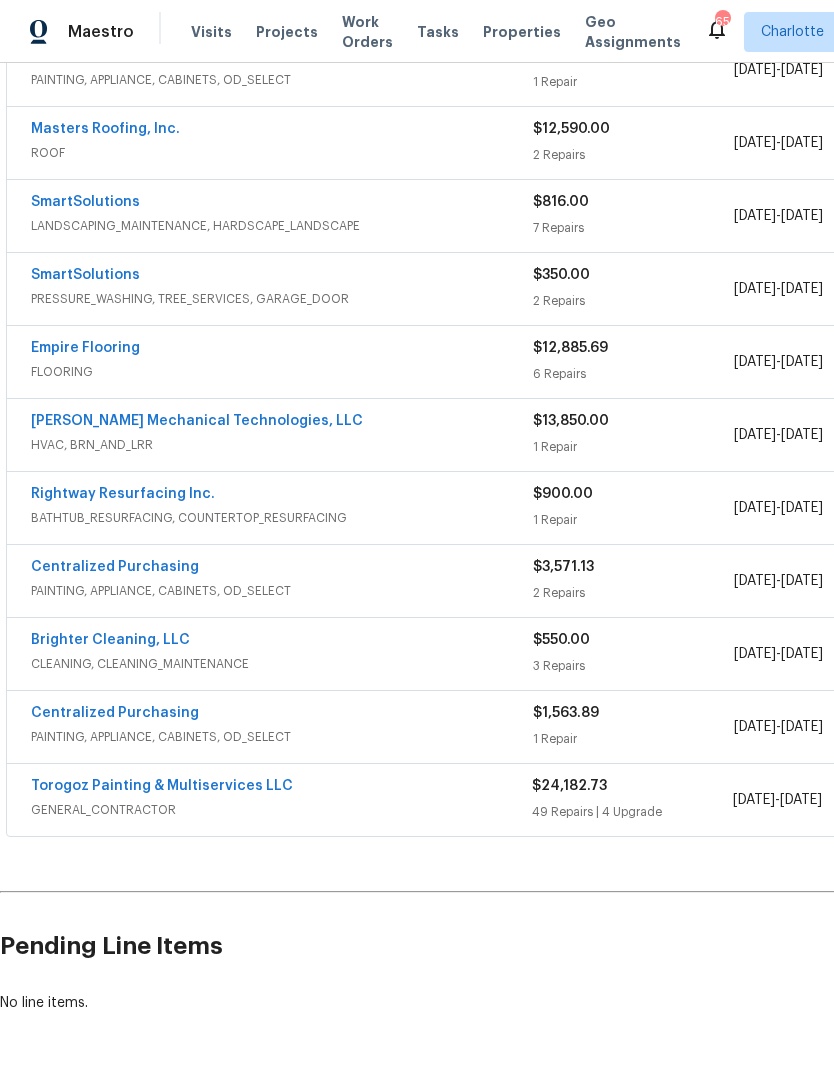 scroll, scrollTop: 411, scrollLeft: 0, axis: vertical 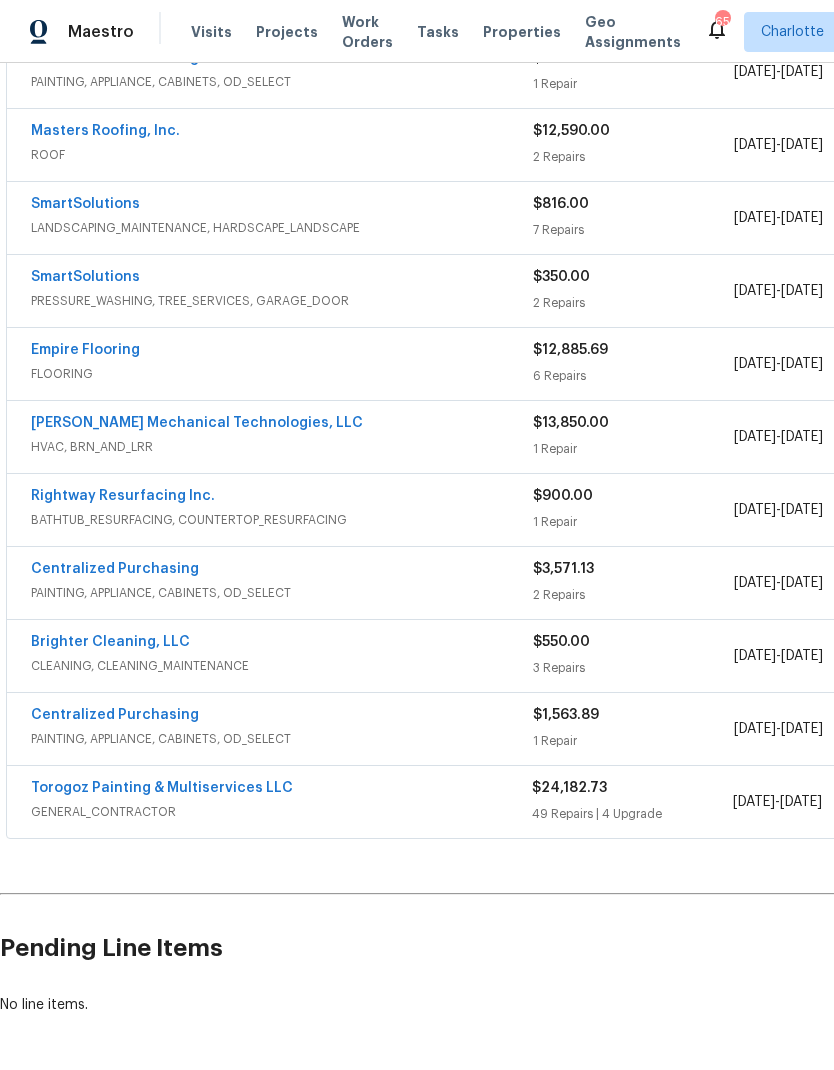 click on "Torogoz Painting & Multiservices LLC" at bounding box center (162, 788) 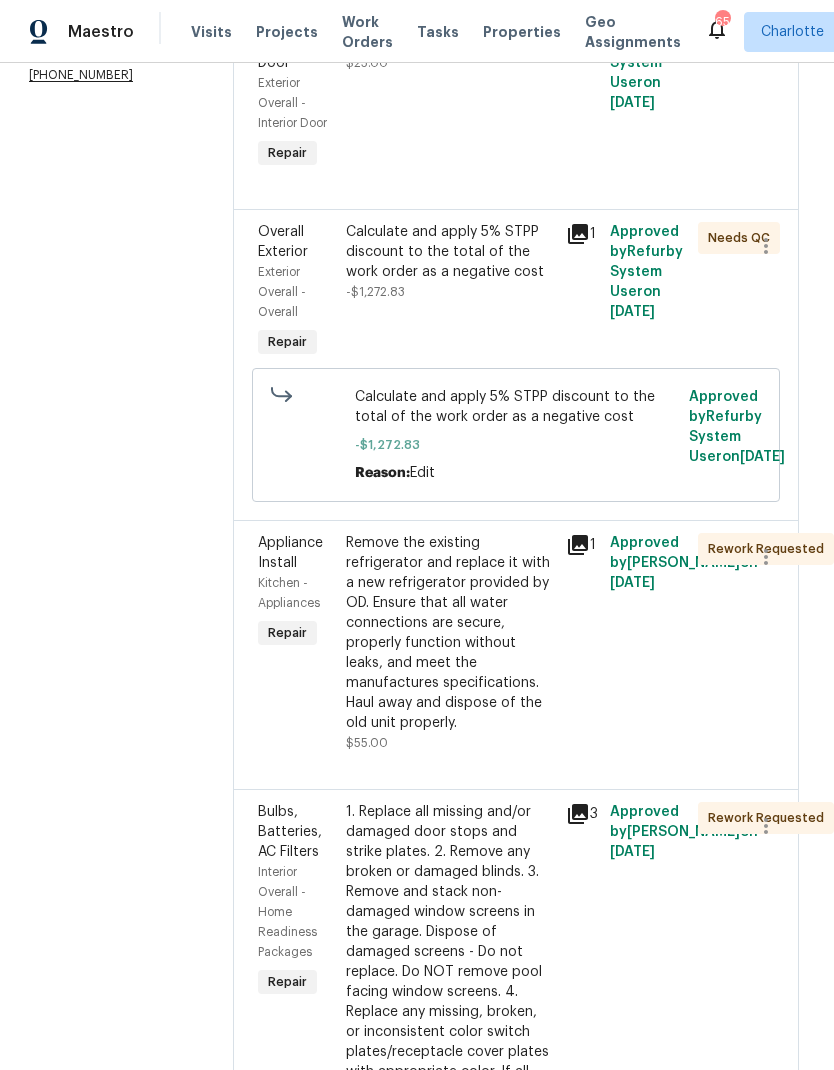 scroll, scrollTop: 403, scrollLeft: 2, axis: both 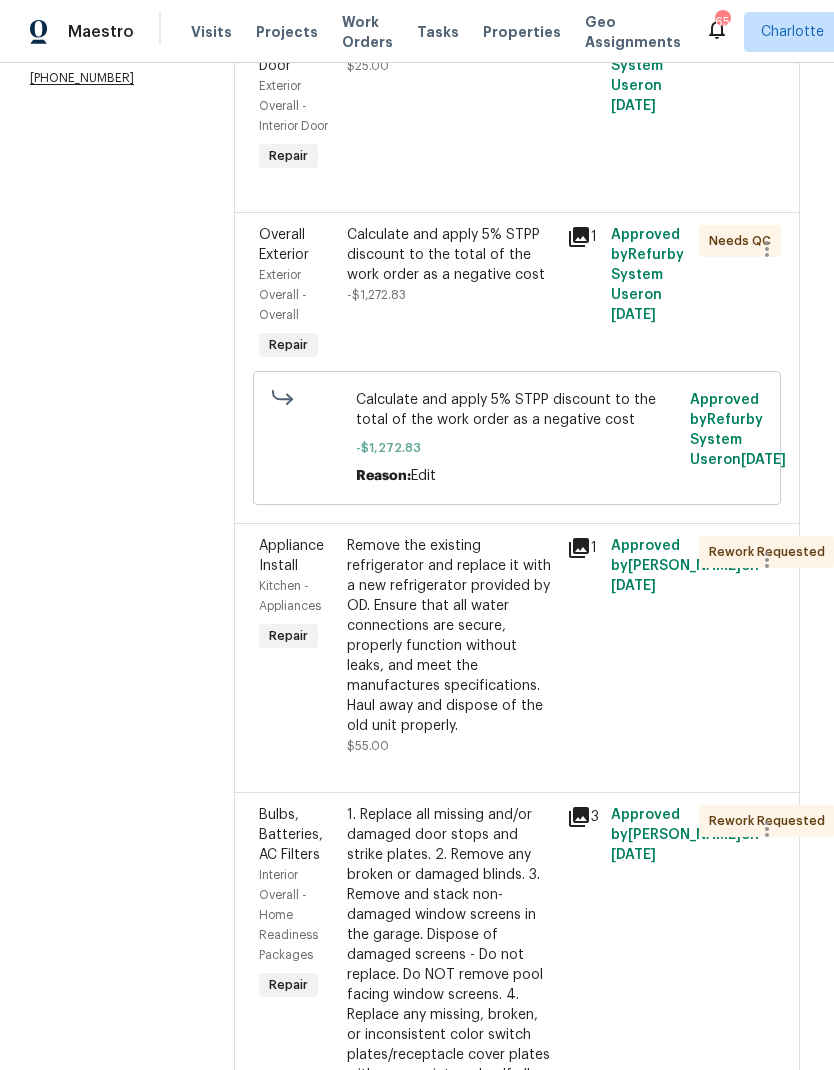 click on "Calculate and apply 5% STPP discount to the total of the work order as a negative cost" at bounding box center (451, 255) 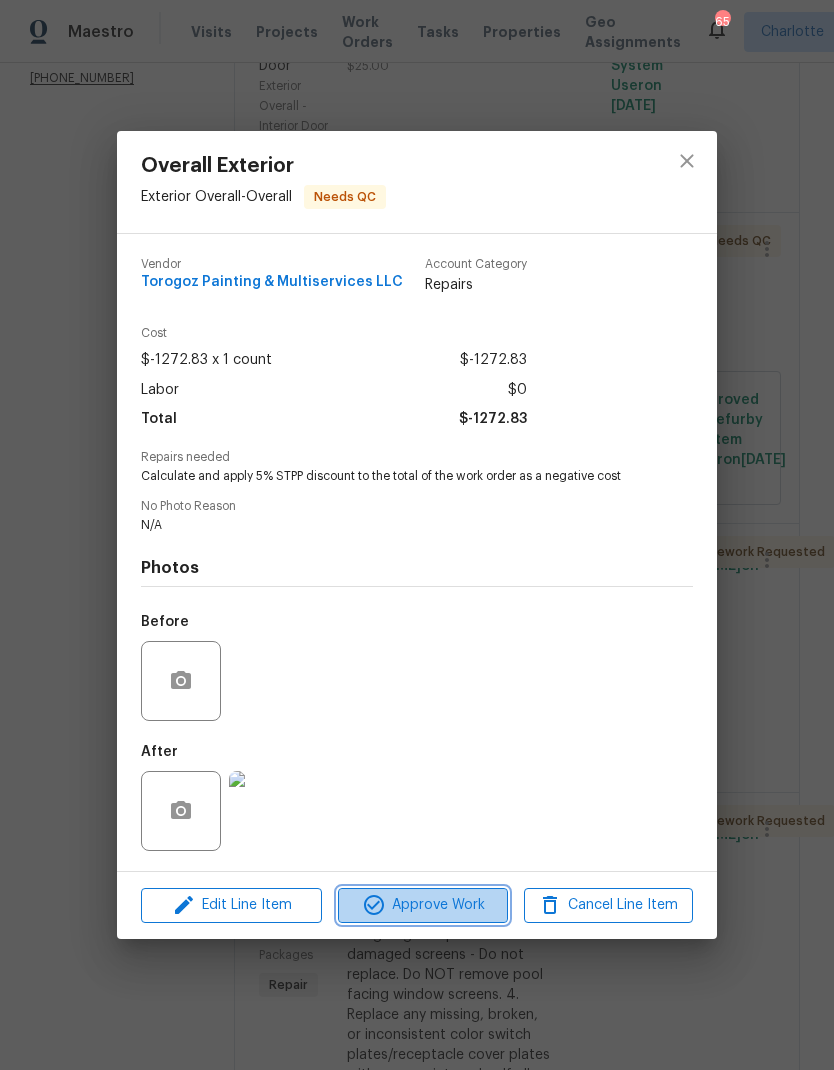 click on "Approve Work" at bounding box center [422, 905] 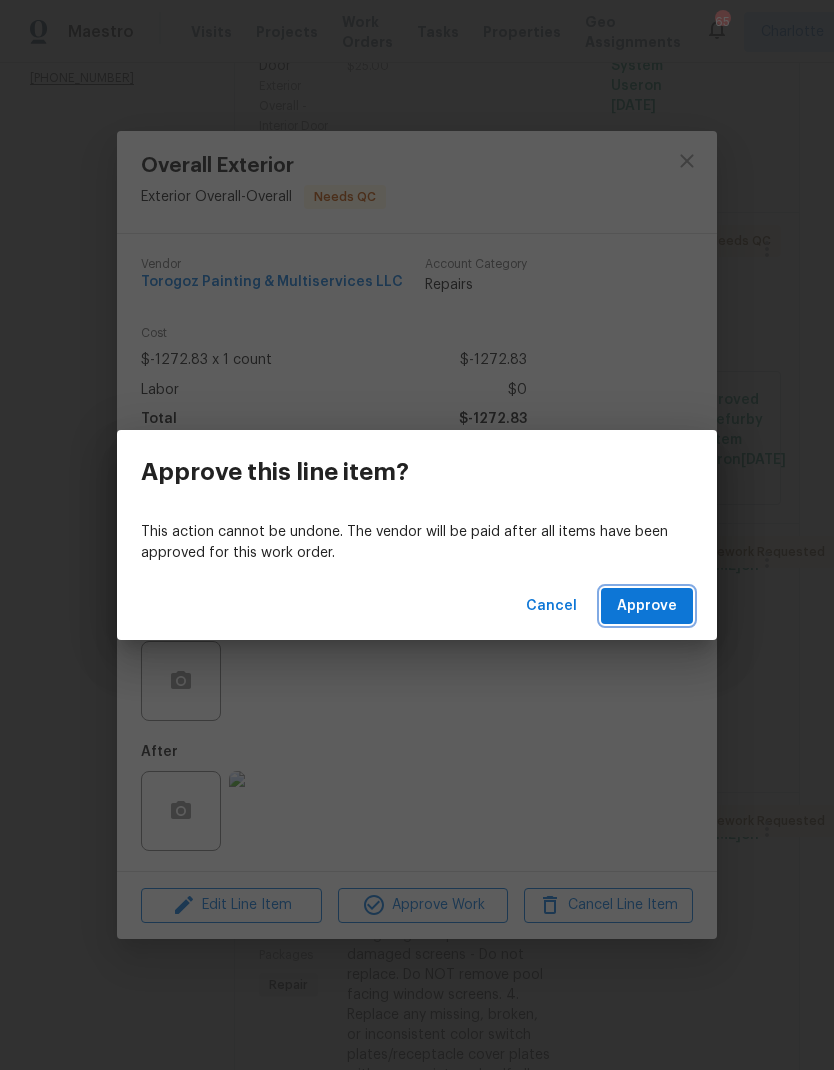 click on "Approve" at bounding box center [647, 606] 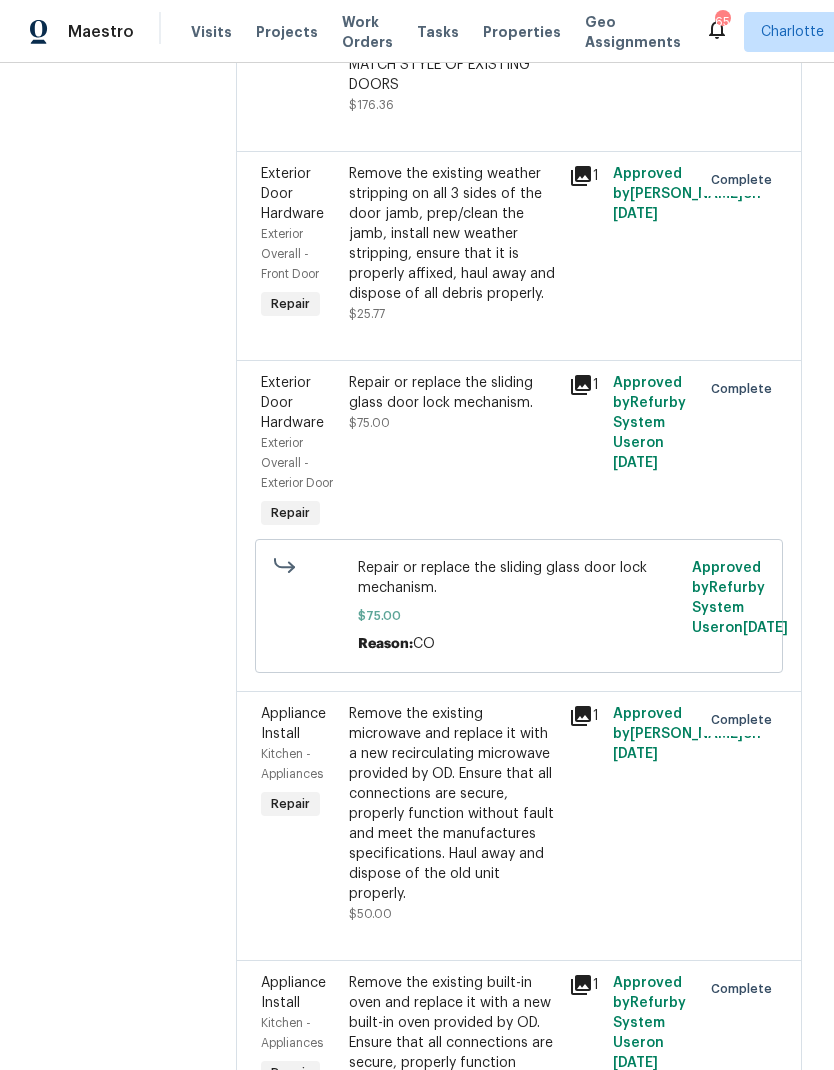 scroll, scrollTop: 2836, scrollLeft: 0, axis: vertical 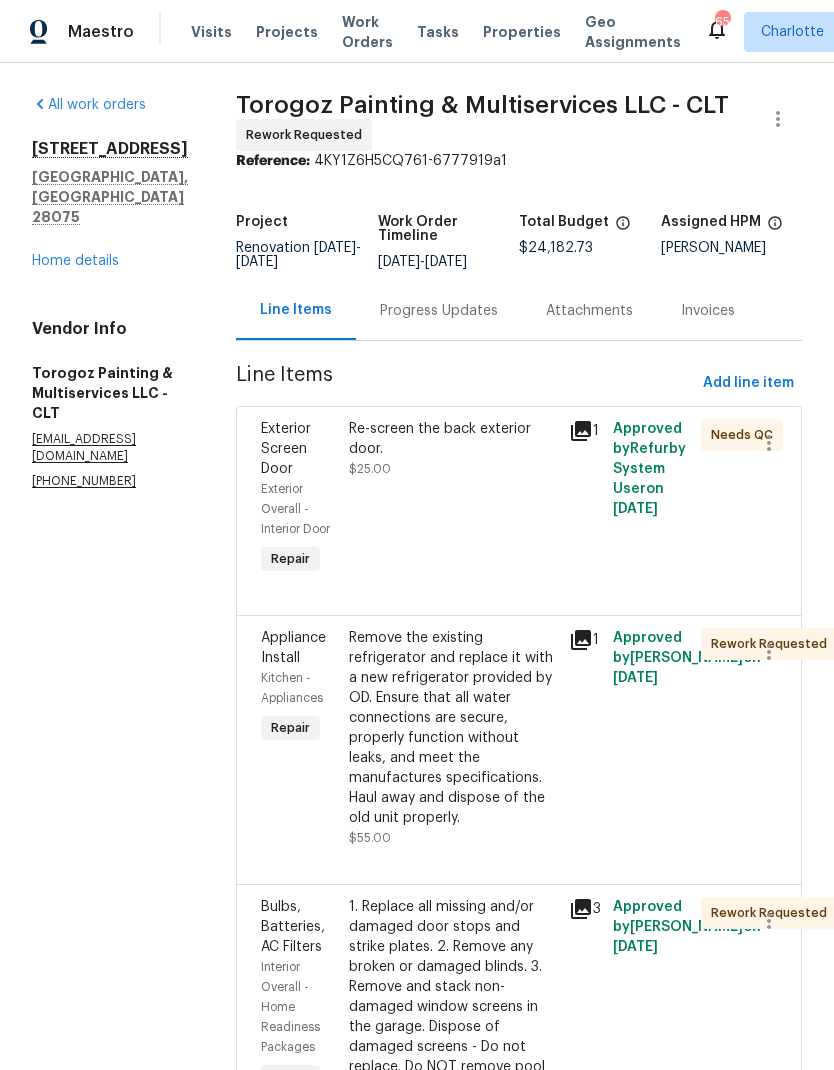 click on "Home details" at bounding box center [75, 261] 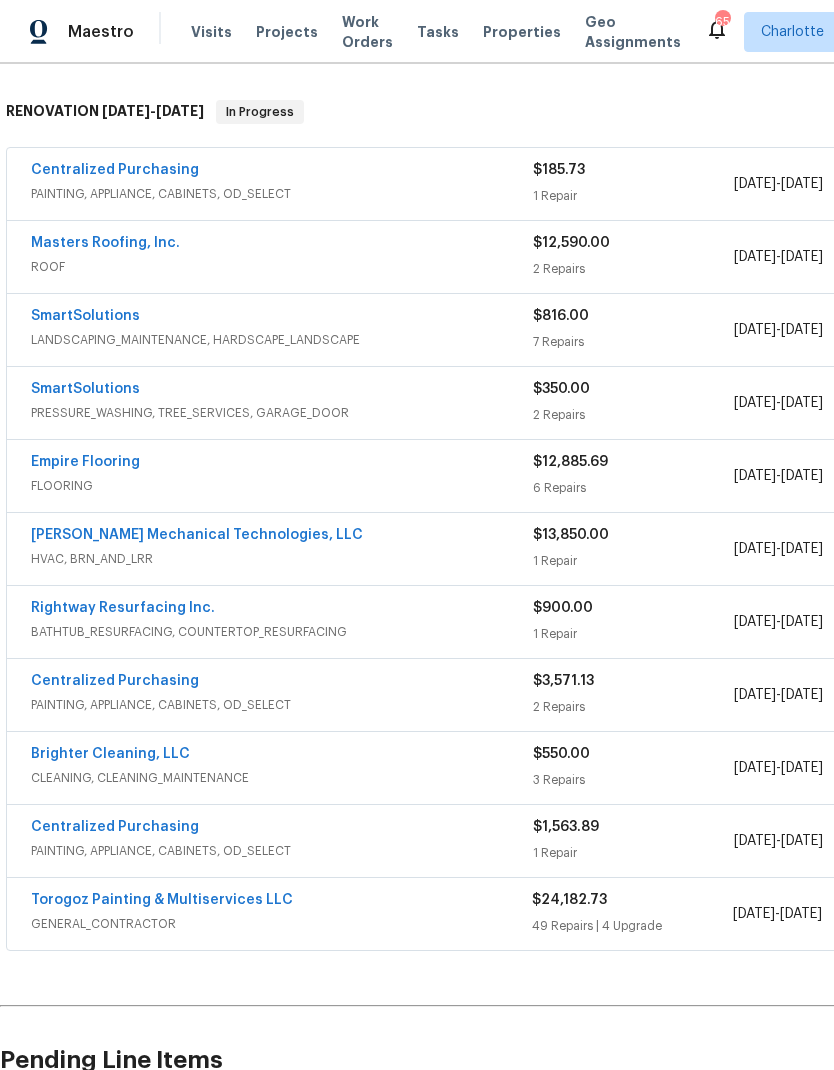 click on "Brighter Cleaning, LLC" at bounding box center [110, 754] 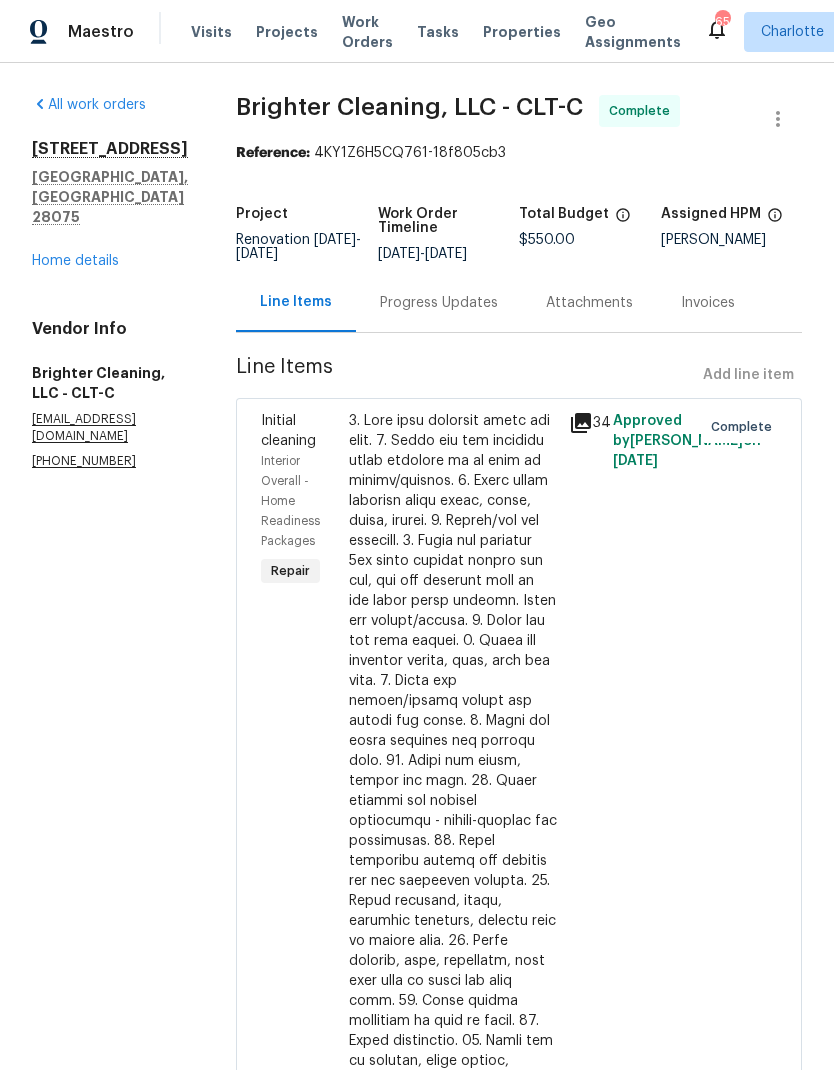 click on "Progress Updates" at bounding box center [439, 302] 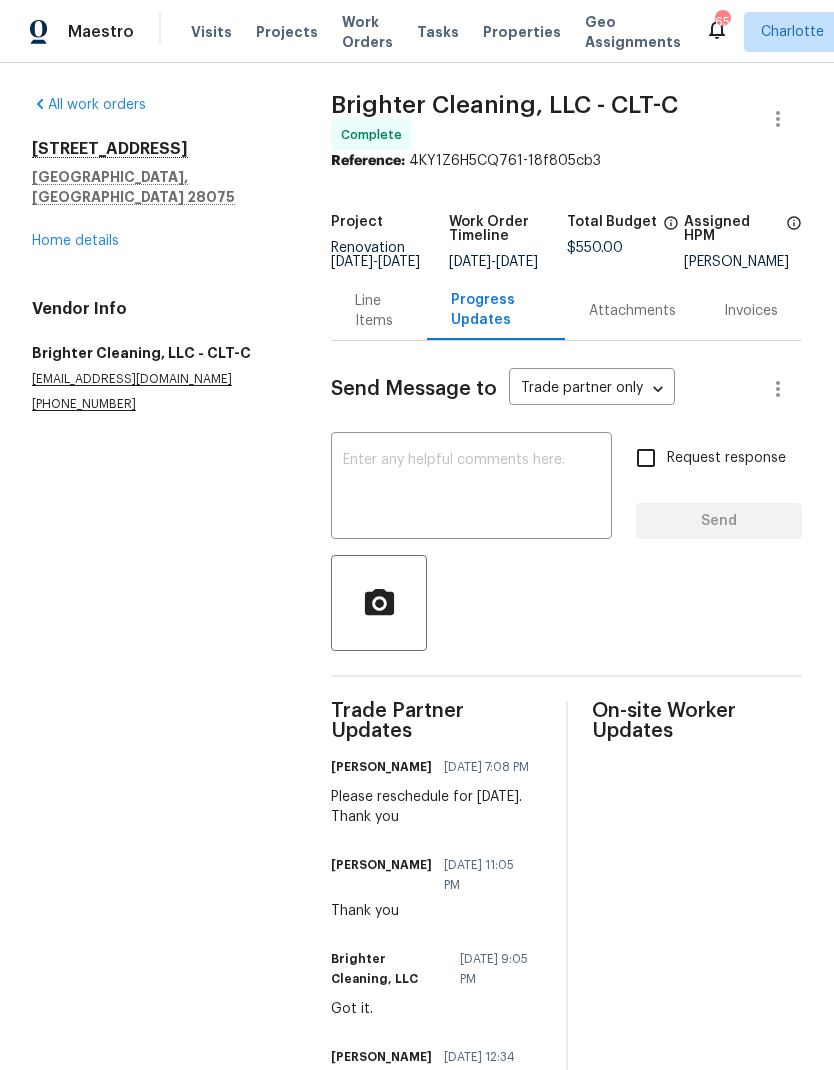 click at bounding box center (471, 488) 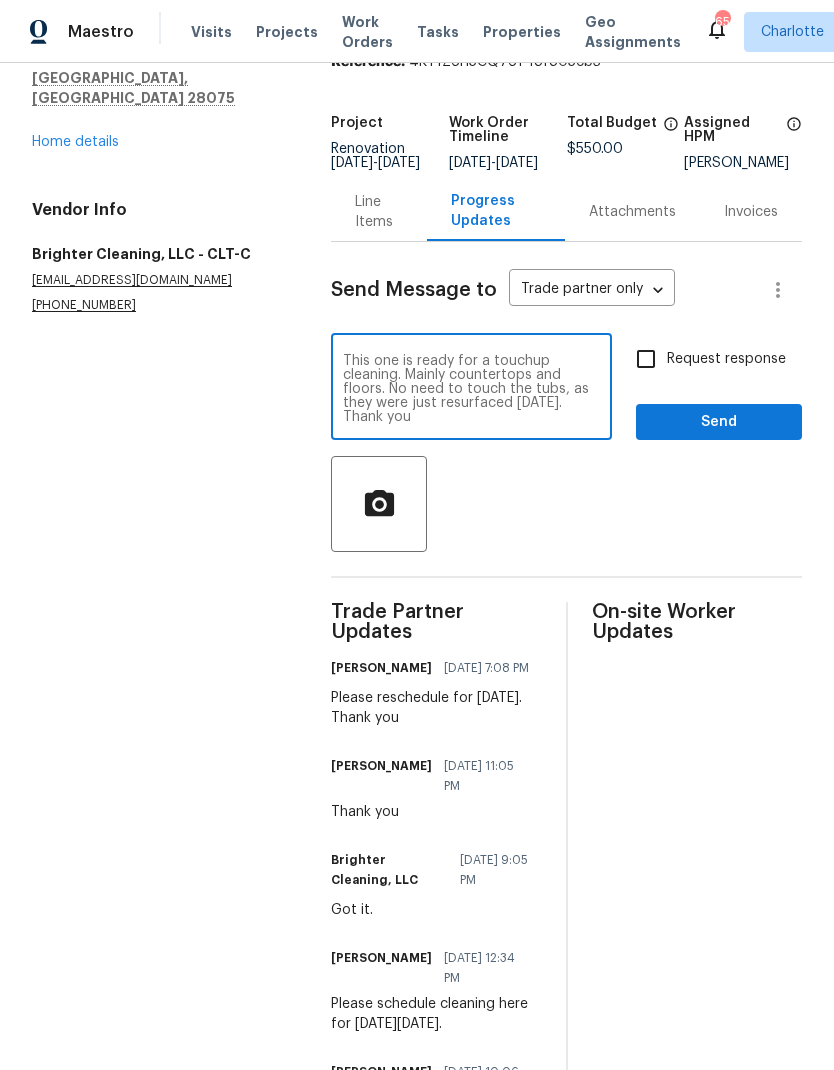 type on "This one is ready for a touchup cleaning. Mainly countertops and floors. No need to touch the tubs, as they were just resurfaced today. Thank you" 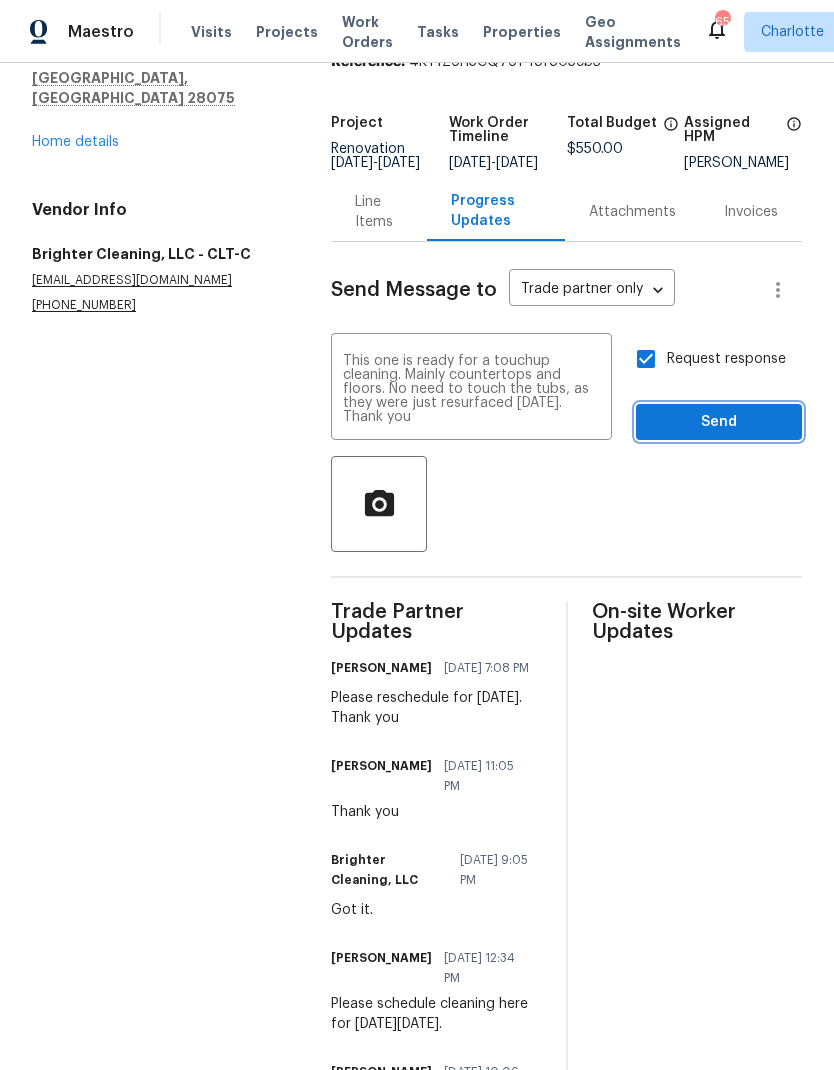 click on "Send" at bounding box center [719, 422] 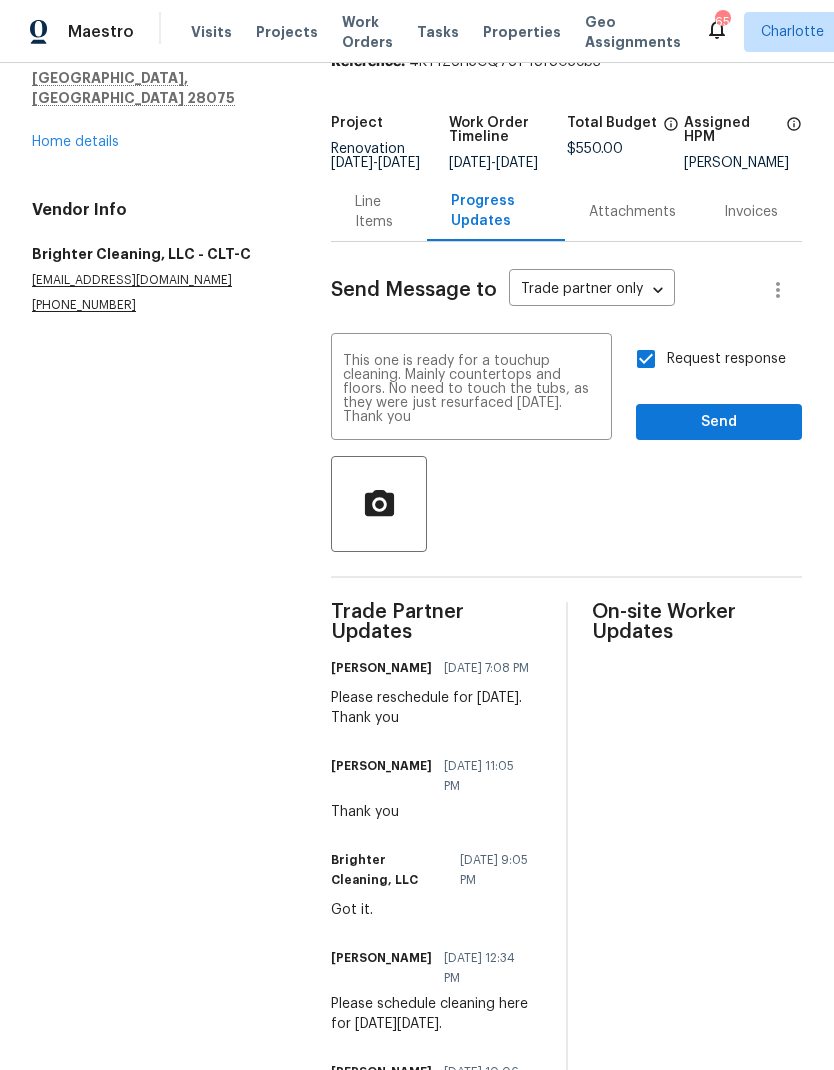 scroll, scrollTop: 0, scrollLeft: 0, axis: both 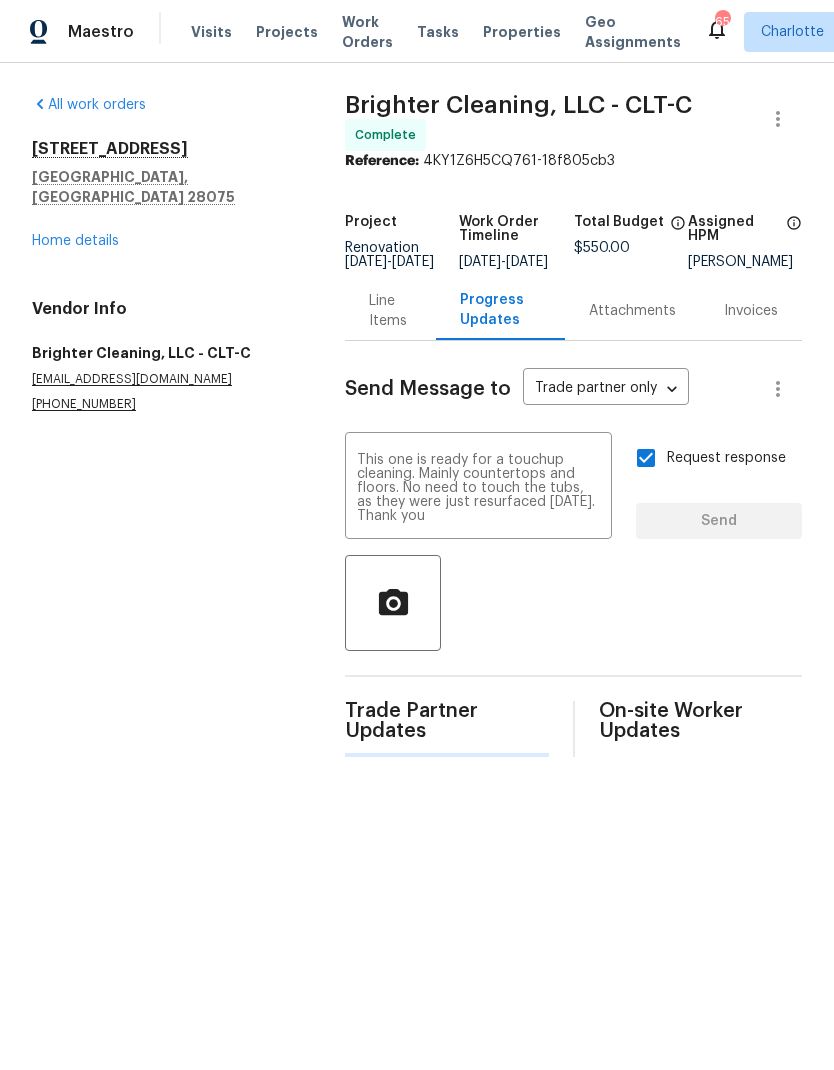 type 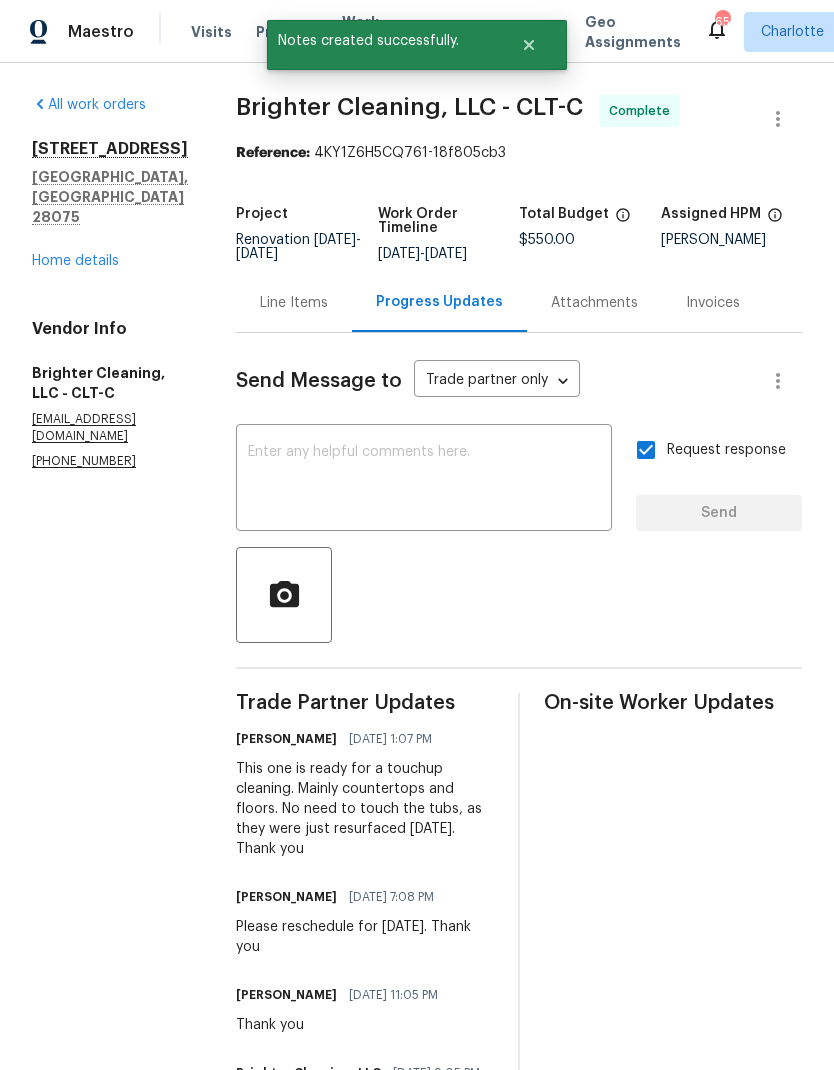 click on "Home details" at bounding box center [75, 261] 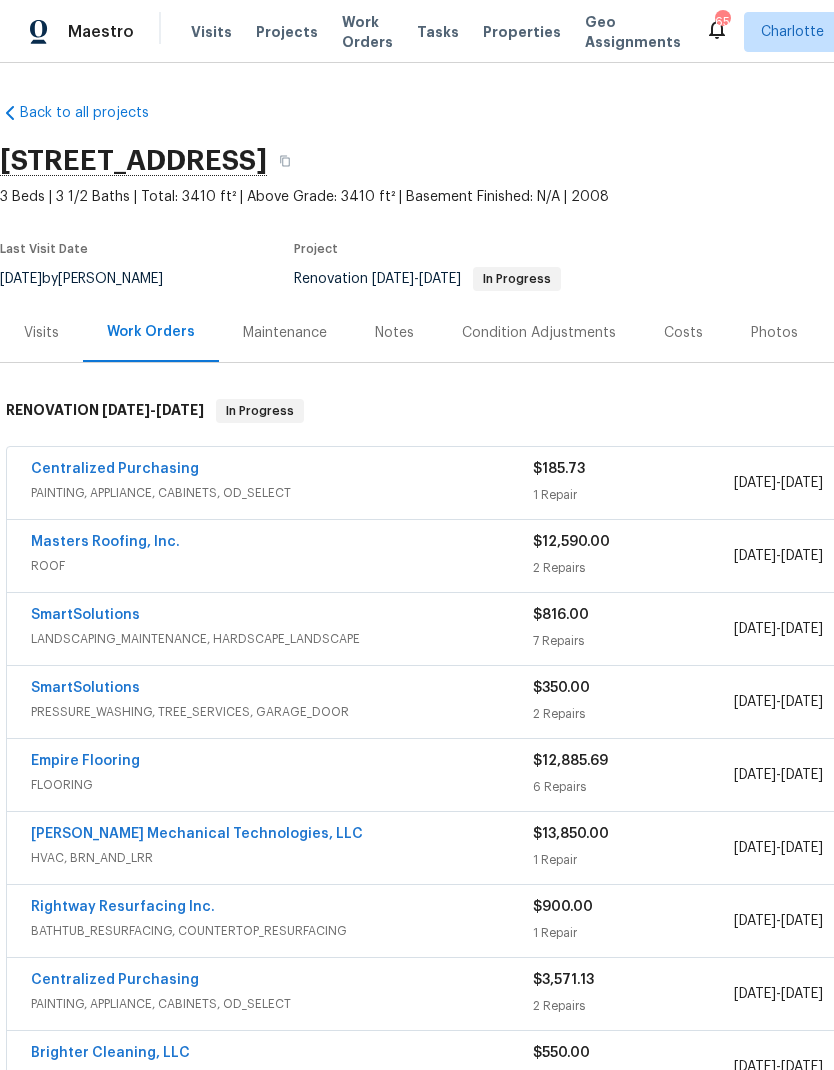 scroll, scrollTop: 0, scrollLeft: 0, axis: both 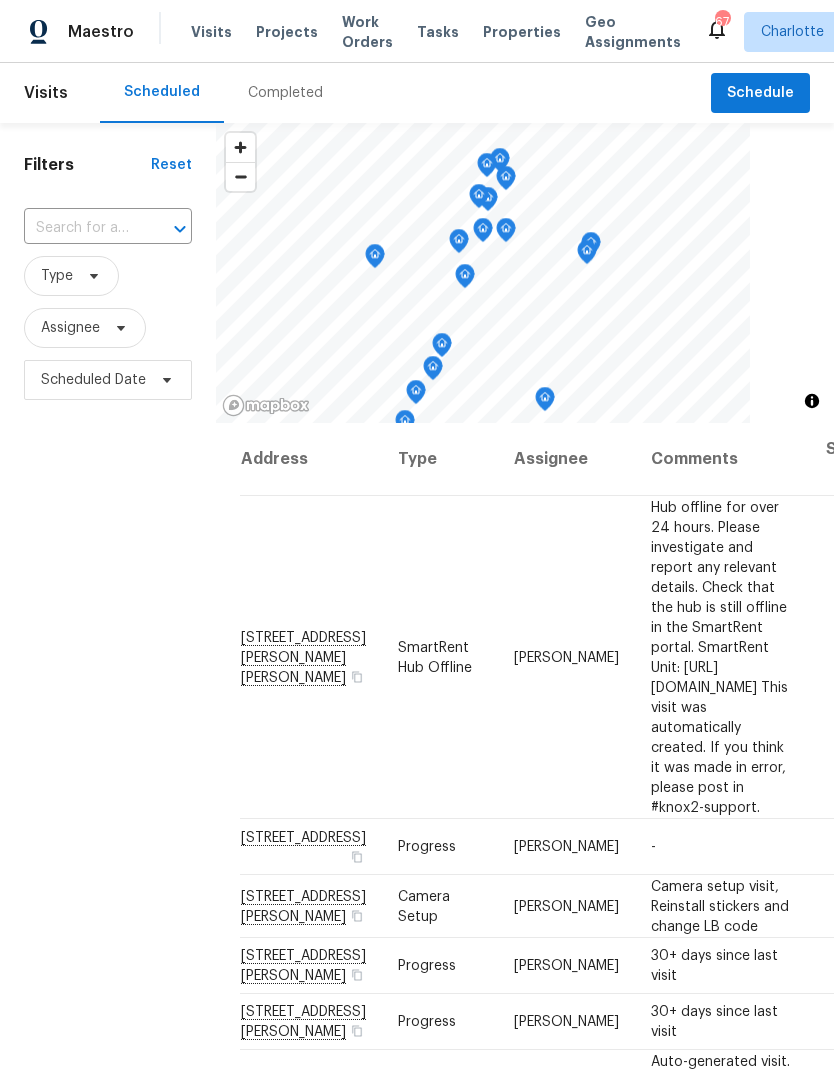 click on "Work Orders" at bounding box center (367, 32) 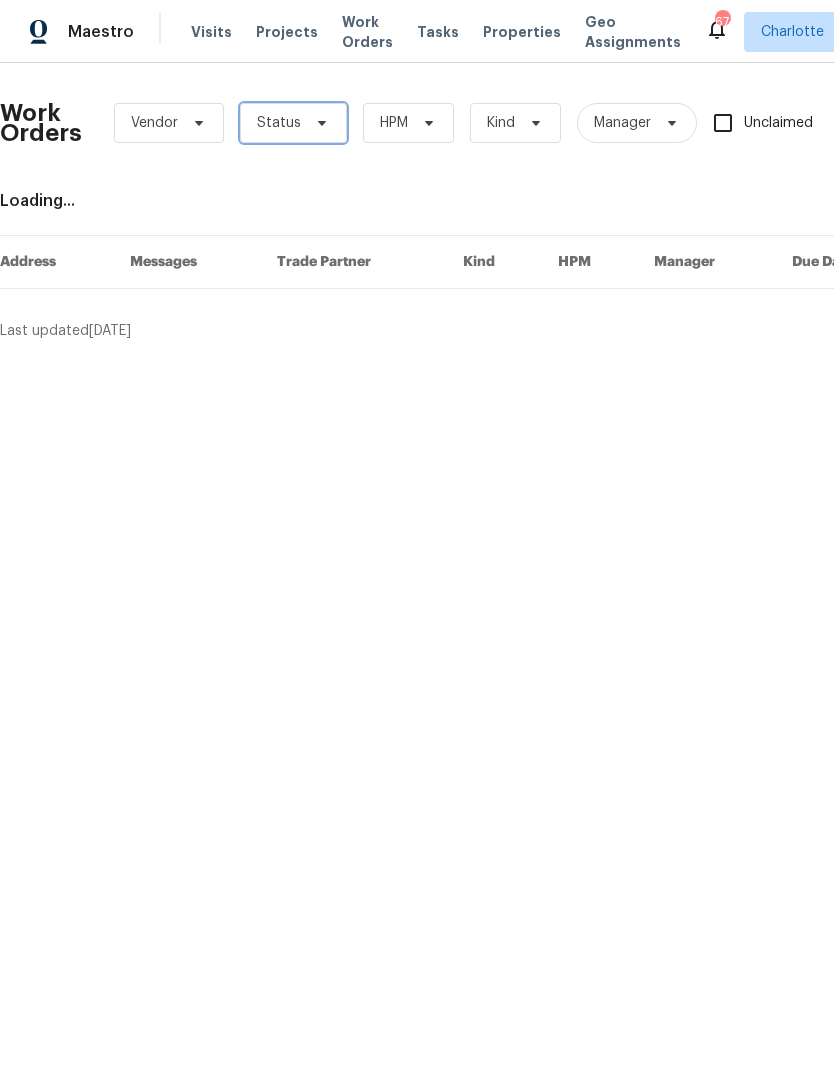 click on "Status" at bounding box center [293, 123] 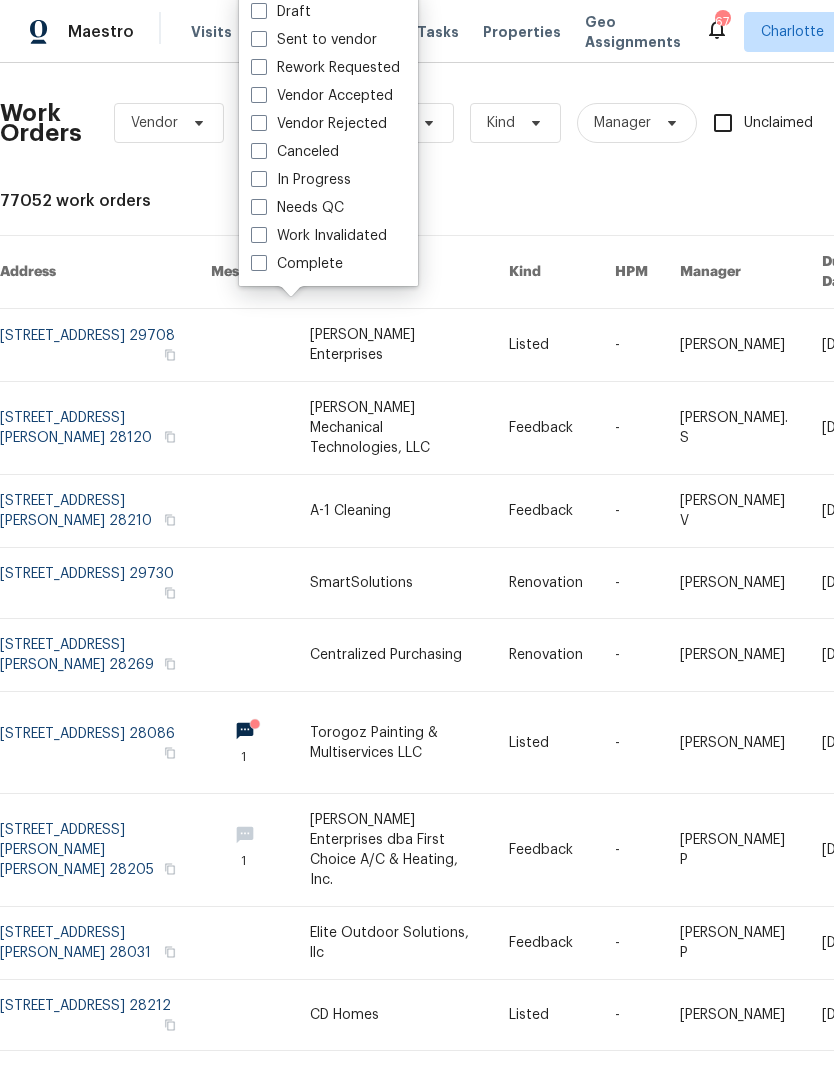 click on "Needs QC" at bounding box center (297, 208) 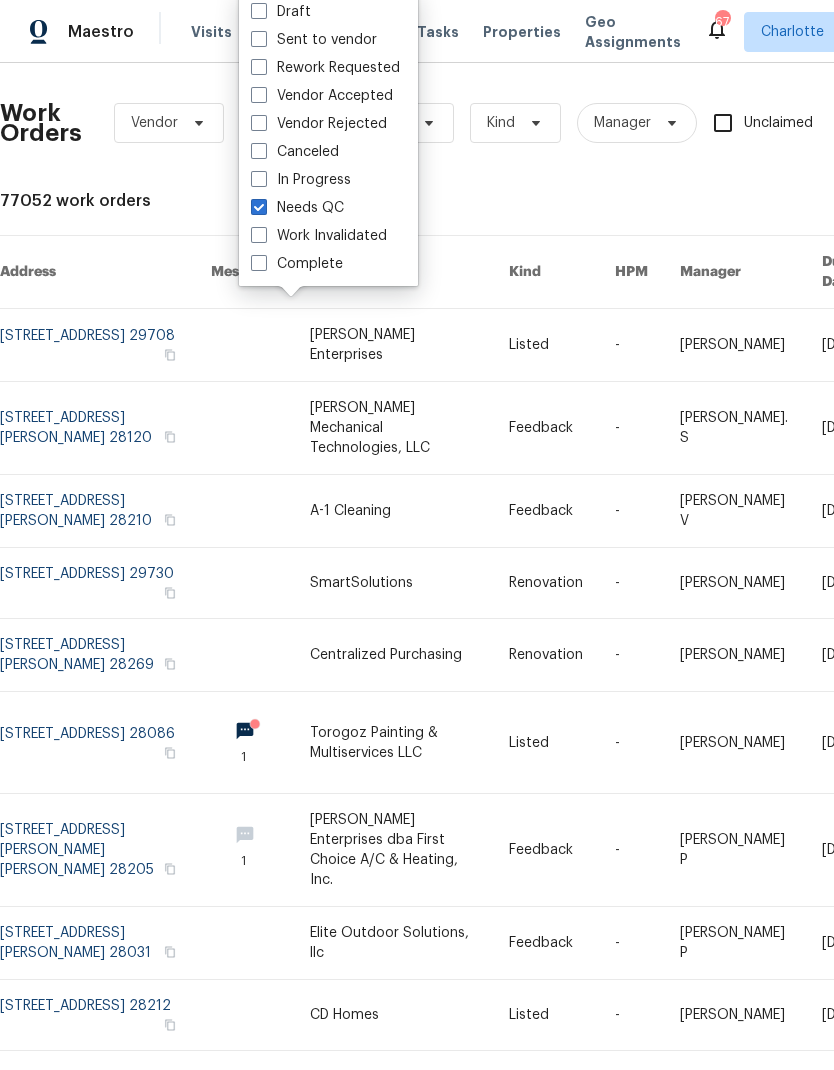 checkbox on "true" 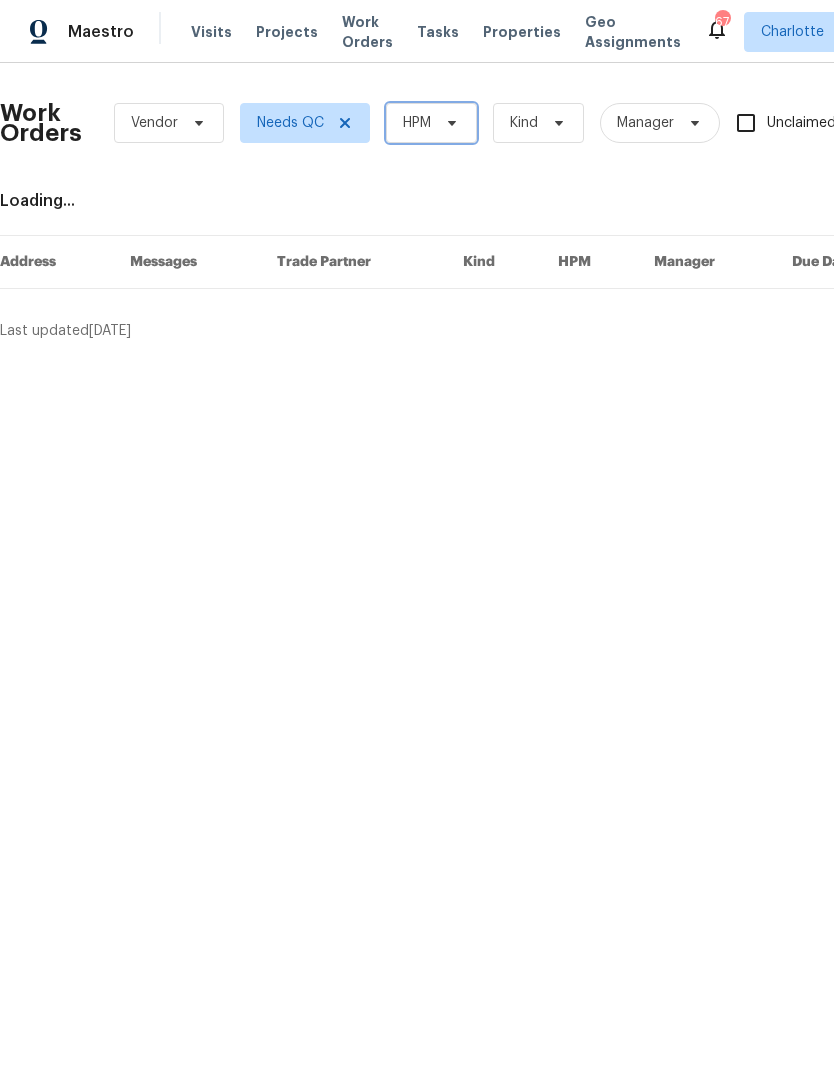 click on "HPM" at bounding box center [431, 123] 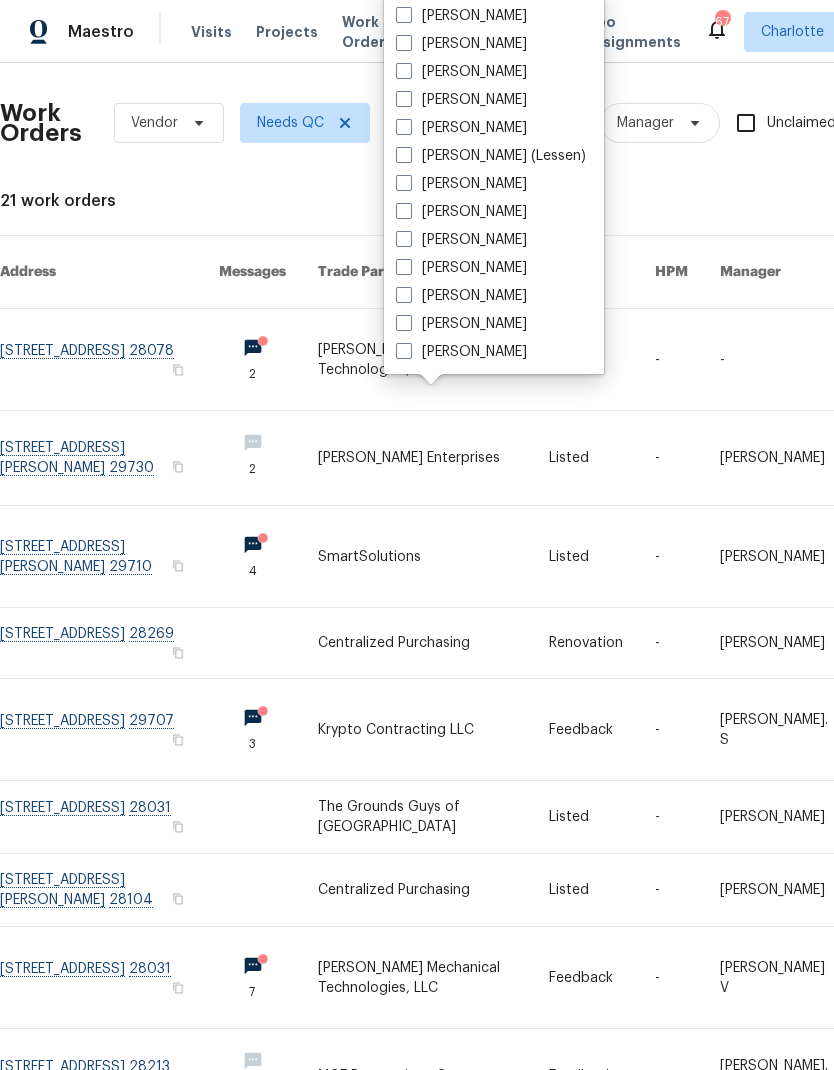 scroll, scrollTop: 248, scrollLeft: 0, axis: vertical 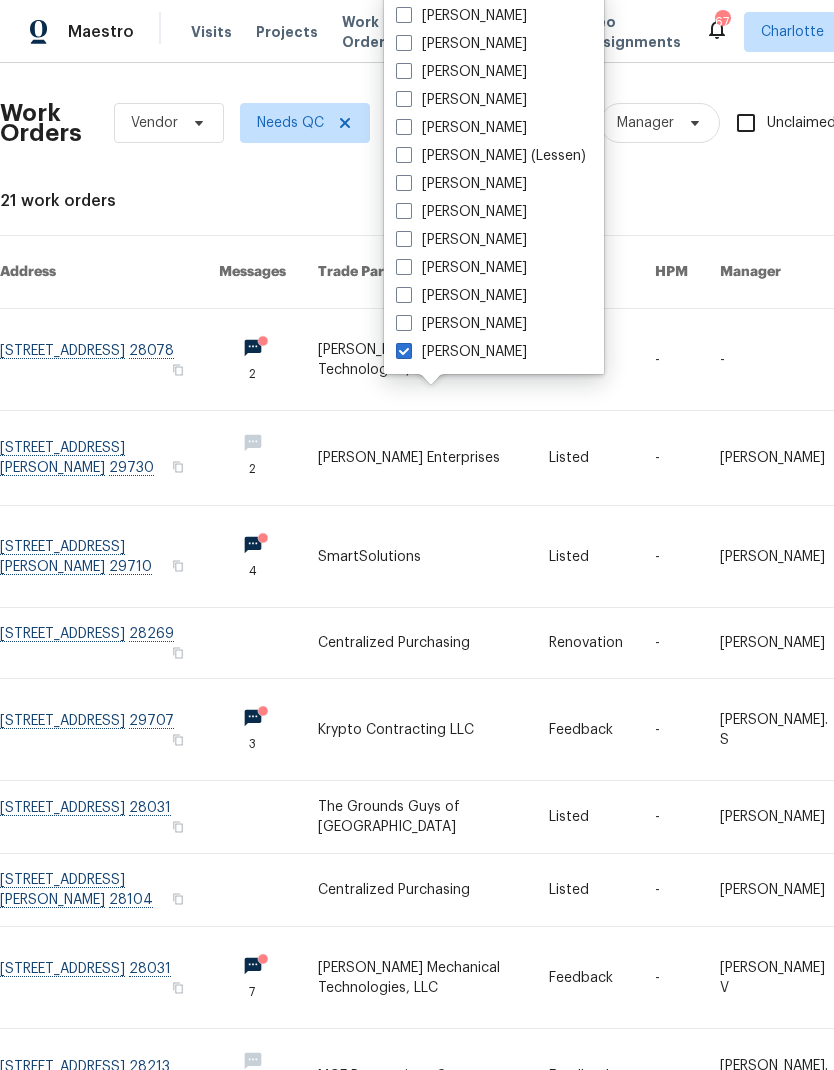 checkbox on "true" 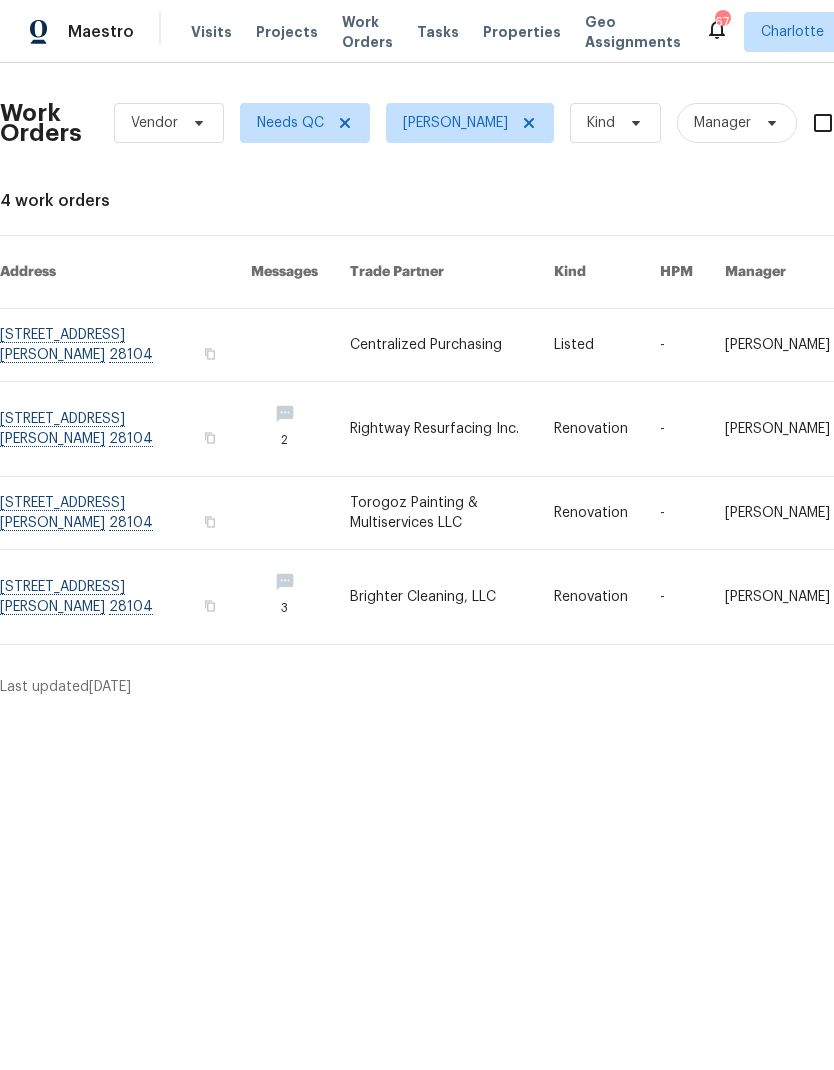click at bounding box center [125, 345] 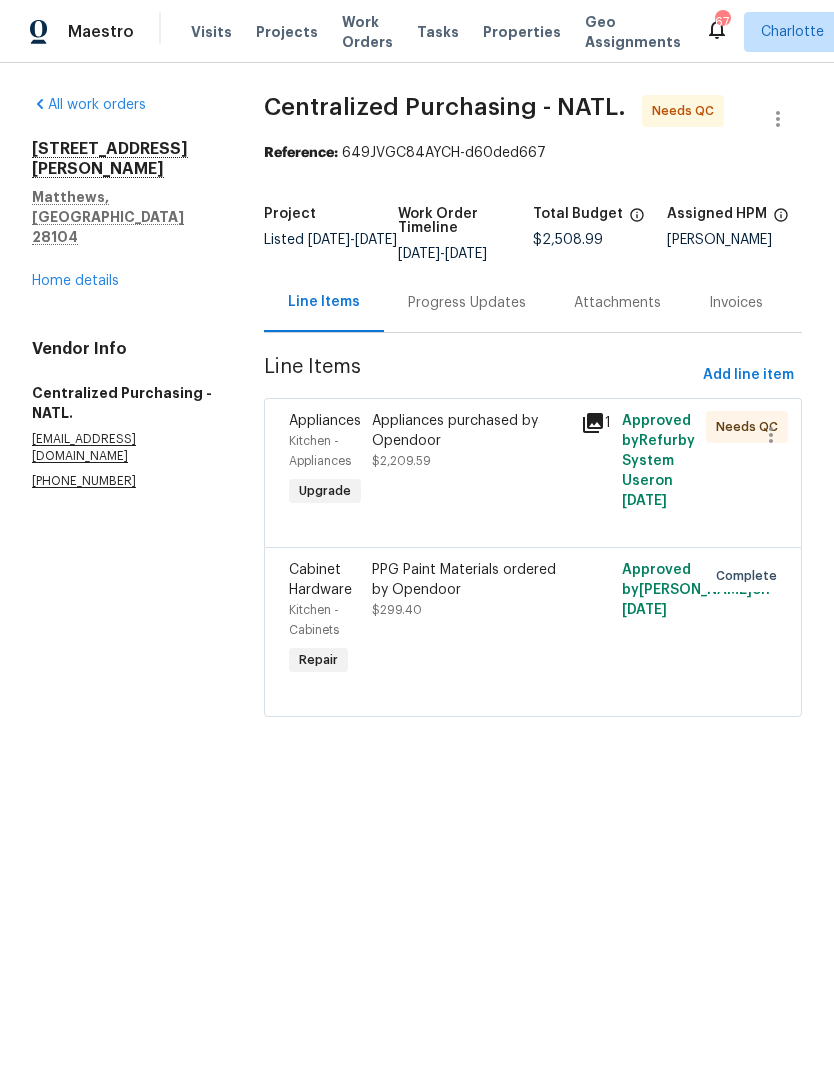 click on "Appliances purchased by Opendoor" at bounding box center (470, 431) 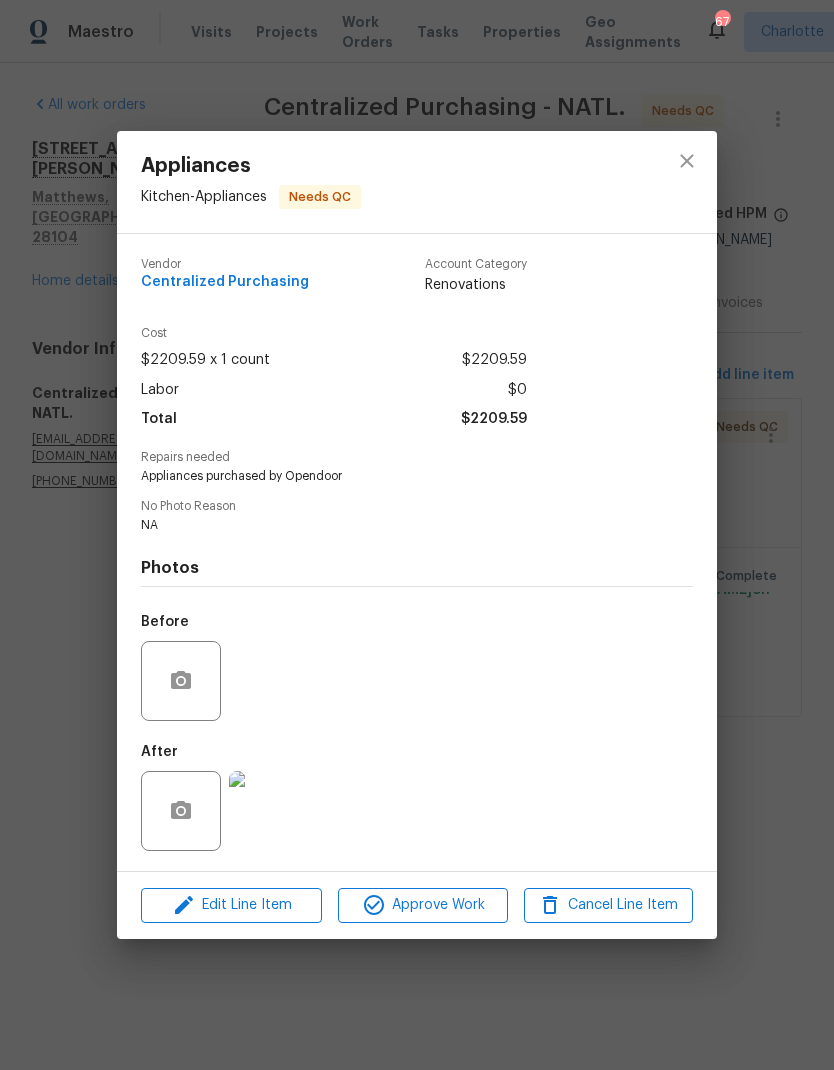 click at bounding box center [269, 811] 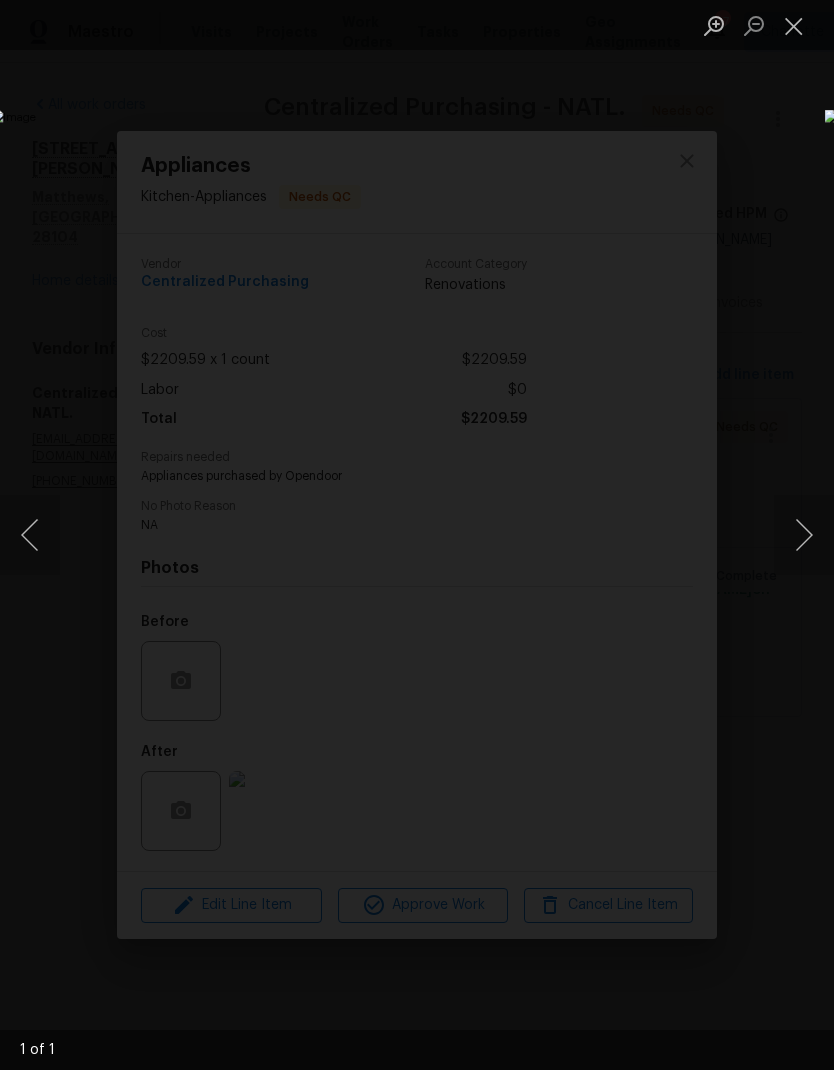 click at bounding box center (417, 535) 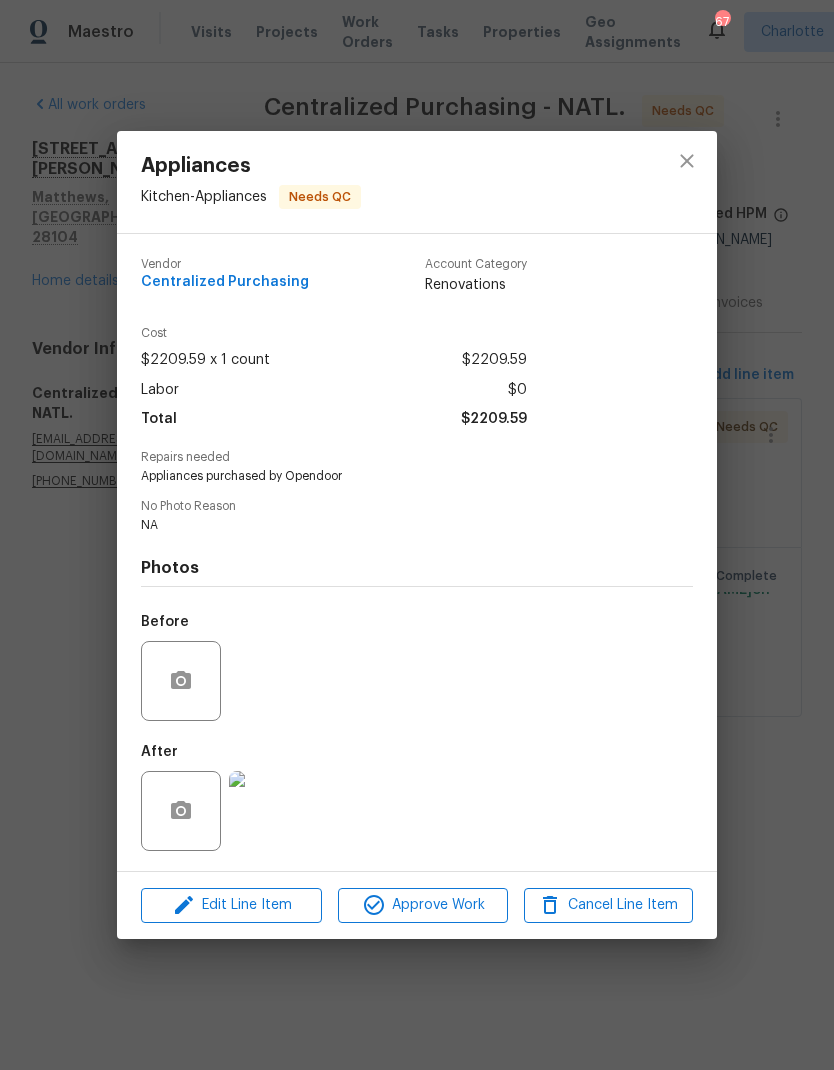 click on "Appliances Kitchen  -  Appliances Needs QC Vendor Centralized Purchasing Account Category Renovations Cost $2209.59 x 1 count $2209.59 Labor $0 Total $2209.59 Repairs needed Appliances purchased by Opendoor No Photo Reason NA Photos Before After  Edit Line Item  Approve Work  Cancel Line Item" at bounding box center [417, 535] 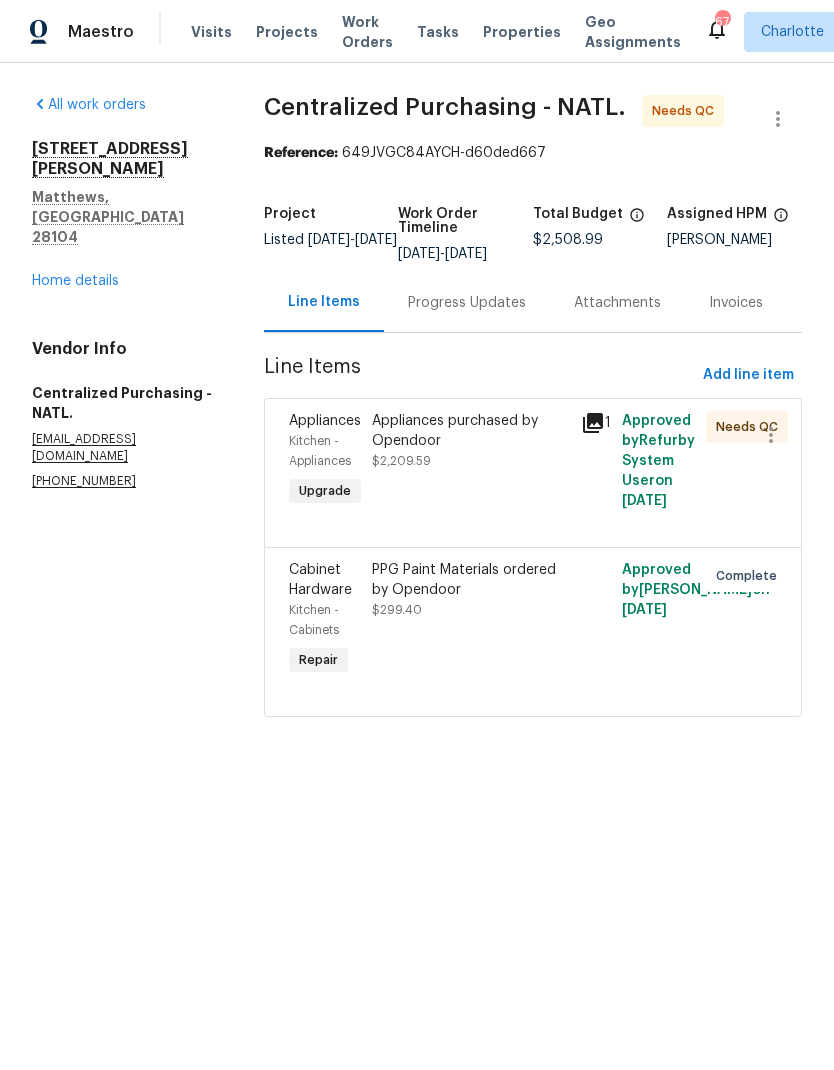click on "Appliances purchased by Opendoor $2,209.59" at bounding box center (470, 441) 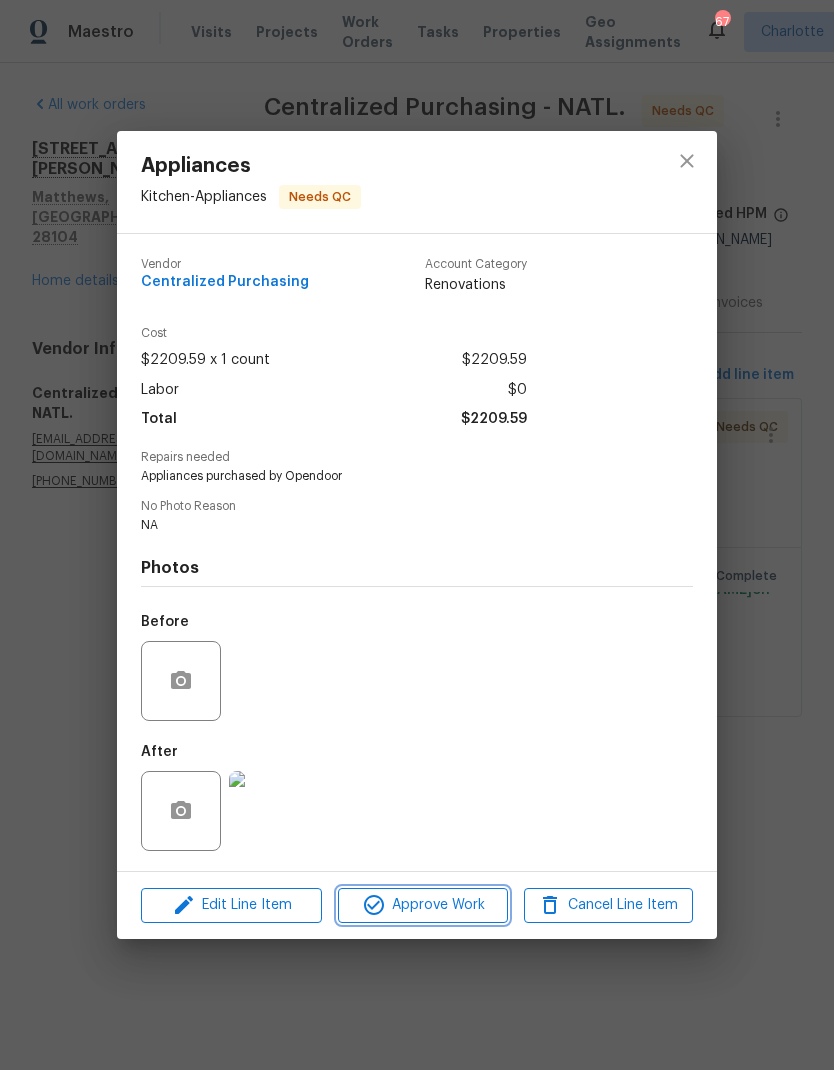 click on "Approve Work" at bounding box center (422, 905) 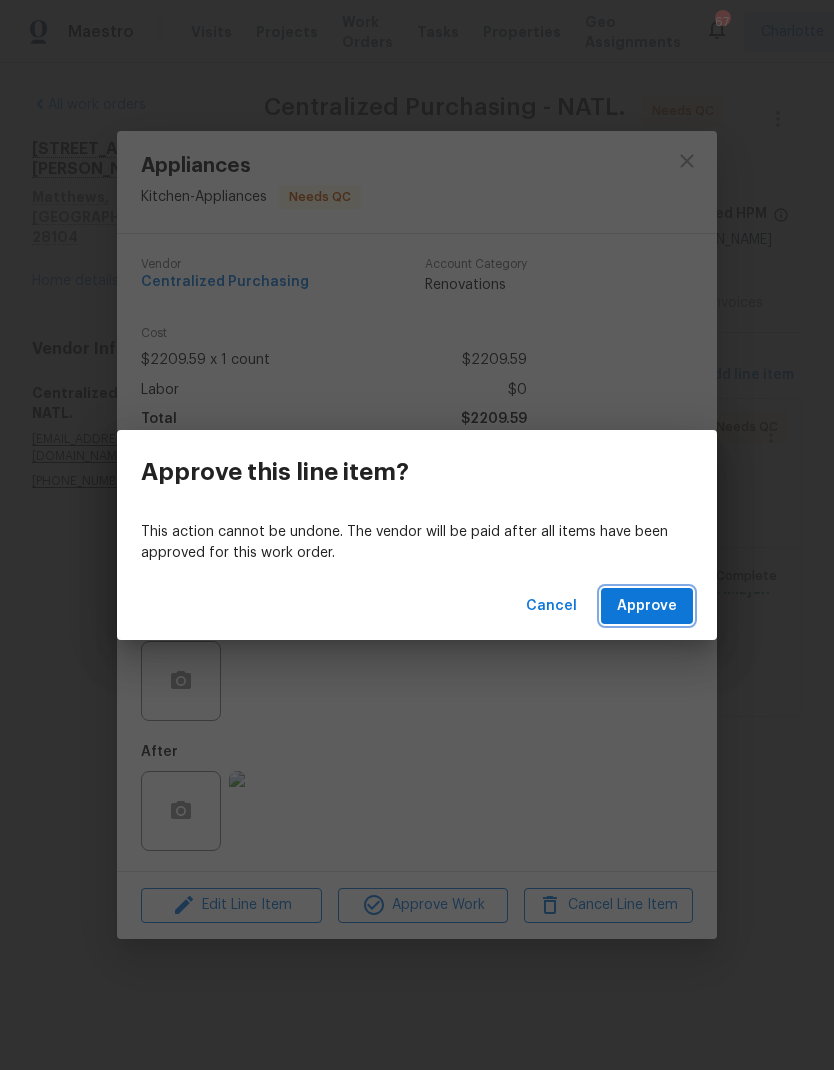 click on "Approve" at bounding box center (647, 606) 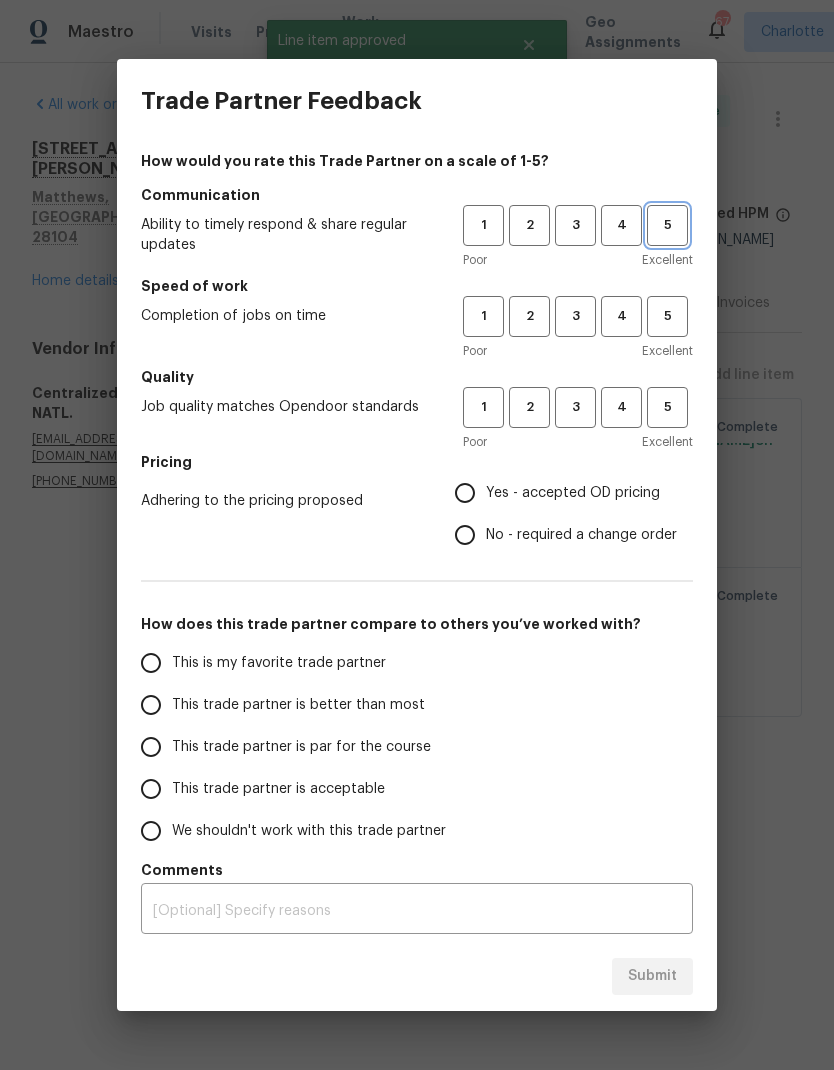 click on "5" at bounding box center [667, 225] 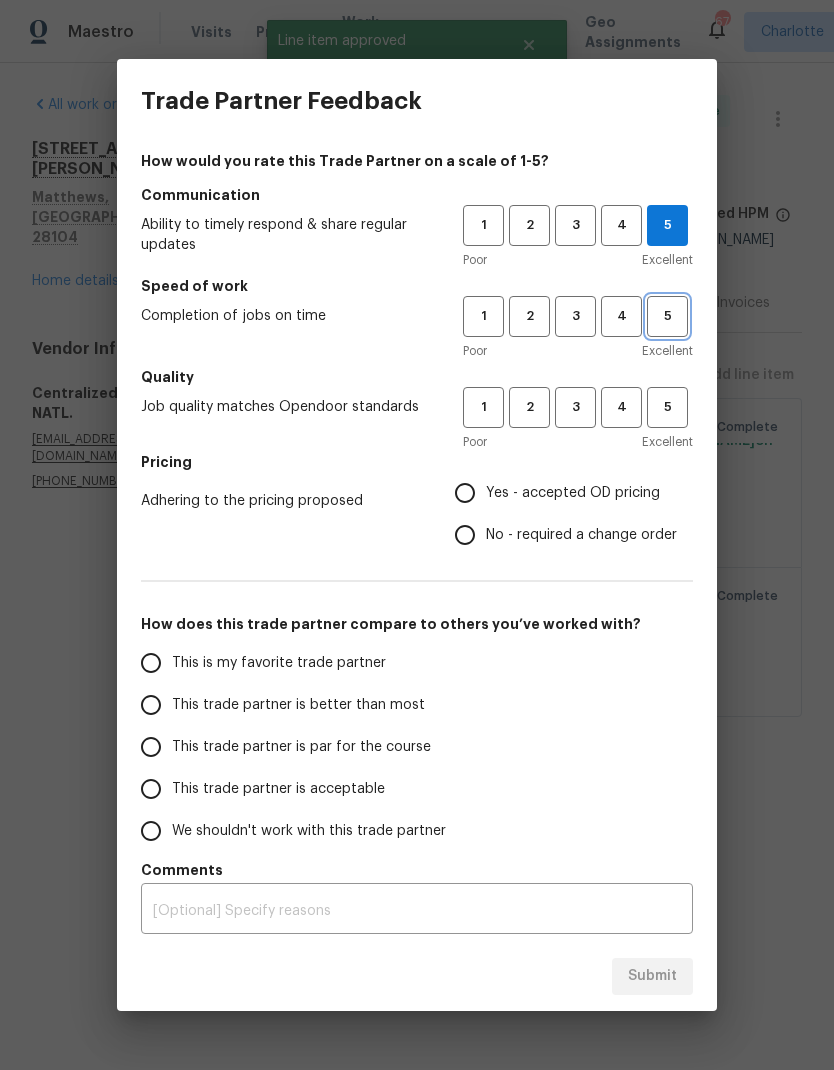 click on "5" at bounding box center (667, 316) 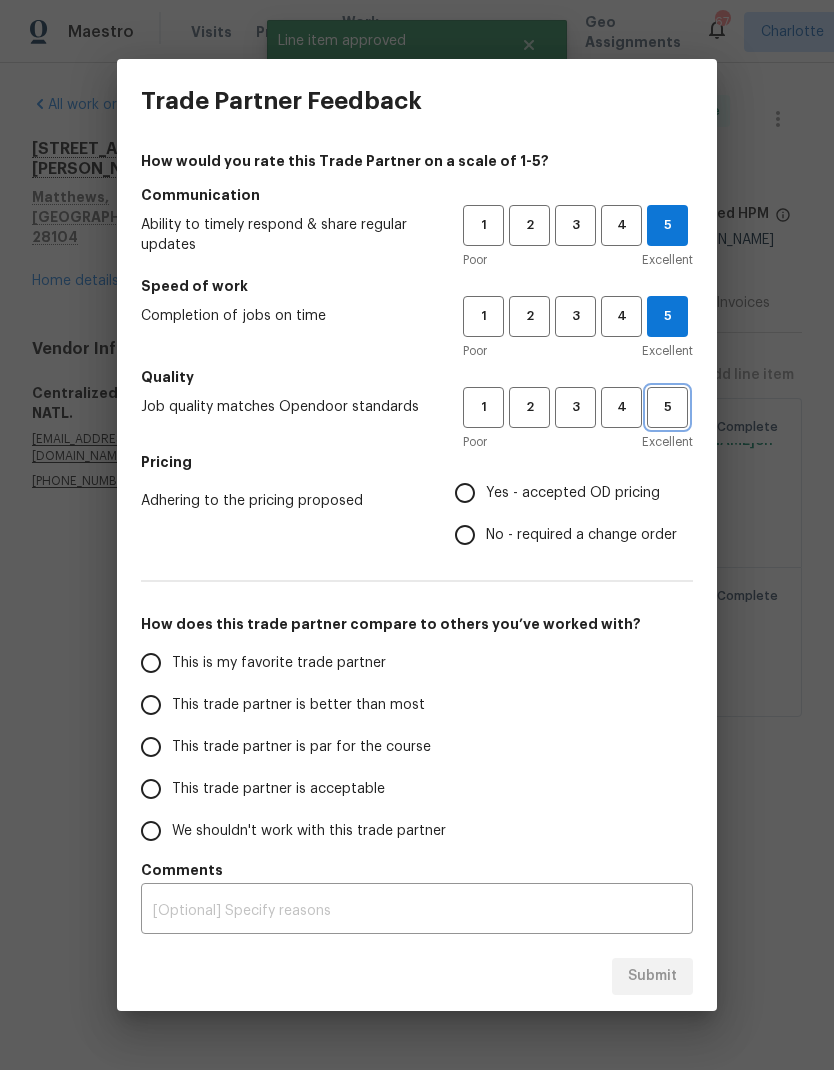 click on "5" at bounding box center [667, 407] 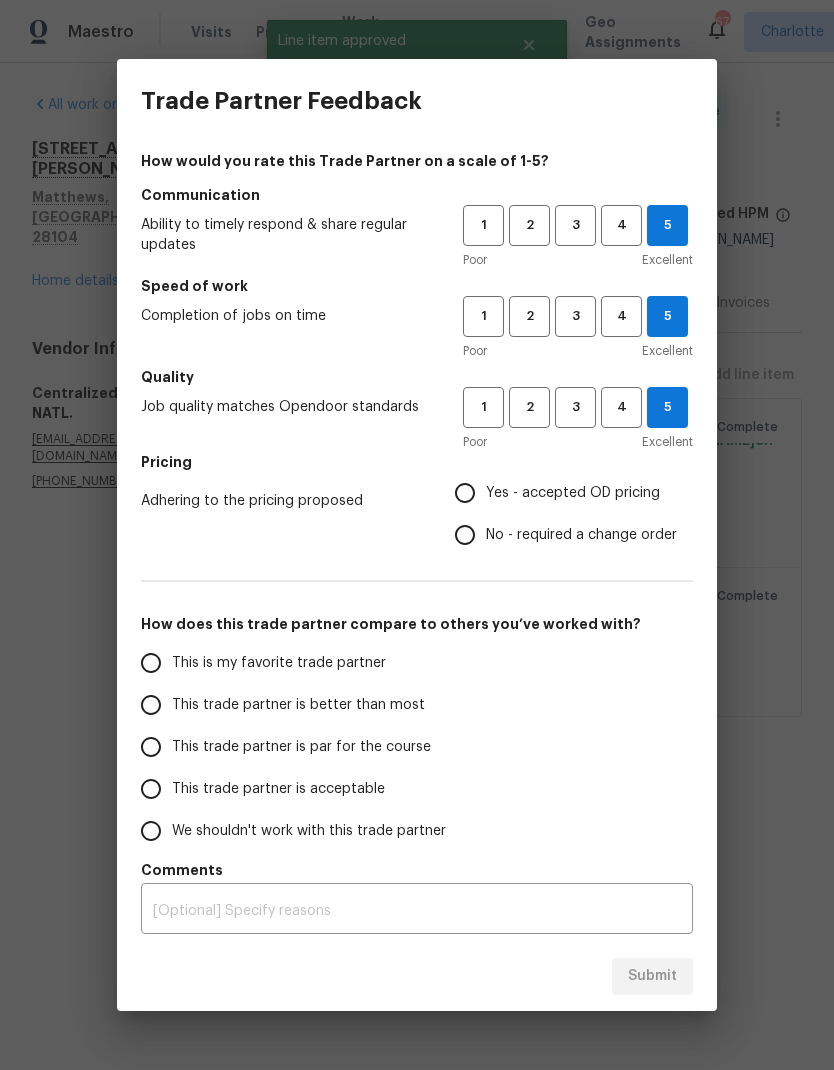 click on "Yes - accepted OD pricing" at bounding box center [465, 493] 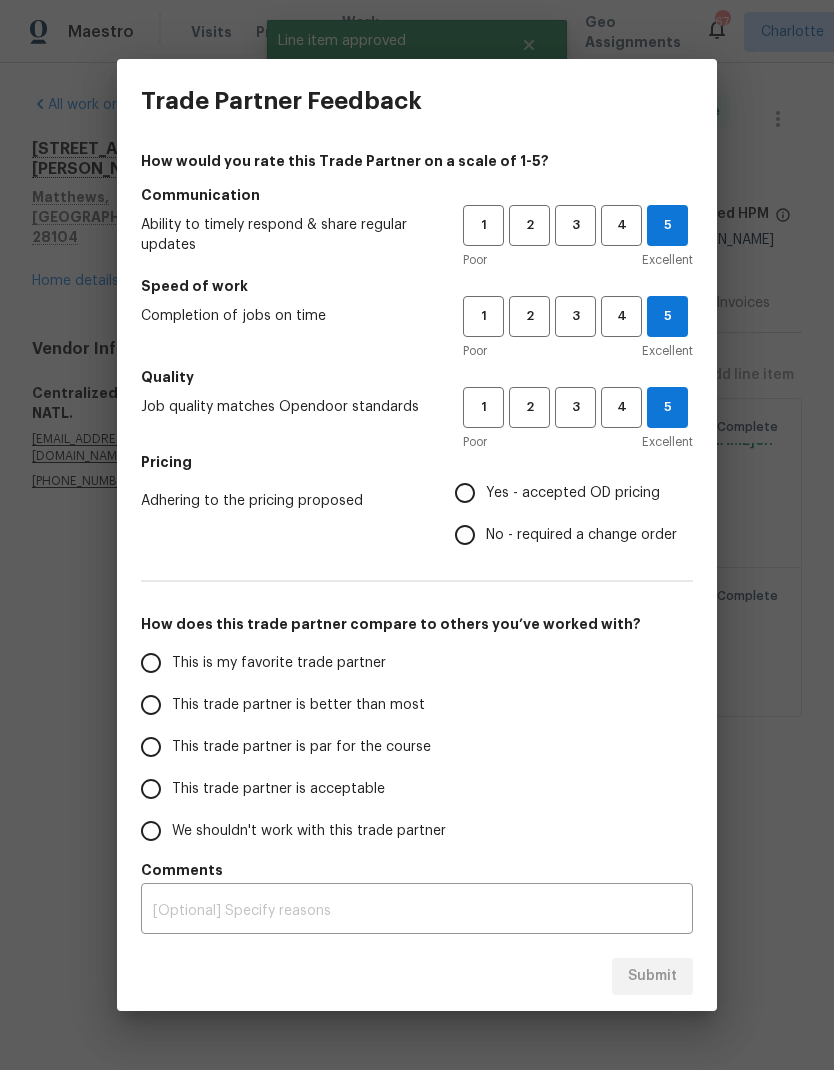 radio on "true" 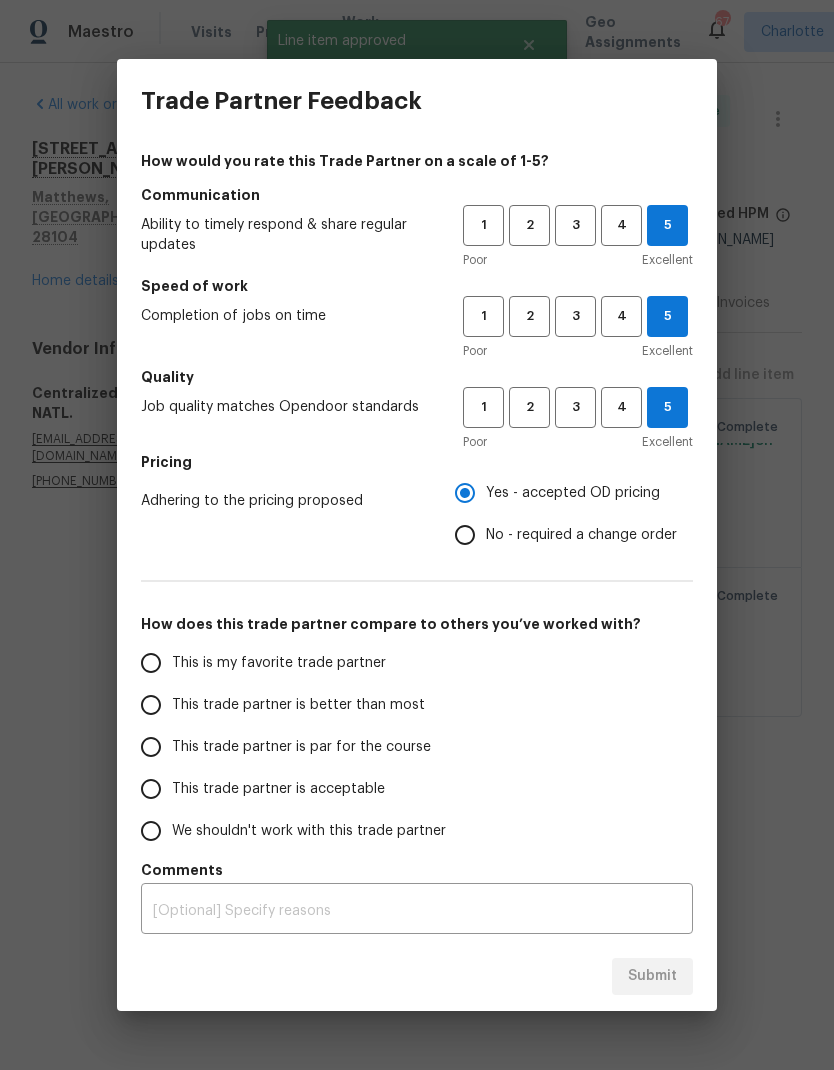 click on "This is my favorite trade partner" at bounding box center [151, 663] 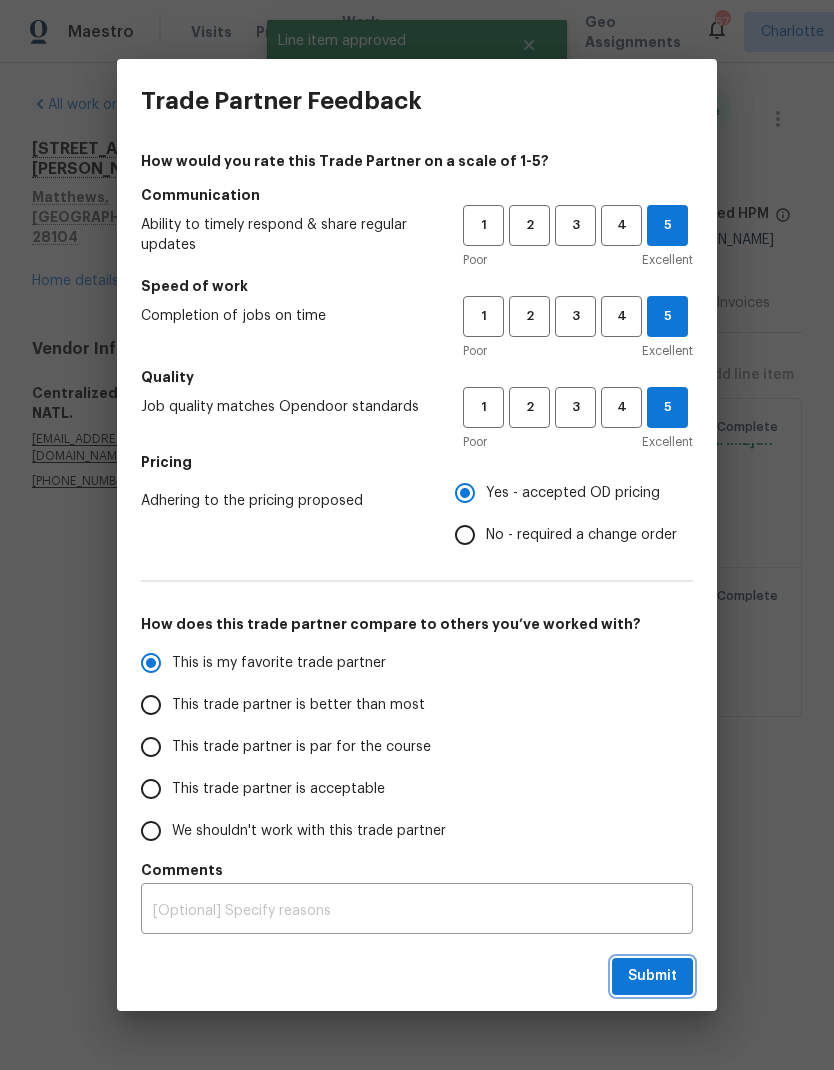 click on "Submit" at bounding box center [652, 976] 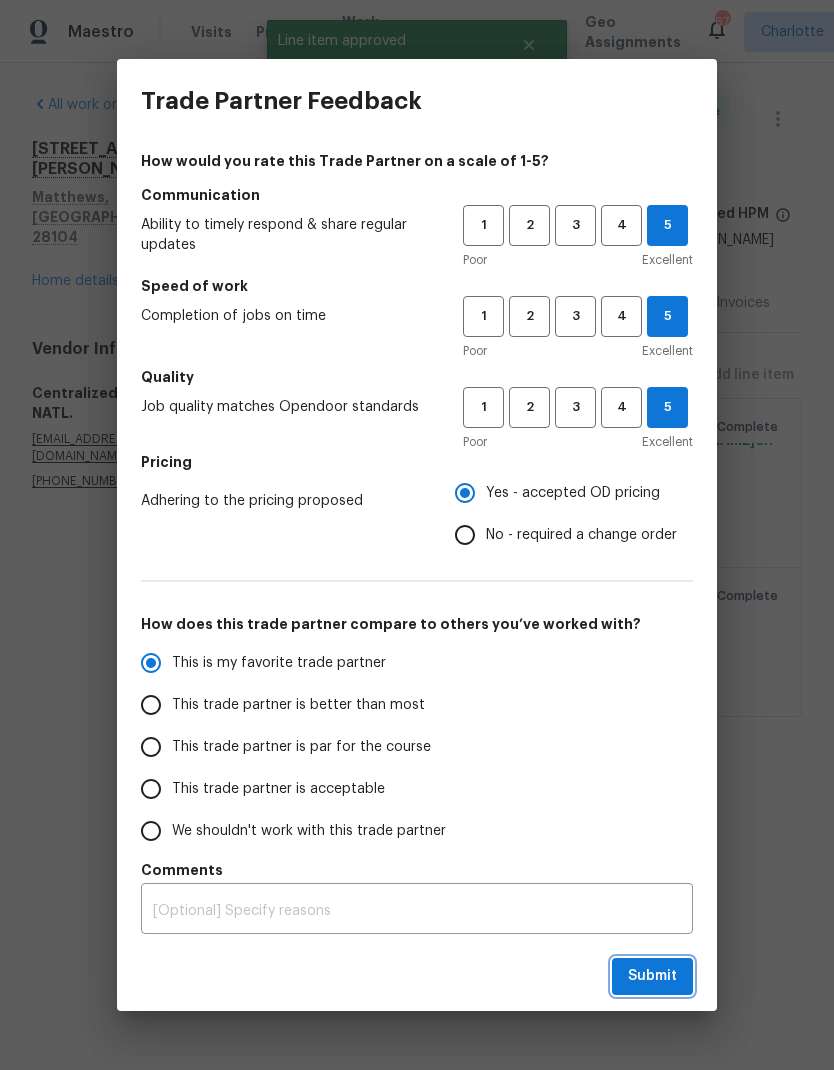 radio on "true" 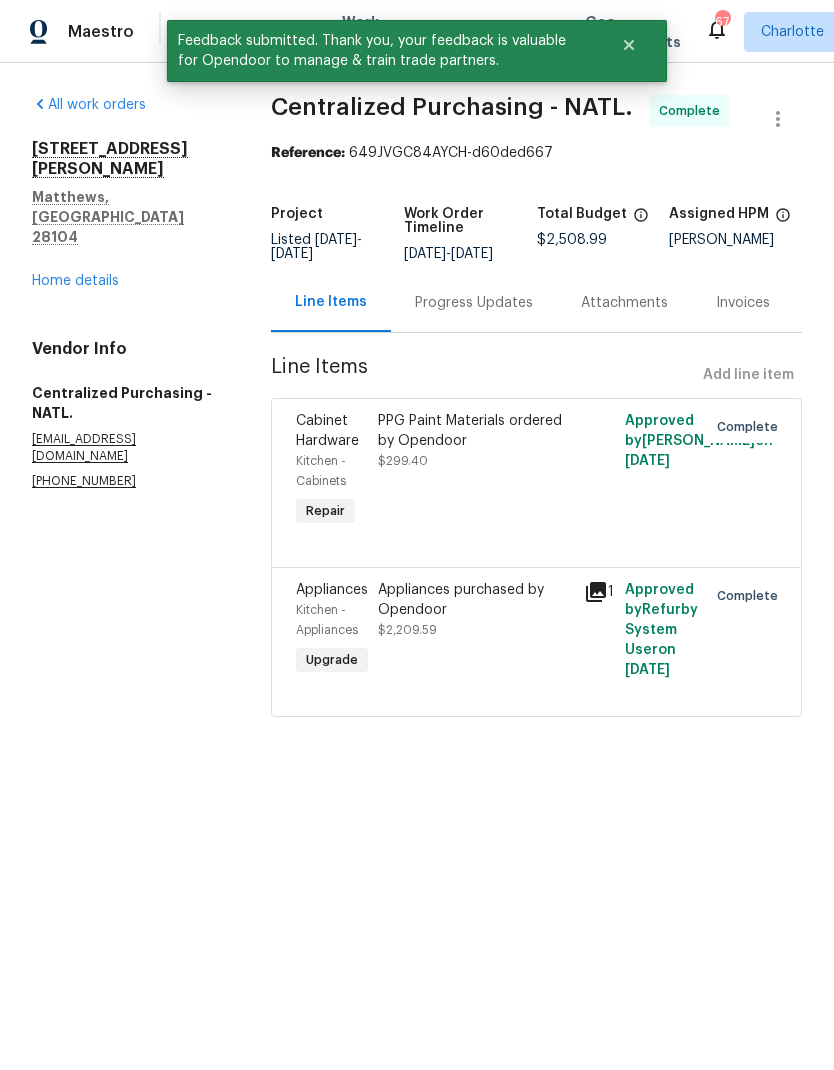click on "Home details" at bounding box center (75, 281) 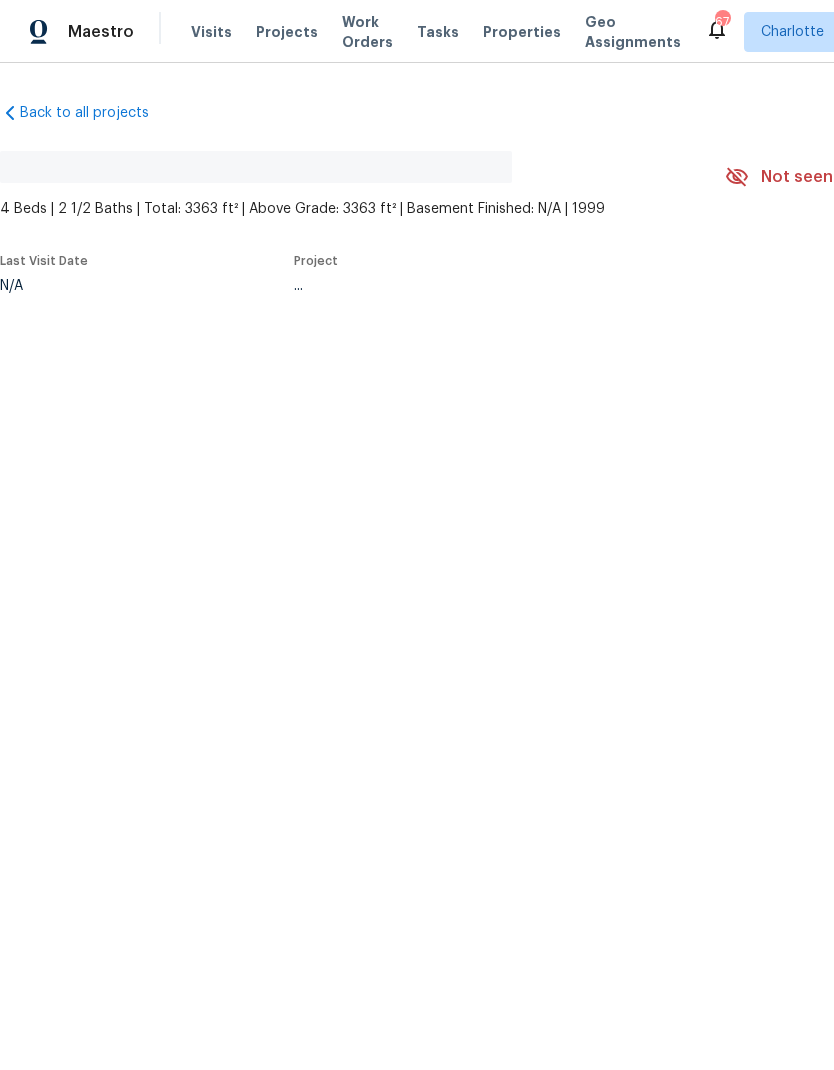 click on "Maestro" at bounding box center [67, 32] 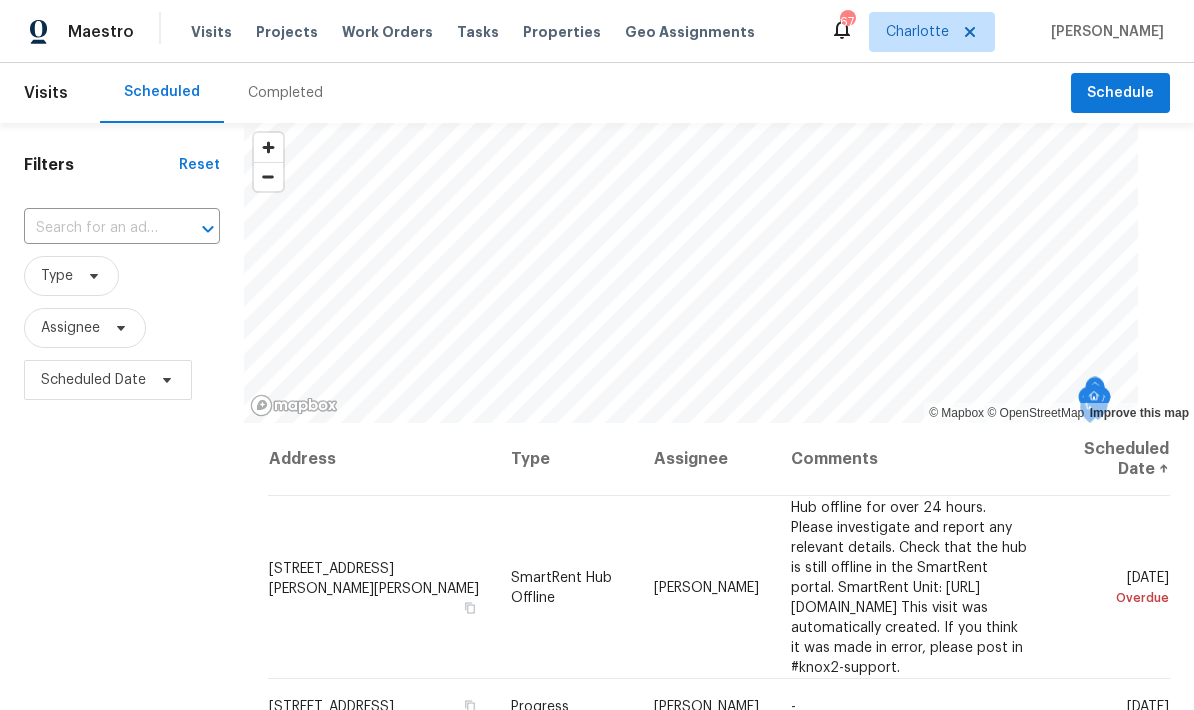 scroll, scrollTop: 0, scrollLeft: 0, axis: both 